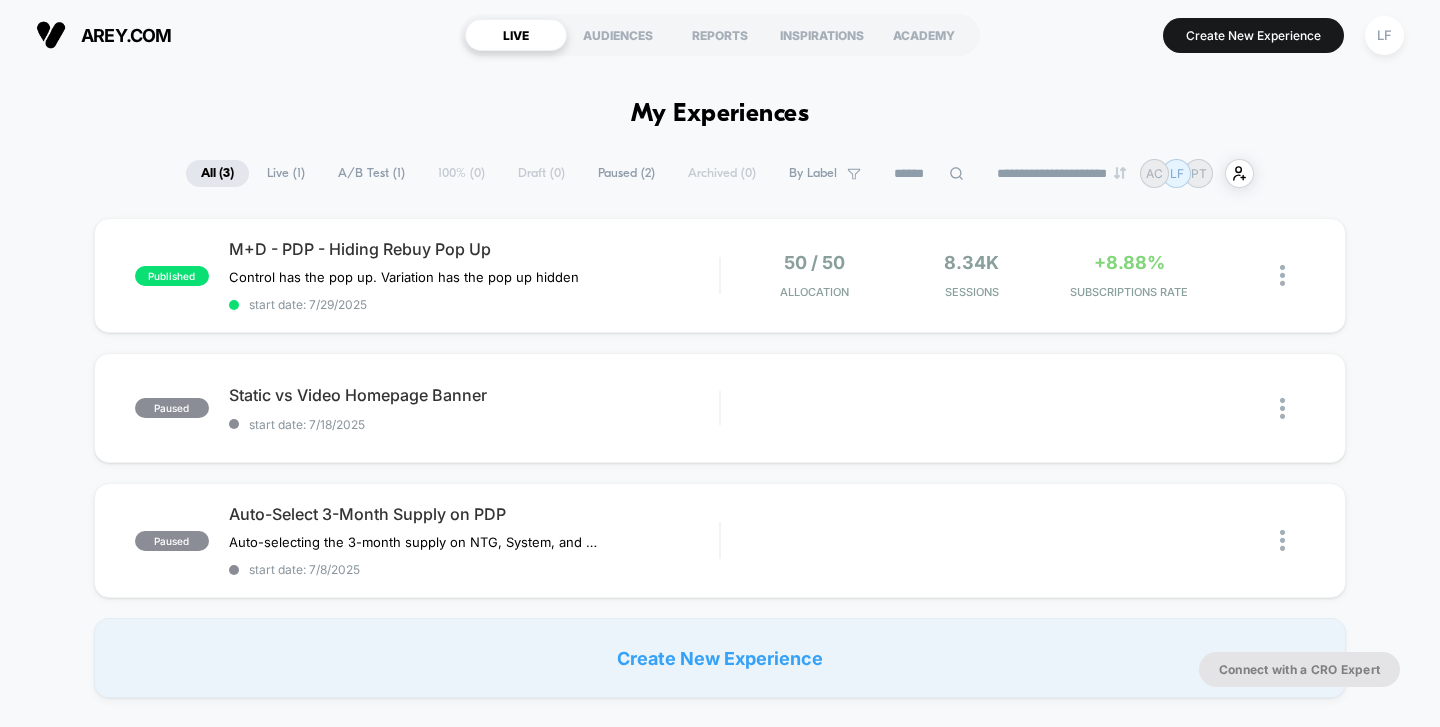 scroll, scrollTop: 0, scrollLeft: 0, axis: both 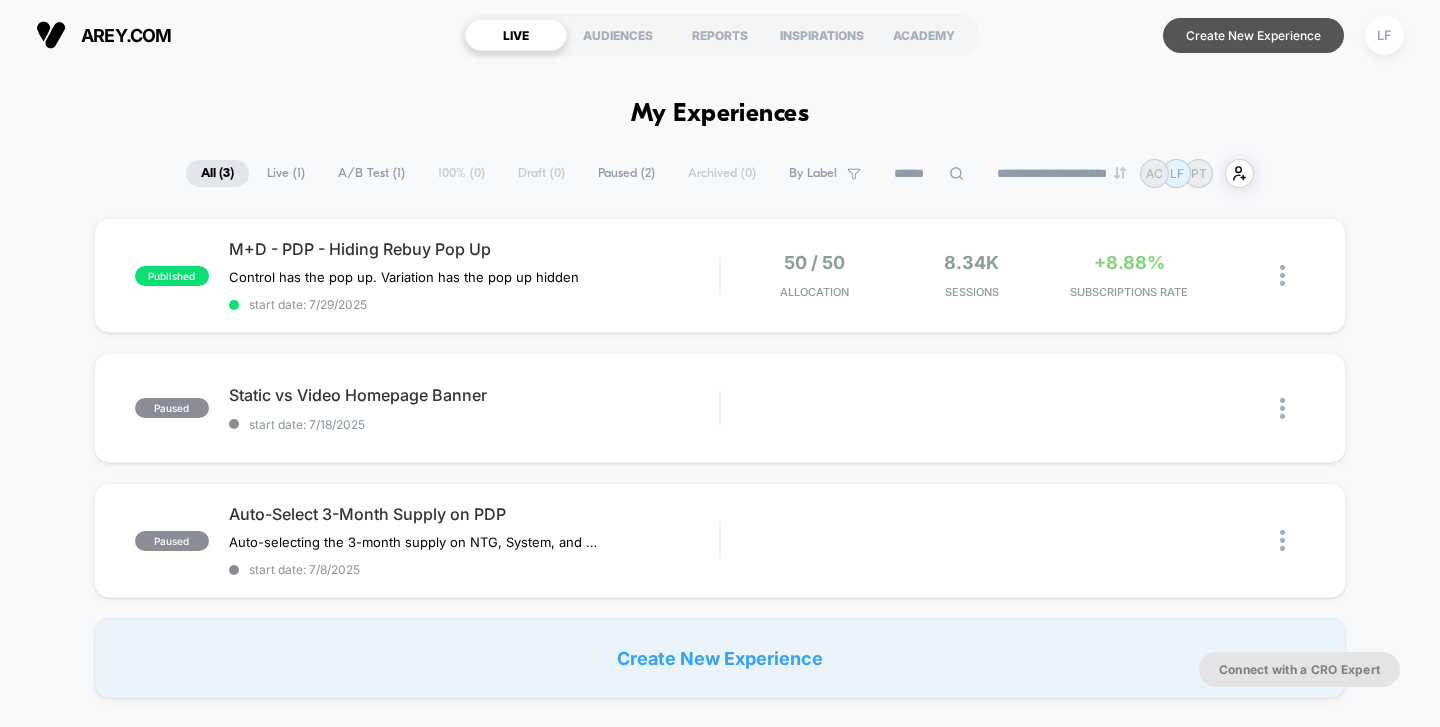click on "Create New Experience" at bounding box center [1253, 35] 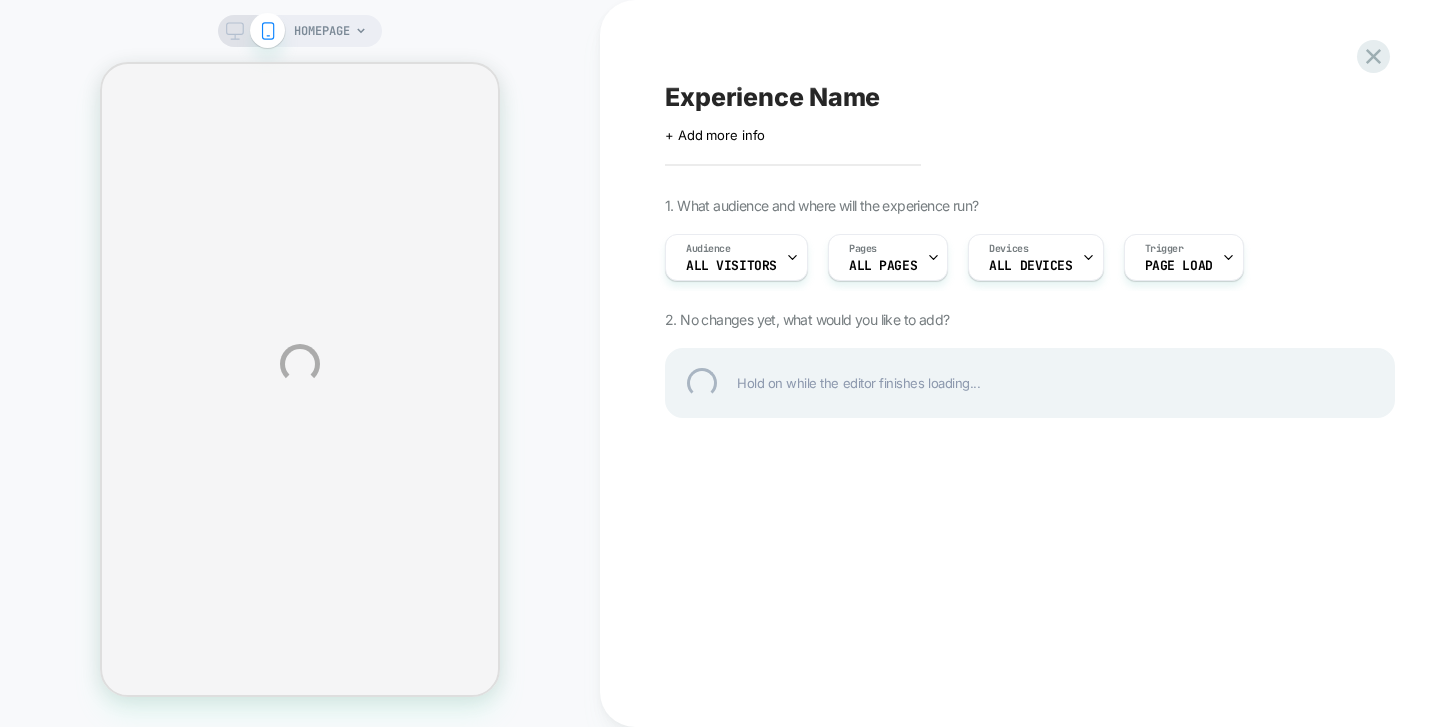 click on "HOMEPAGE Experience Name Click to edit experience details + Add more info 1. What audience and where will the experience run? Audience All Visitors Pages ALL PAGES Devices ALL DEVICES Trigger Page Load 2. No changes yet, what would you like to add? Hold on while the editor finishes loading..." at bounding box center [720, 363] 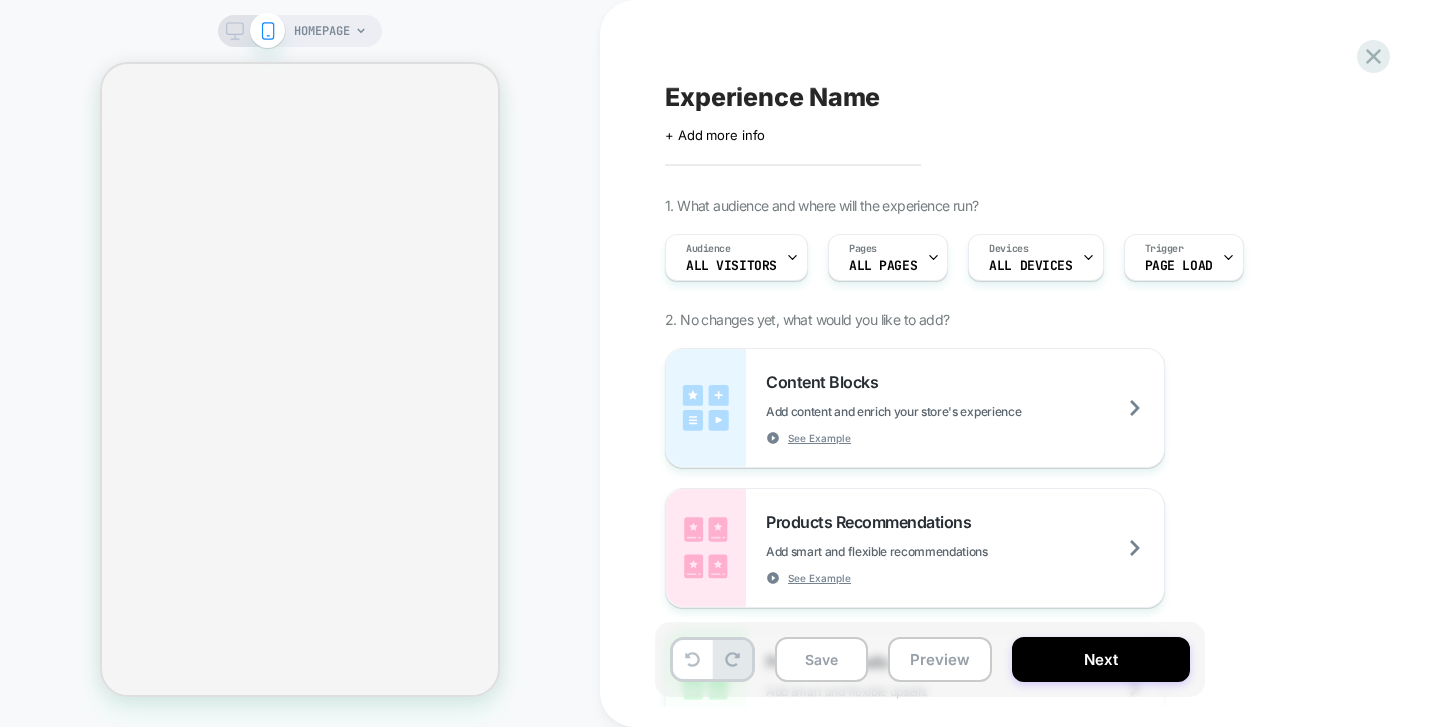 click on "HOMEPAGE" at bounding box center [322, 31] 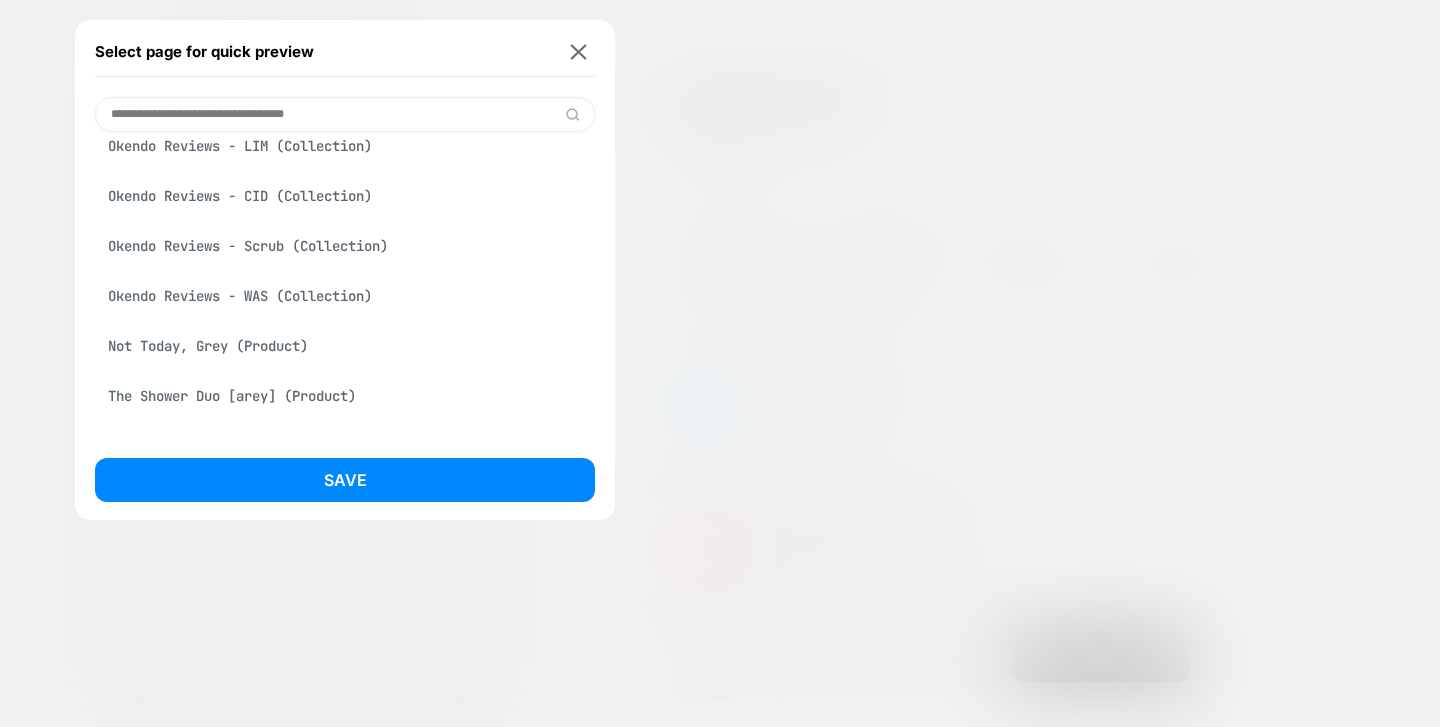scroll, scrollTop: 1459, scrollLeft: 0, axis: vertical 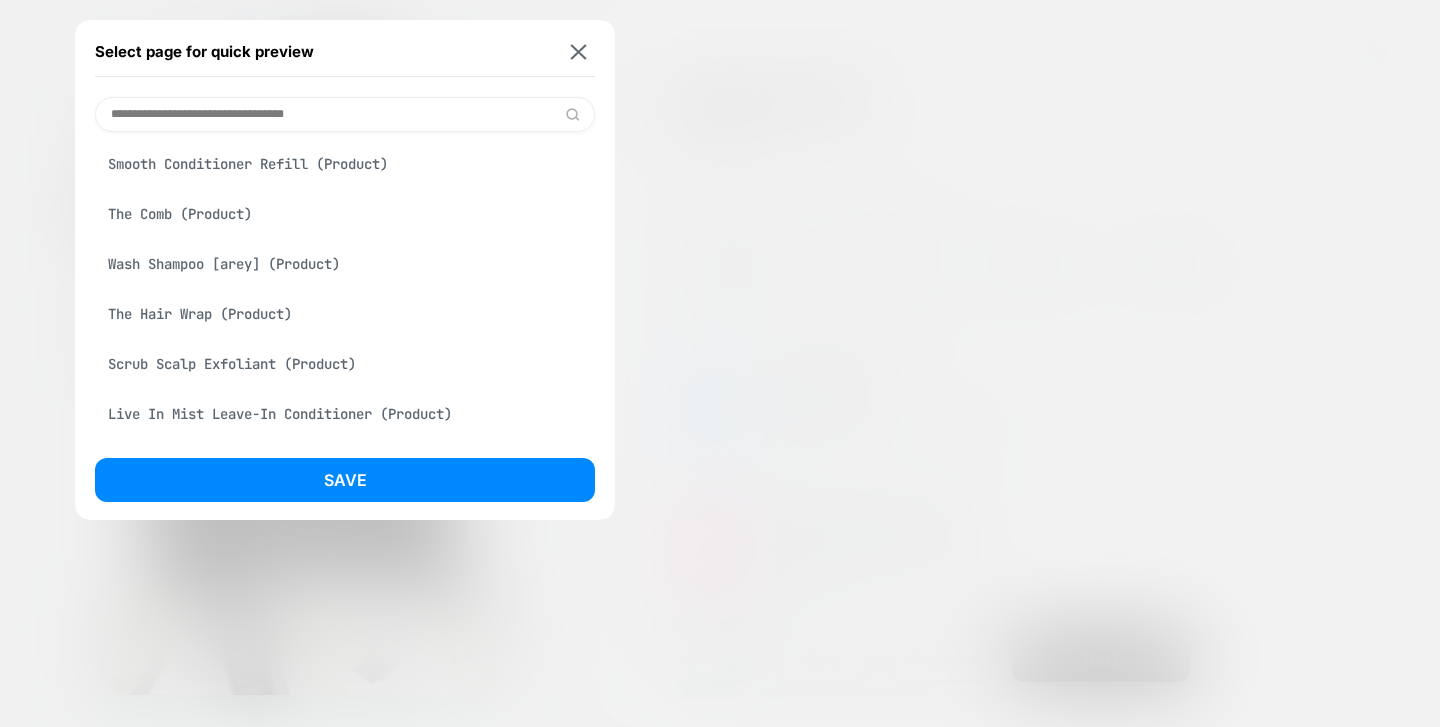 click at bounding box center (345, 114) 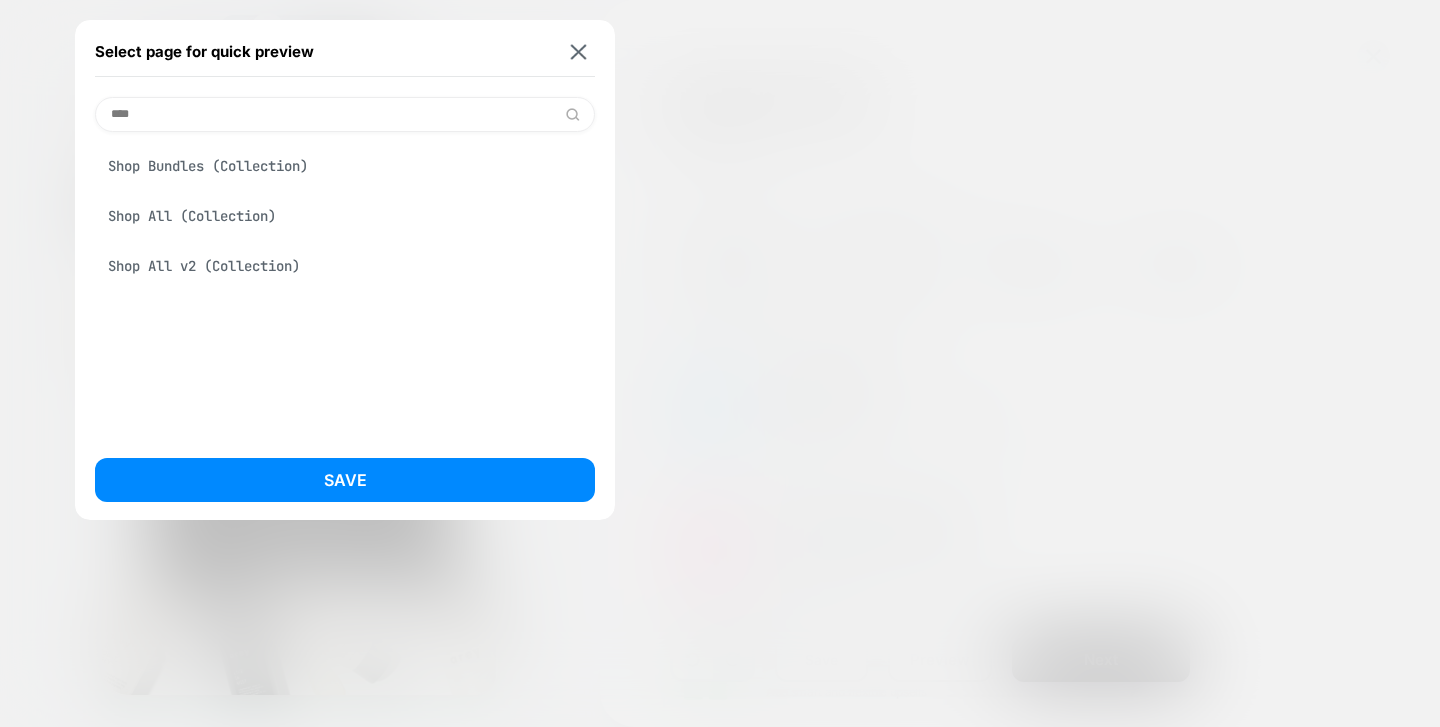 scroll, scrollTop: 0, scrollLeft: 0, axis: both 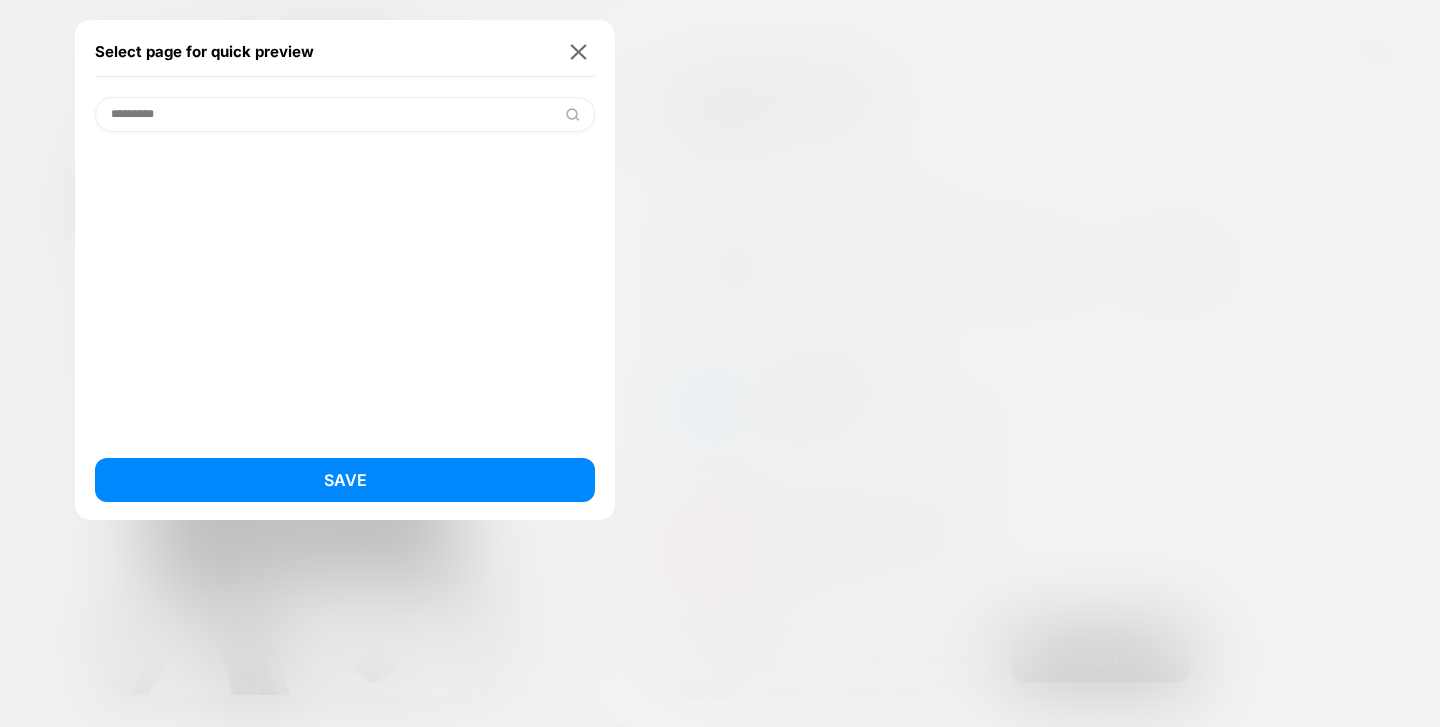 click on "*********" at bounding box center (345, 114) 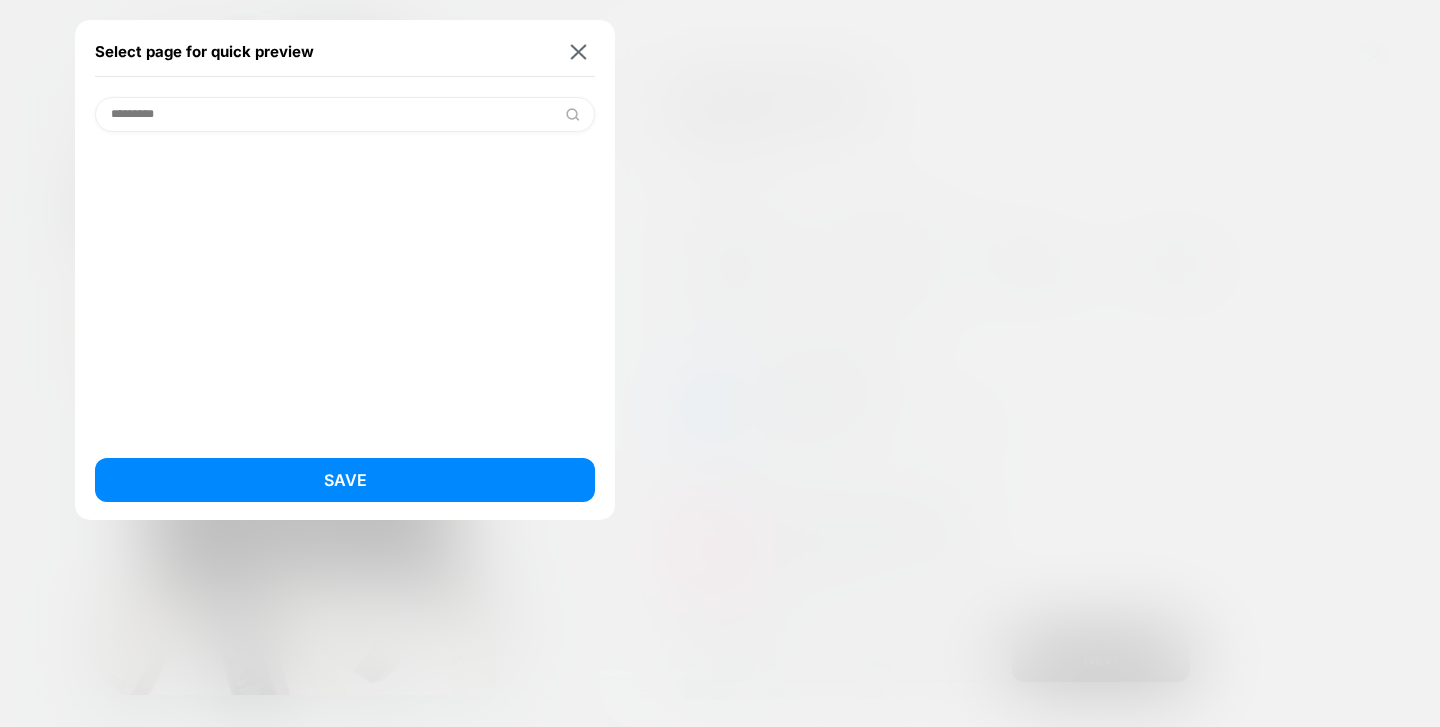 click on "*********" at bounding box center (345, 114) 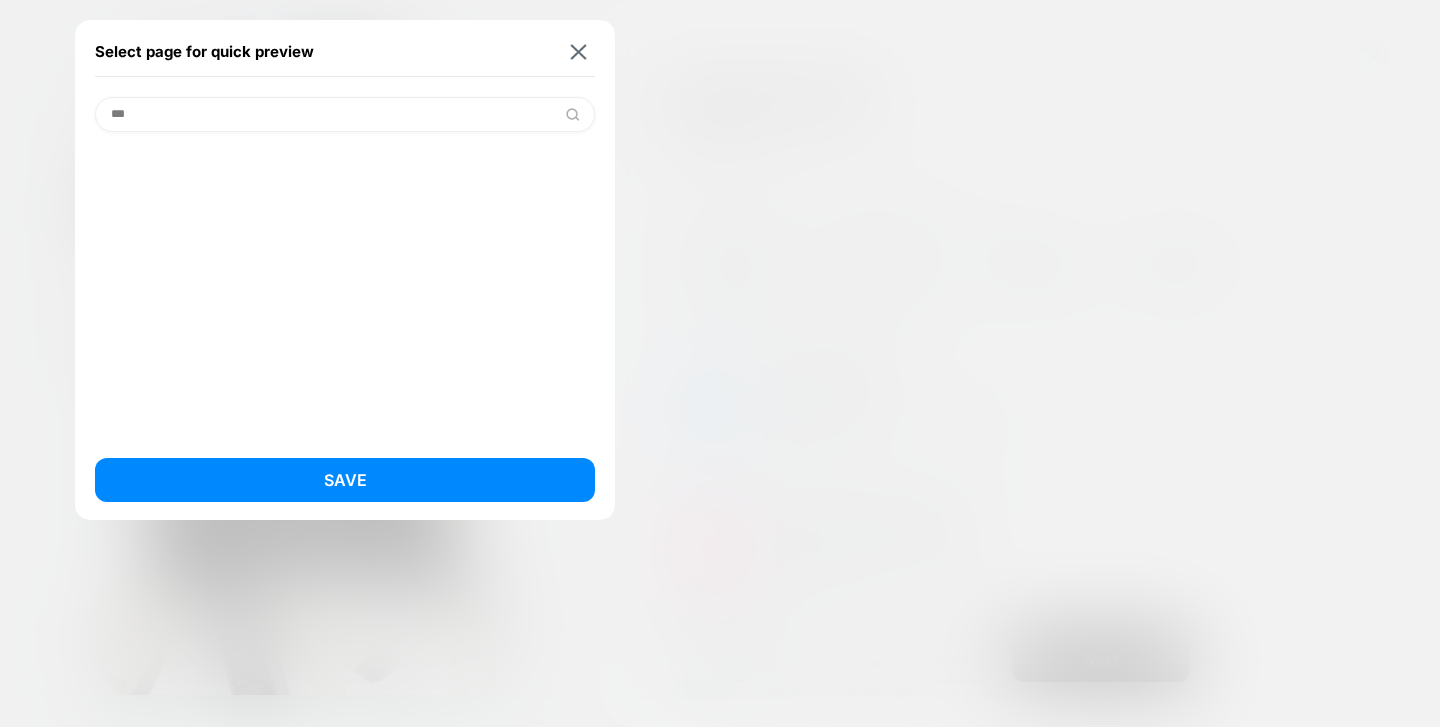 type on "***" 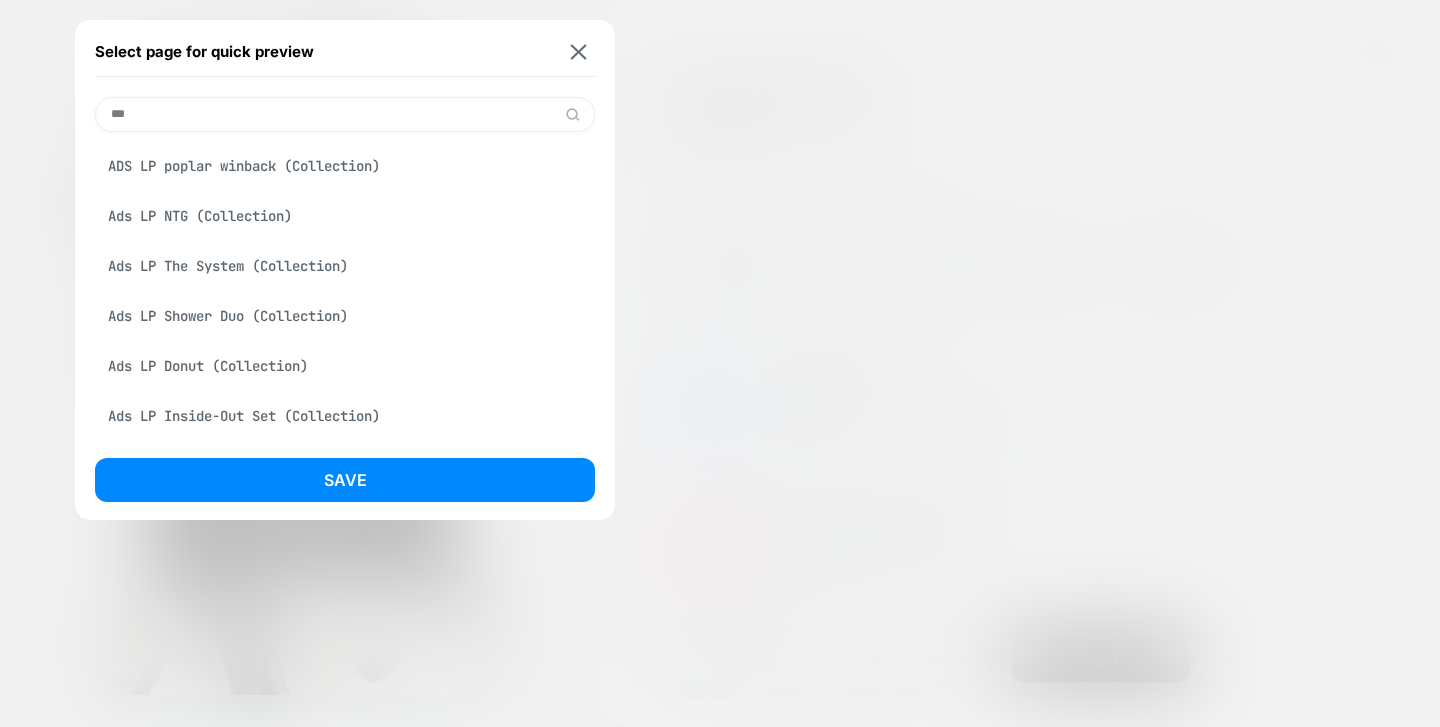 click on "Ads LP Shower Duo (Collection)" at bounding box center [345, 316] 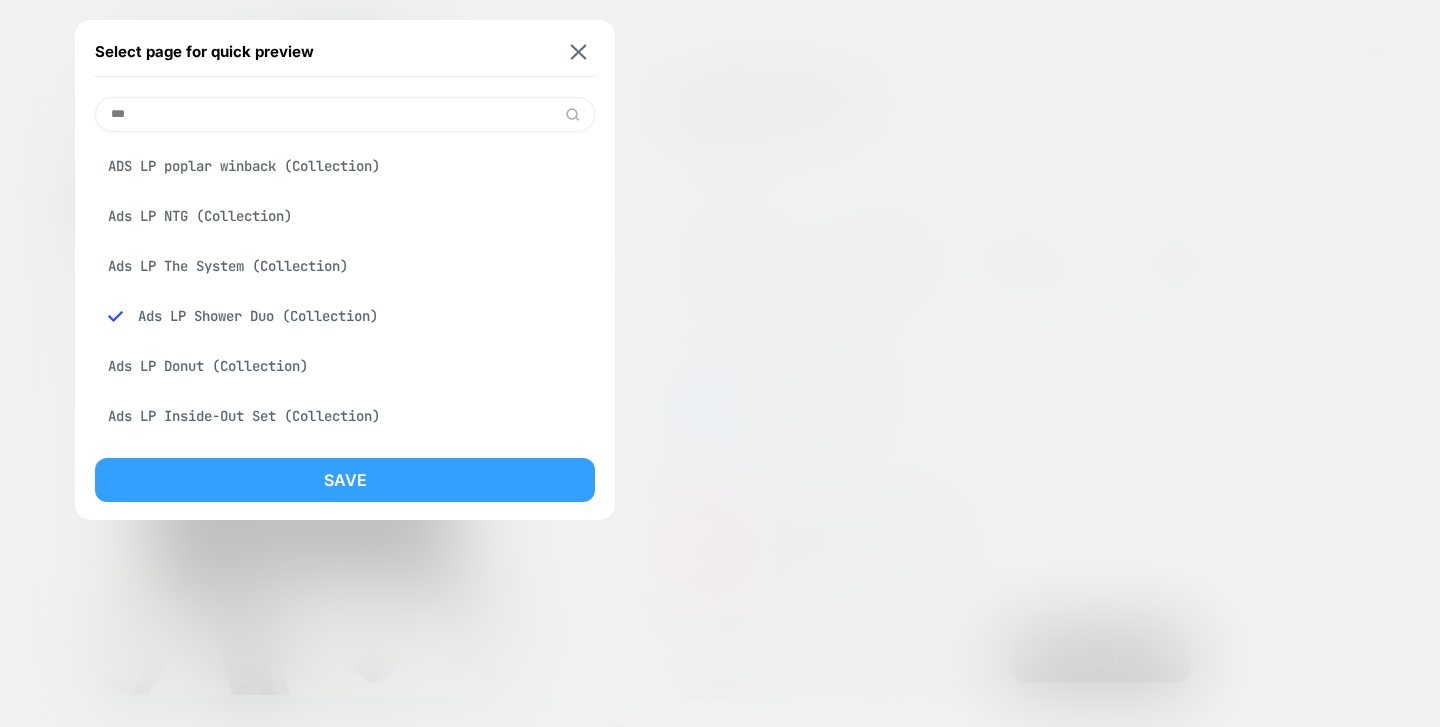 click on "Save" at bounding box center (345, 480) 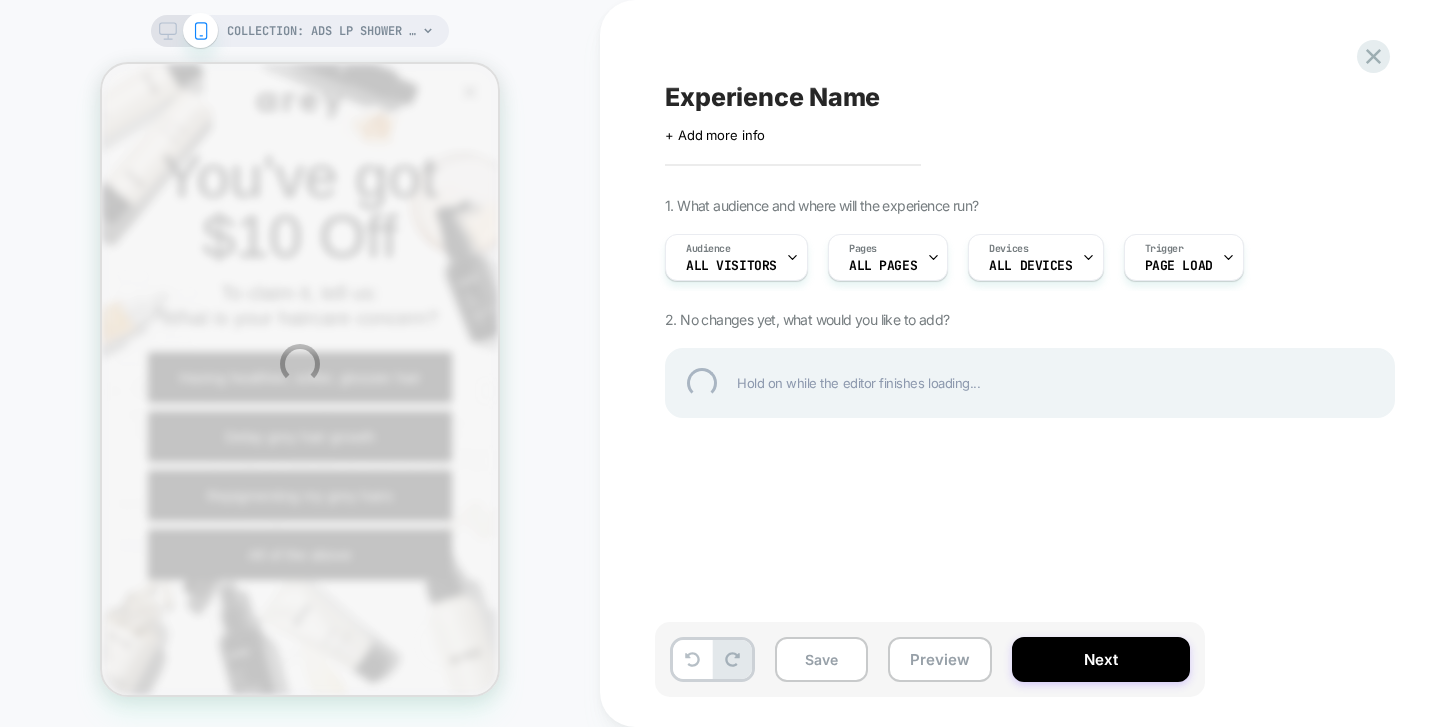 click on "COLLECTION: Ads LP Shower Duo (Category) COLLECTION: Ads LP Shower Duo (Category) Experience Name Click to edit experience details + Add more info 1. What audience and where will the experience run? Audience All Visitors Pages ALL PAGES Devices ALL DEVICES Trigger Page Load 2. No changes yet, what would you like to add? Hold on while the editor finishes loading... Save Preview Next" at bounding box center [720, 363] 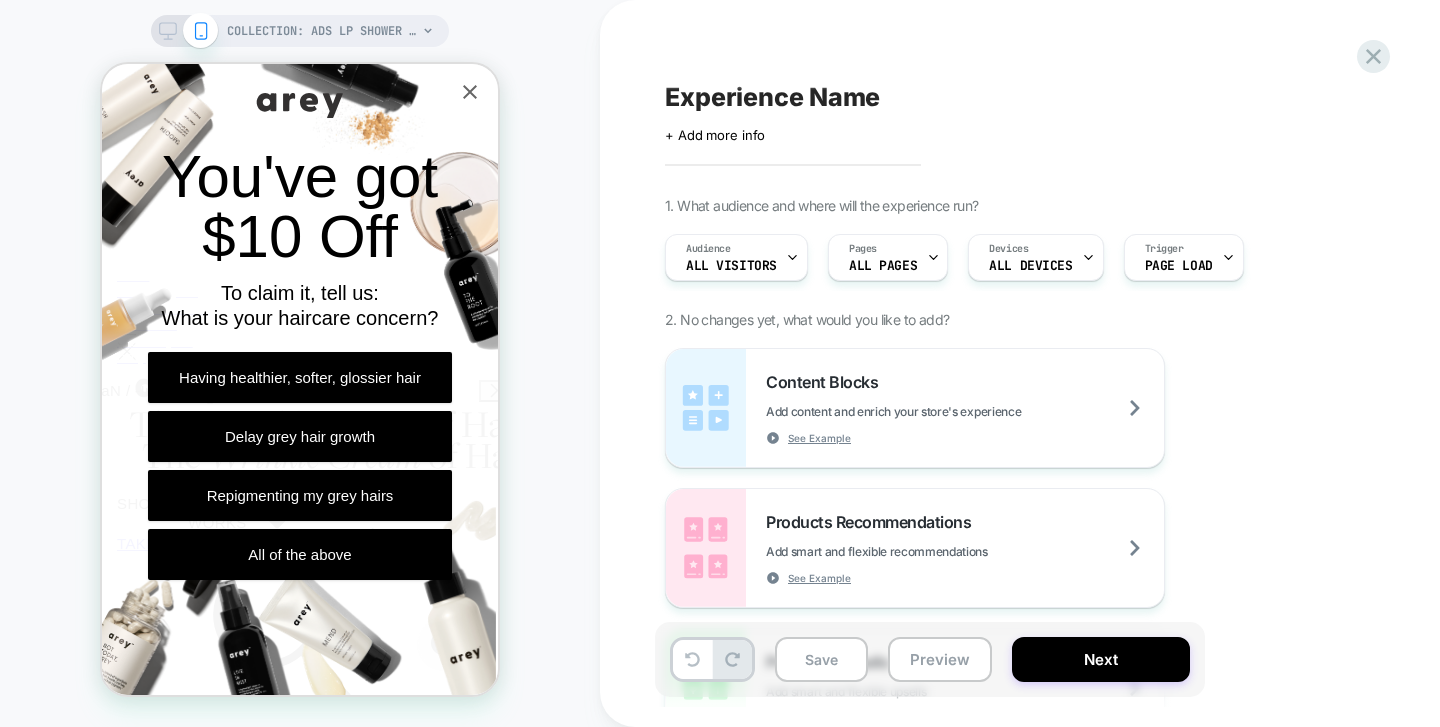 click on "COLLECTION: Ads LP Shower Duo (Category)" at bounding box center [322, 31] 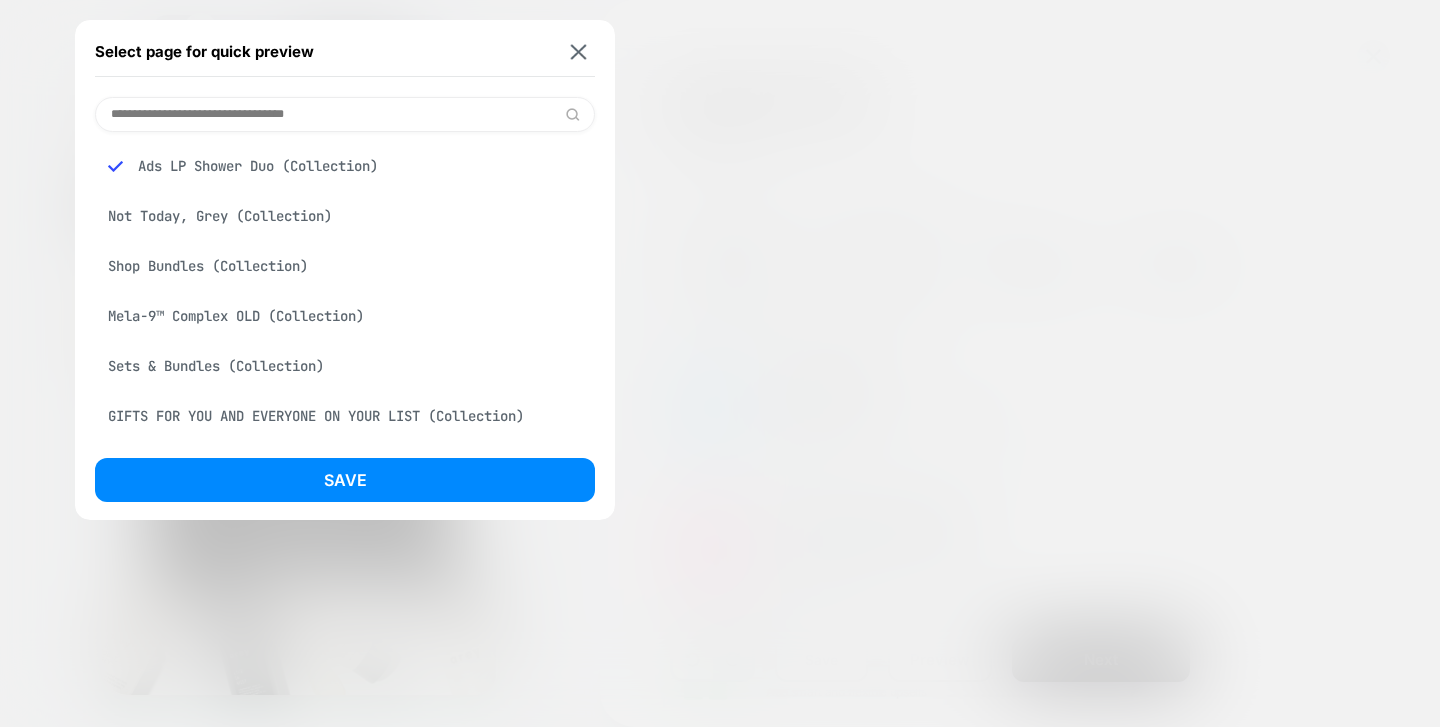 scroll, scrollTop: 4, scrollLeft: 0, axis: vertical 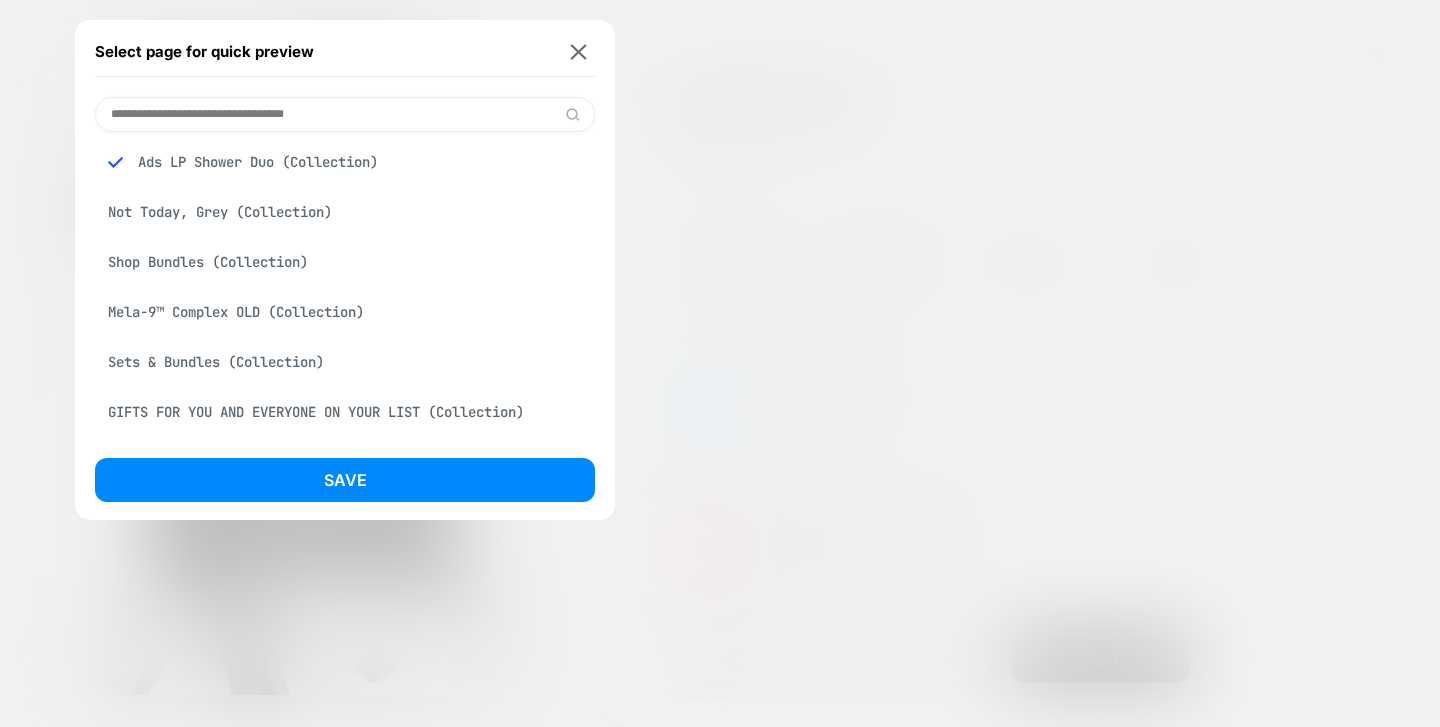click at bounding box center (345, 114) 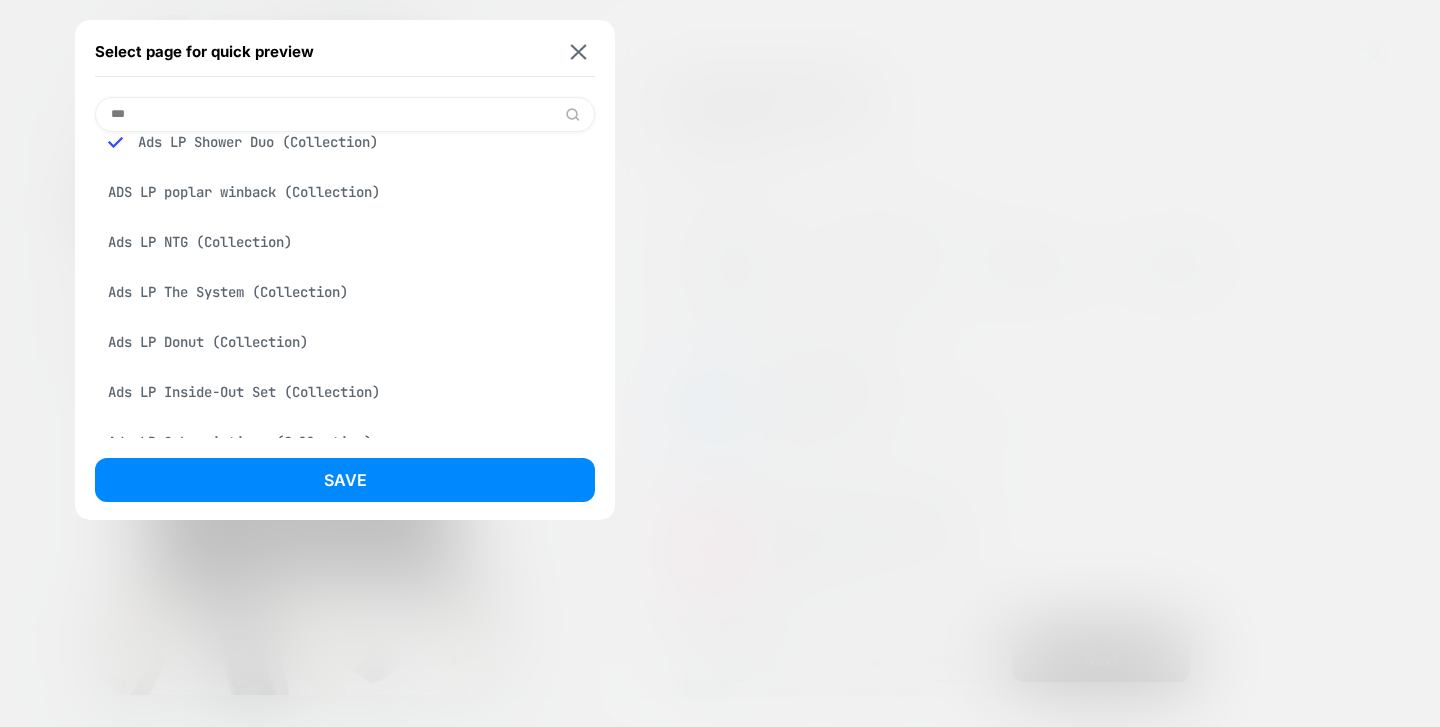 scroll, scrollTop: 0, scrollLeft: 0, axis: both 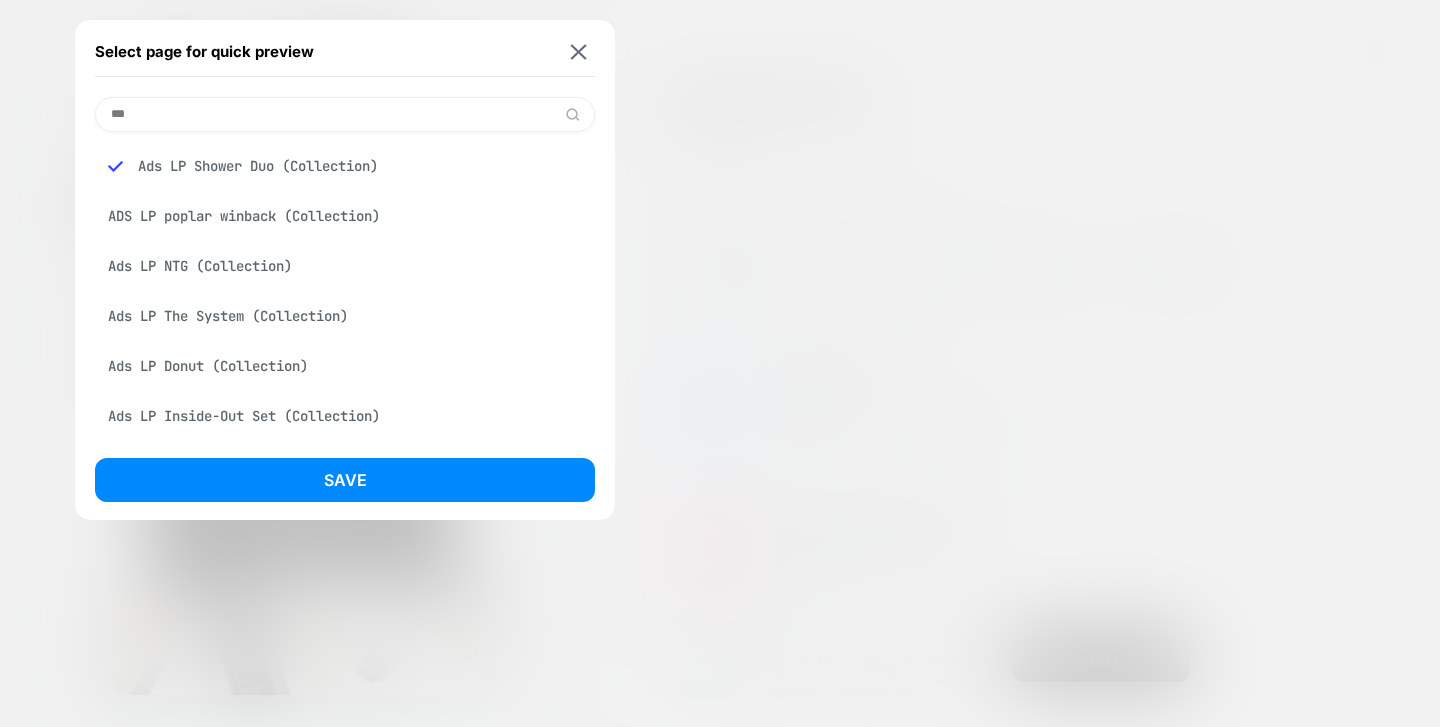 click on "***" at bounding box center [345, 114] 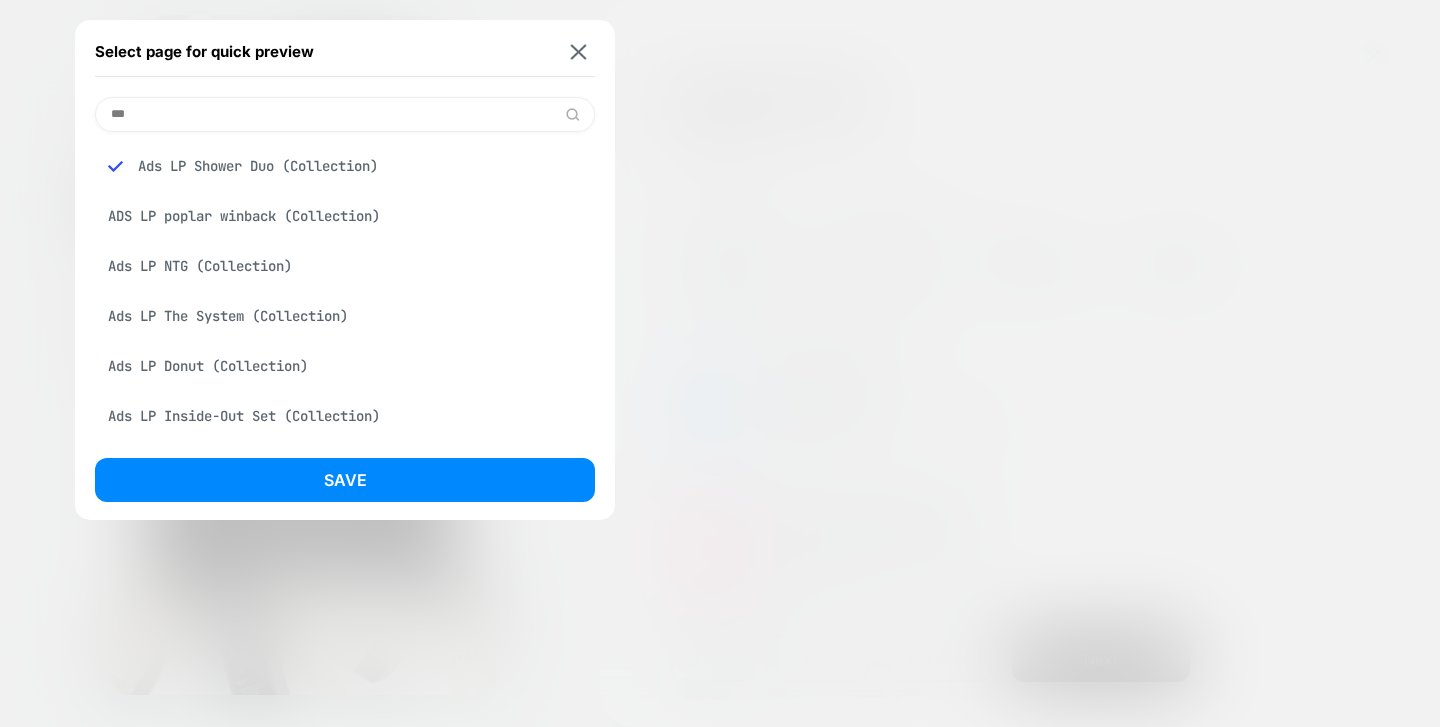 click on "***" at bounding box center [345, 114] 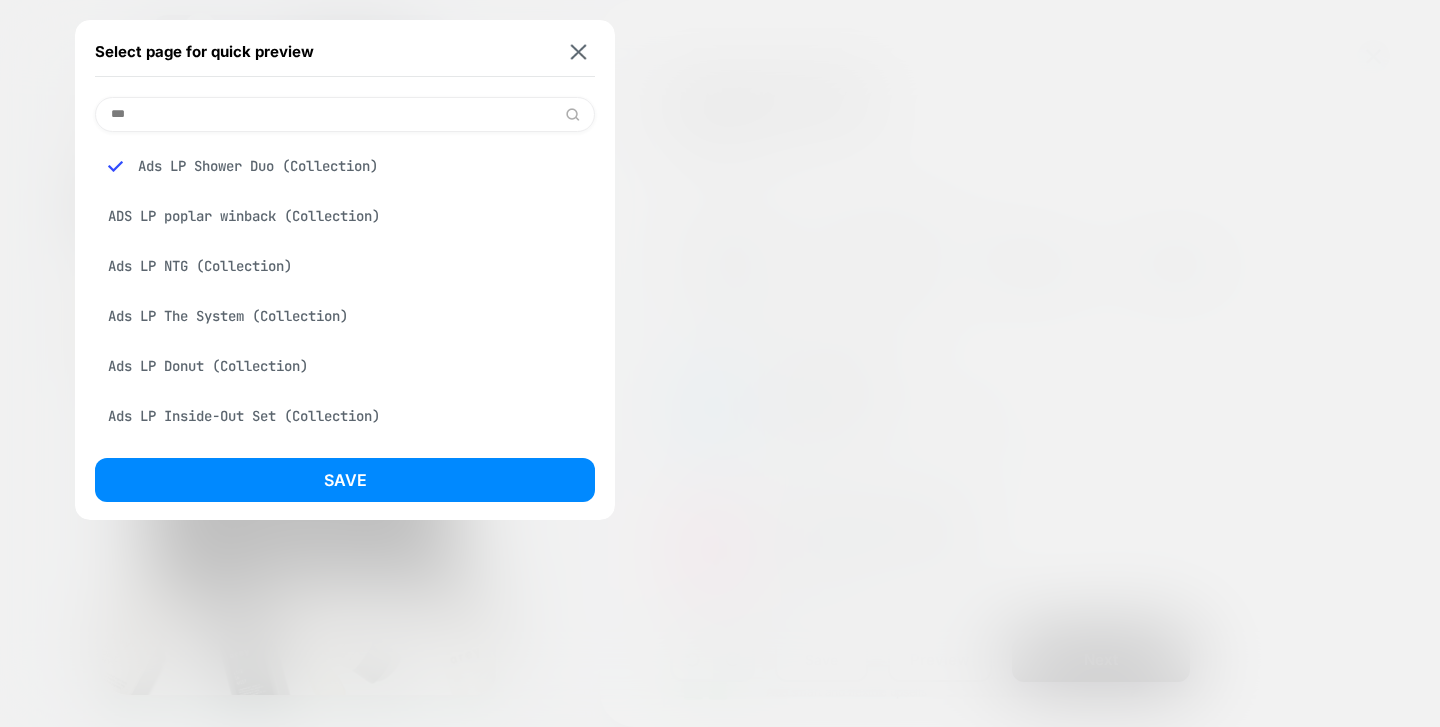 paste on "**********" 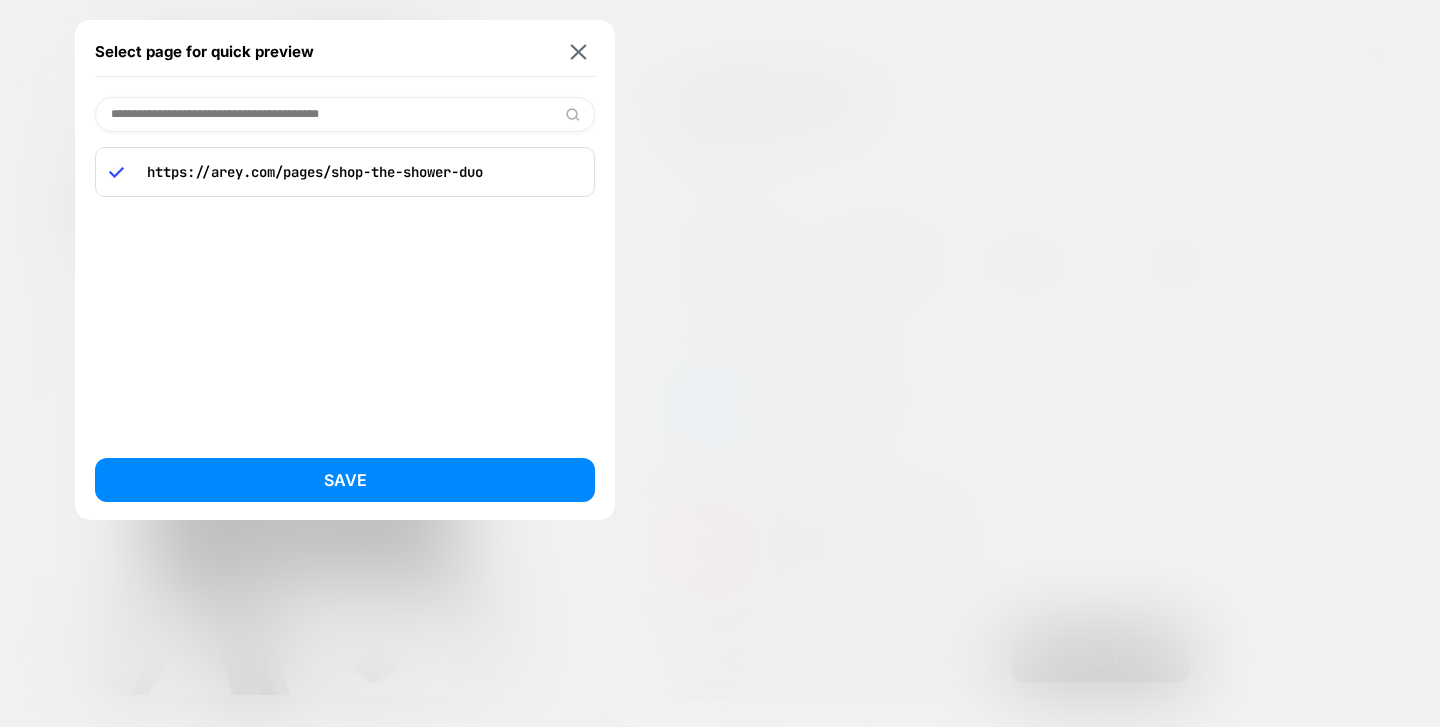 type on "**********" 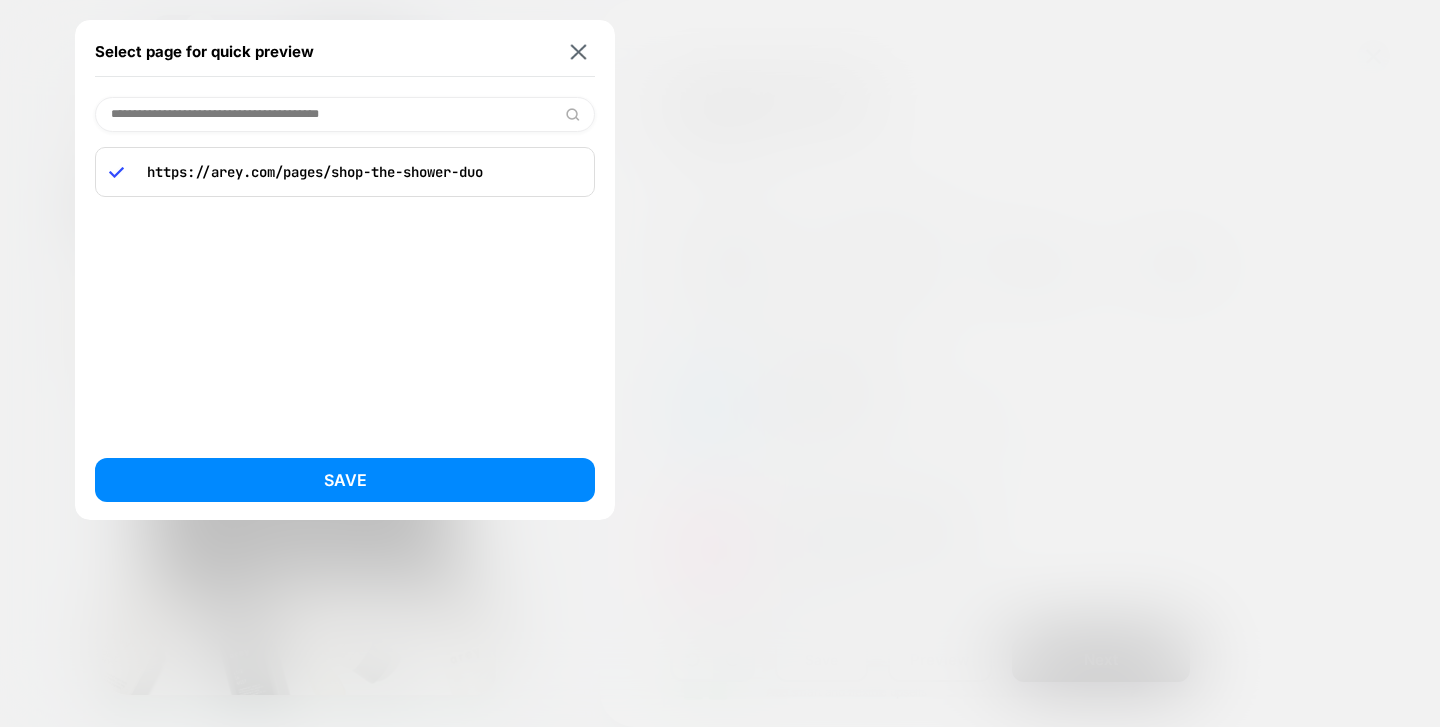 click on "https://arey.com/pages/shop-the-shower-duo" at bounding box center (359, 172) 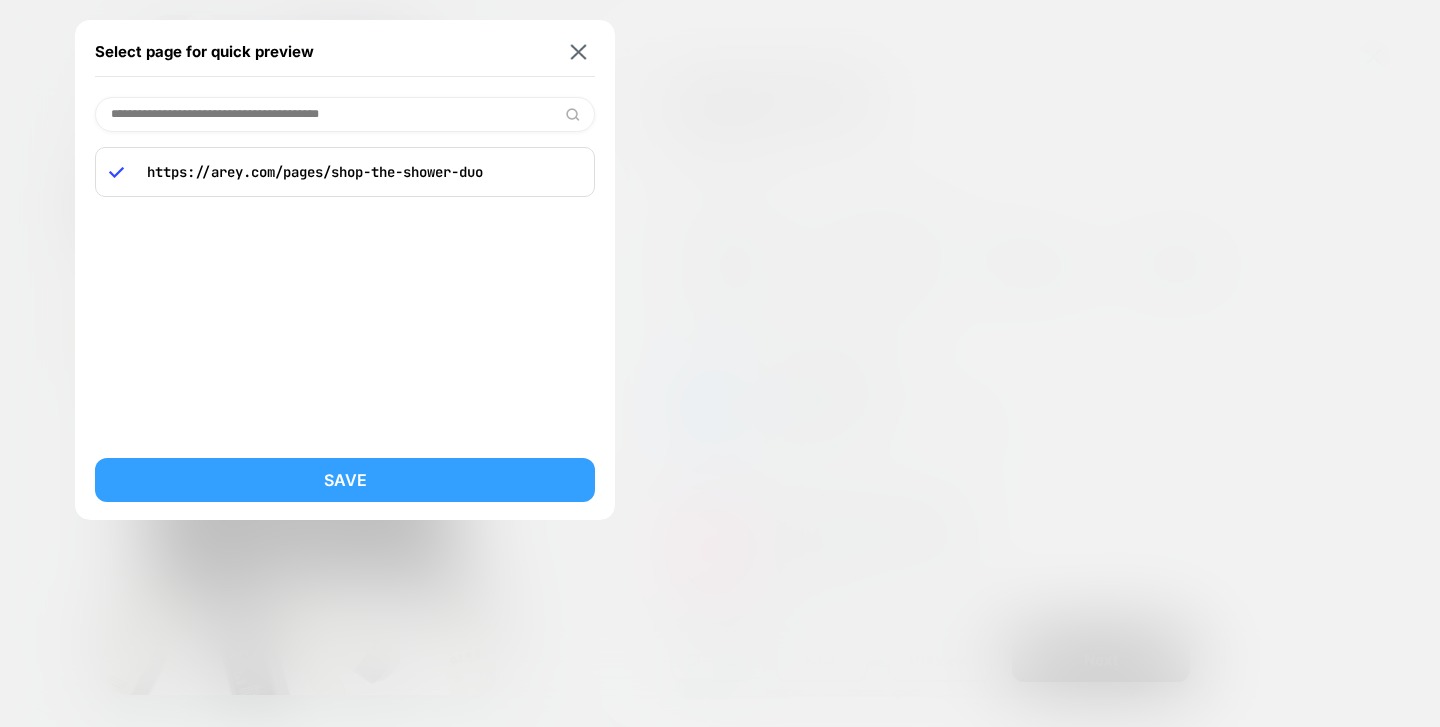 click on "Save" at bounding box center [345, 480] 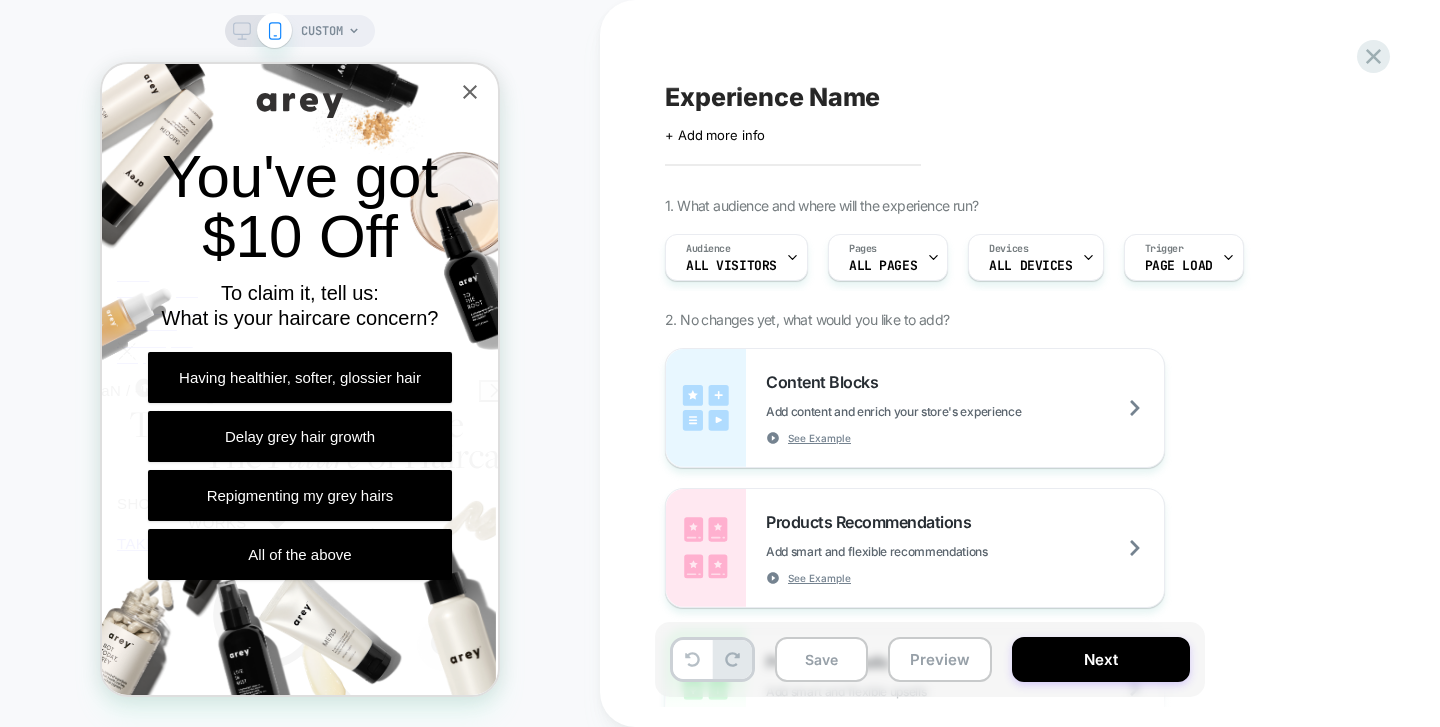 click 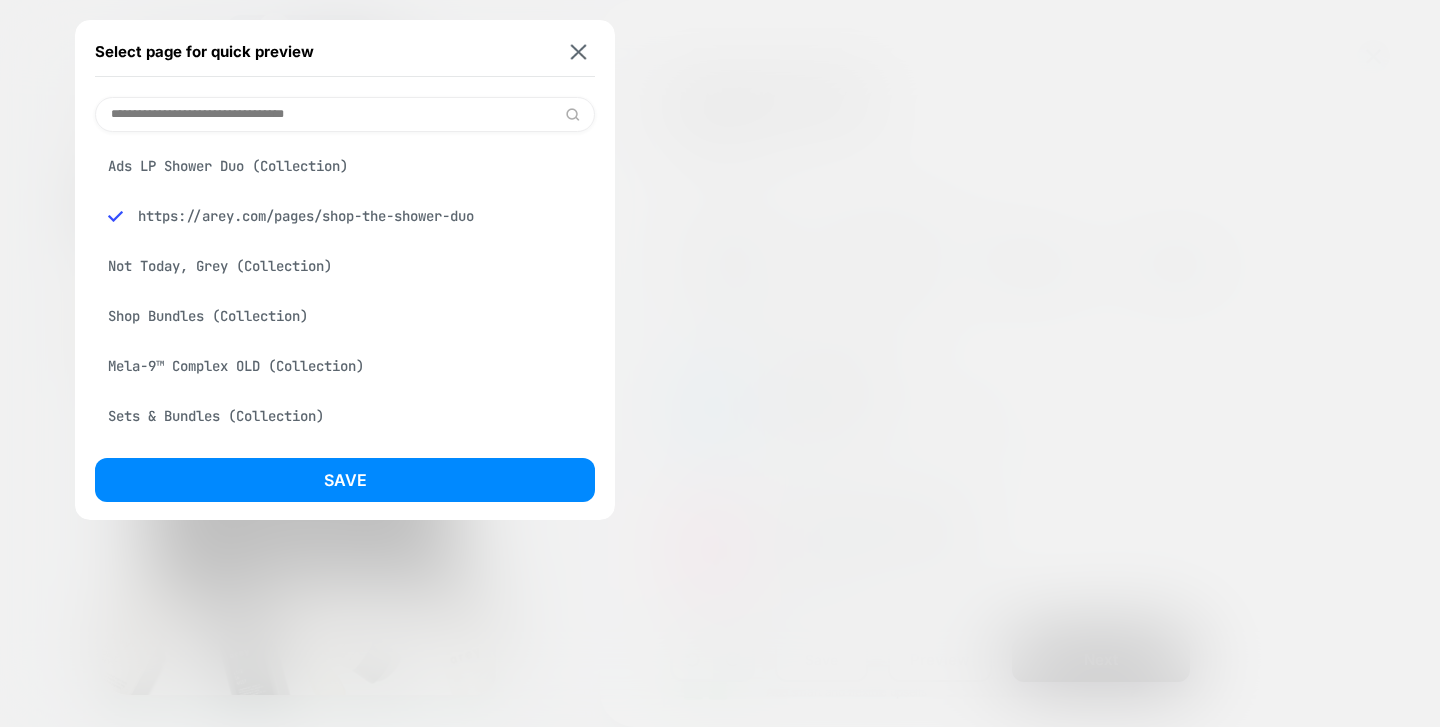 click at bounding box center [345, 114] 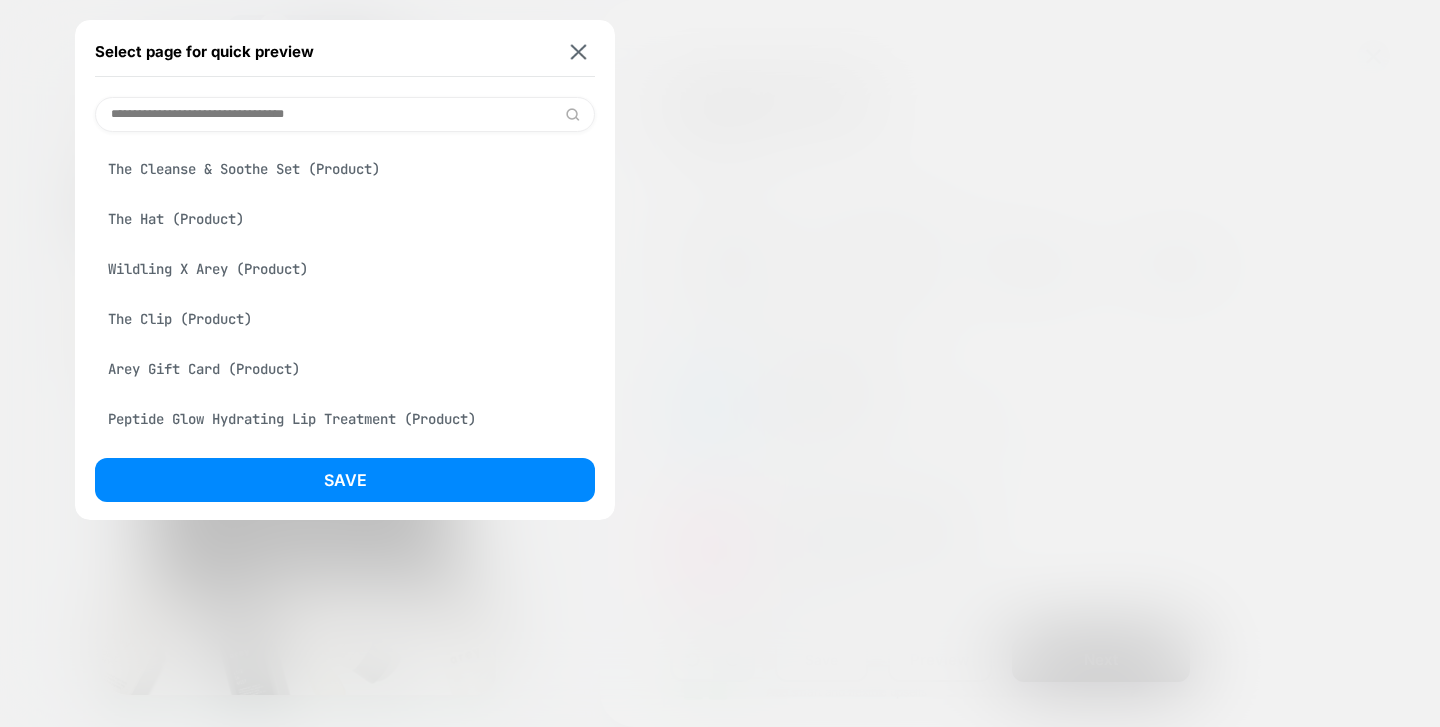 scroll, scrollTop: 1769, scrollLeft: 0, axis: vertical 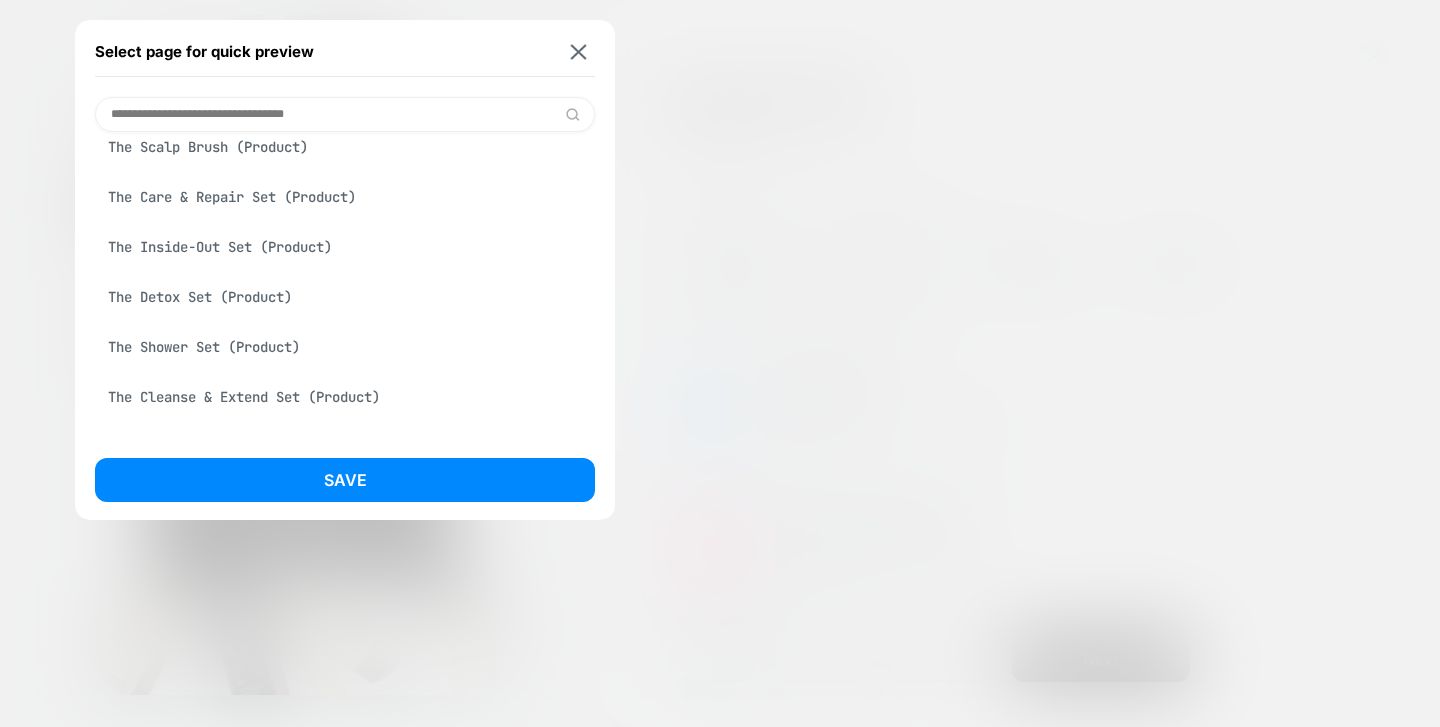 click on "Select page for quick preview" at bounding box center (345, 52) 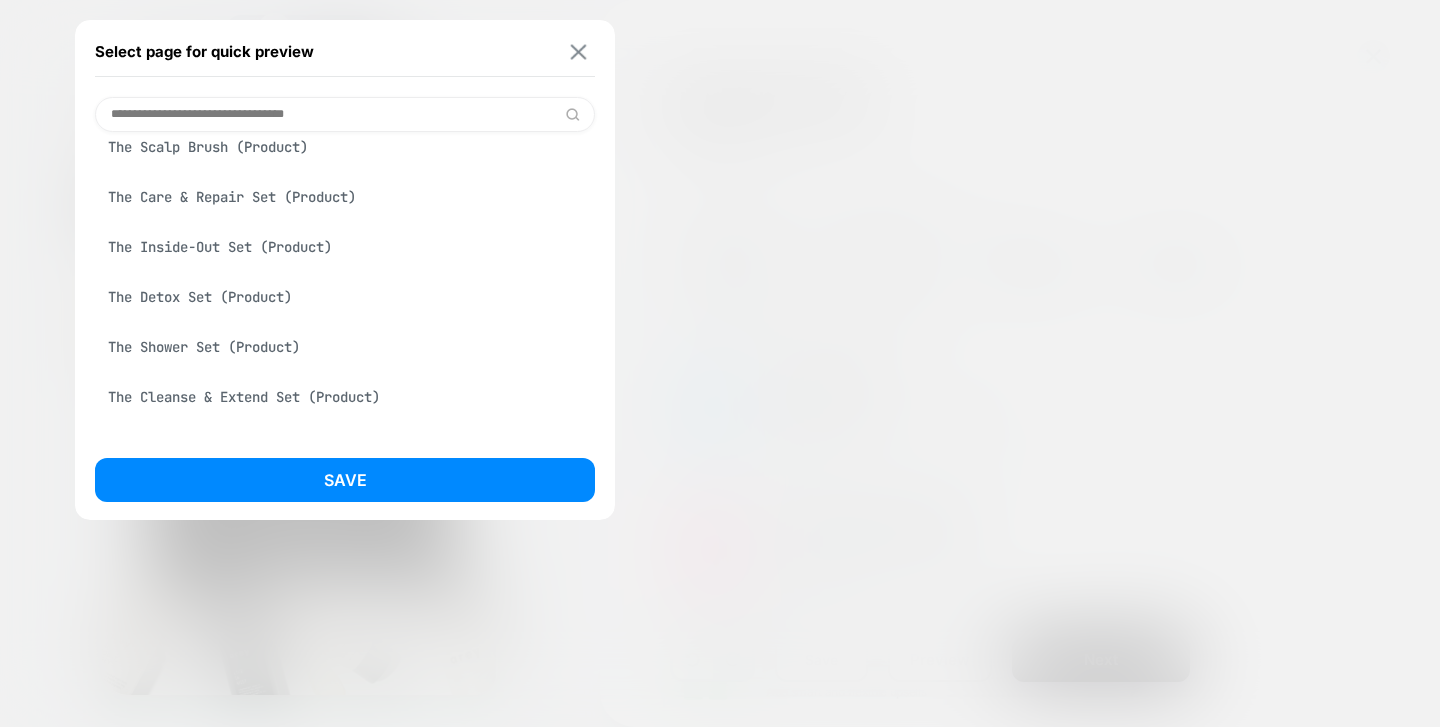 click at bounding box center [579, 51] 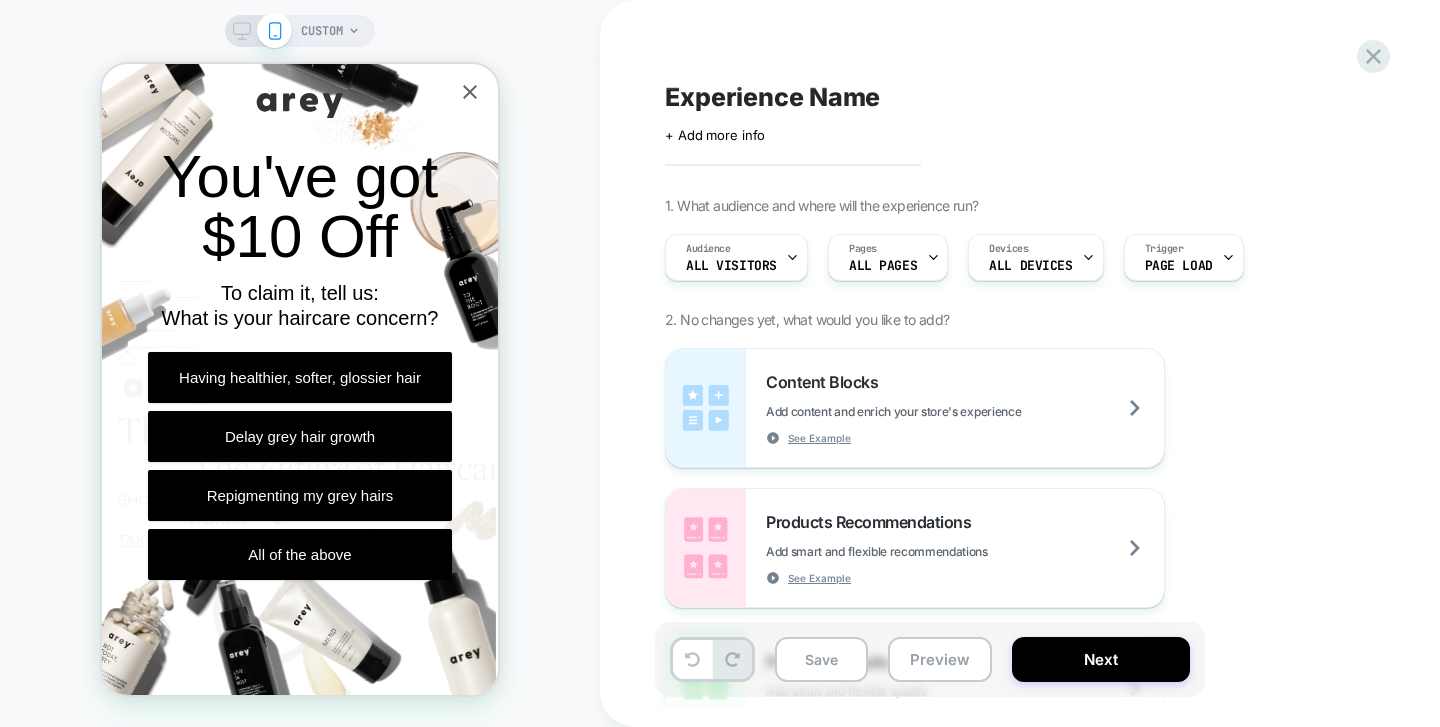 scroll, scrollTop: 0, scrollLeft: 0, axis: both 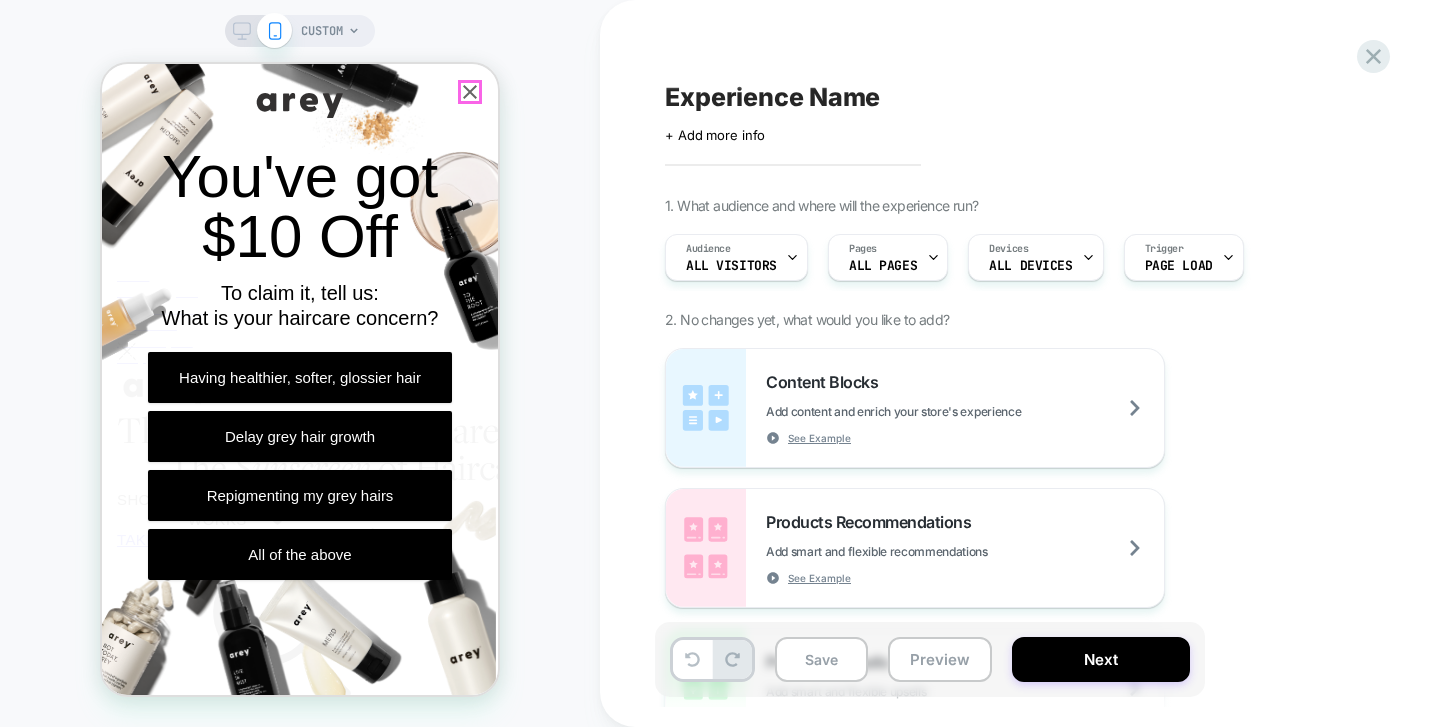 click 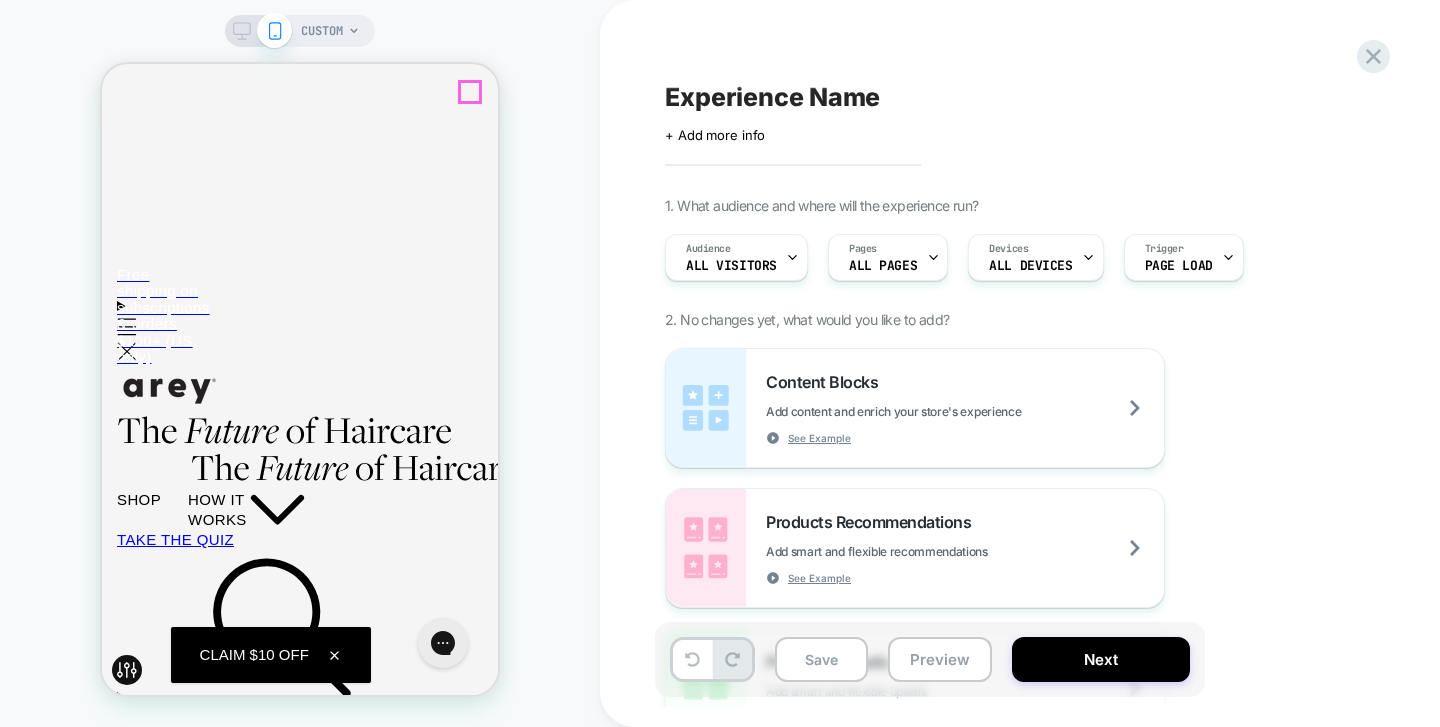 scroll, scrollTop: 0, scrollLeft: 0, axis: both 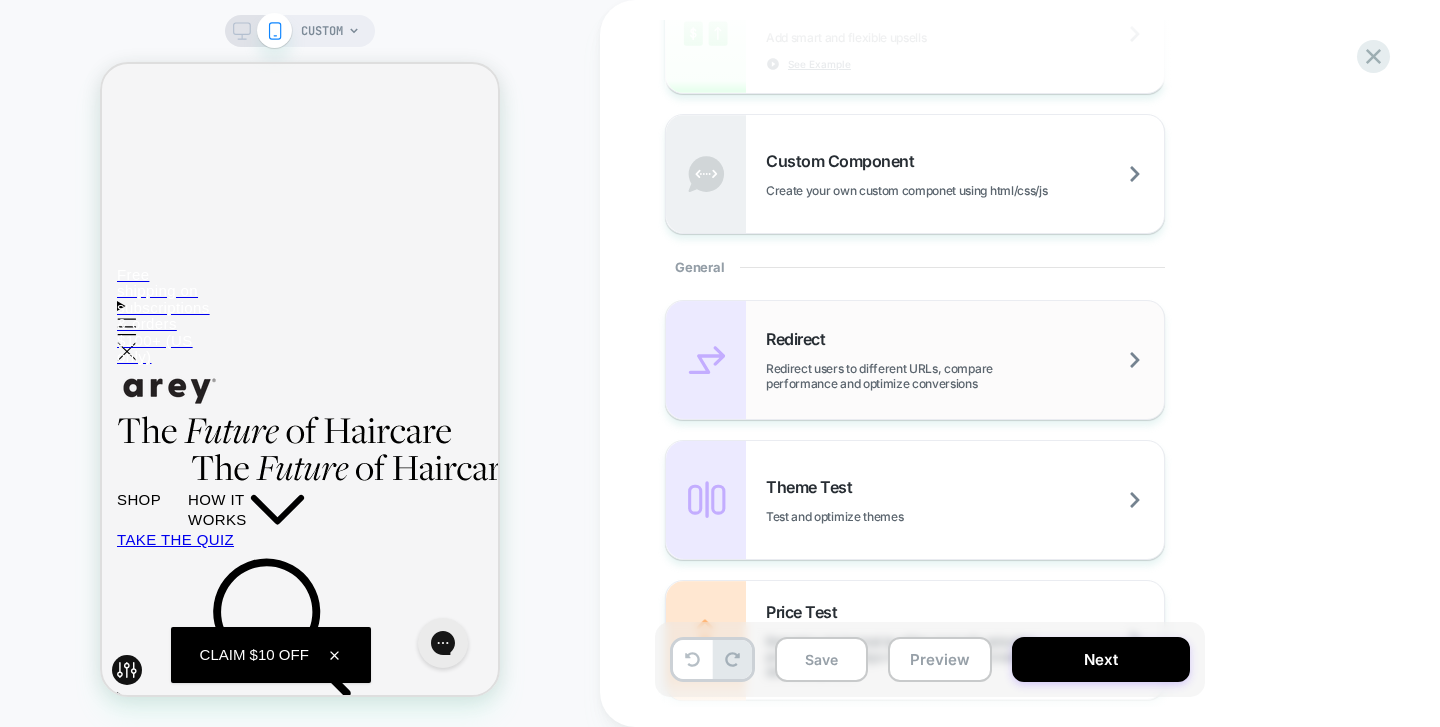 click on "Redirect users to different URLs, compare performance and optimize conversions" at bounding box center [965, 376] 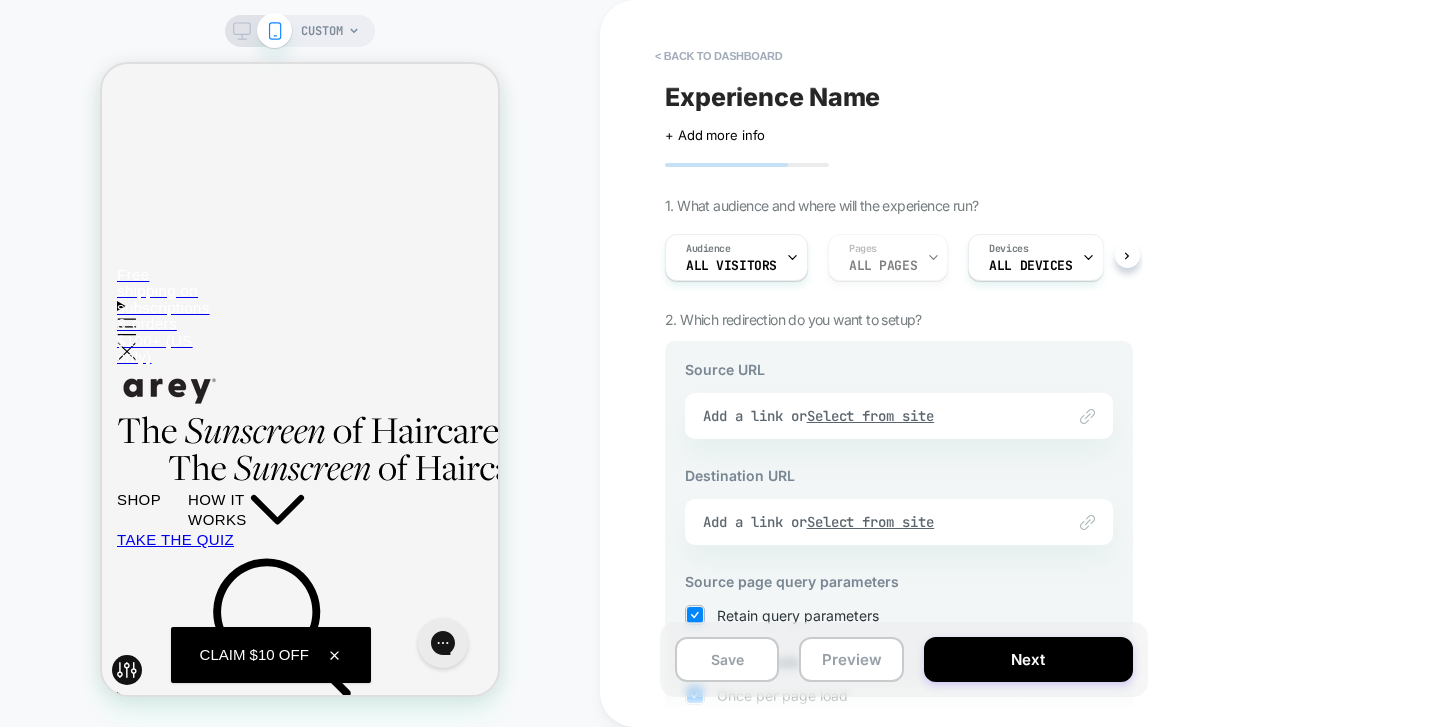 click on "Link to Add a link or  Select from site" at bounding box center (899, 416) 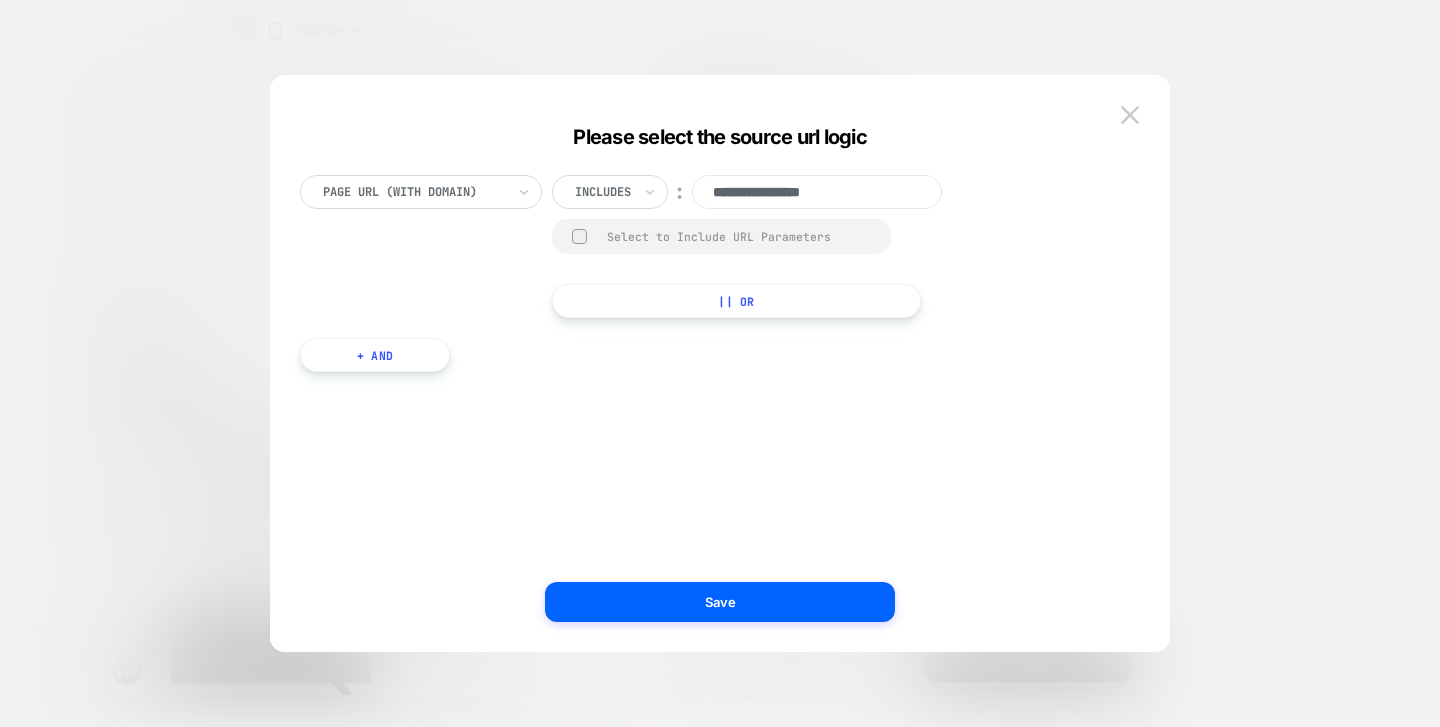 click on "**********" at bounding box center [817, 192] 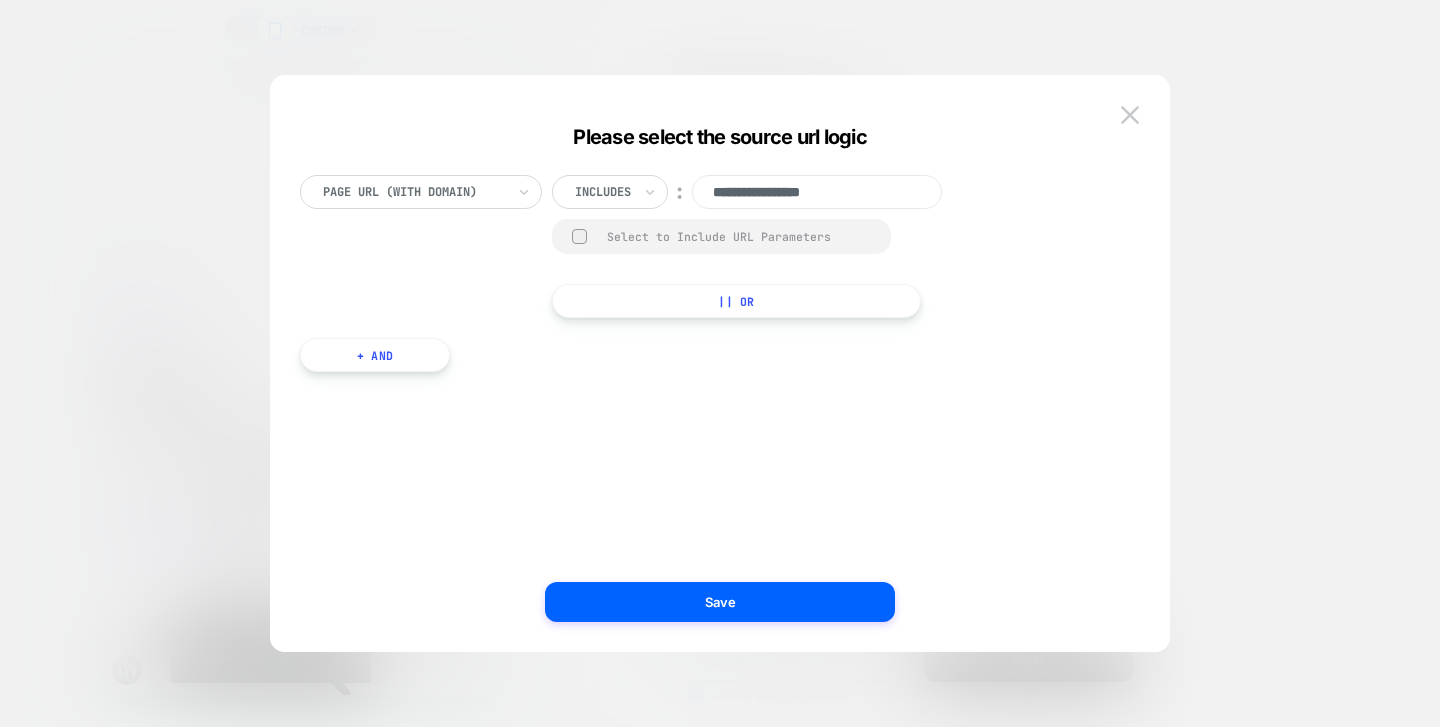 click on "**********" at bounding box center [817, 192] 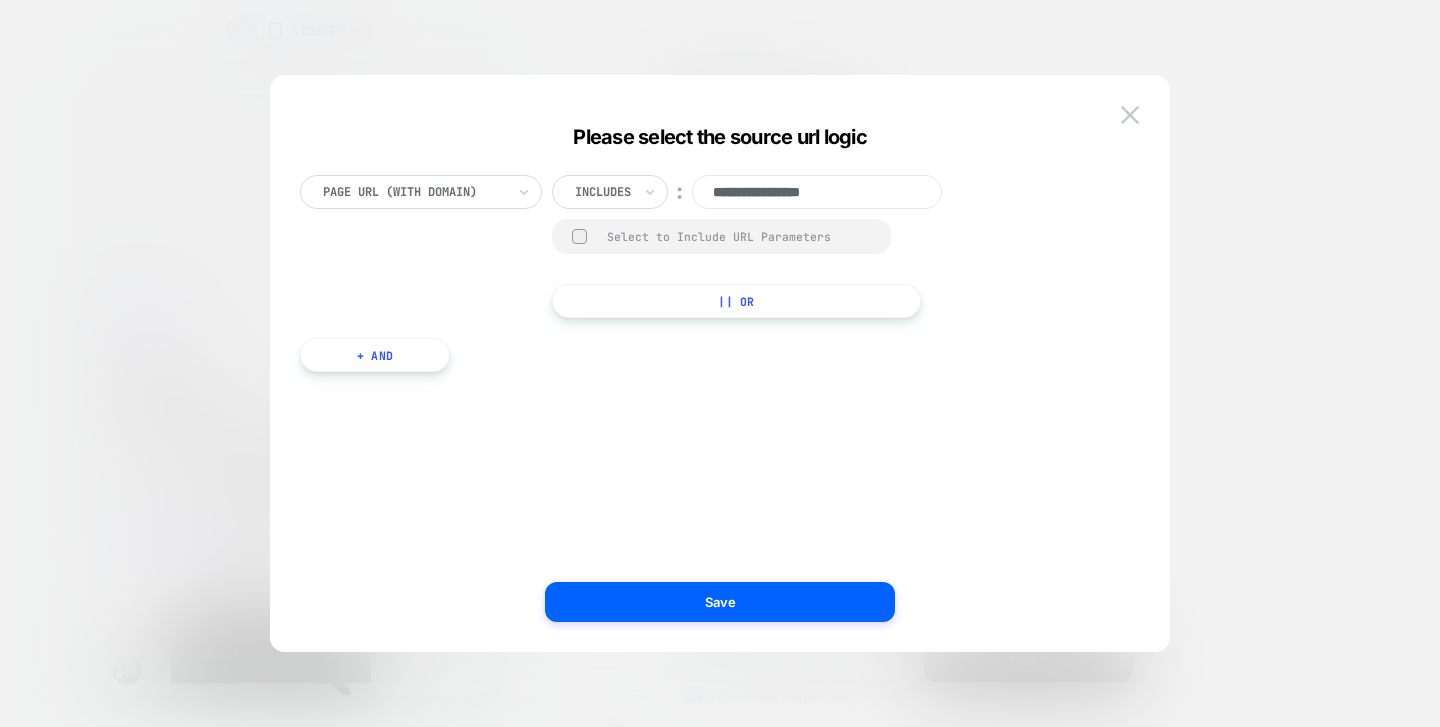 click on "**********" at bounding box center [817, 192] 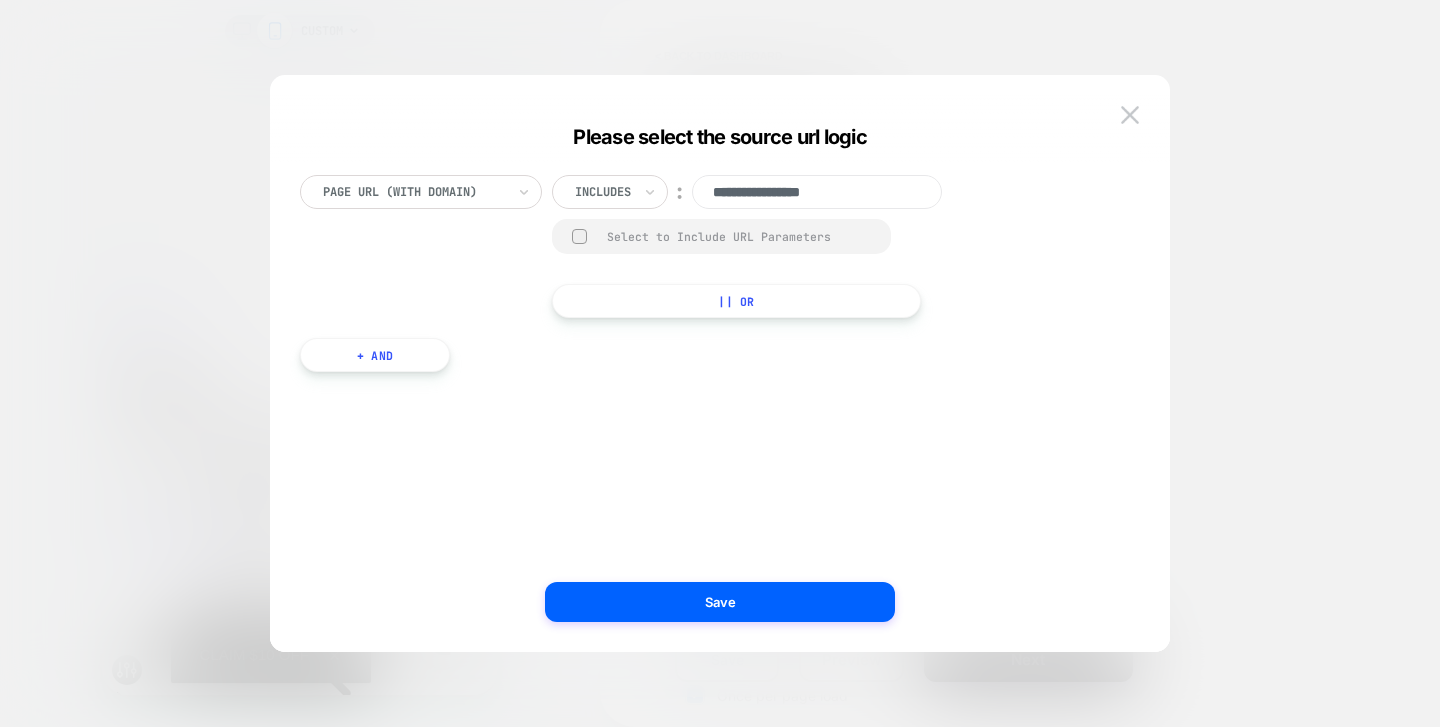 paste on "**********" 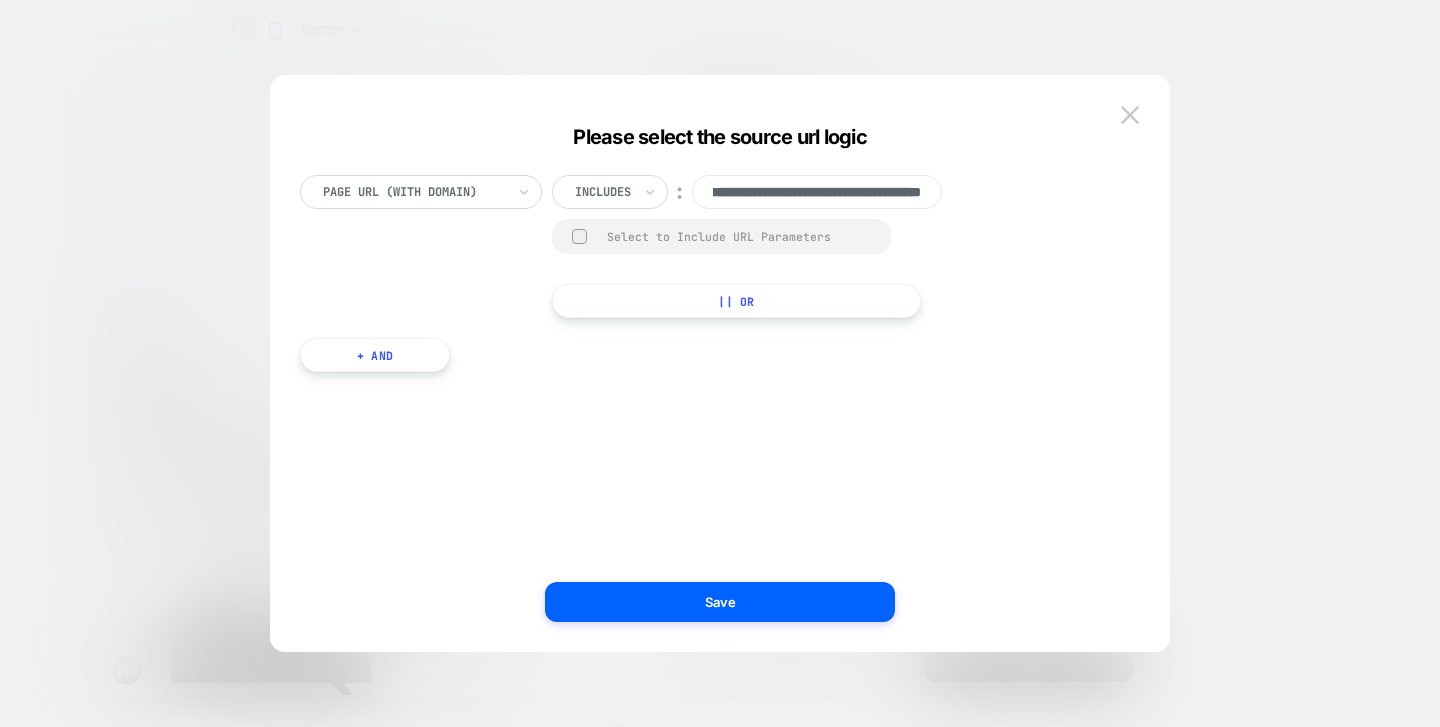 scroll, scrollTop: 0, scrollLeft: 0, axis: both 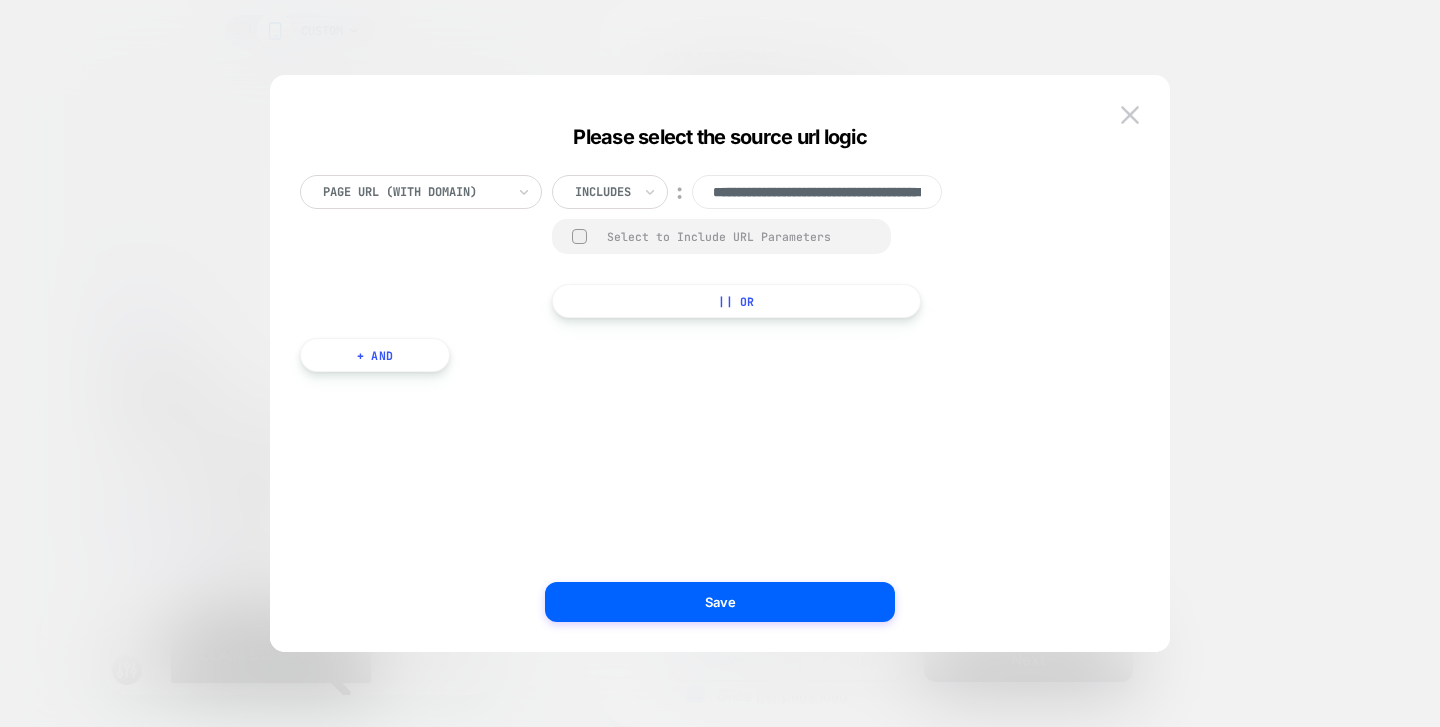 drag, startPoint x: 817, startPoint y: 191, endPoint x: 482, endPoint y: 194, distance: 335.01343 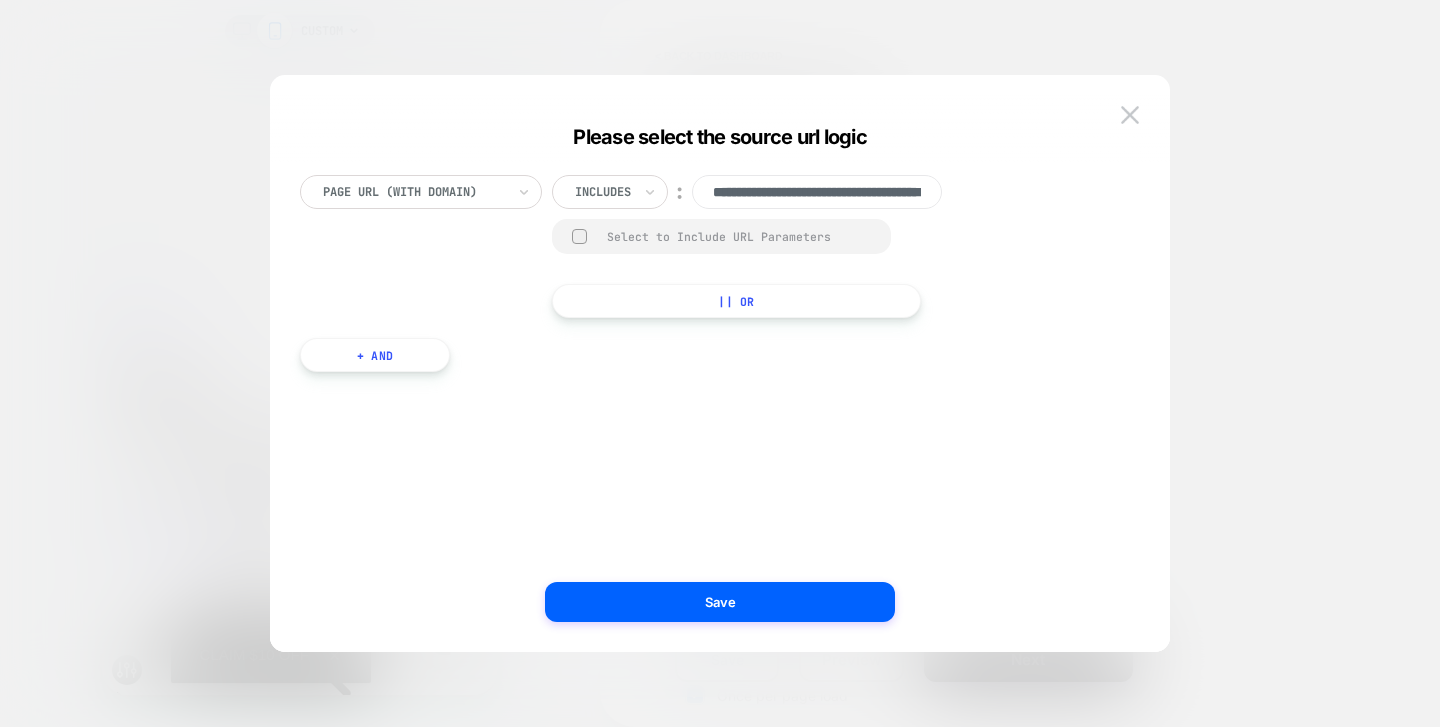 type on "**********" 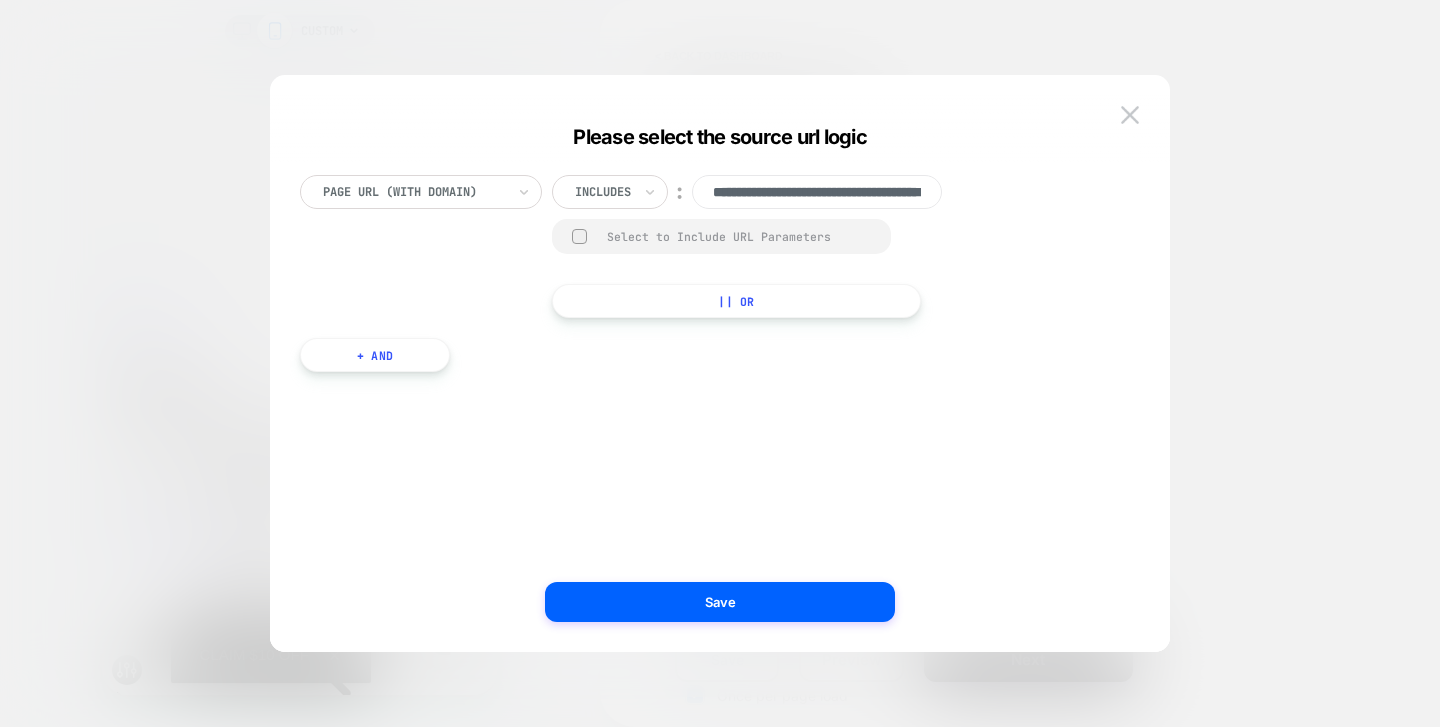 click on "**********" at bounding box center (764, 246) 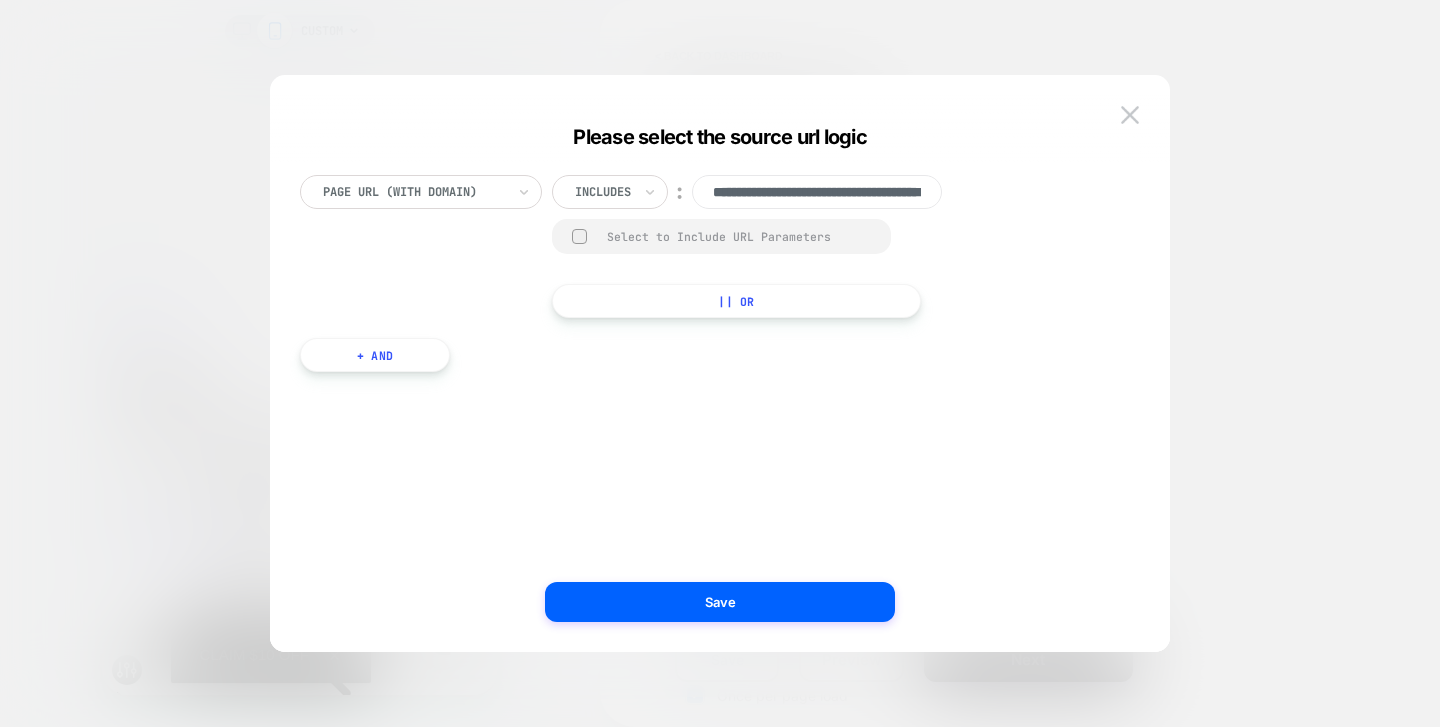 click on "Select to Include URL Parameters" at bounding box center [739, 236] 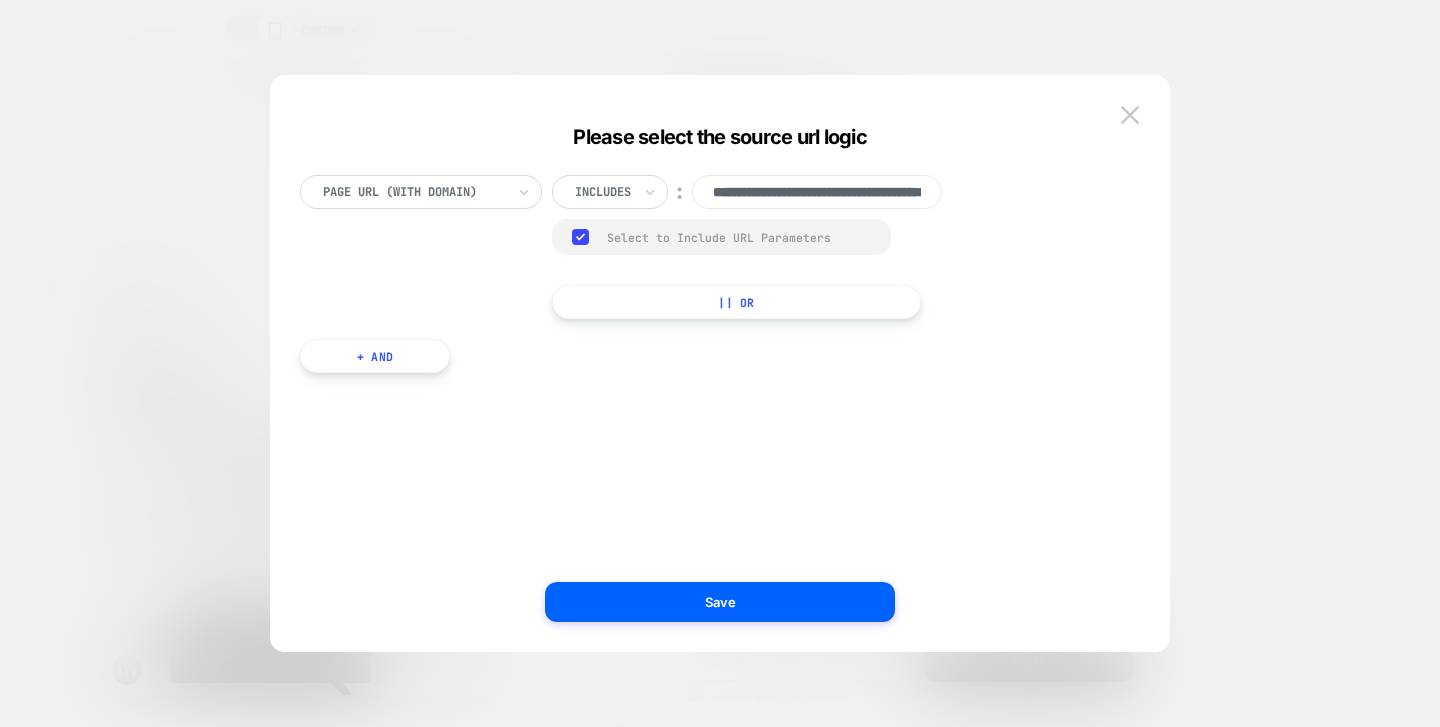 click on "Select to Include URL Parameters" at bounding box center [739, 237] 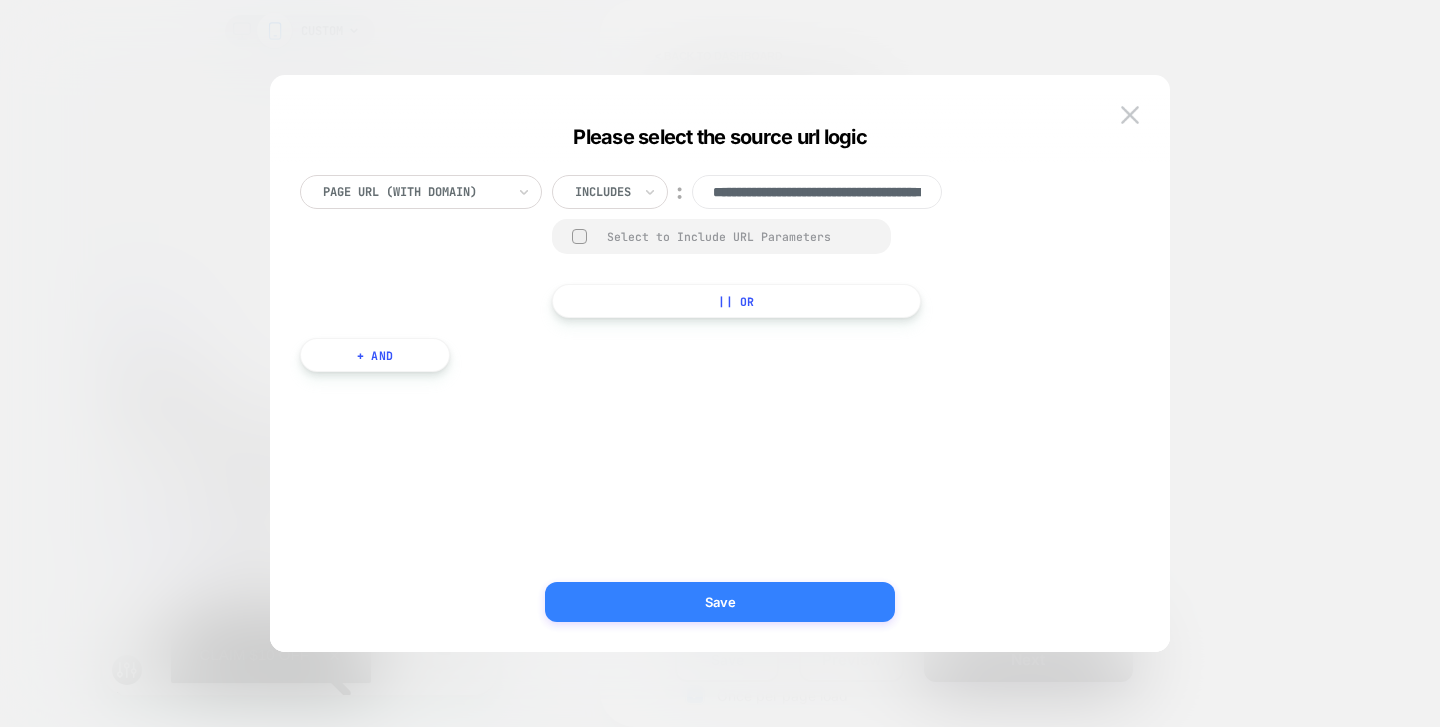 click on "Save" at bounding box center [720, 602] 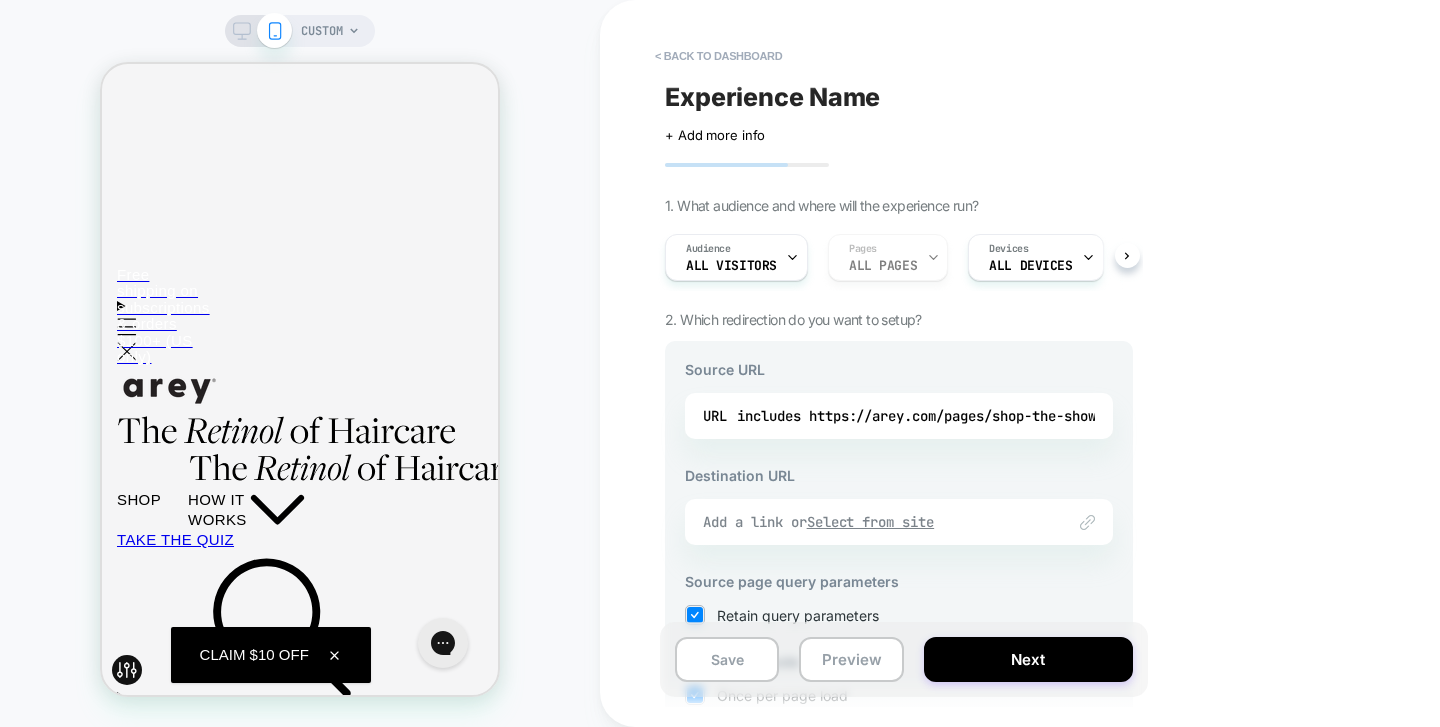 click on "Add a link or  Select from site" at bounding box center [874, 522] 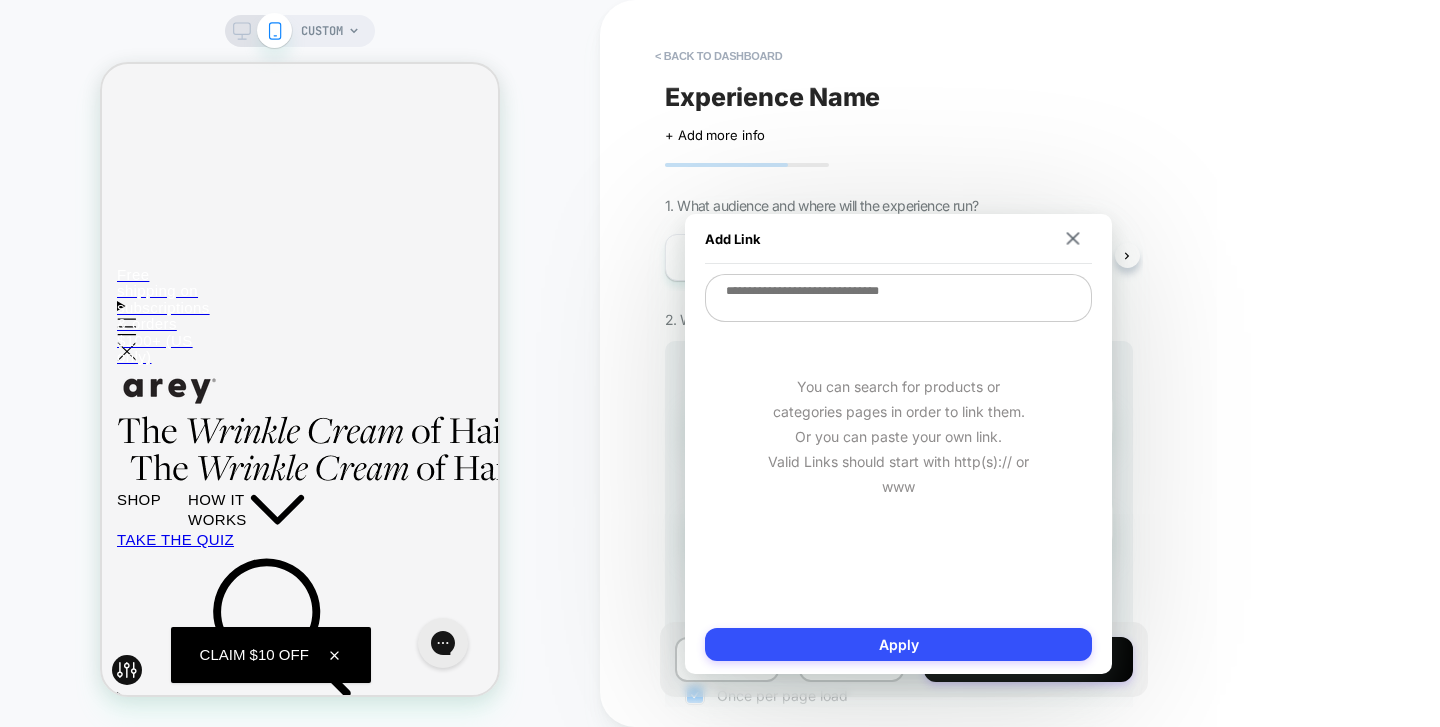click at bounding box center [898, 298] 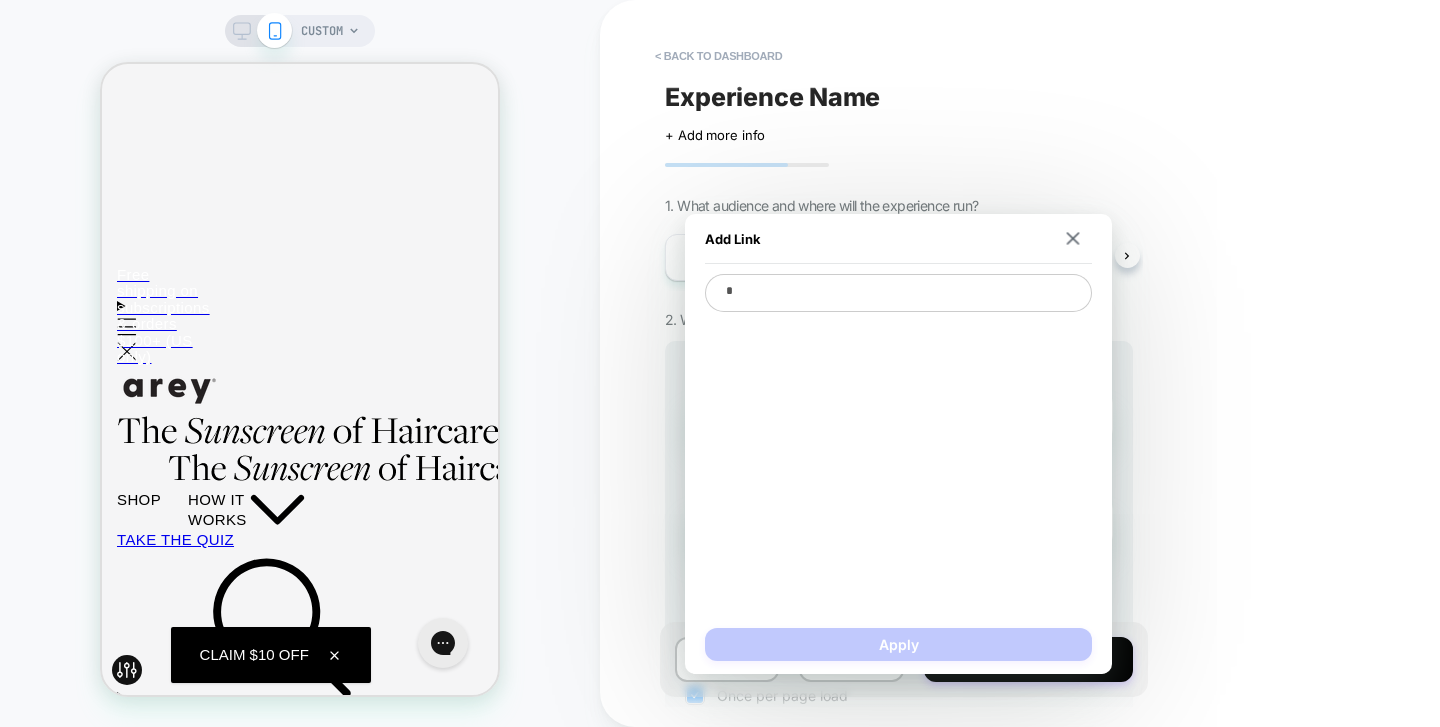 type on "**" 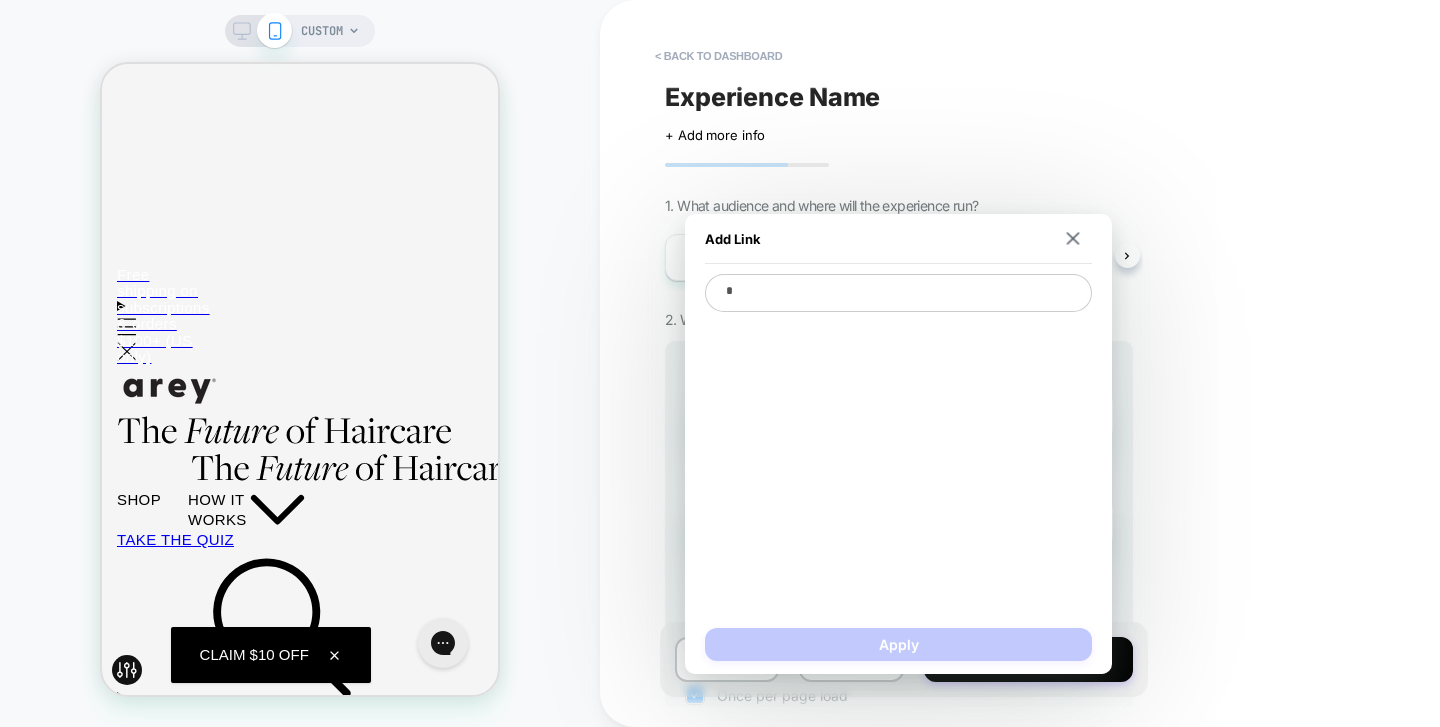 type on "*" 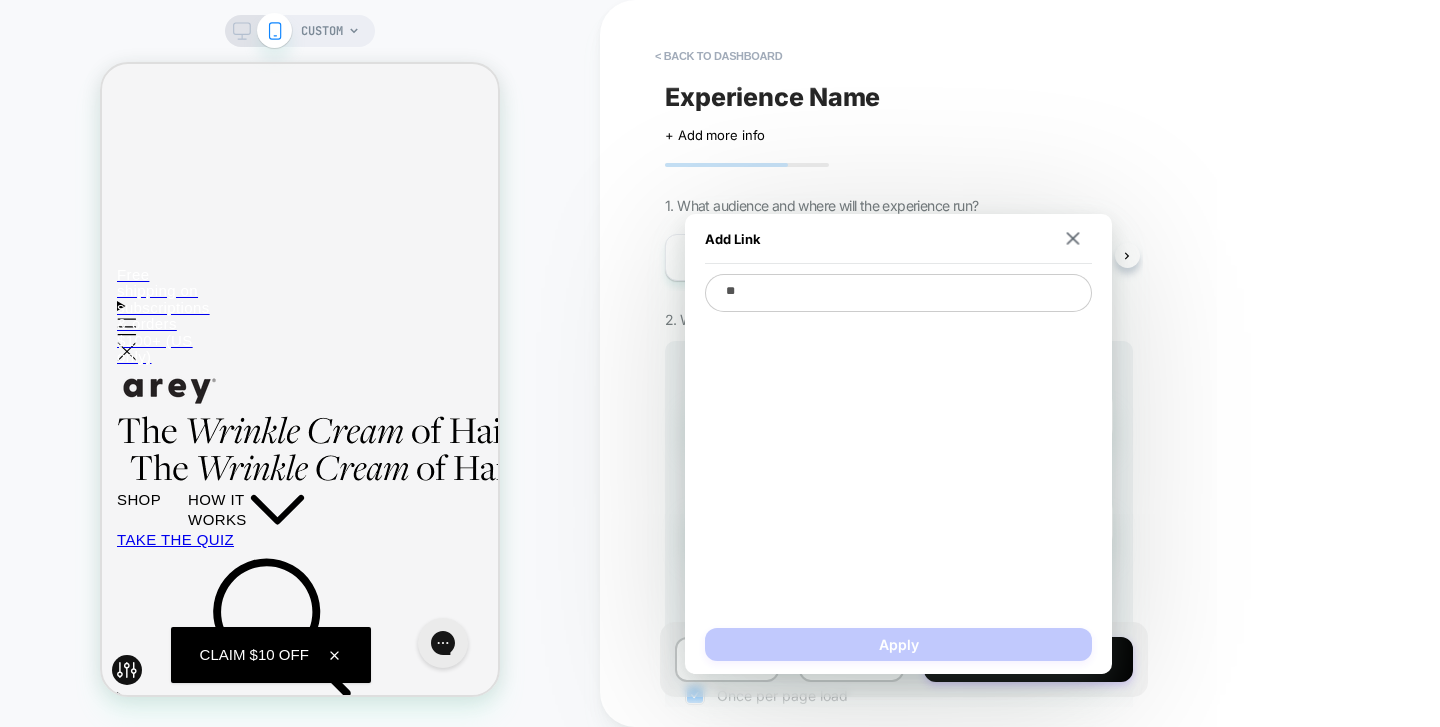 type on "***" 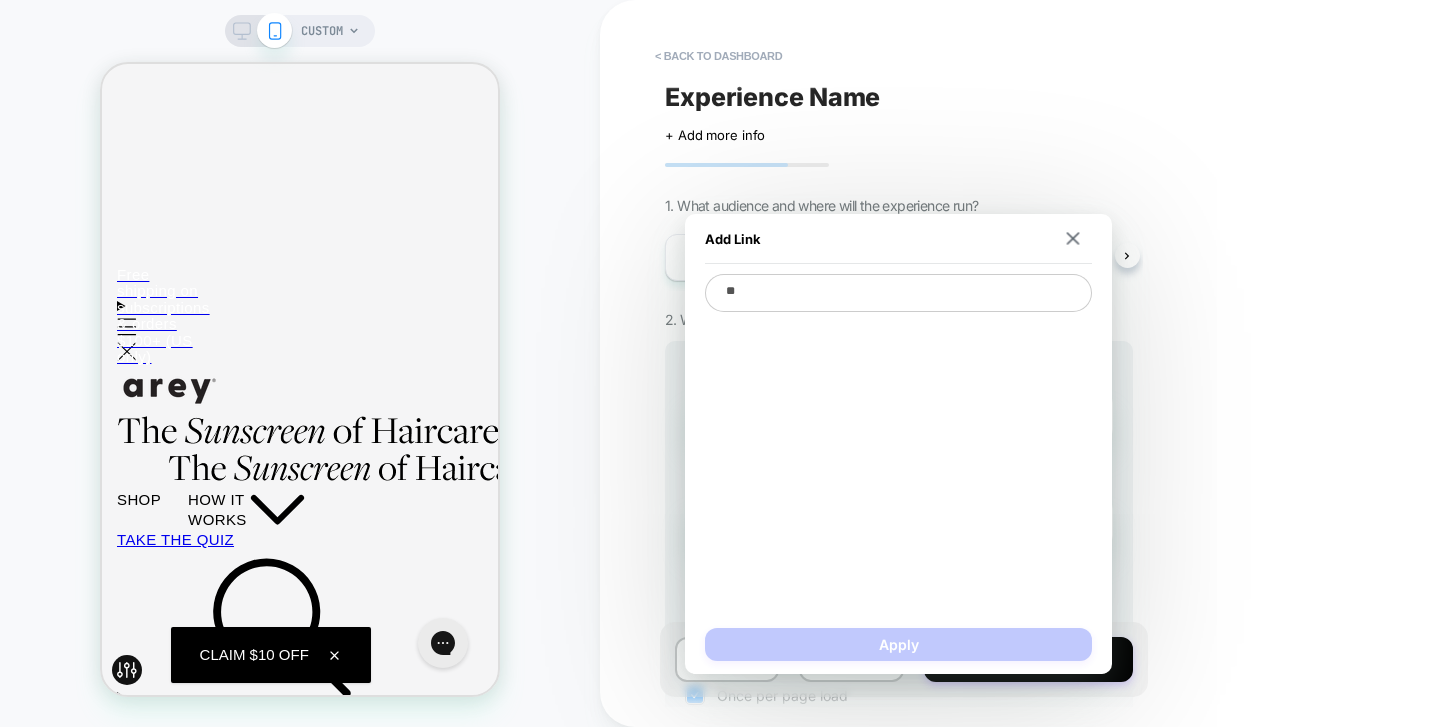 type on "*" 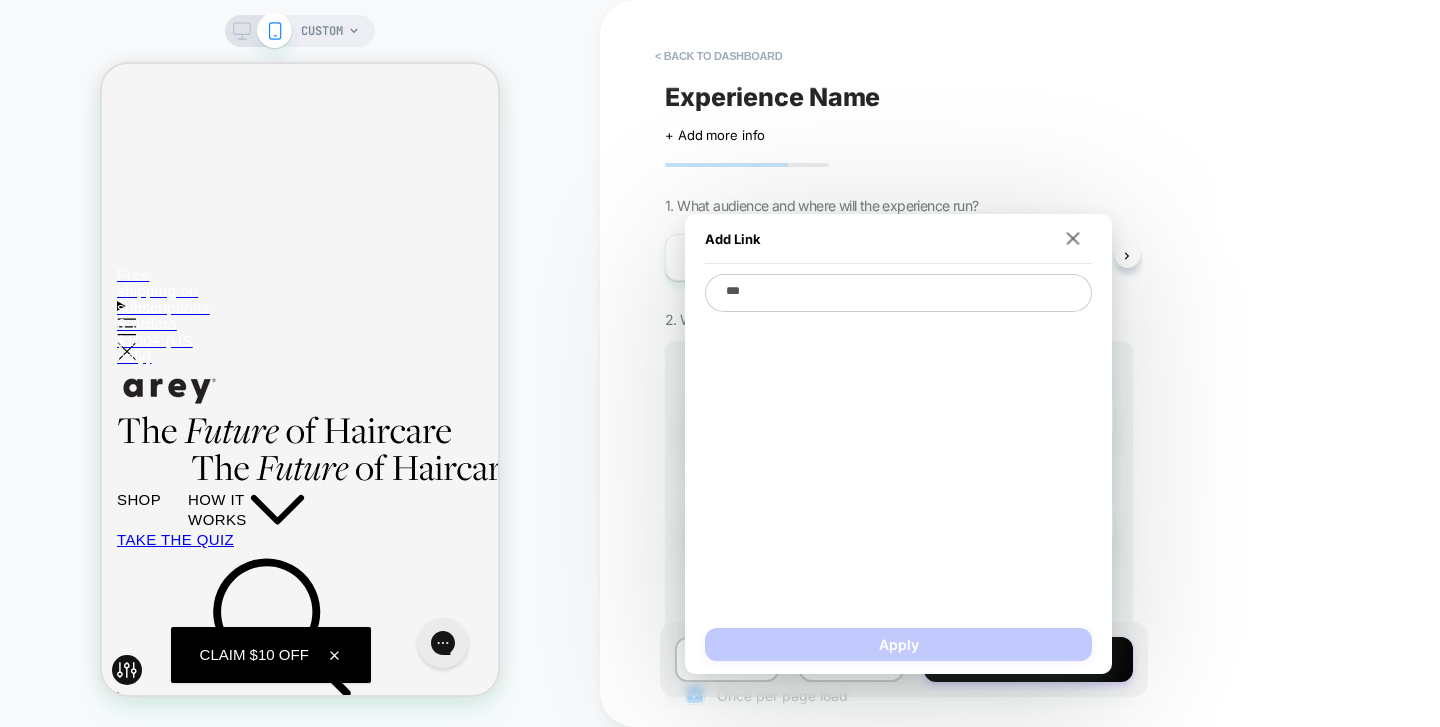 type on "****" 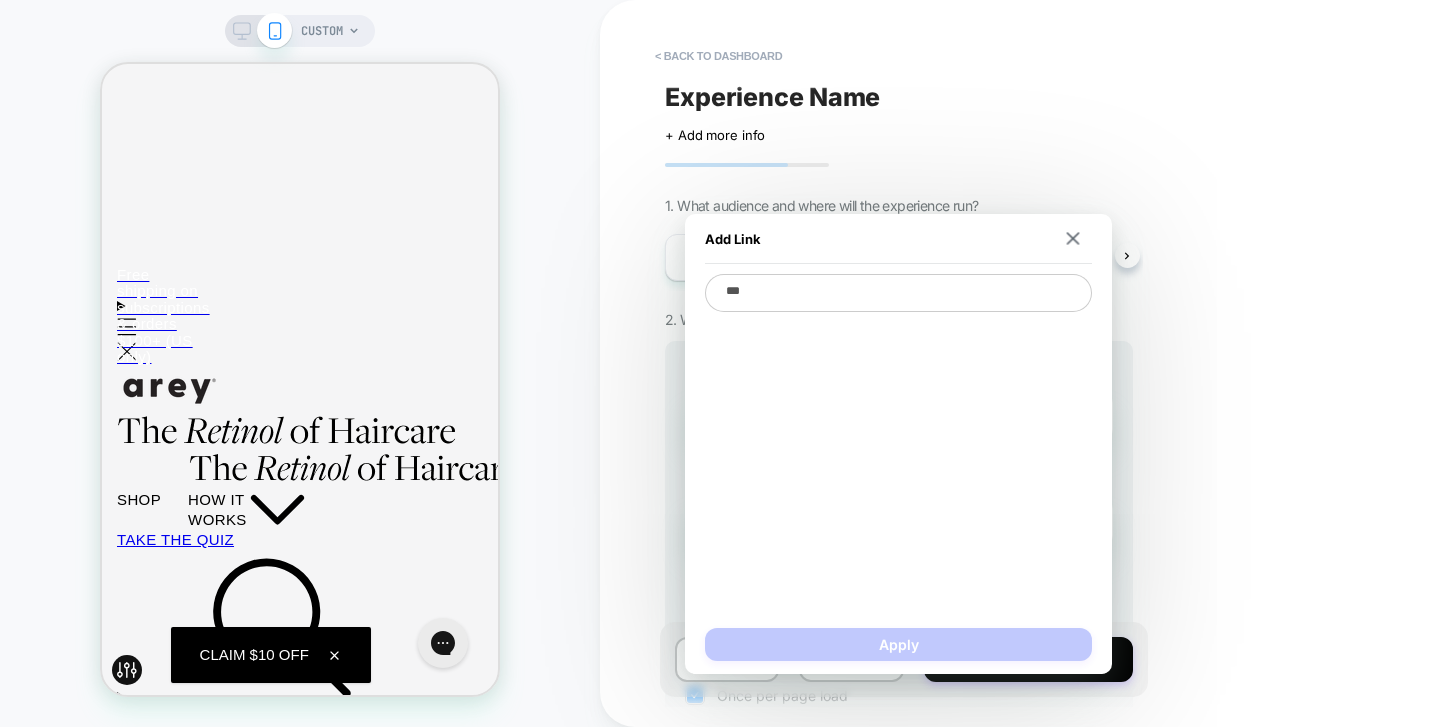 type on "*" 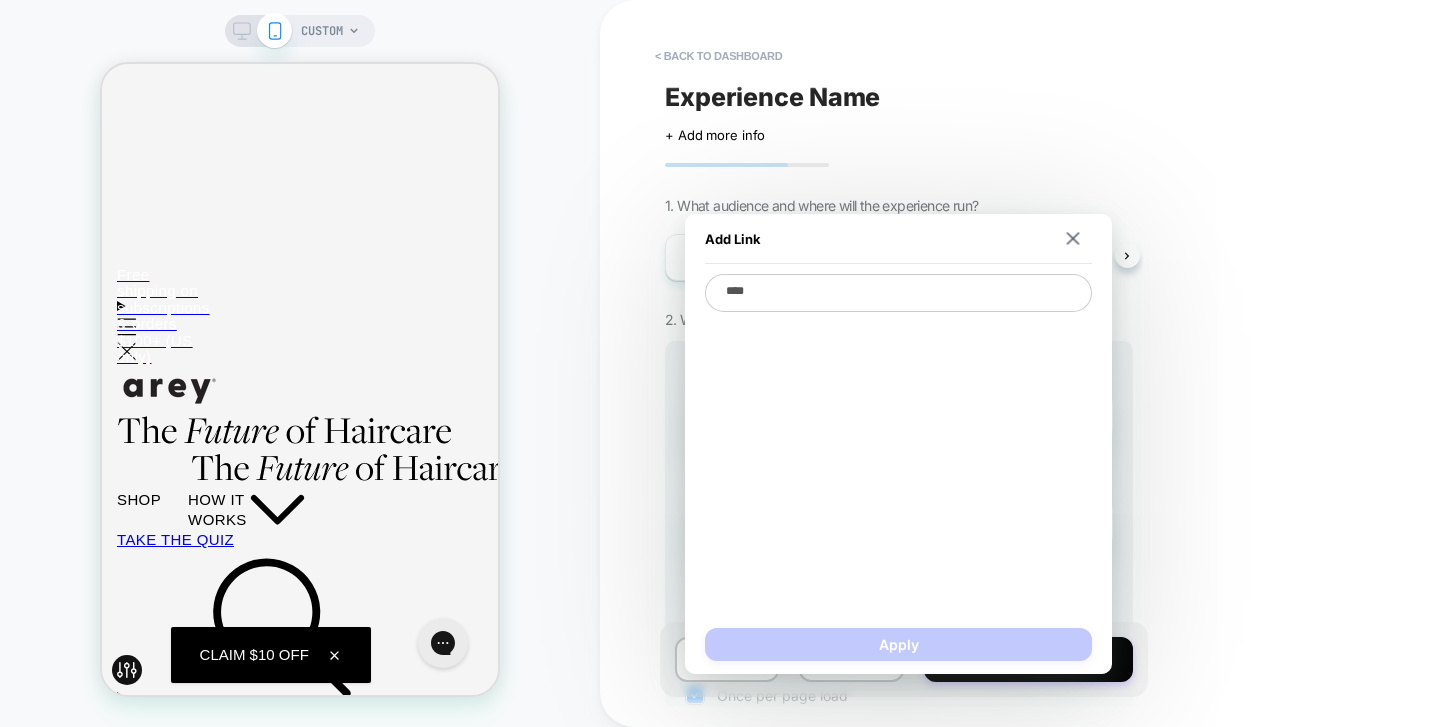 type on "*****" 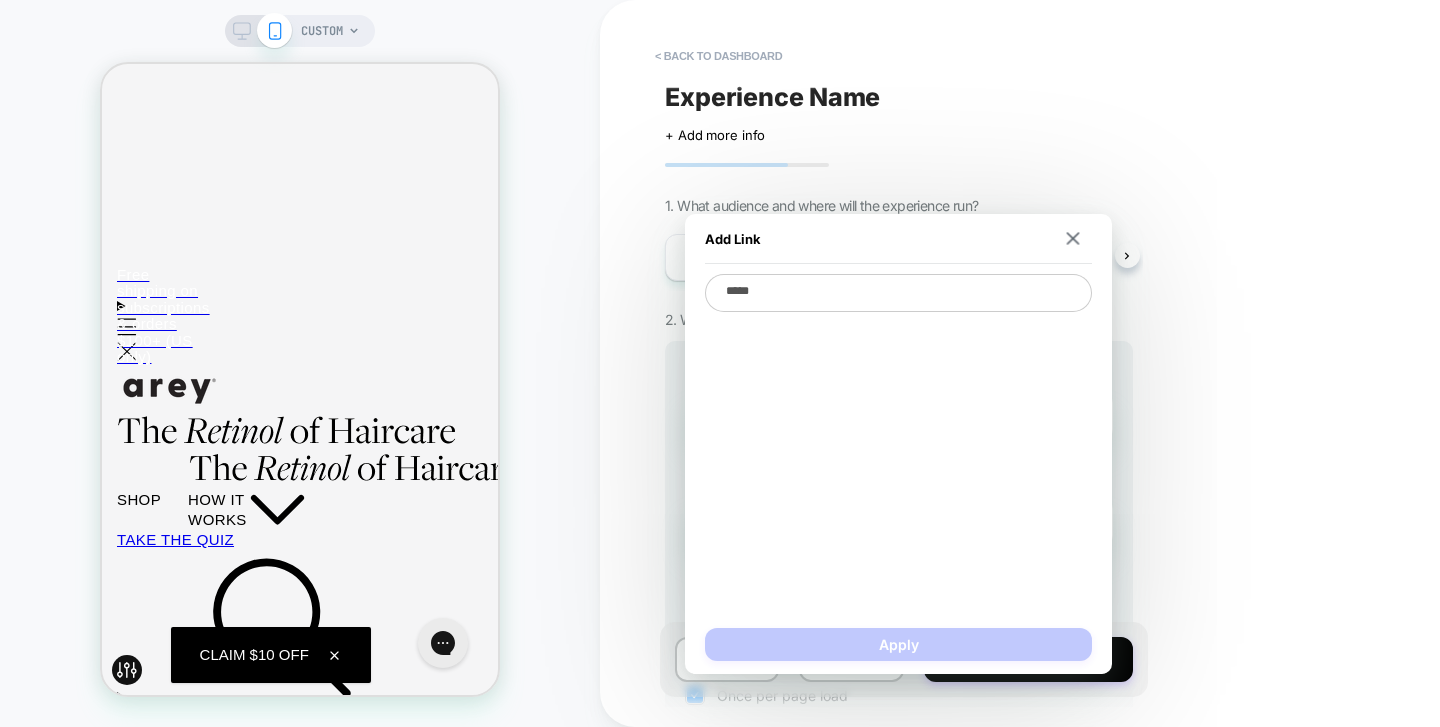 type on "******" 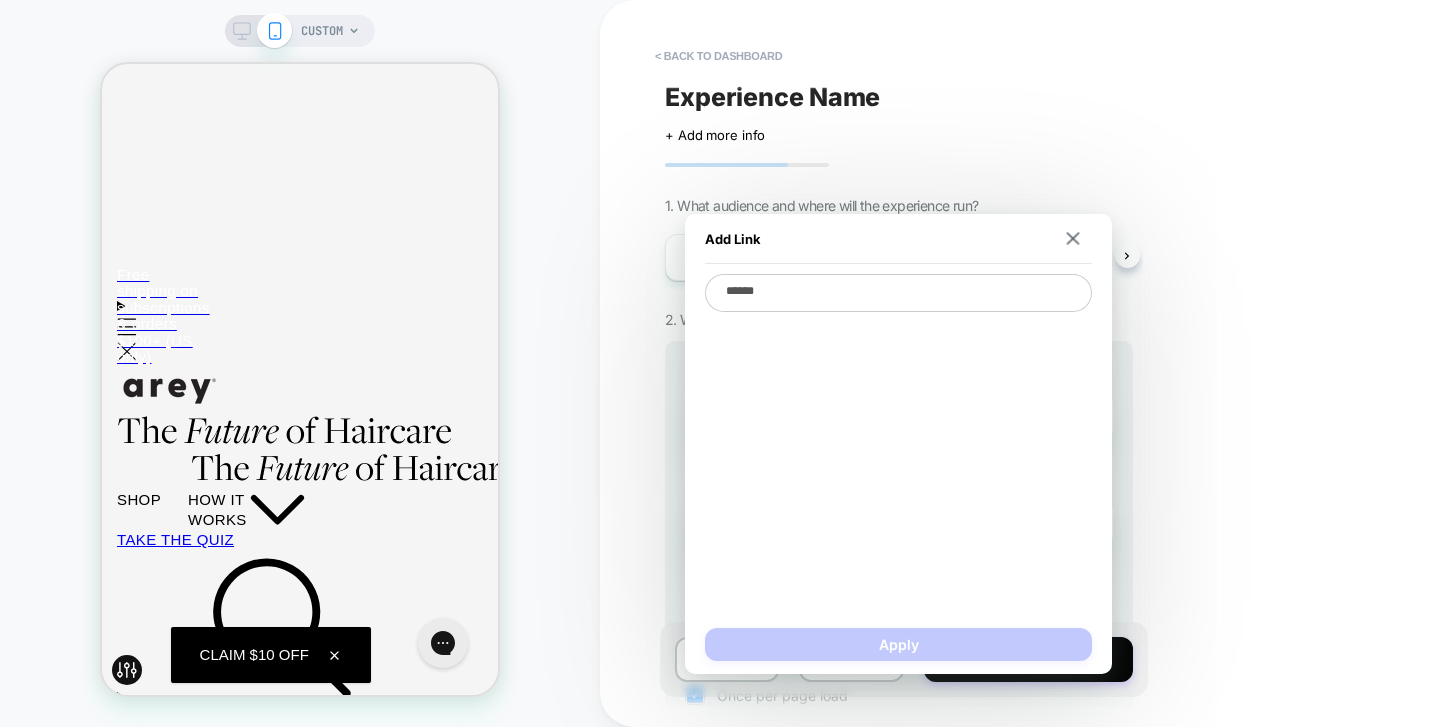 type on "*" 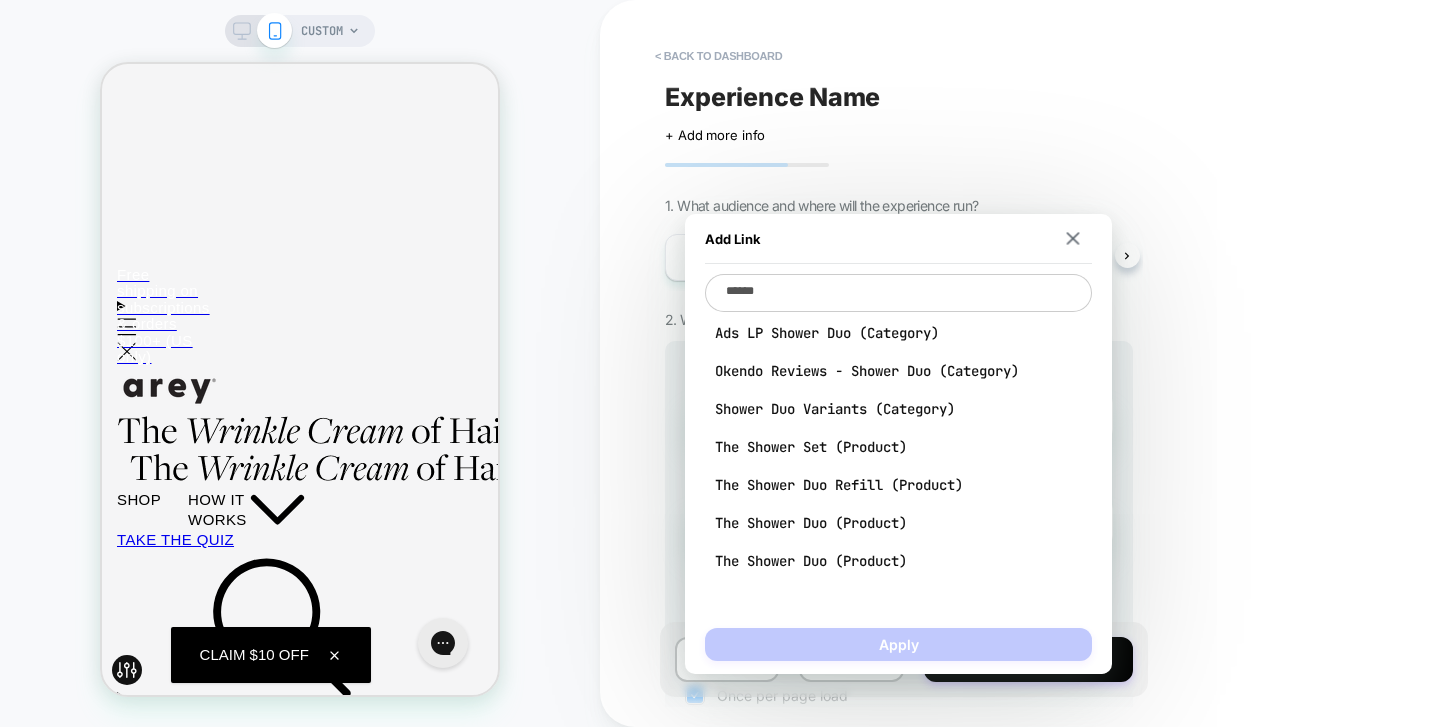 type on "******" 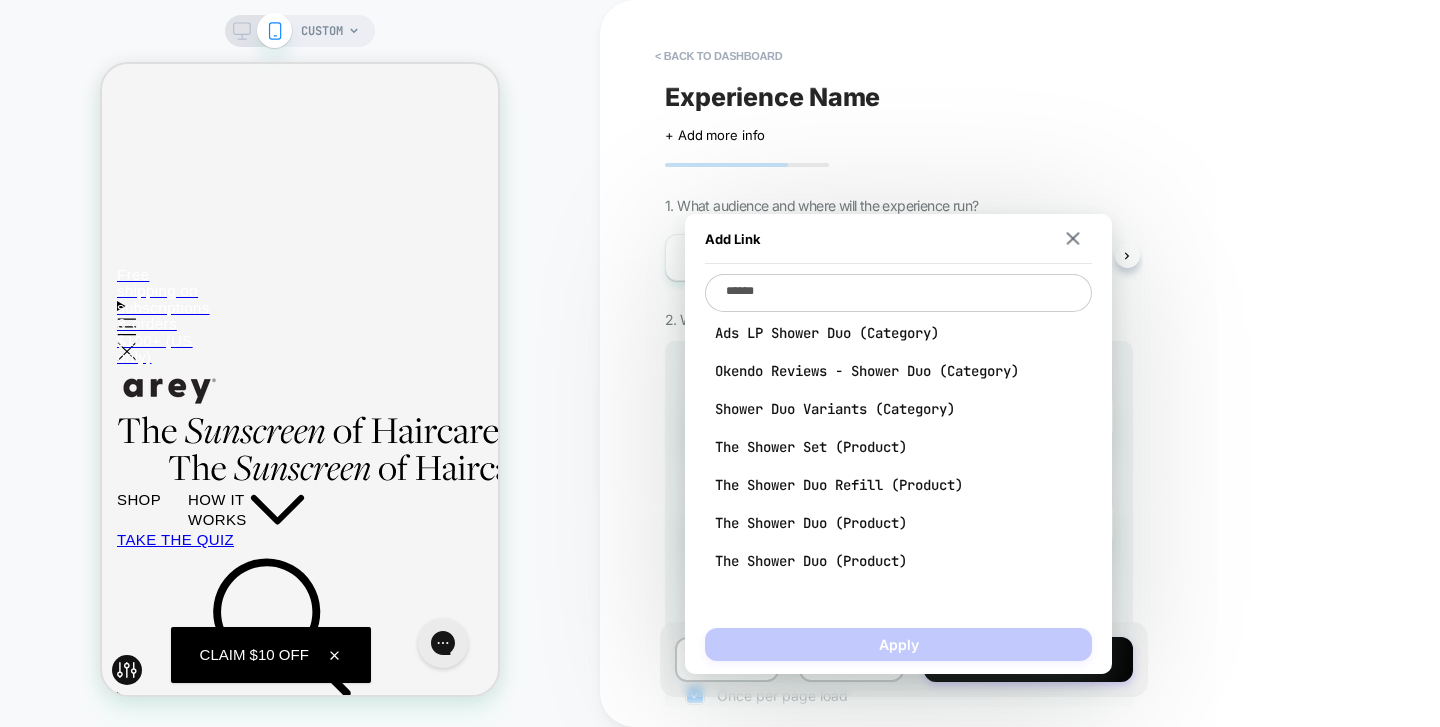 type on "*" 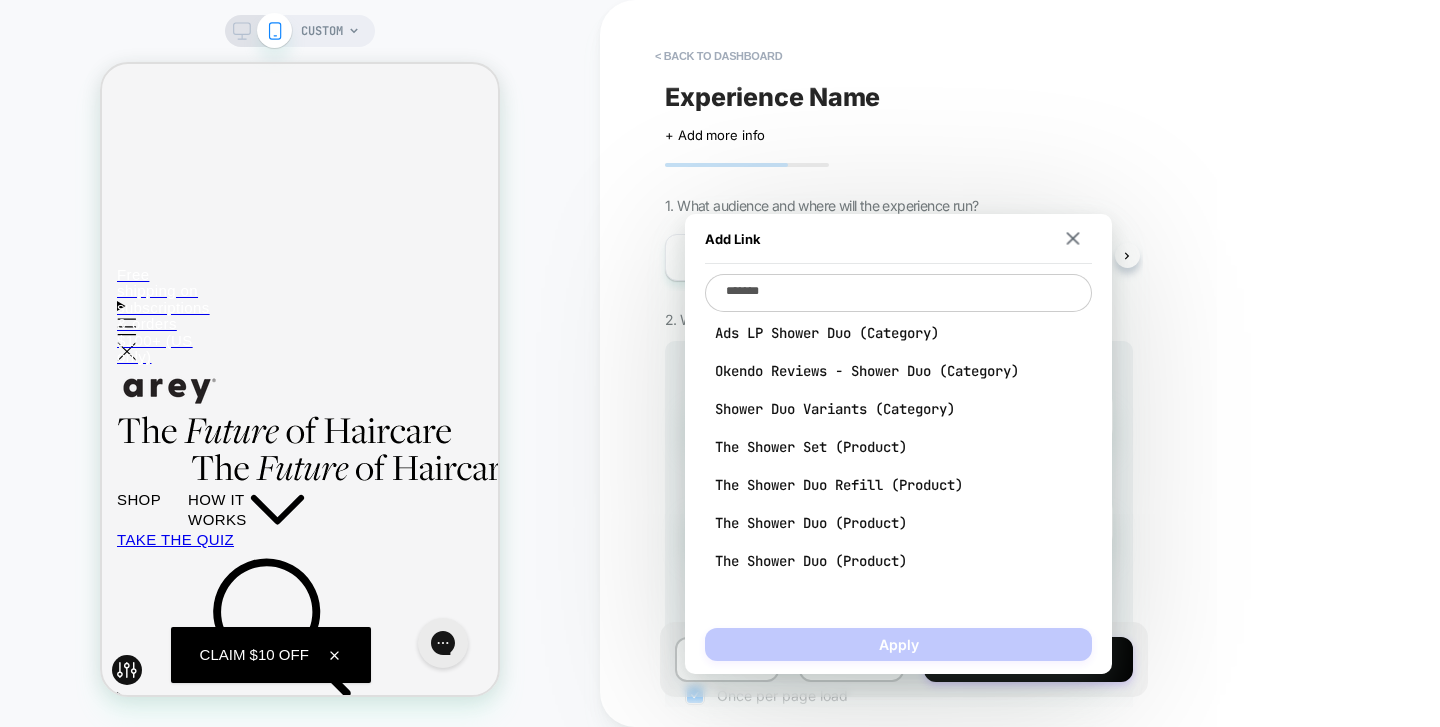 type on "********" 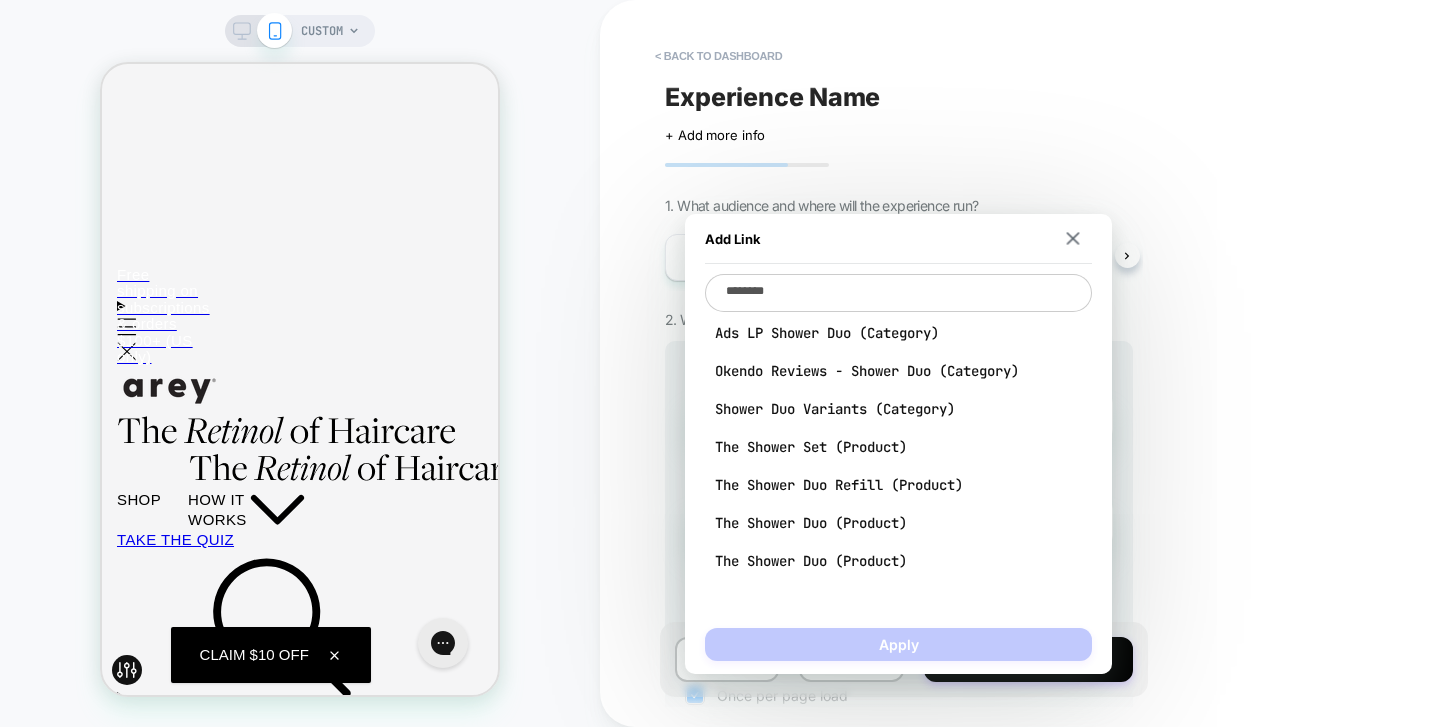 type on "*" 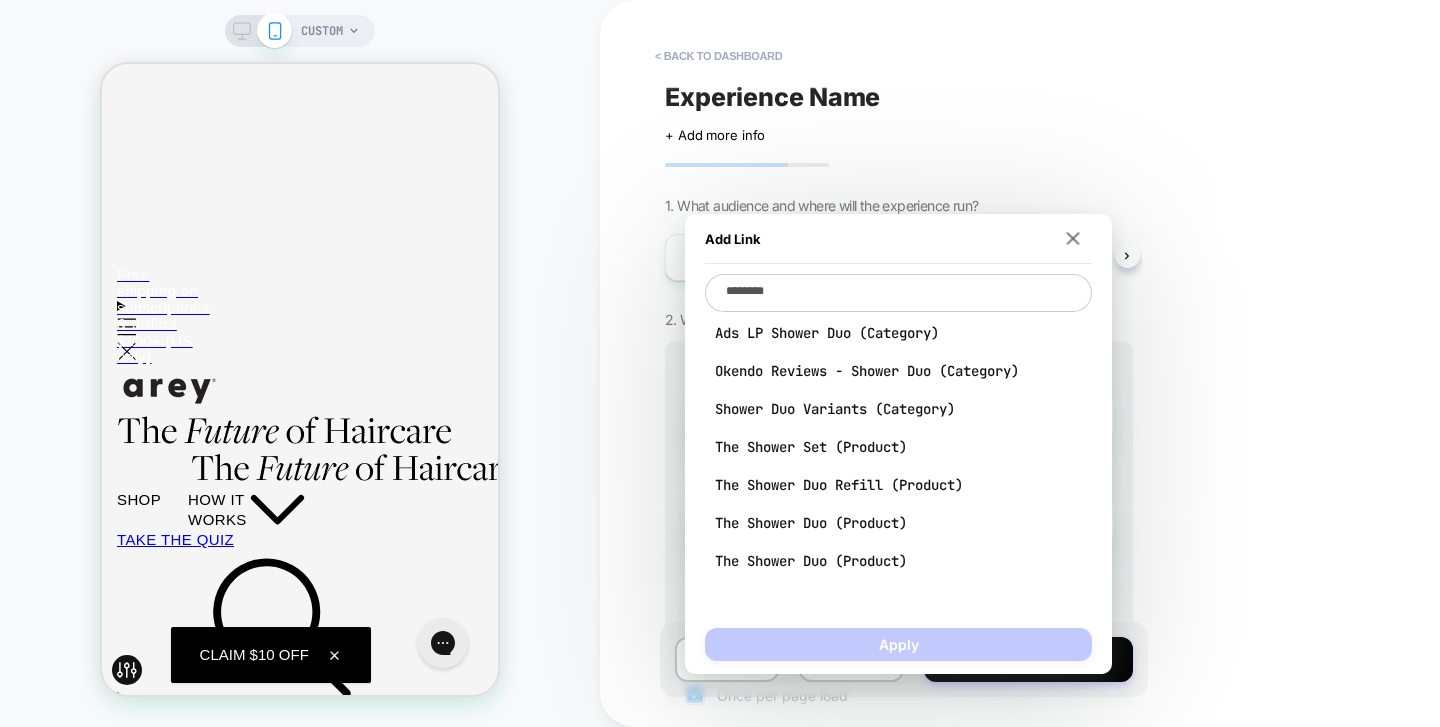 type on "*********" 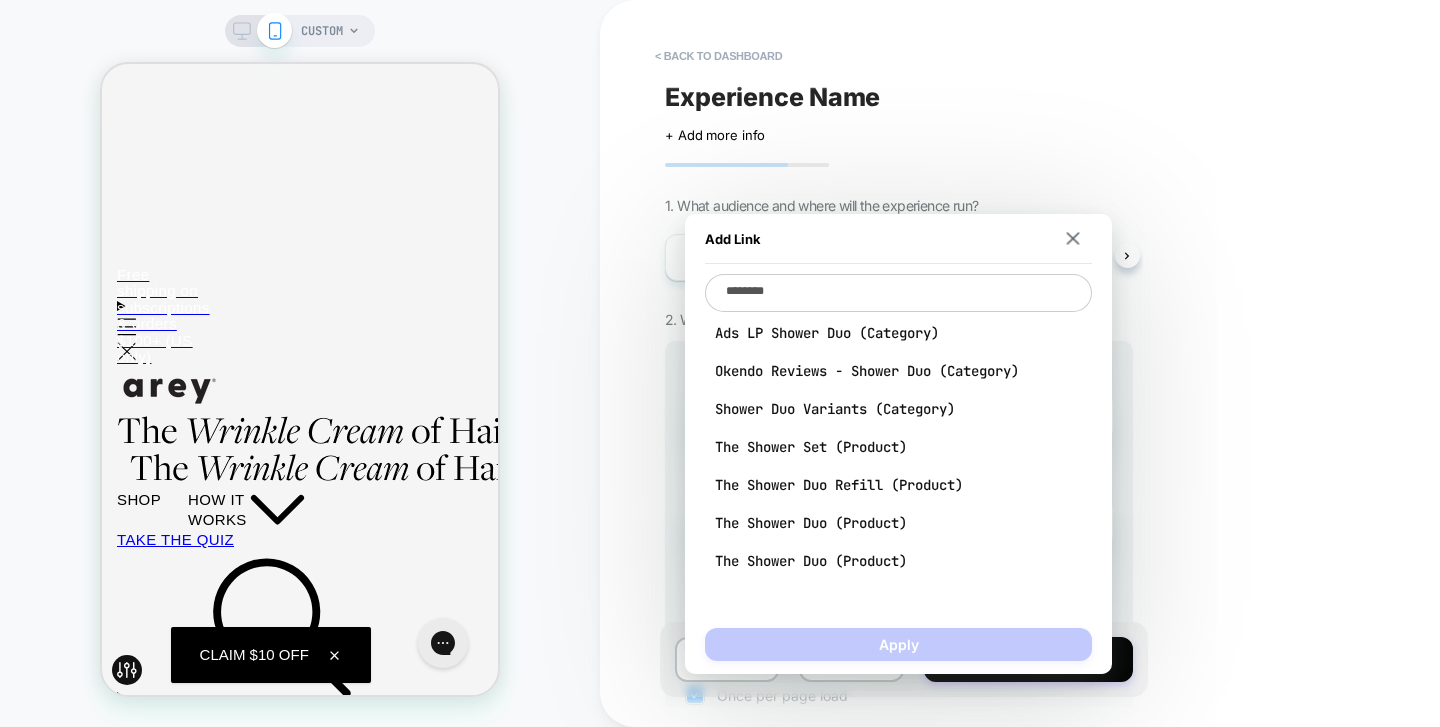 type on "*" 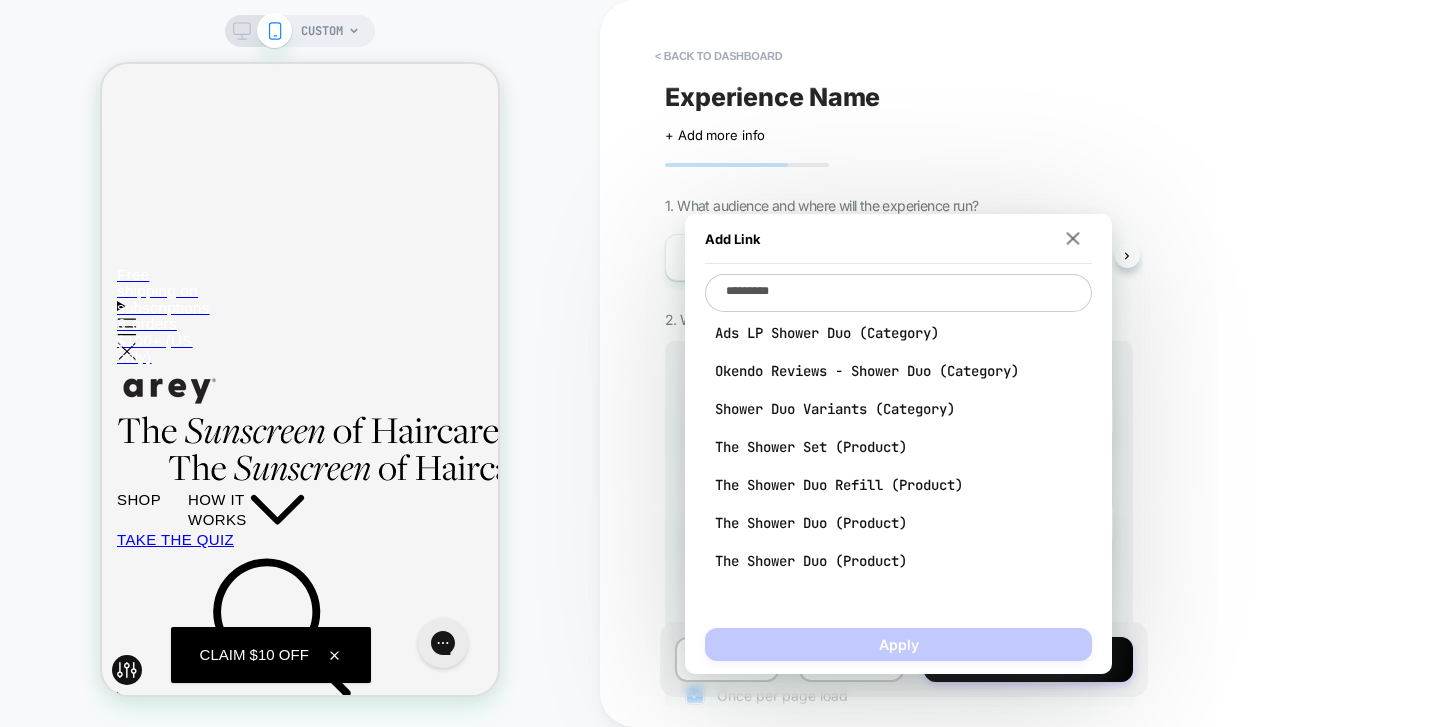 type on "**********" 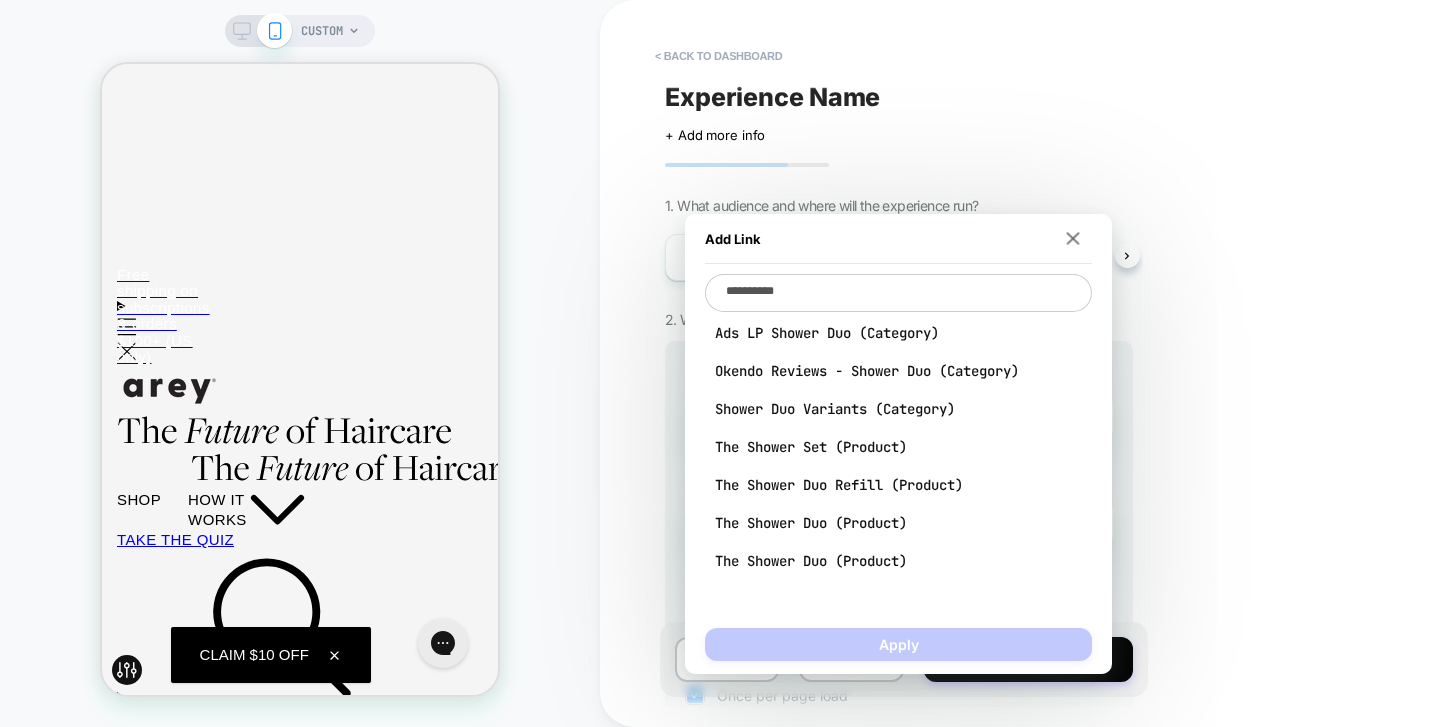 type on "*" 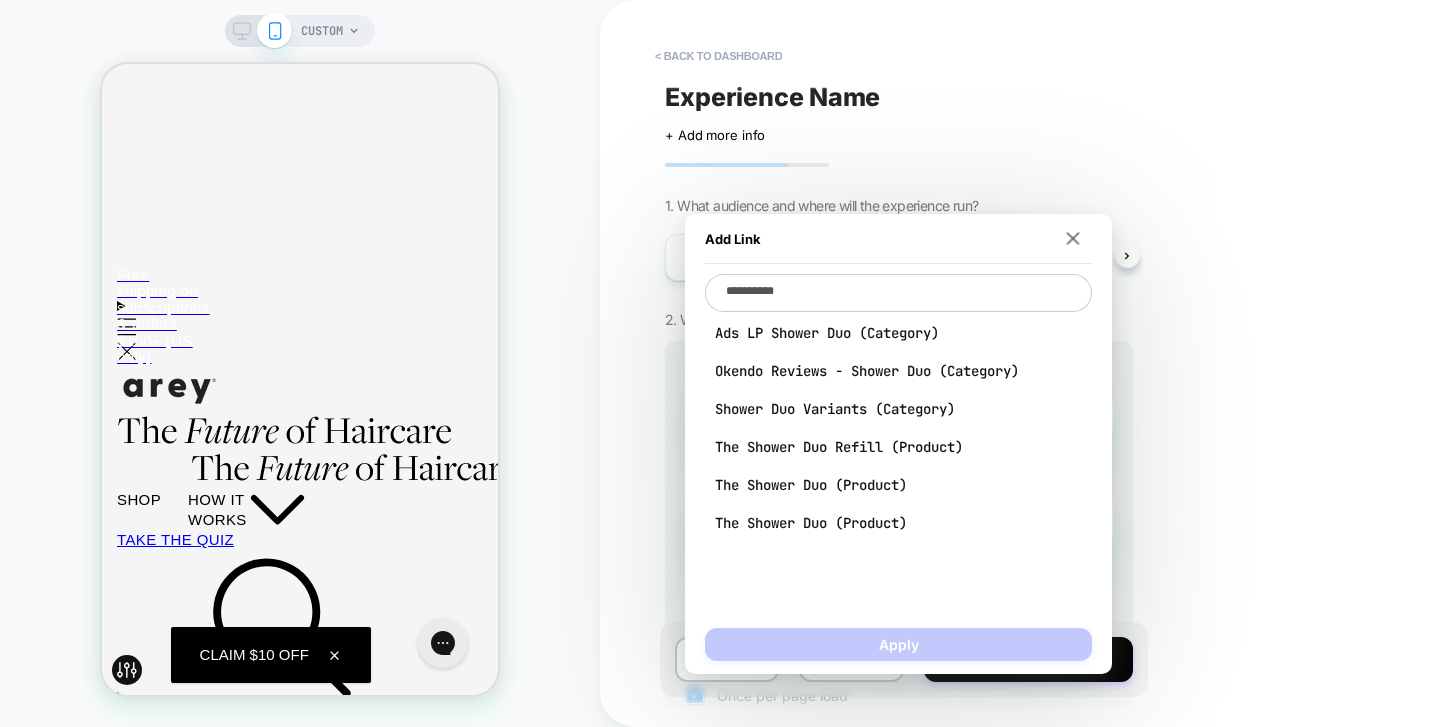 click on "**********" at bounding box center (898, 293) 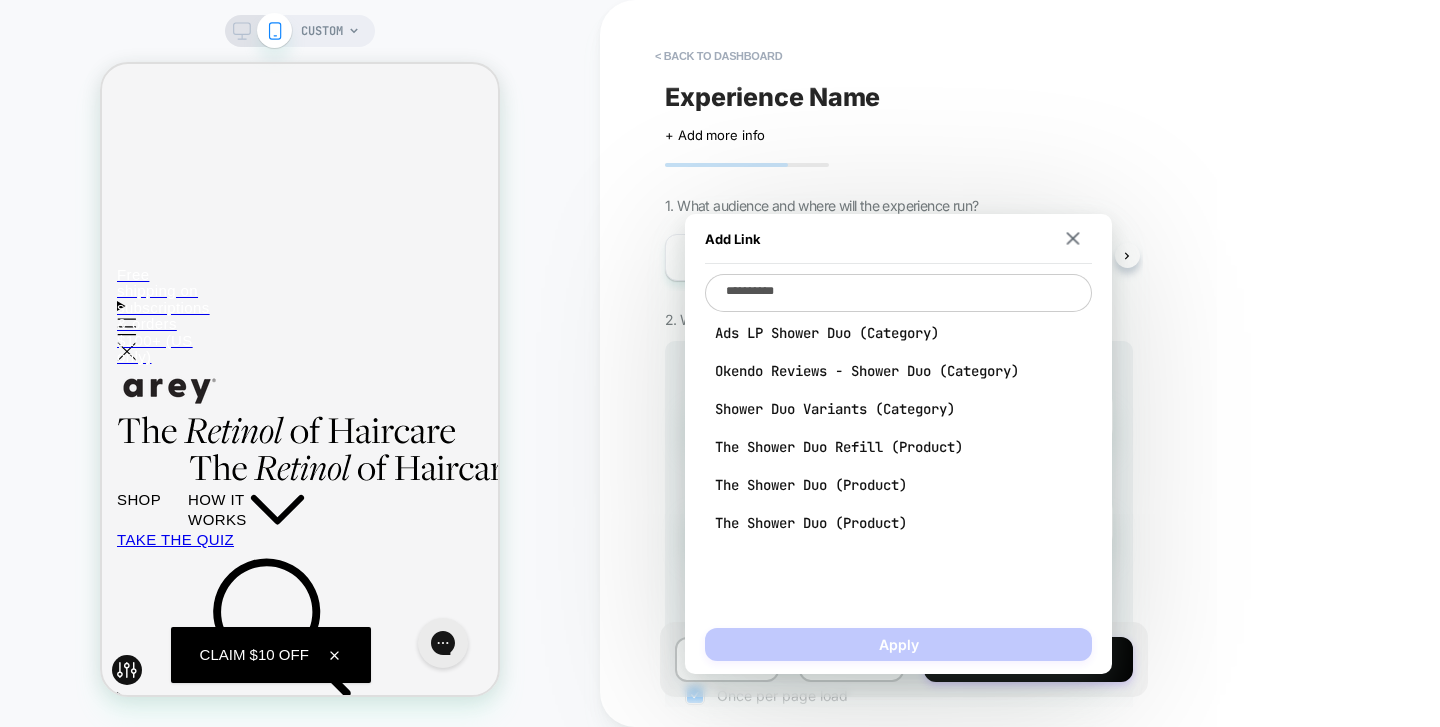 click on "**********" at bounding box center [898, 293] 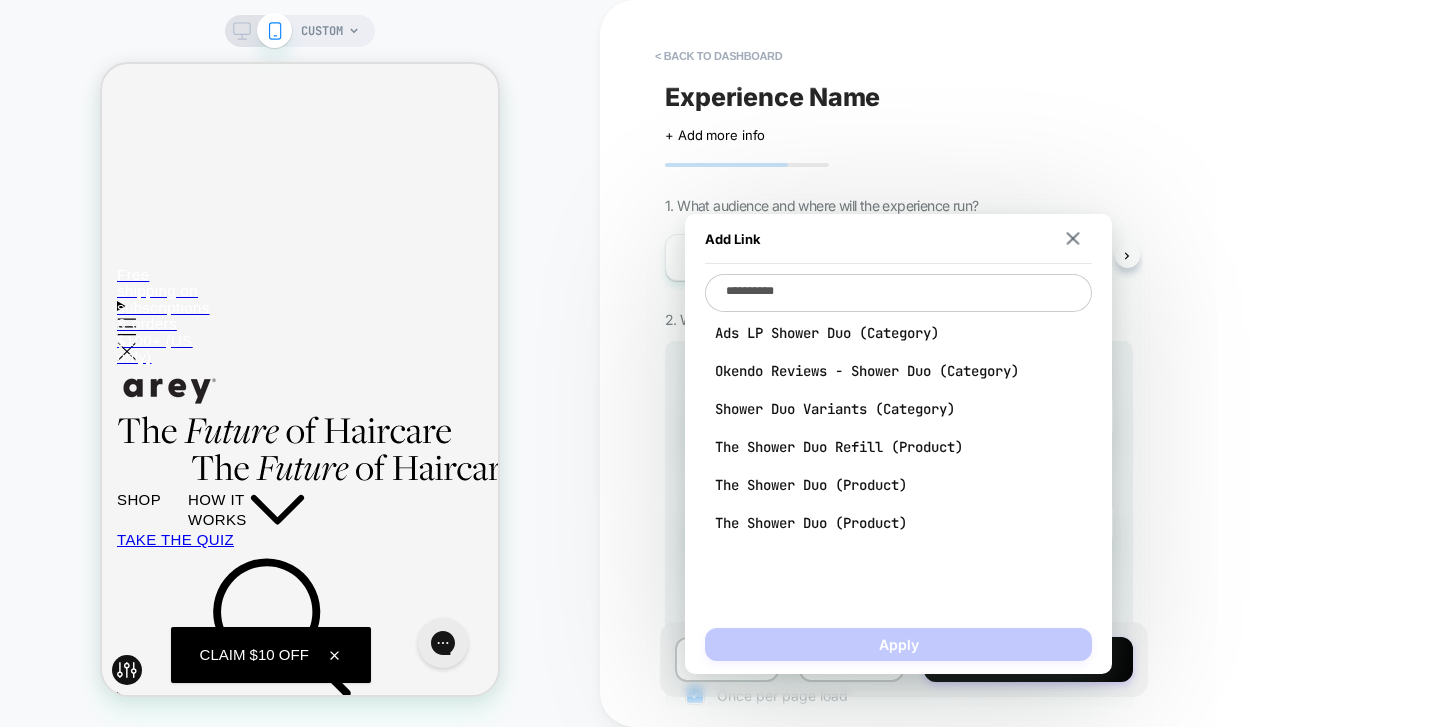 paste on "**********" 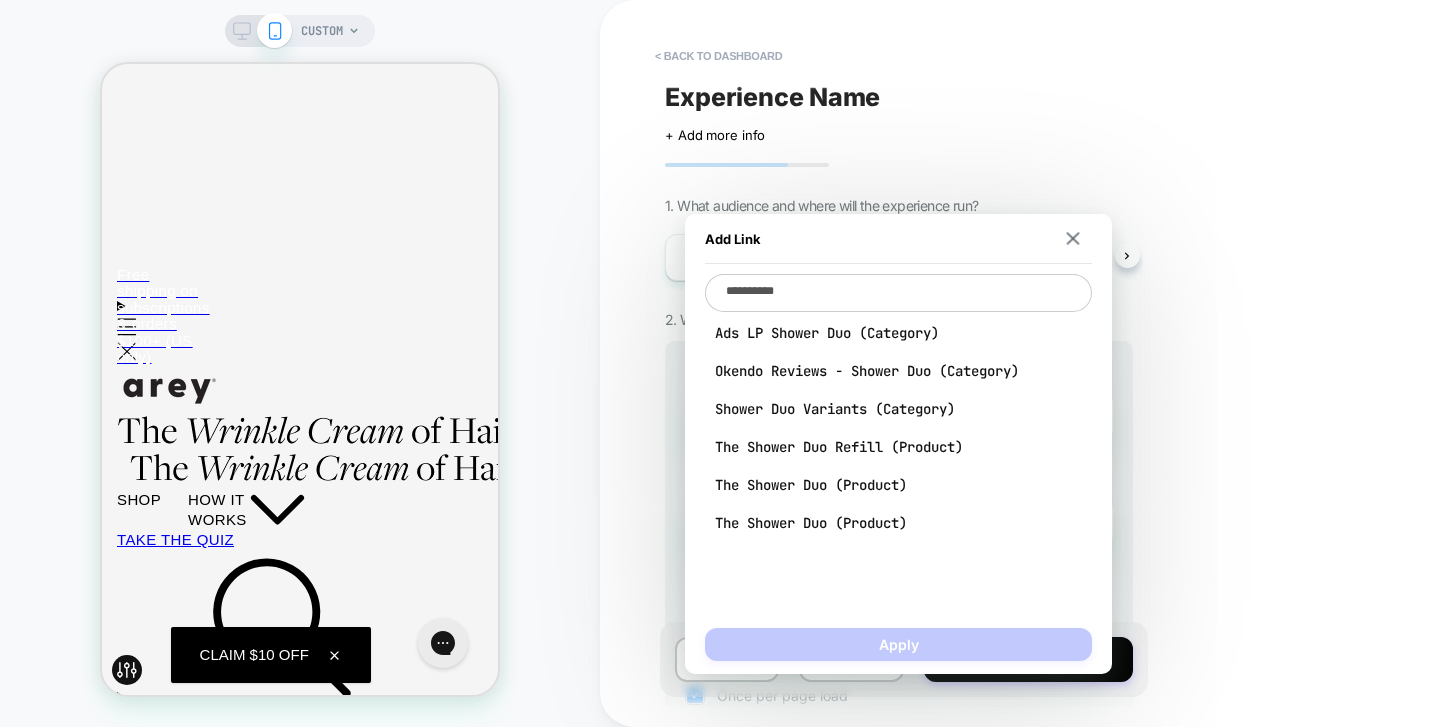 type on "**********" 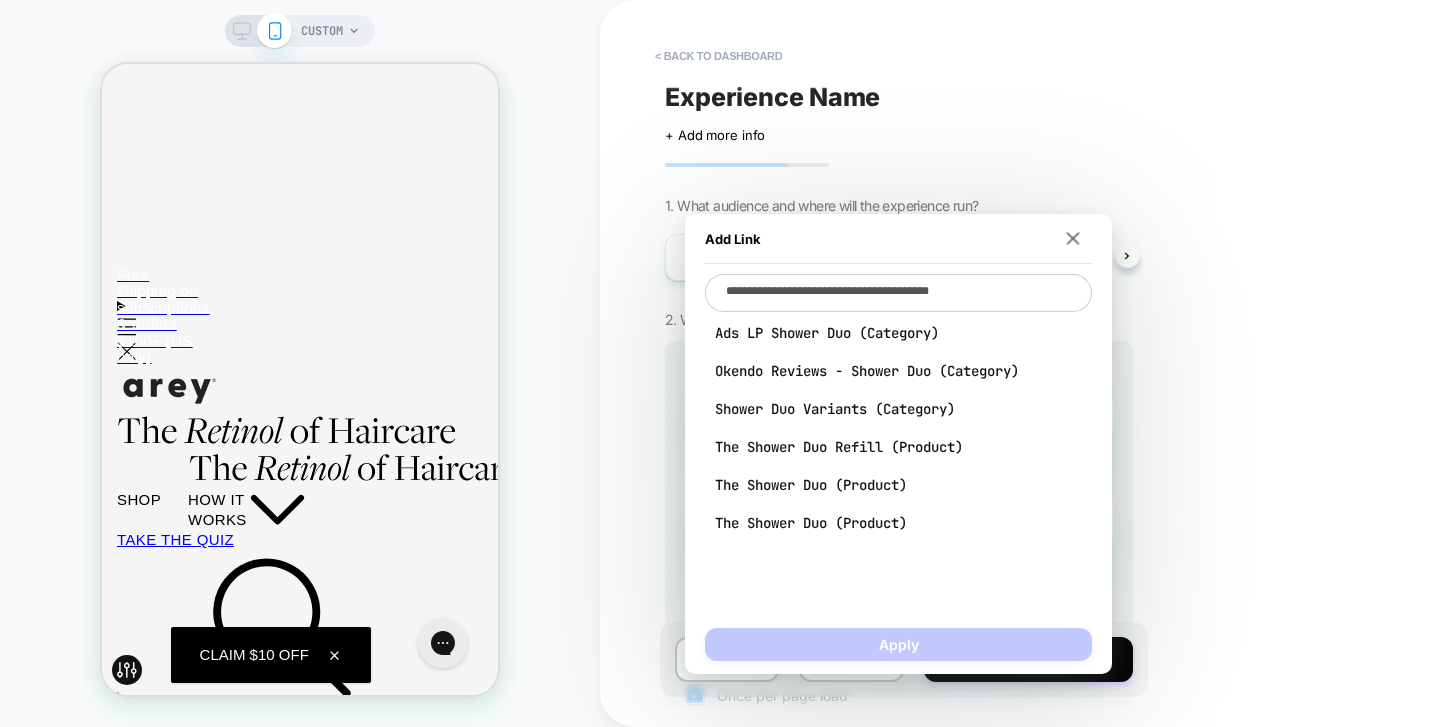 type on "*" 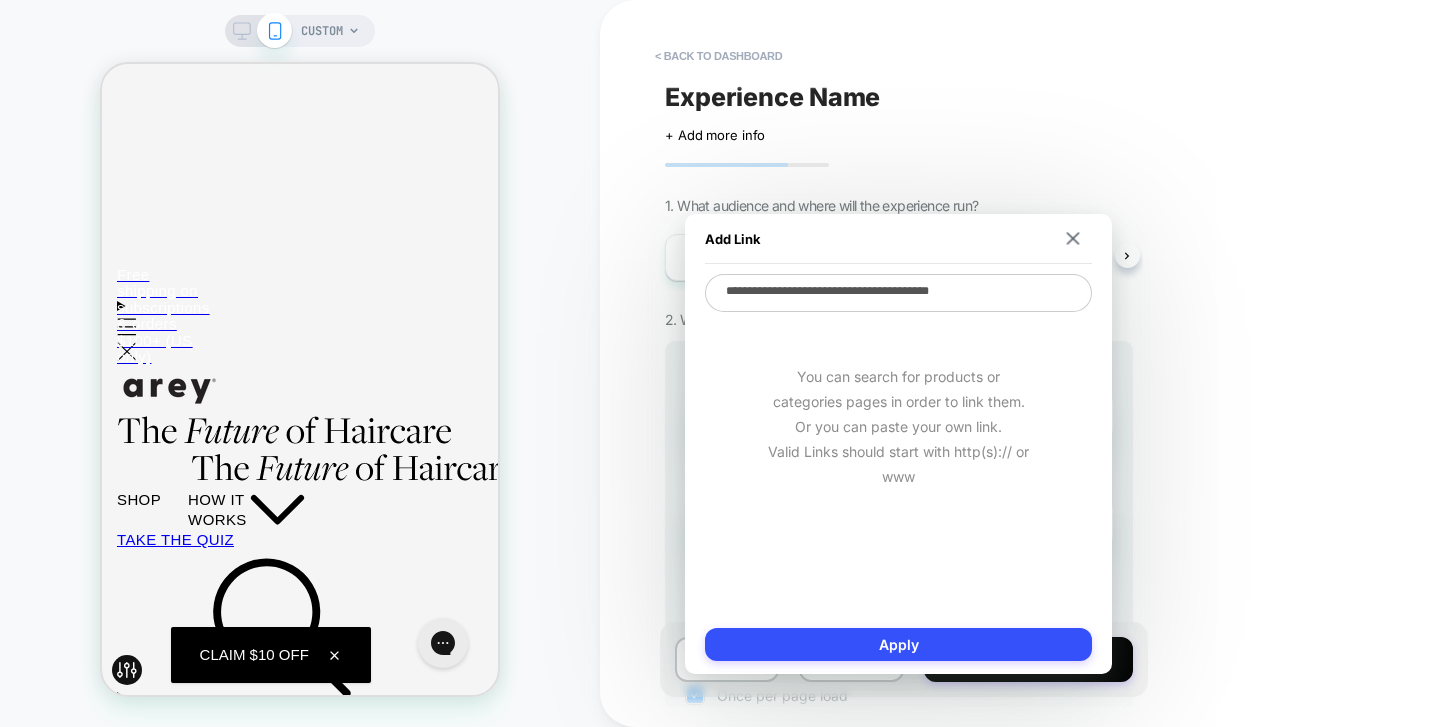 type on "**********" 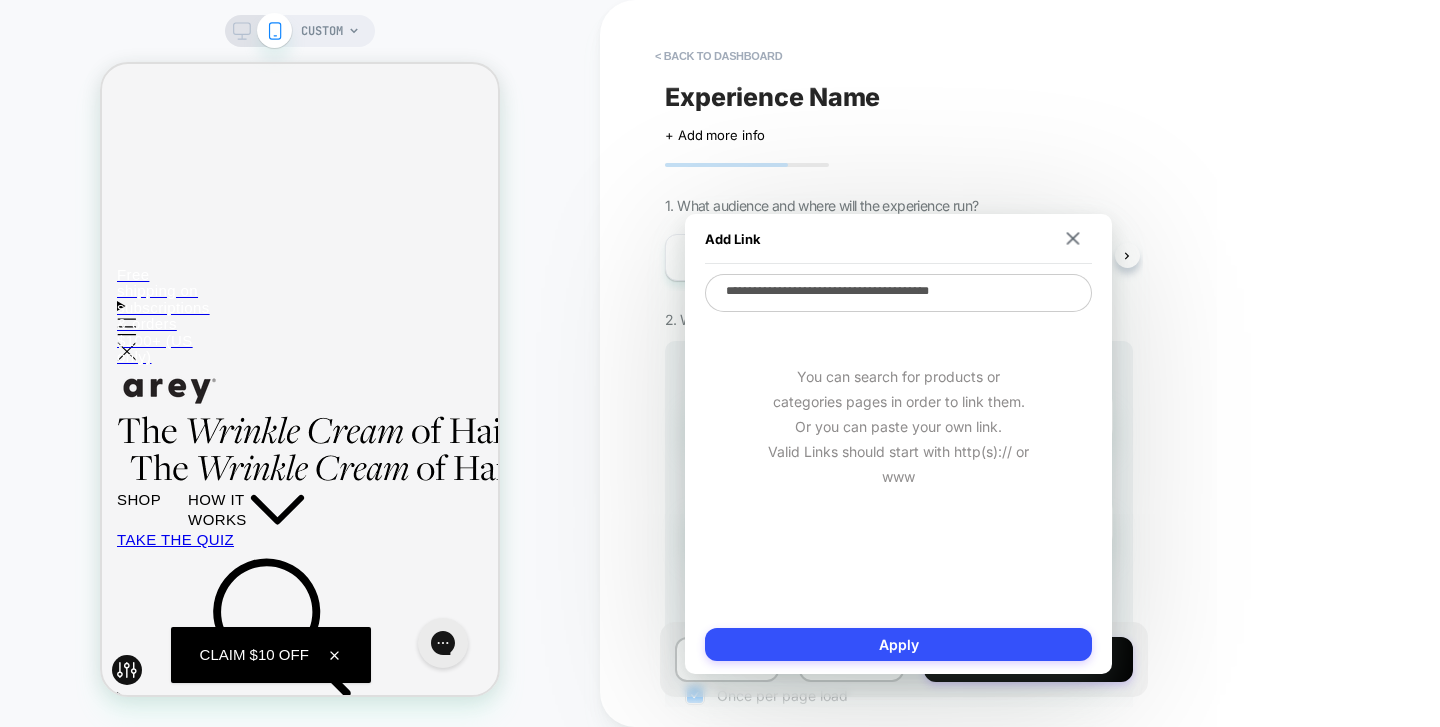 type on "*" 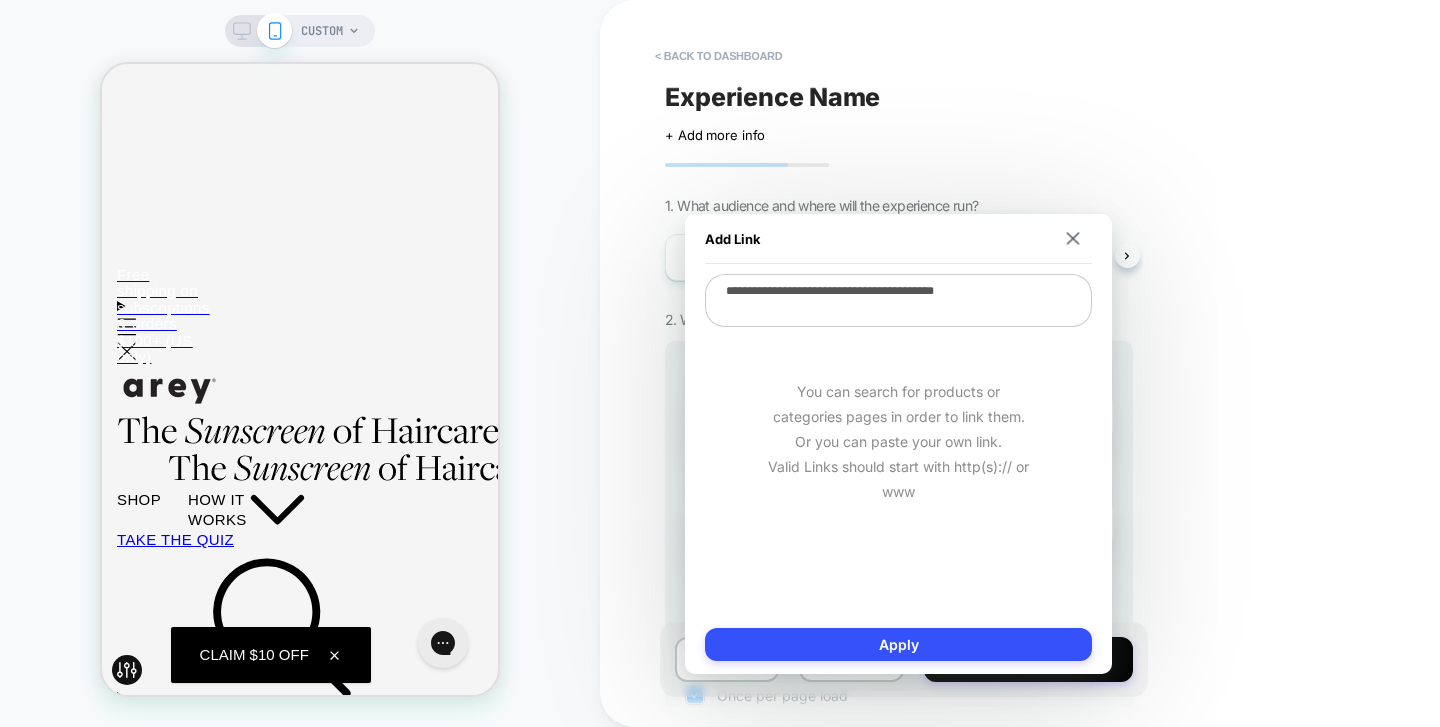 click on "**********" at bounding box center (898, 300) 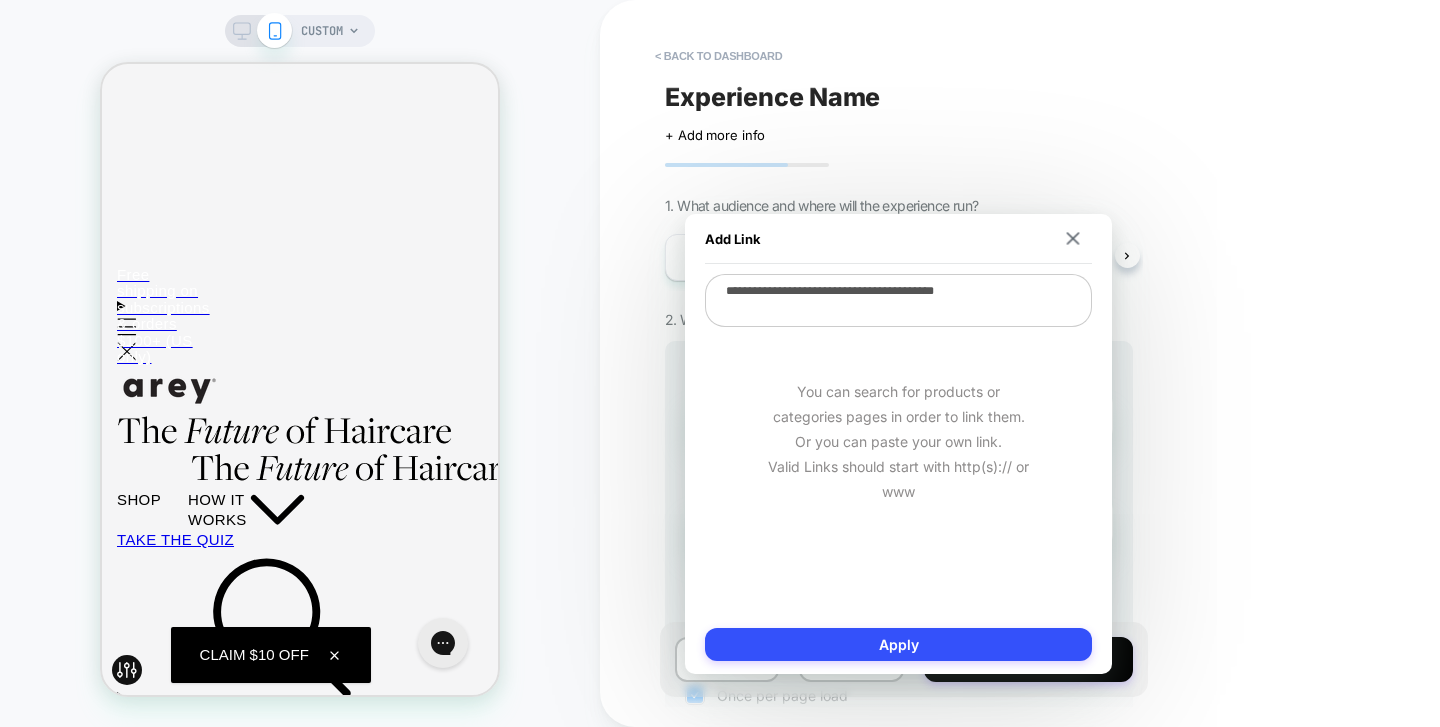 click on "**********" at bounding box center (898, 300) 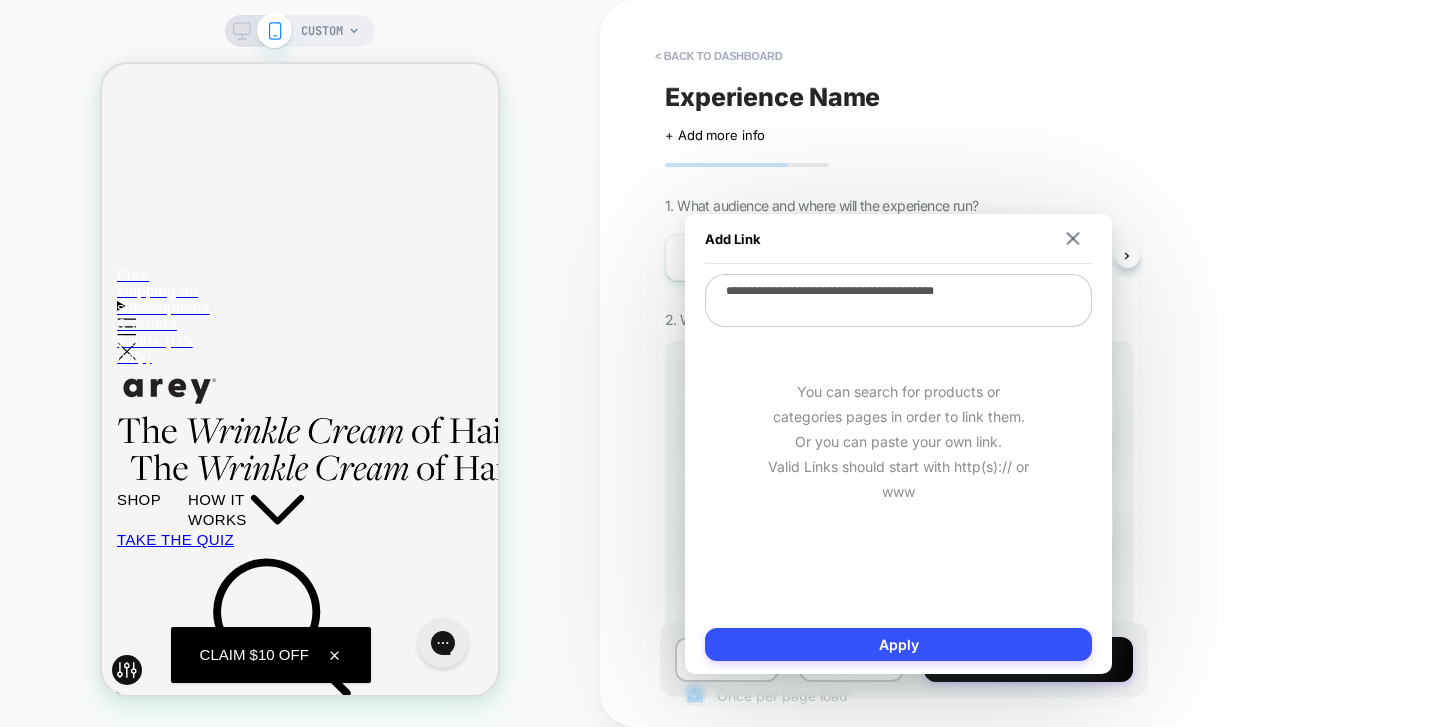 type on "**********" 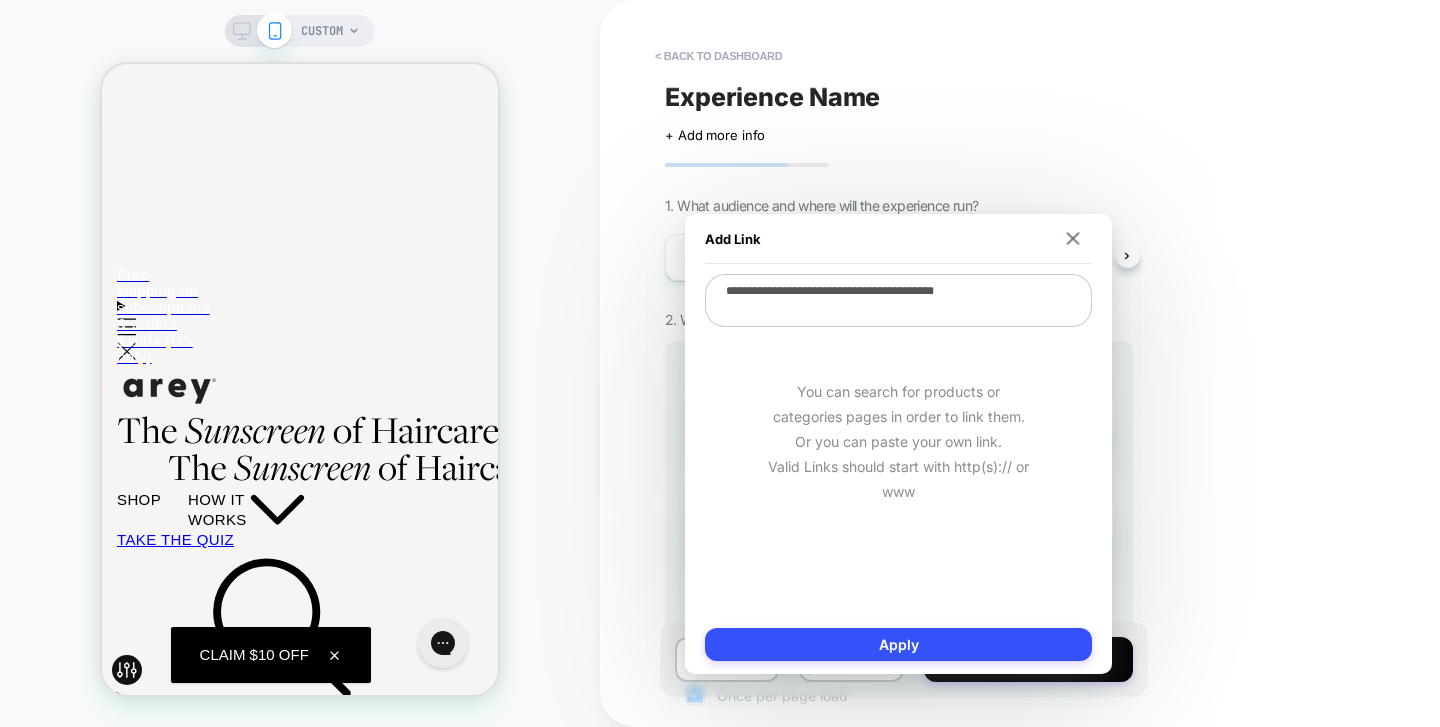 type on "*" 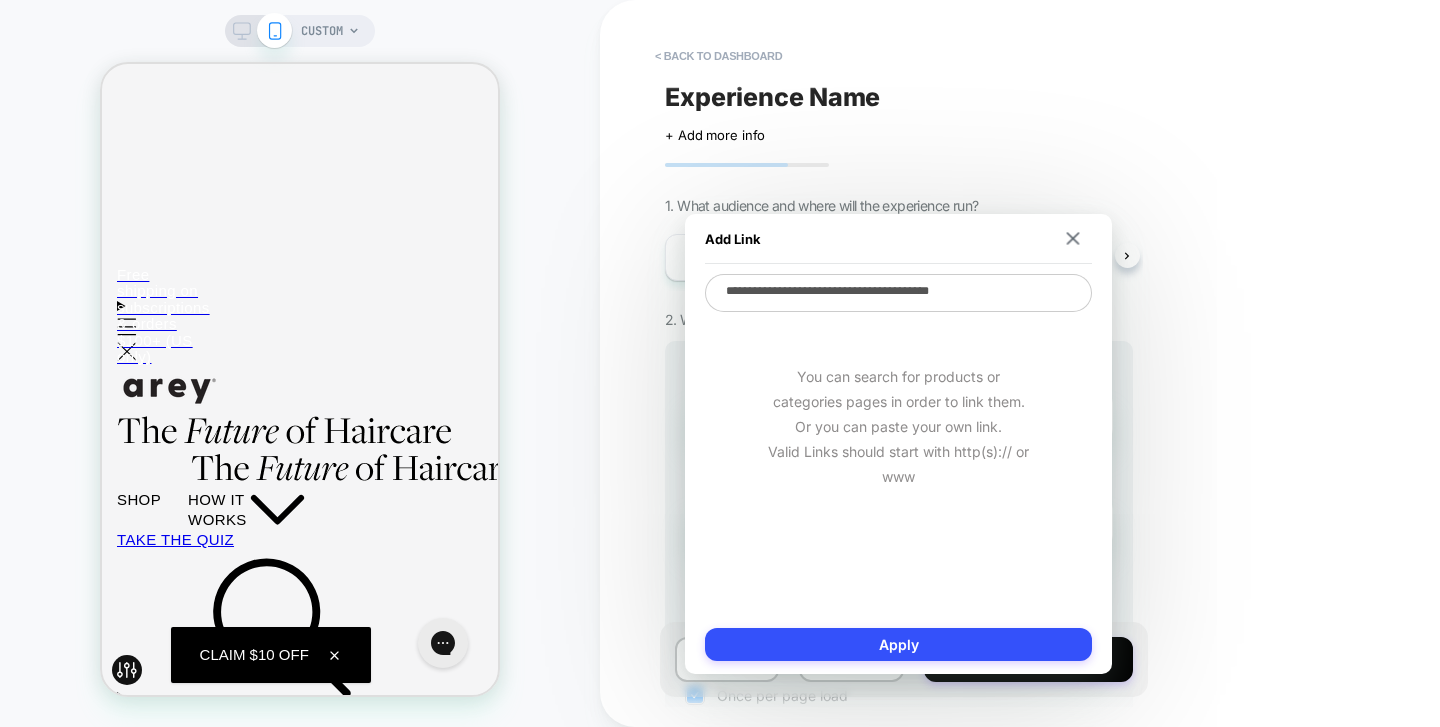 drag, startPoint x: 917, startPoint y: 292, endPoint x: 728, endPoint y: 289, distance: 189.0238 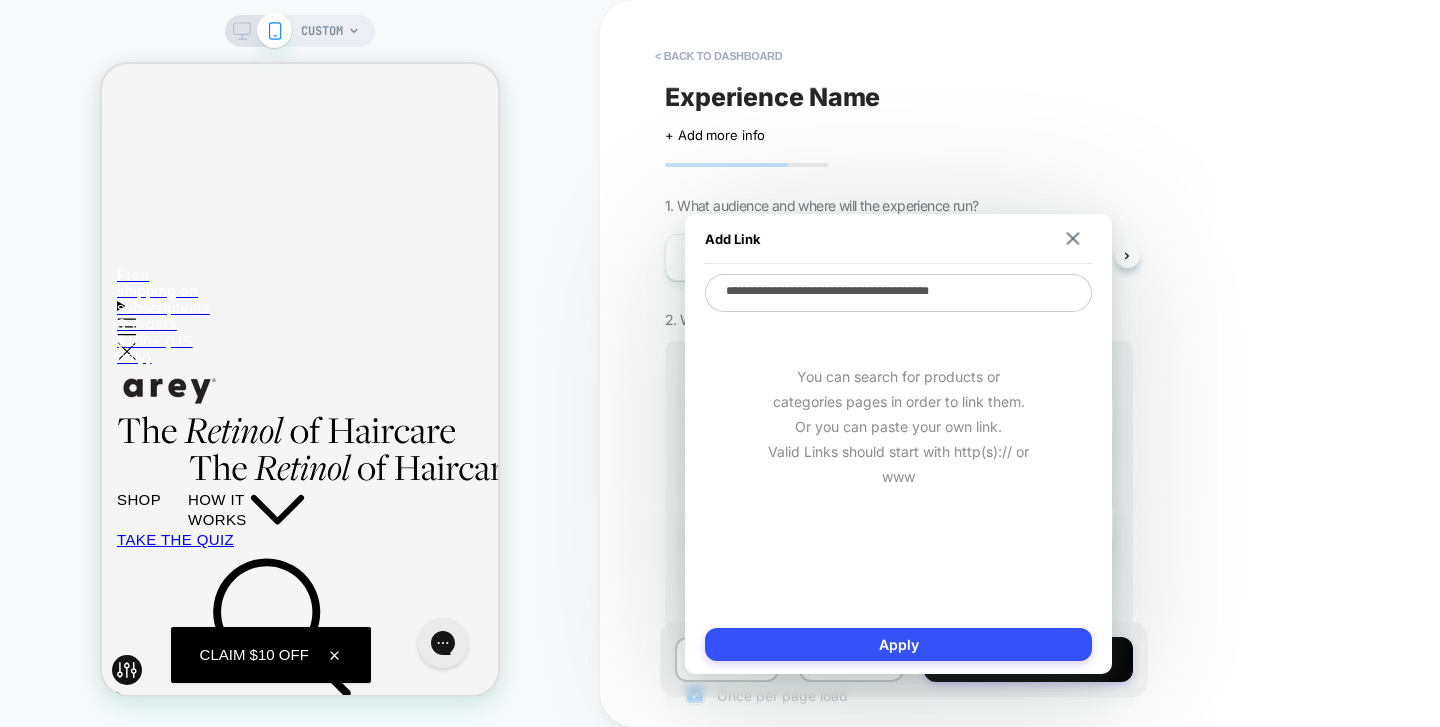 click on "**********" at bounding box center [898, 293] 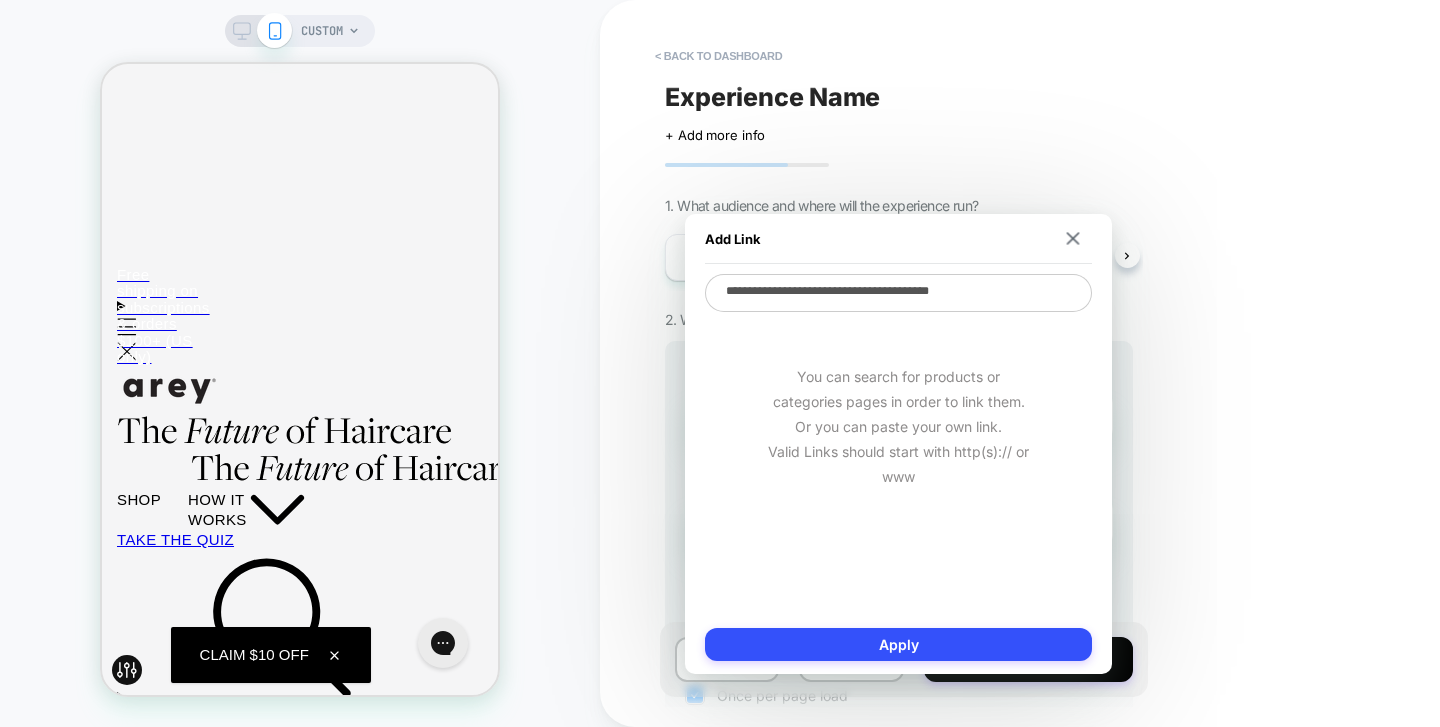 type on "**********" 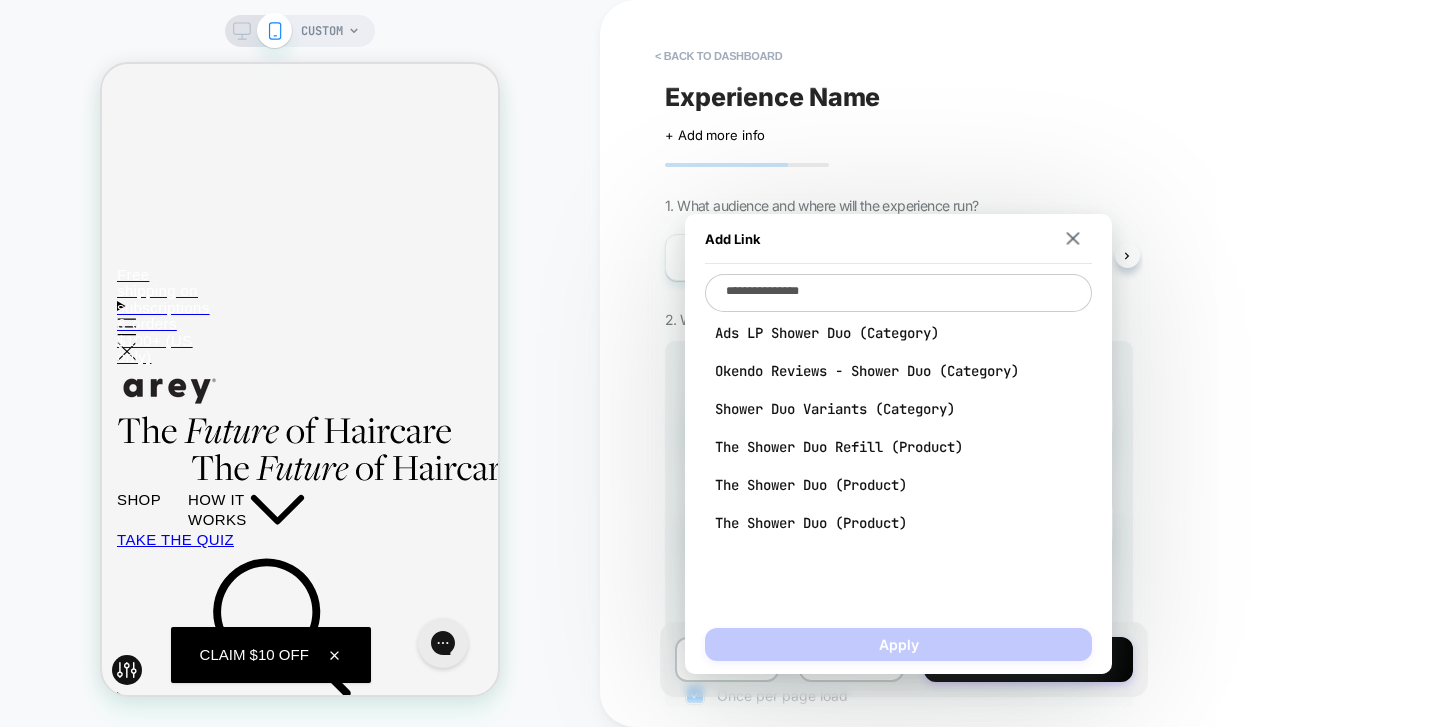 type on "*" 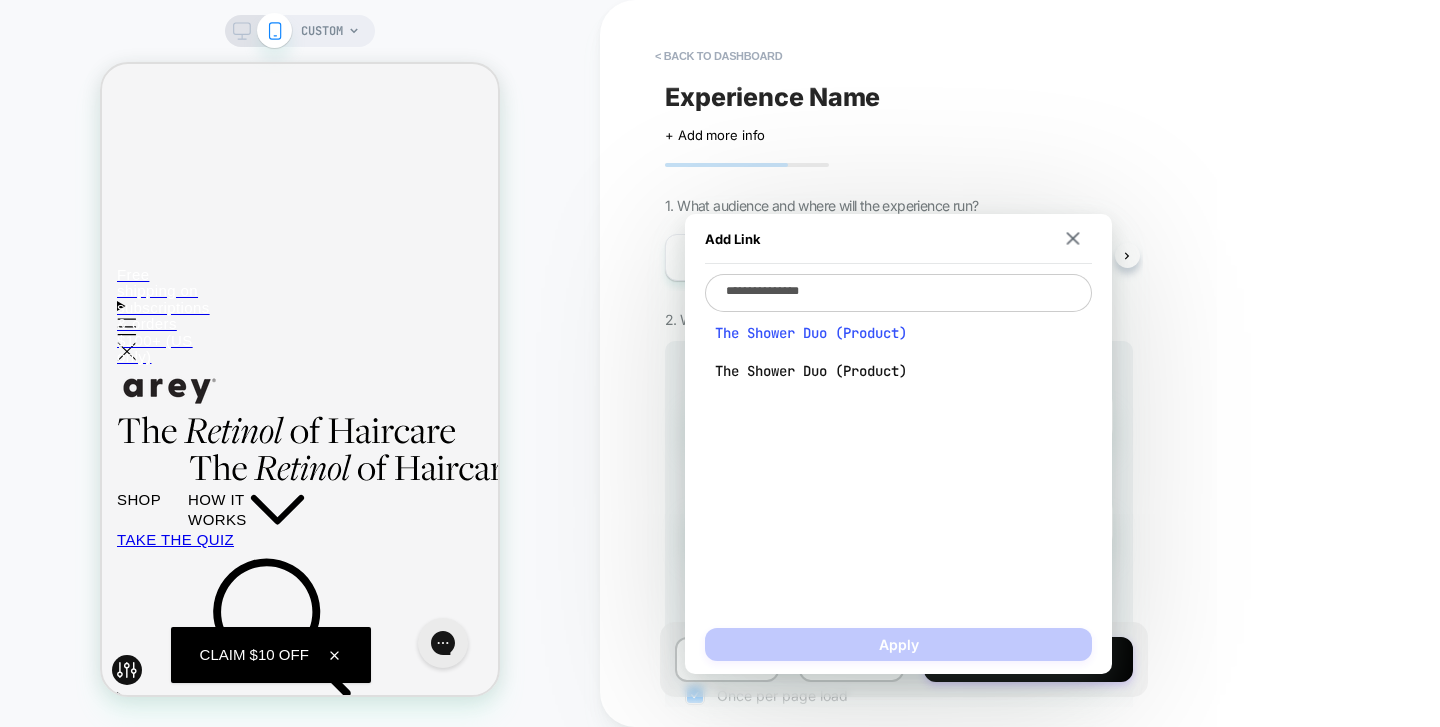 click on "The Shower Duo (Product)" at bounding box center [898, 333] 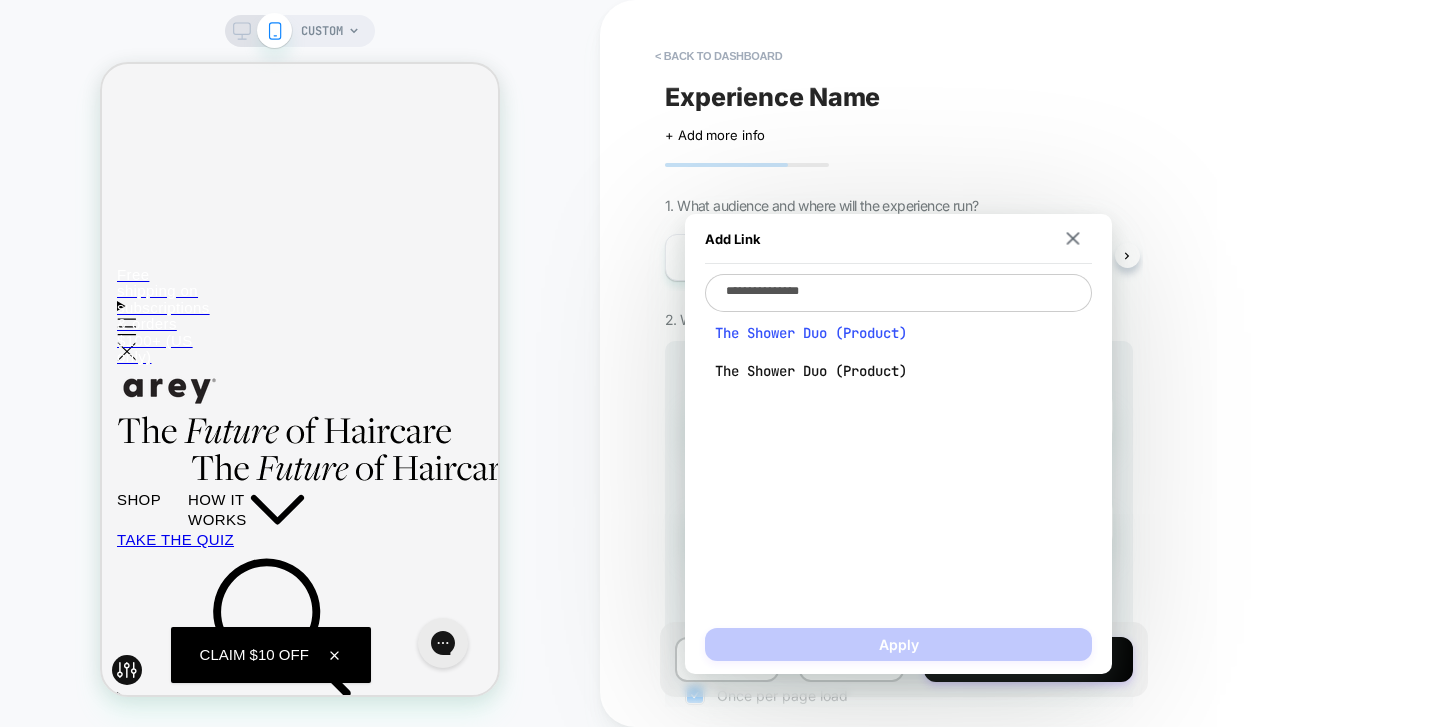 type on "**********" 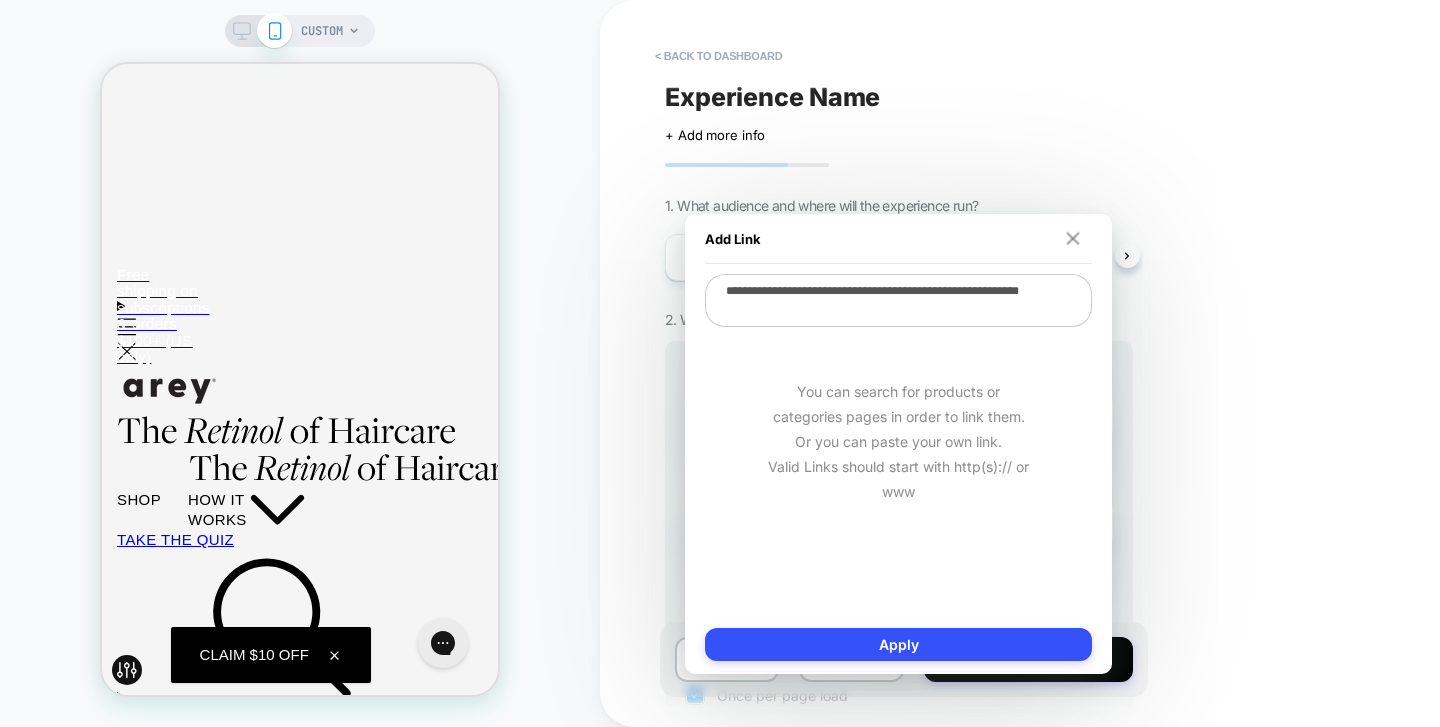 click at bounding box center (1073, 238) 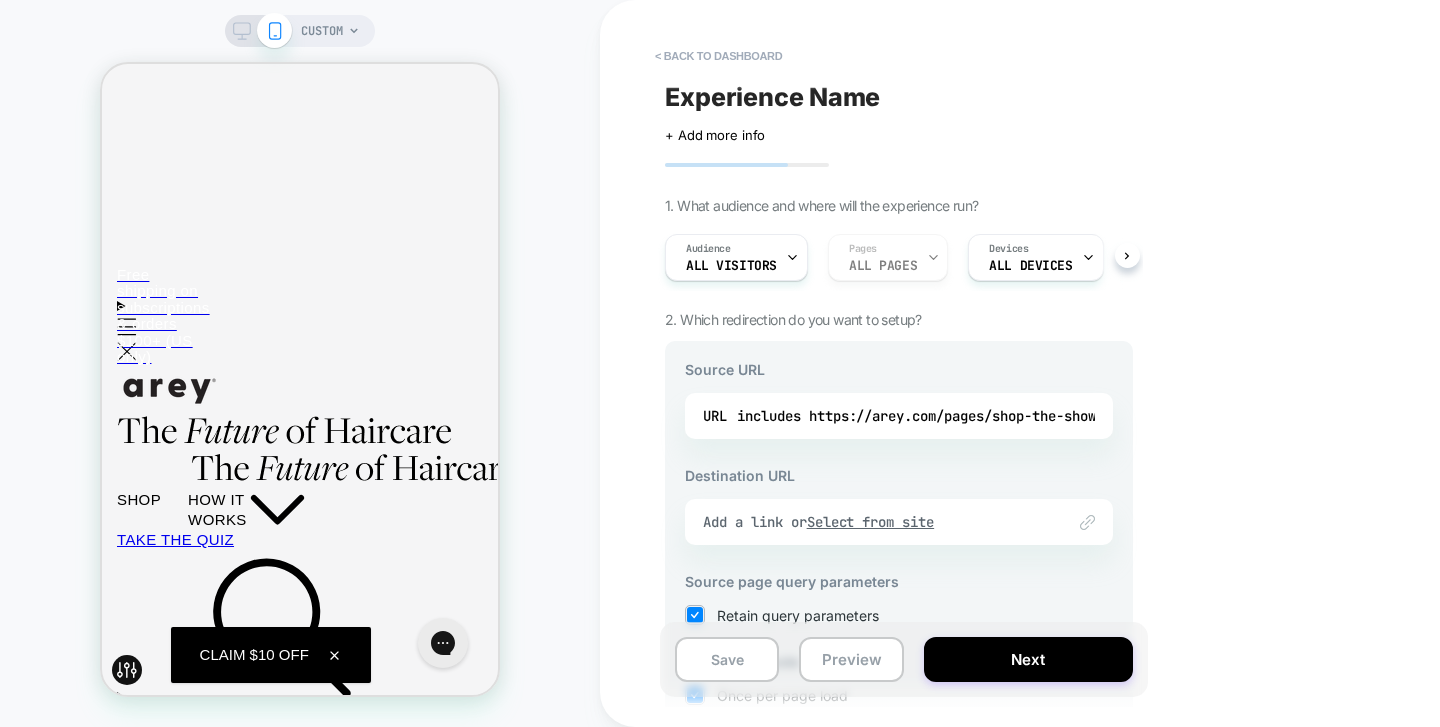 click on "Link to Add a link or  Select from site" at bounding box center (899, 522) 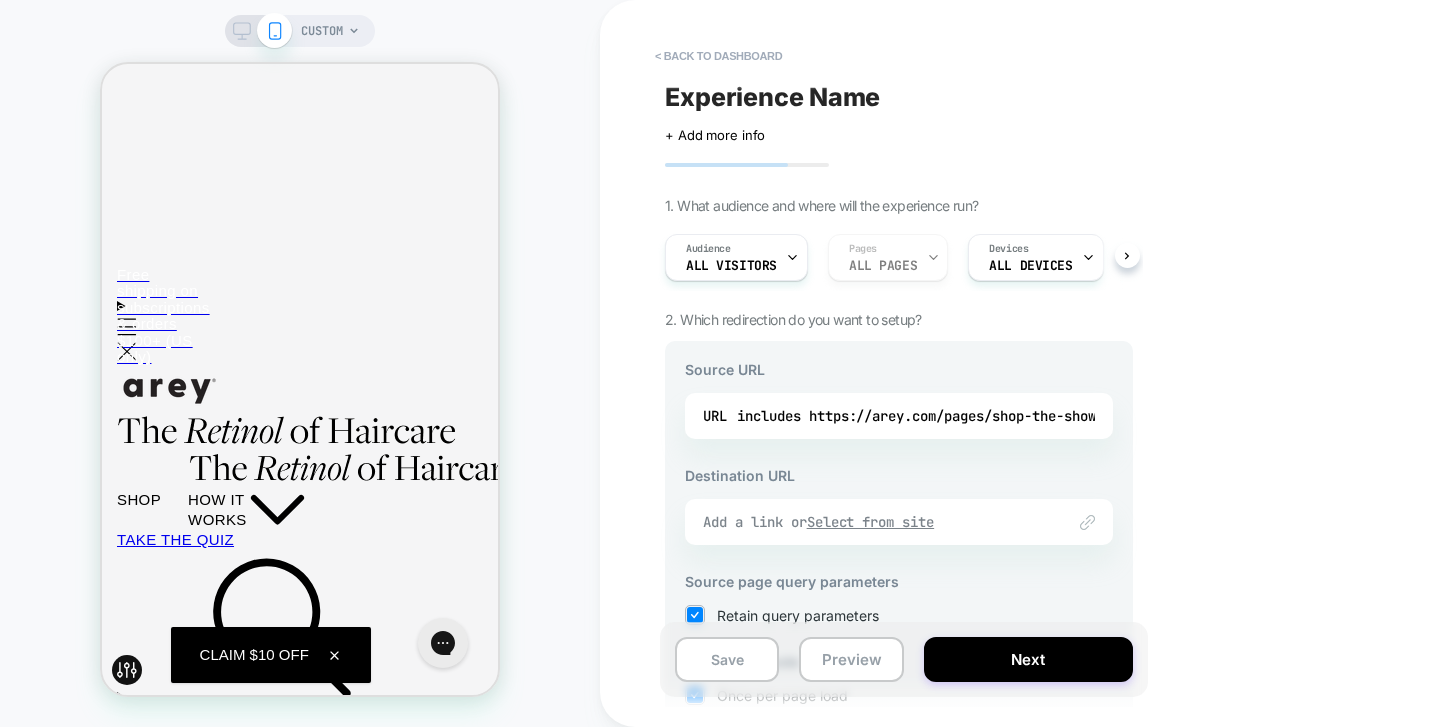 click on "Add a link or  Select from site" at bounding box center [874, 522] 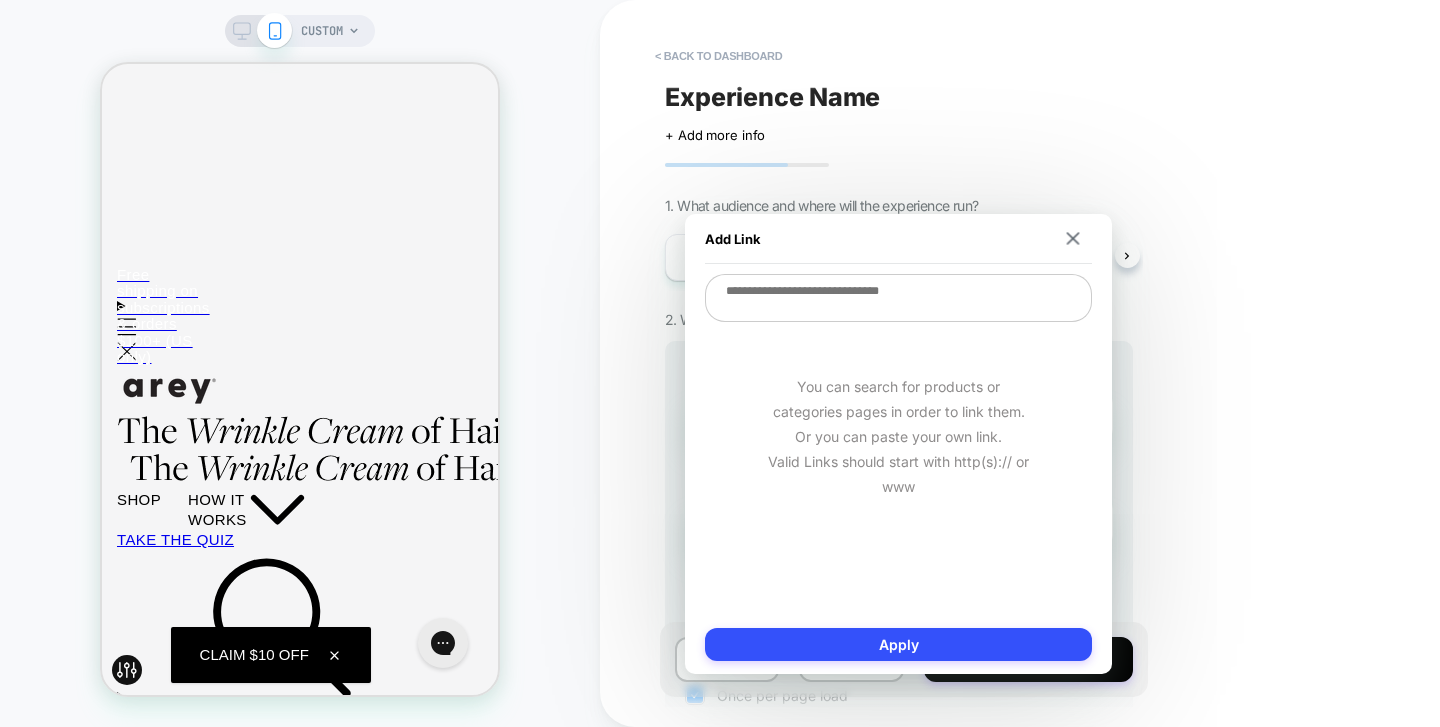 click at bounding box center (898, 298) 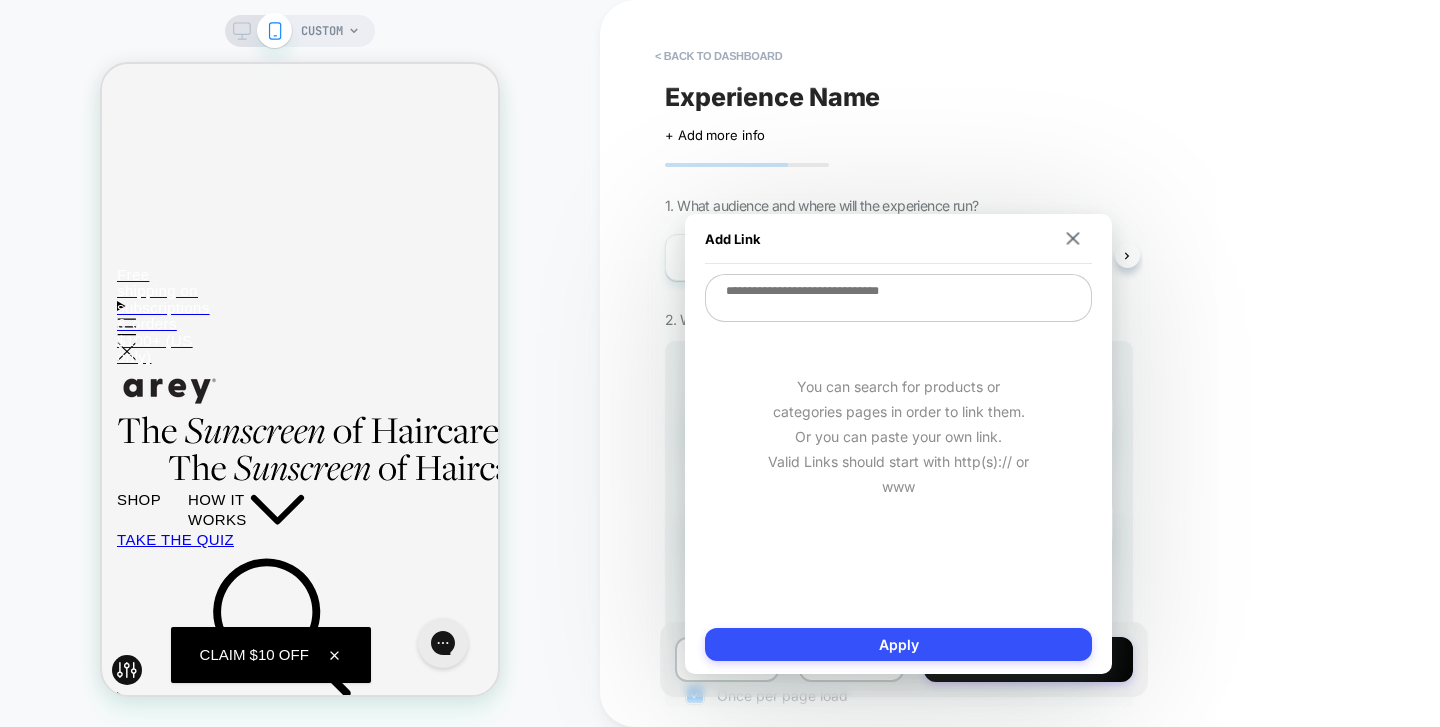 type on "*" 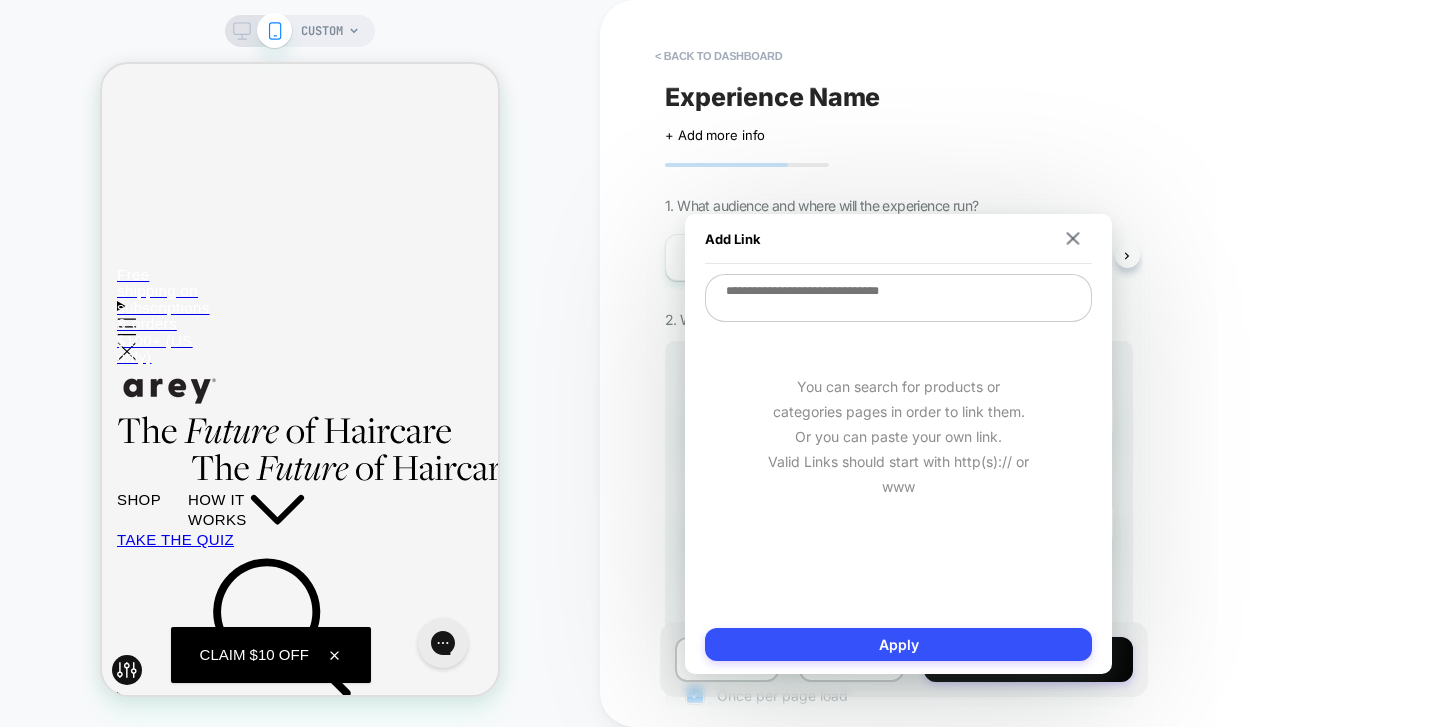 type on "*" 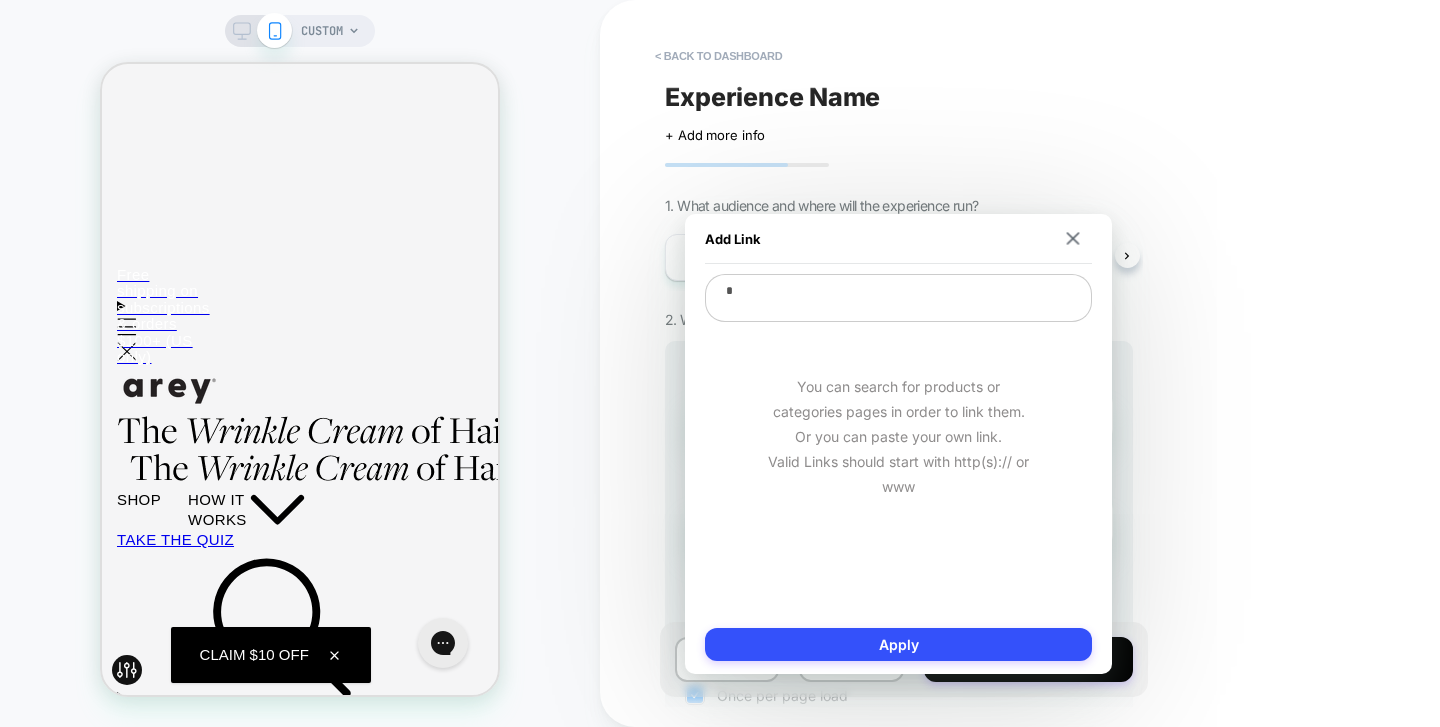 type on "*" 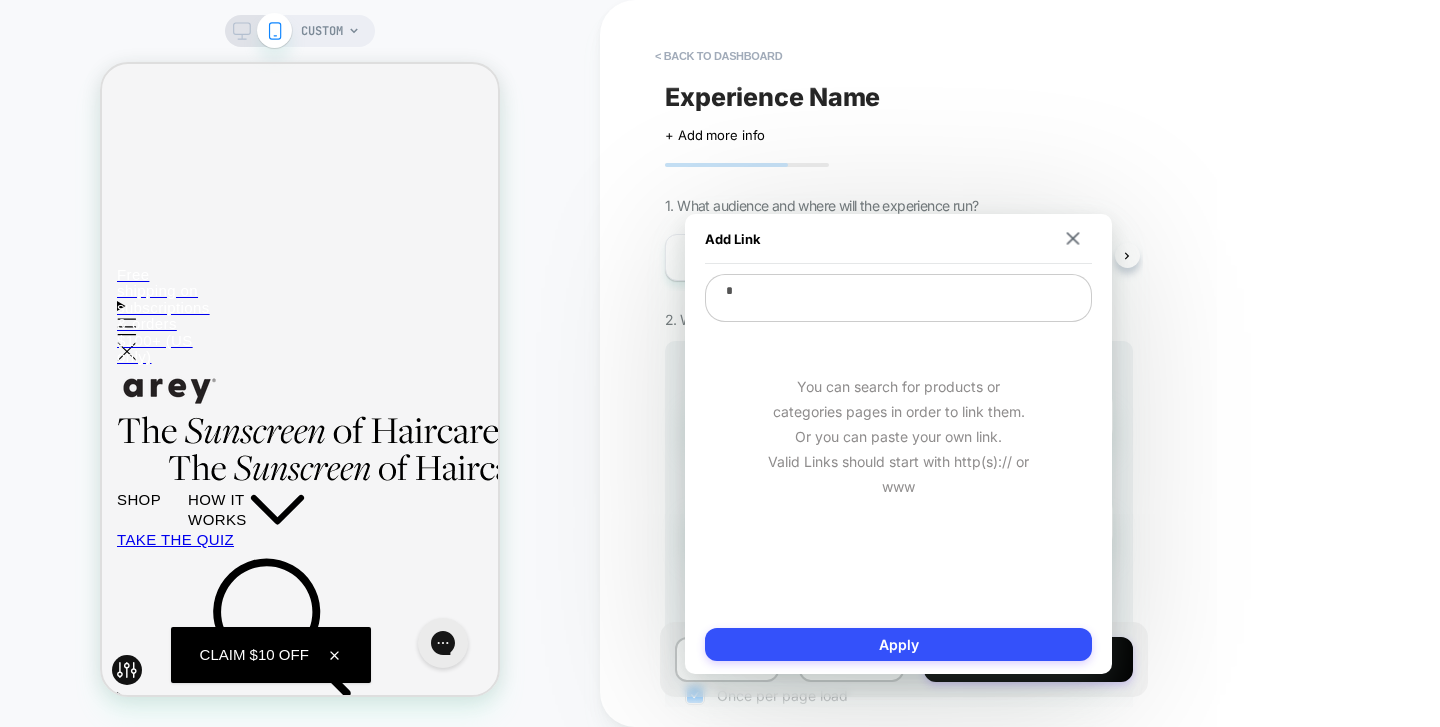 type on "**" 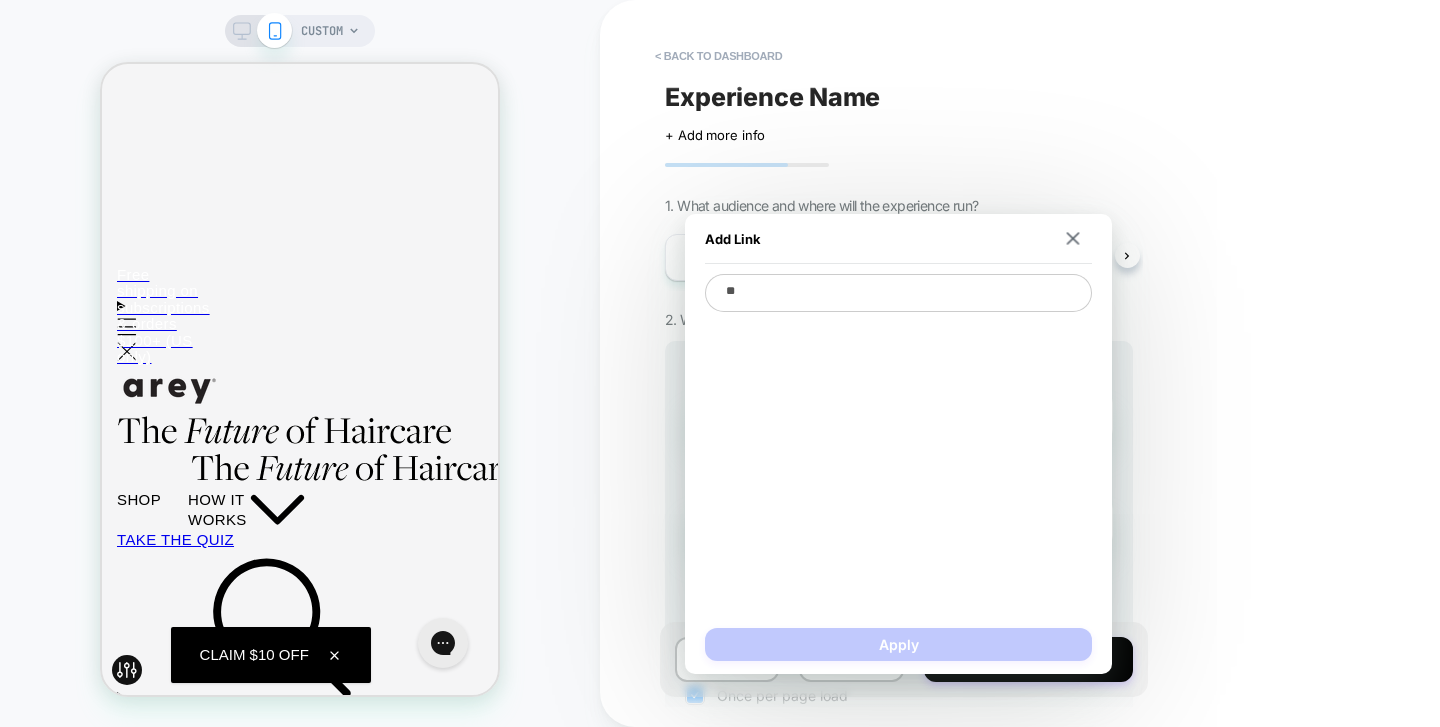 type on "*" 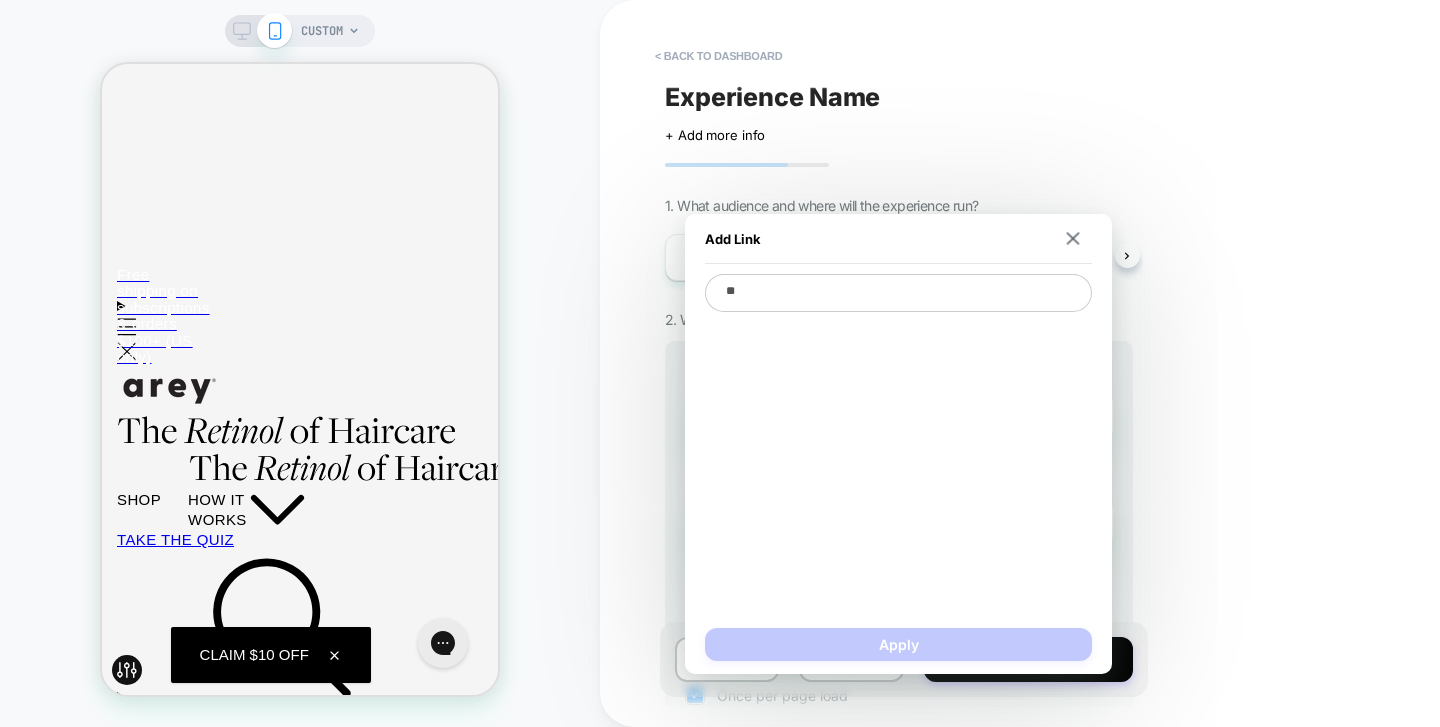 type on "***" 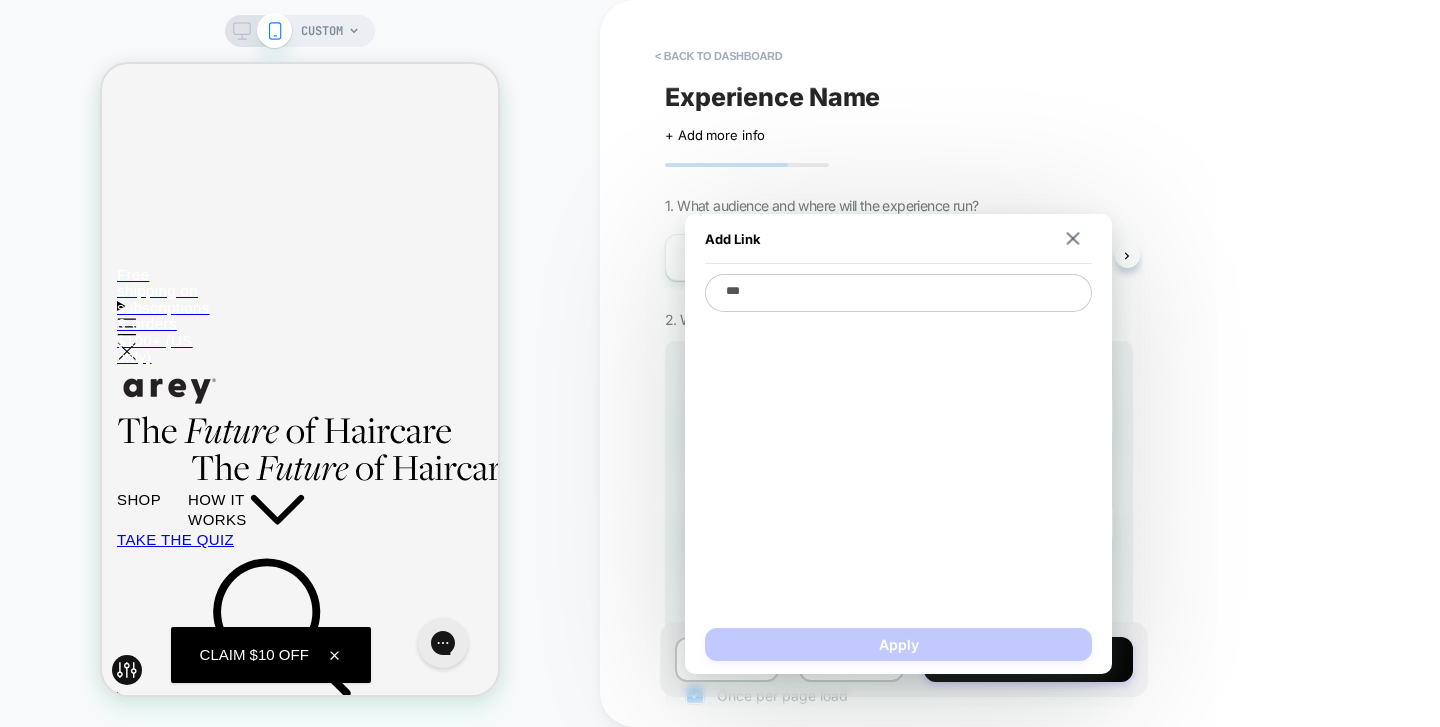type on "*" 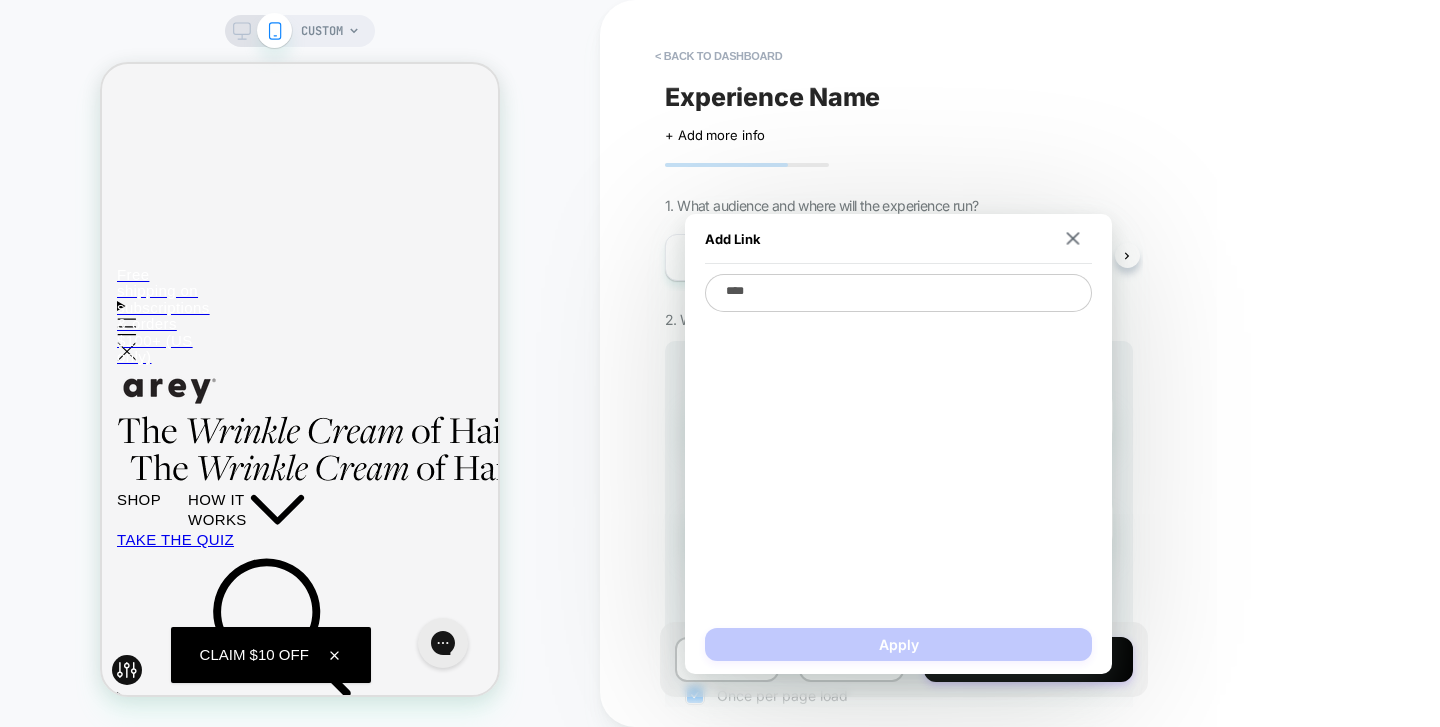 type on "*" 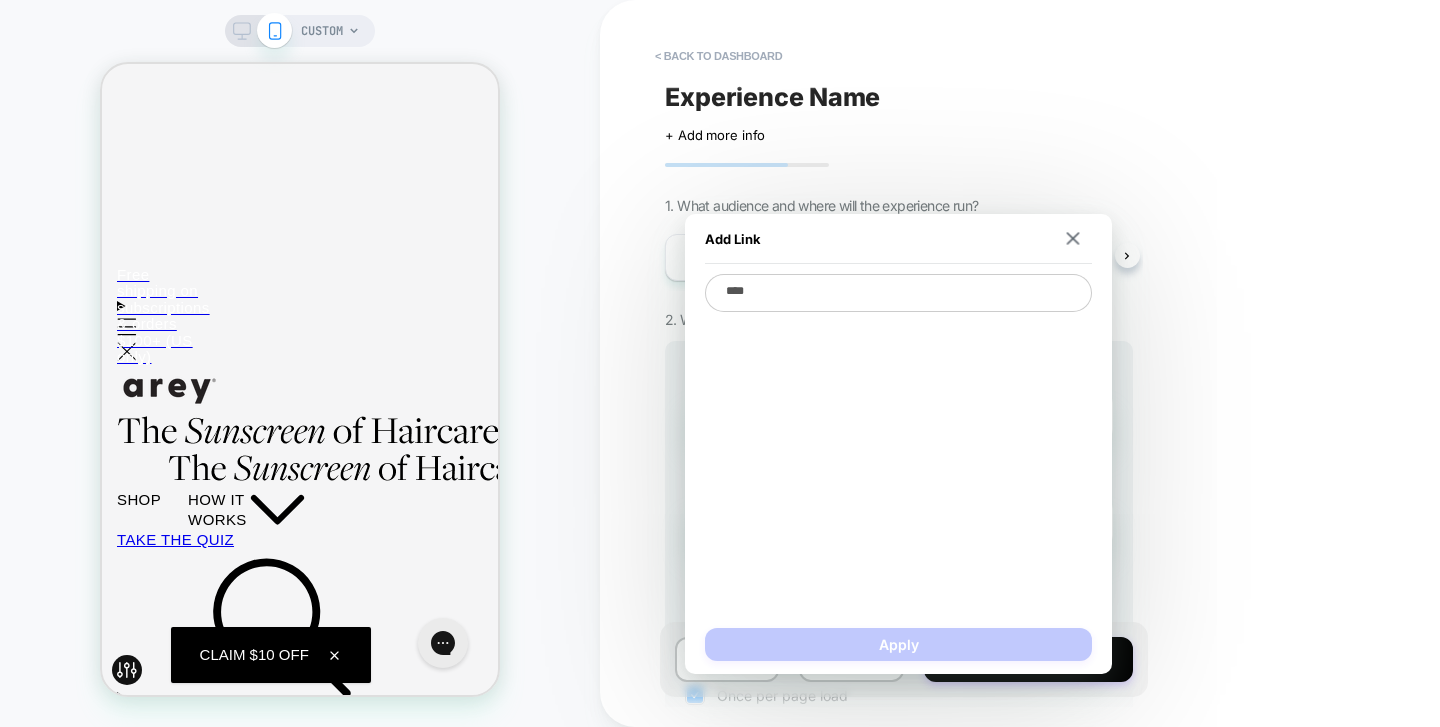 type on "*****" 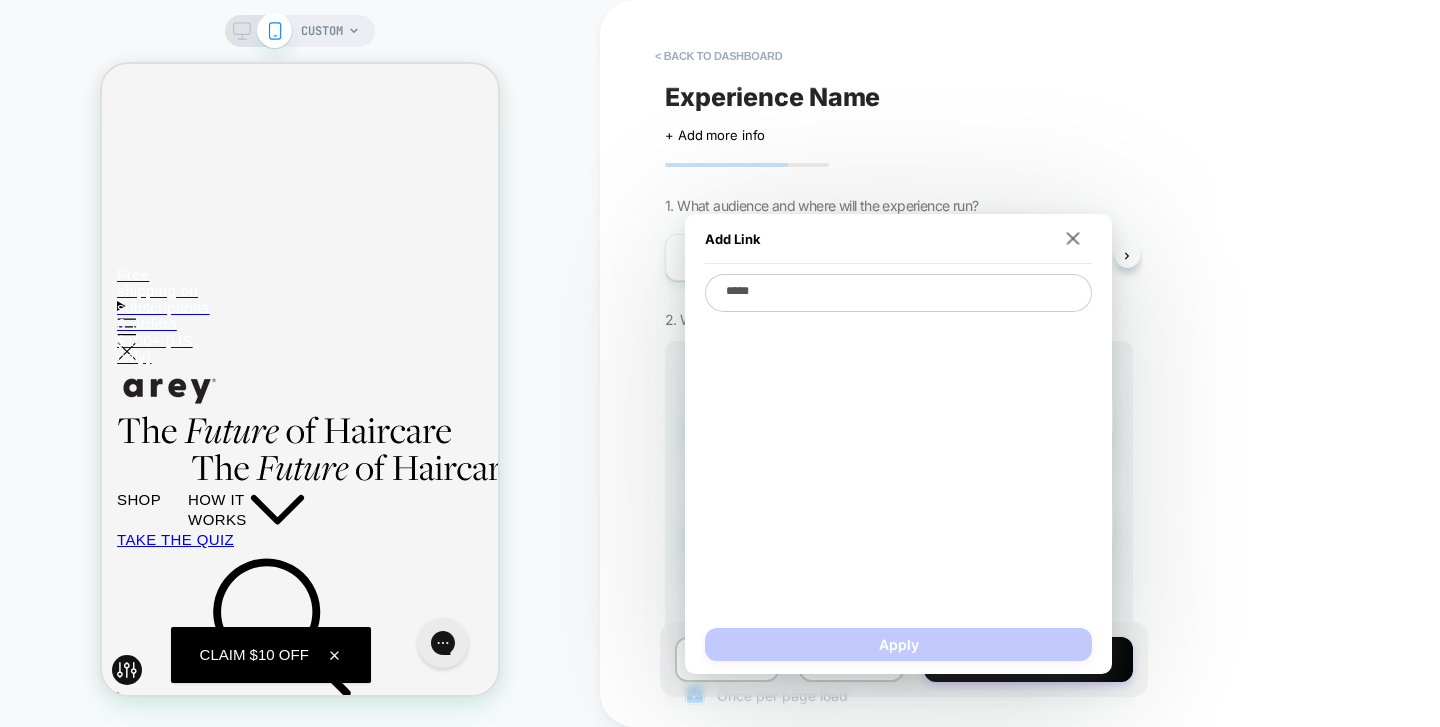 type on "*" 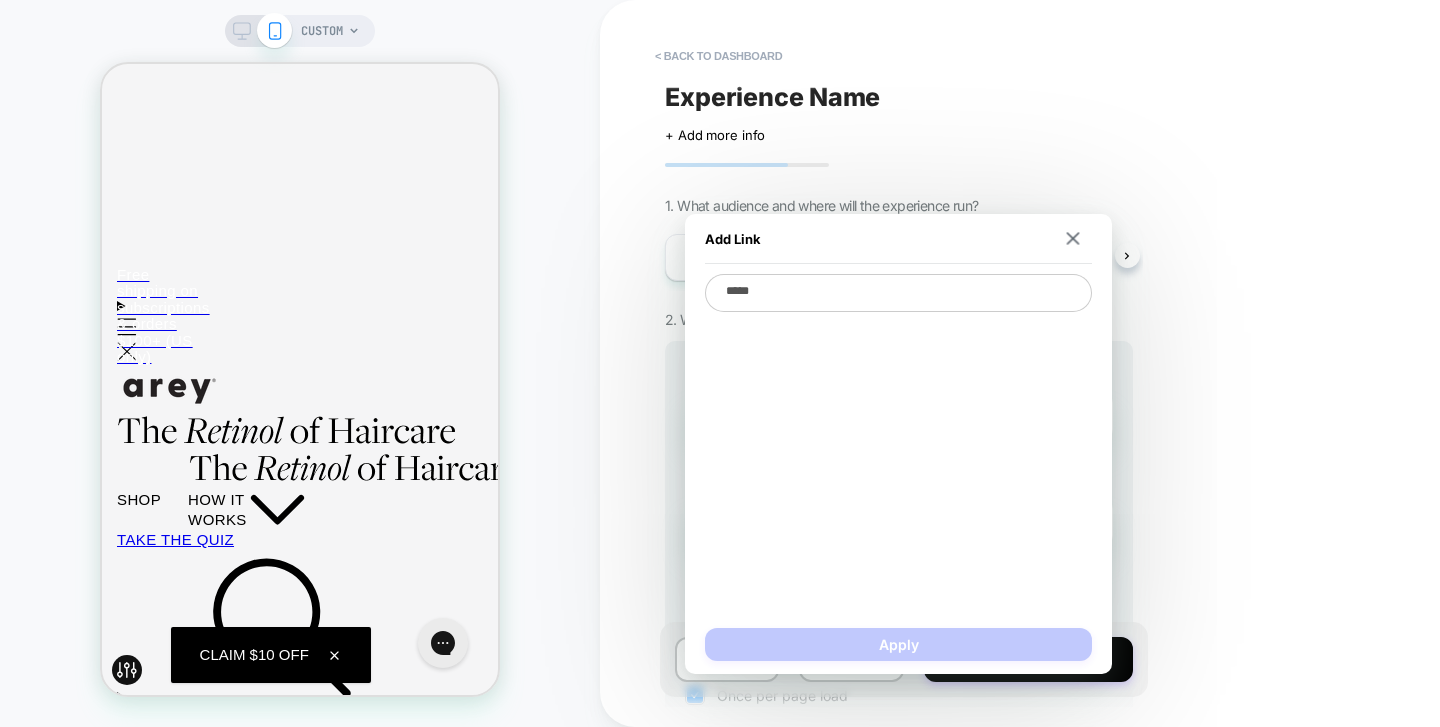 type on "******" 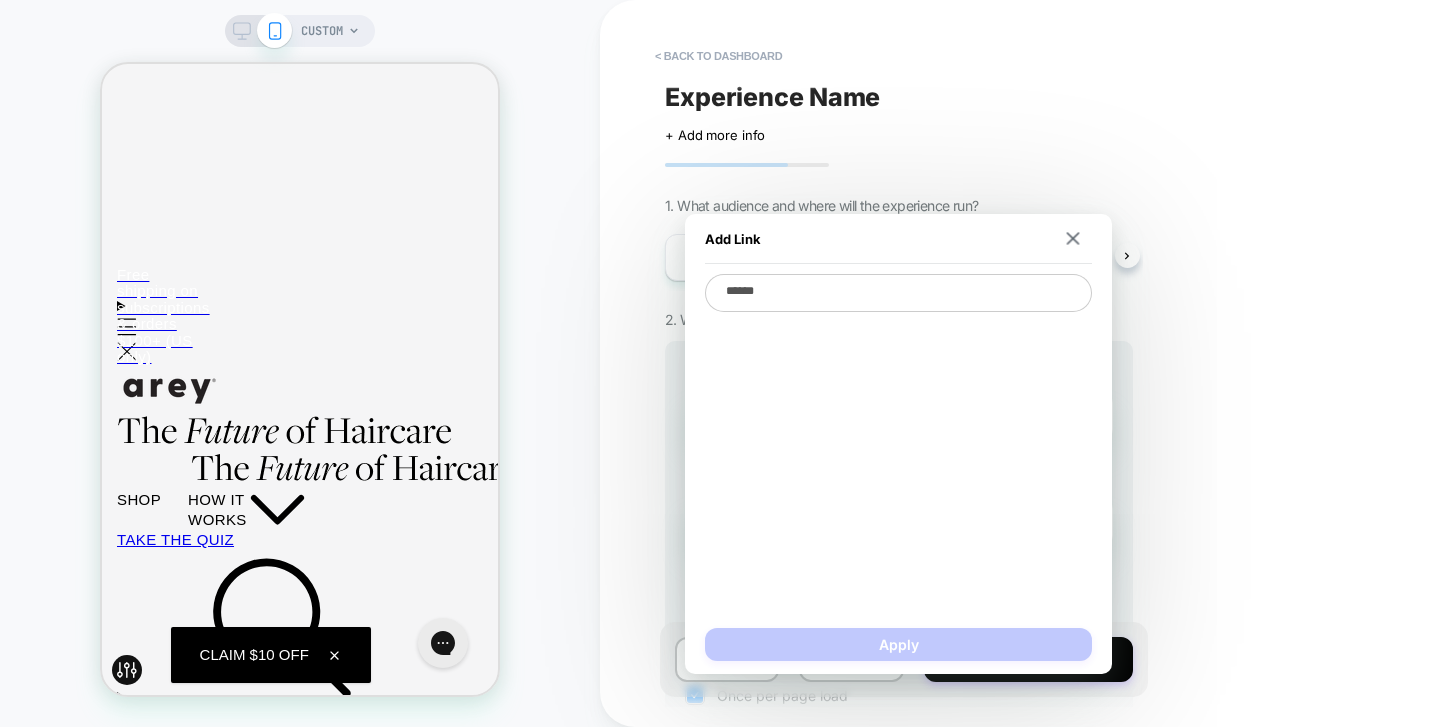 type on "*" 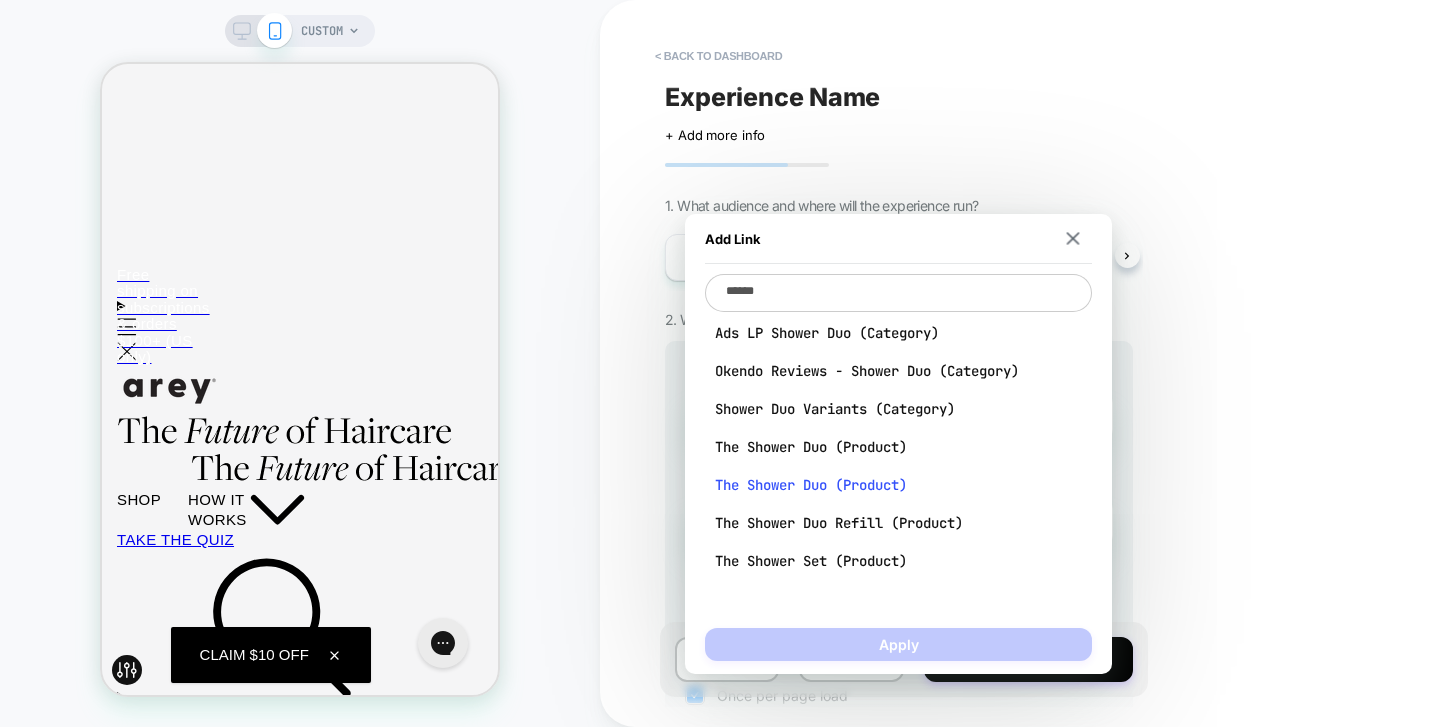 type on "******" 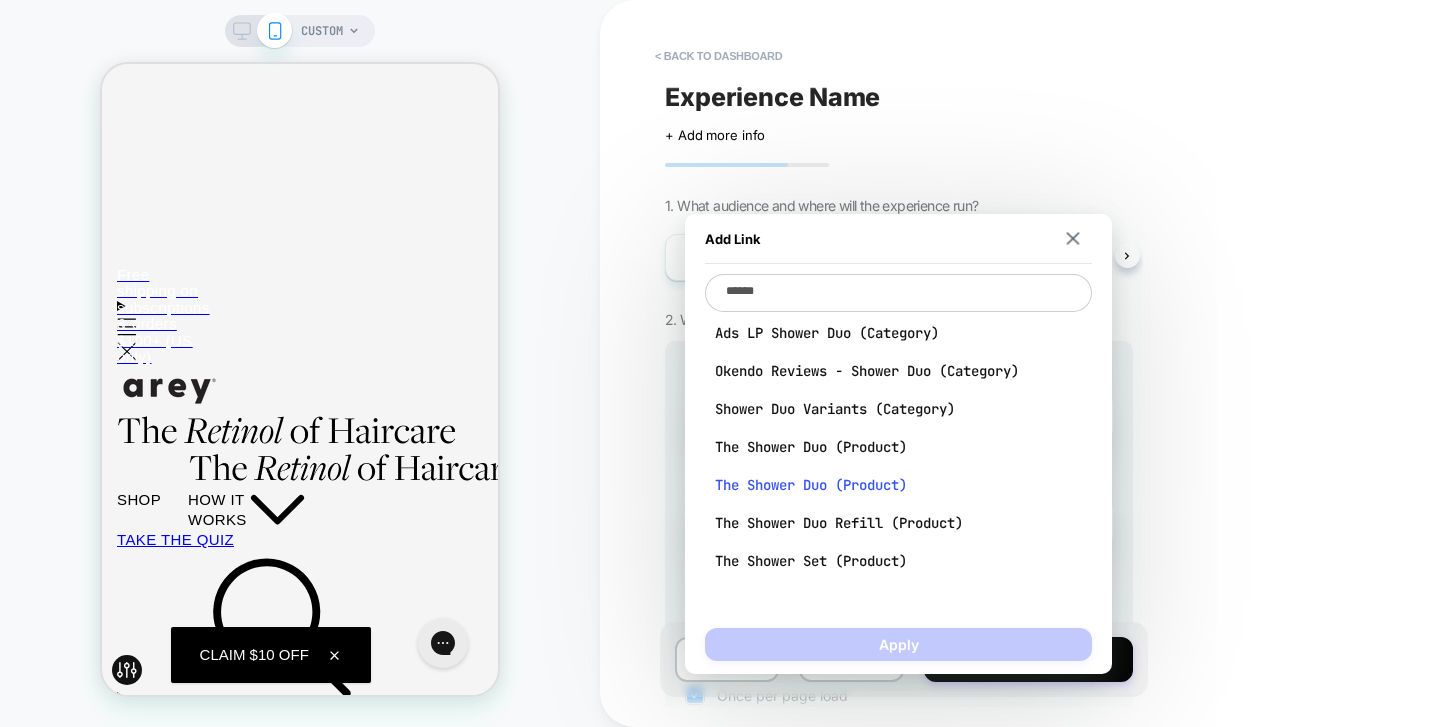 click on "The Shower Duo (Product)" at bounding box center [898, 485] 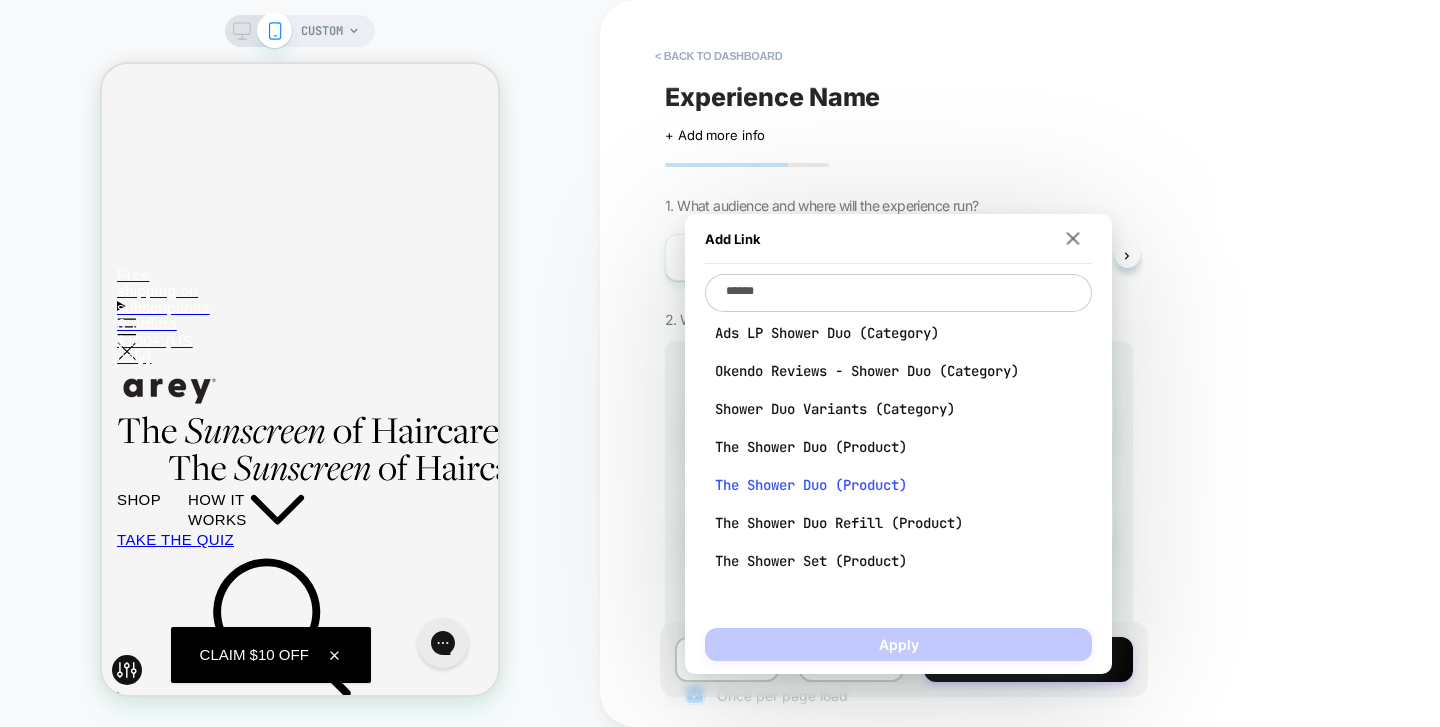 type on "*" 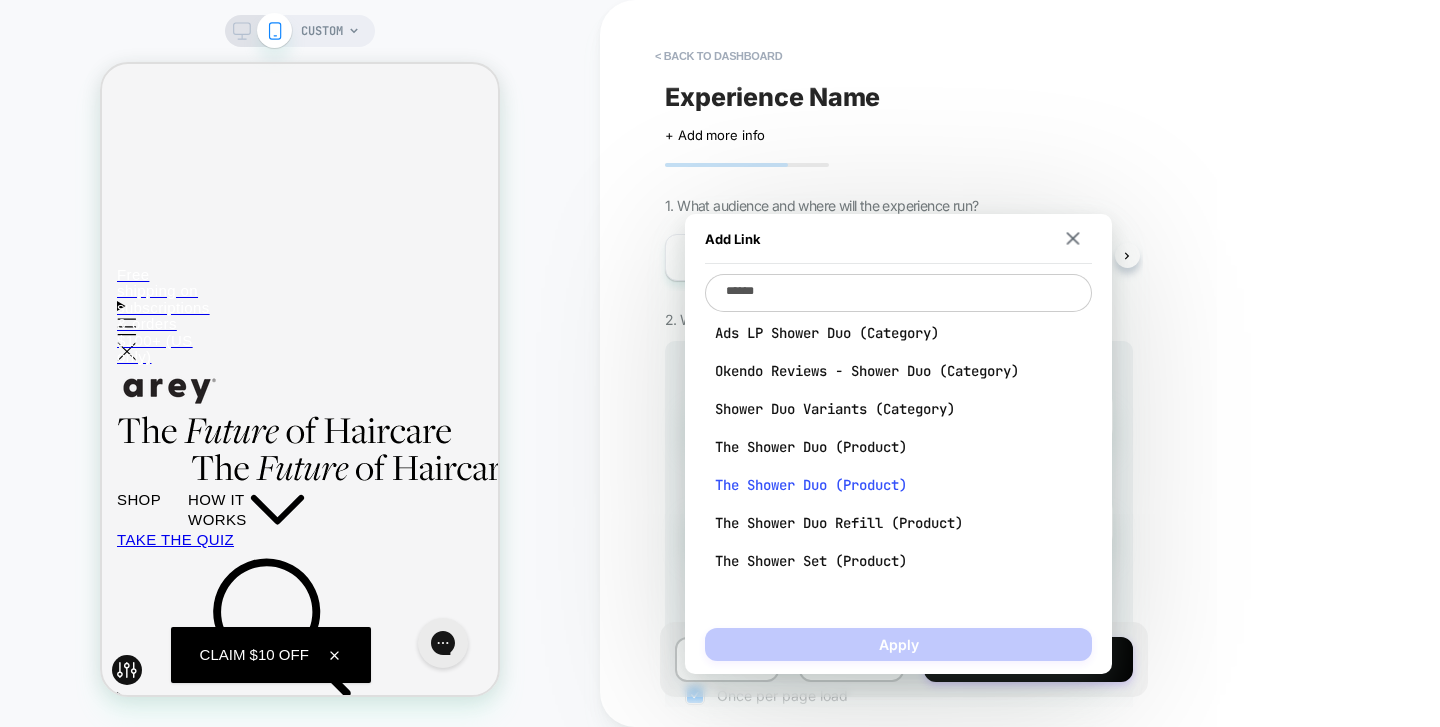 type on "**********" 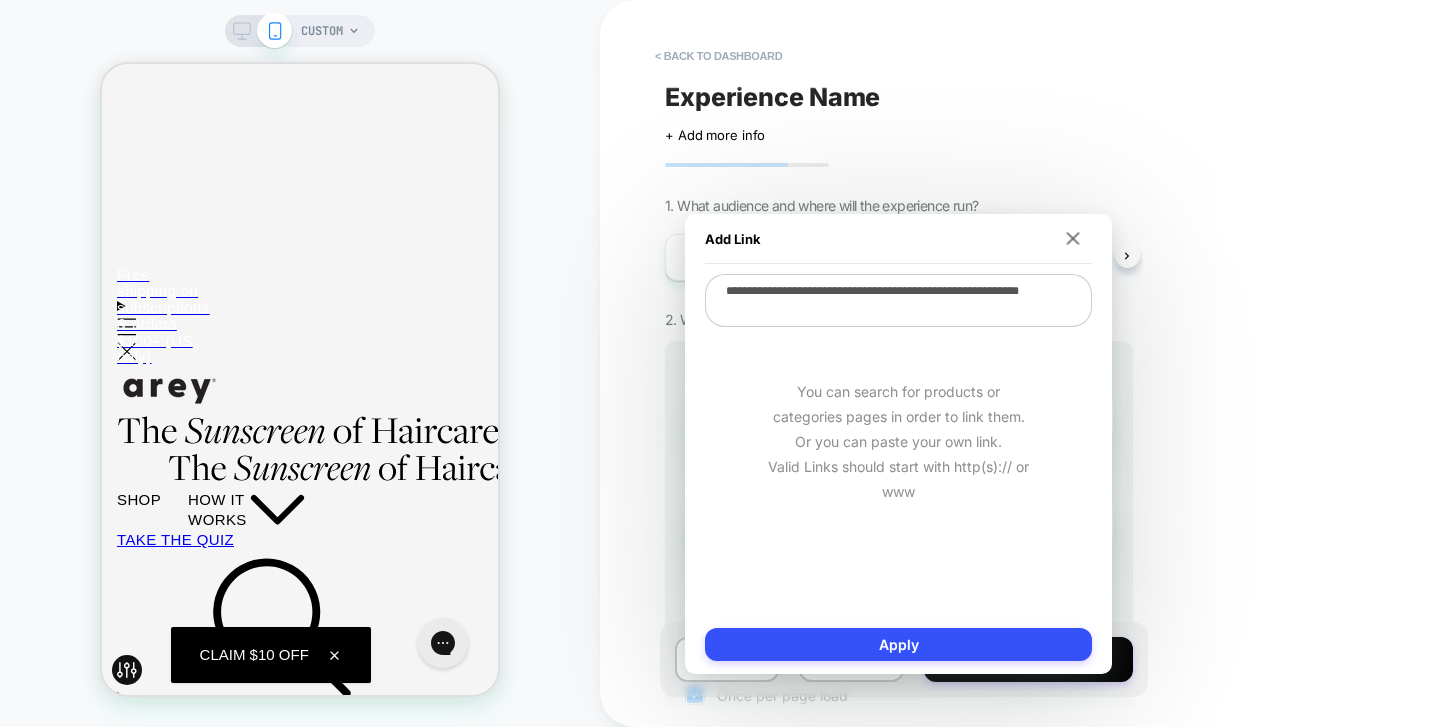click on "**********" at bounding box center (898, 300) 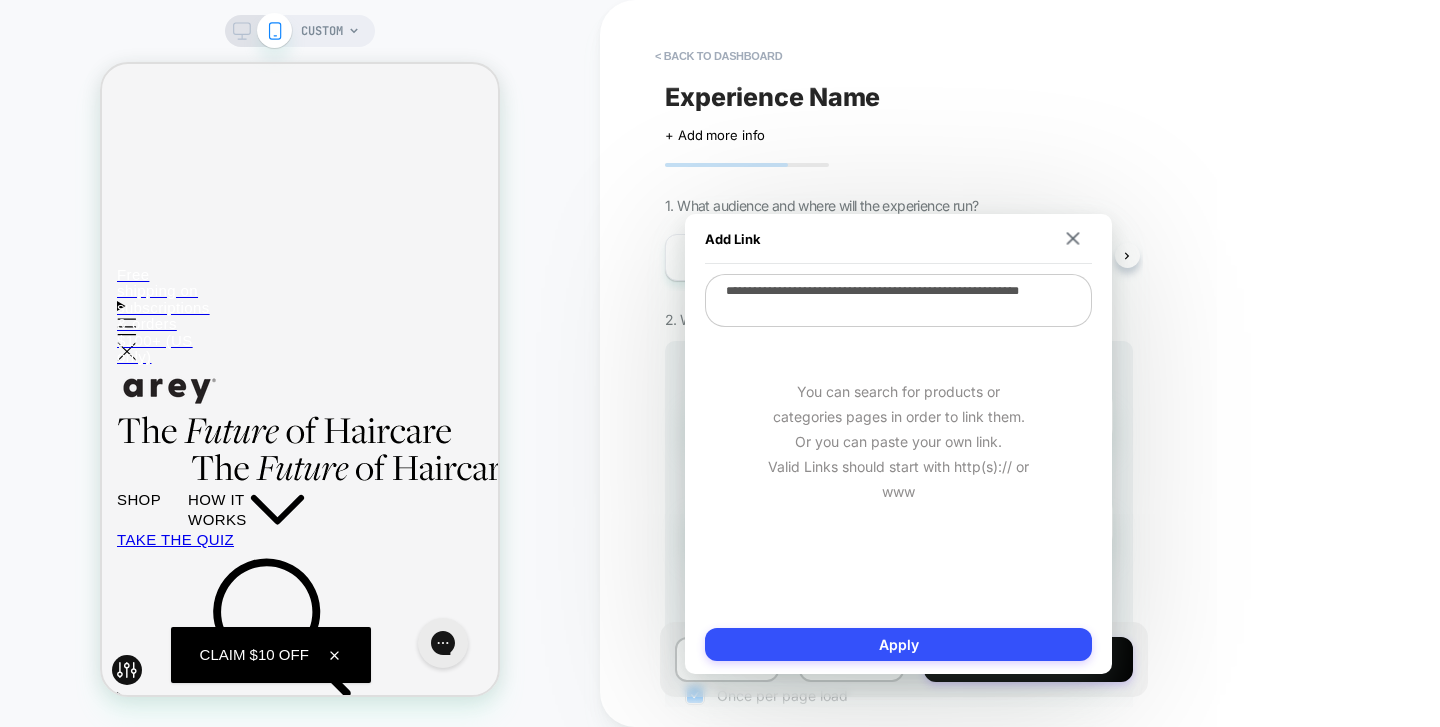 click on "**********" at bounding box center [898, 300] 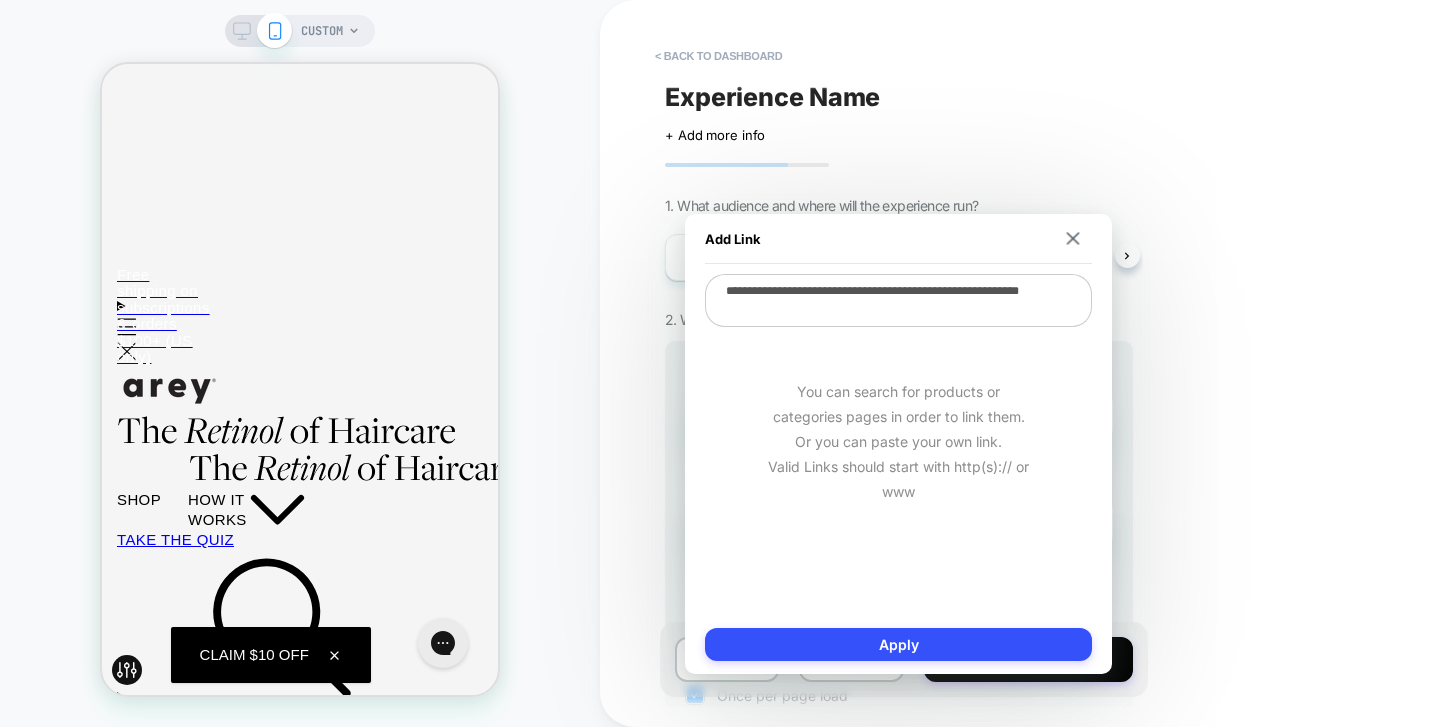 click on "**********" at bounding box center (898, 300) 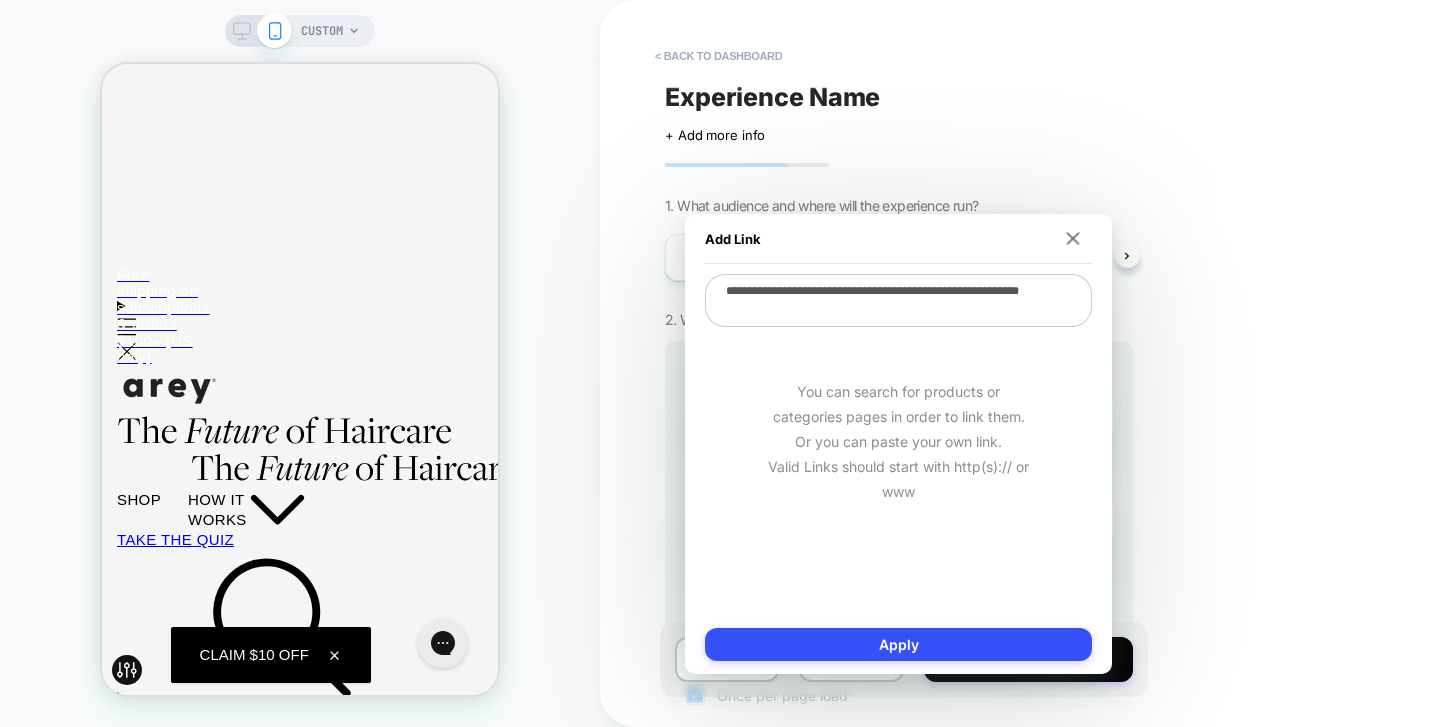 type on "*" 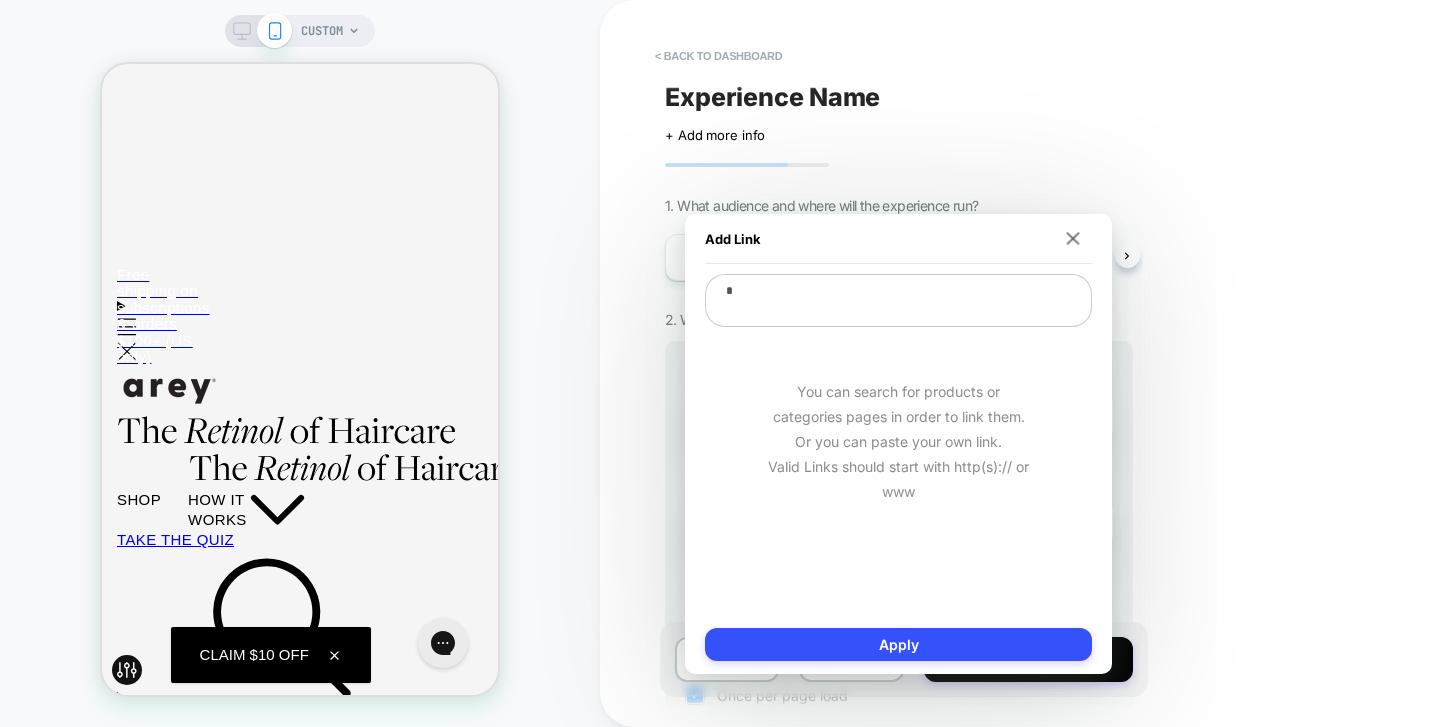 type on "*" 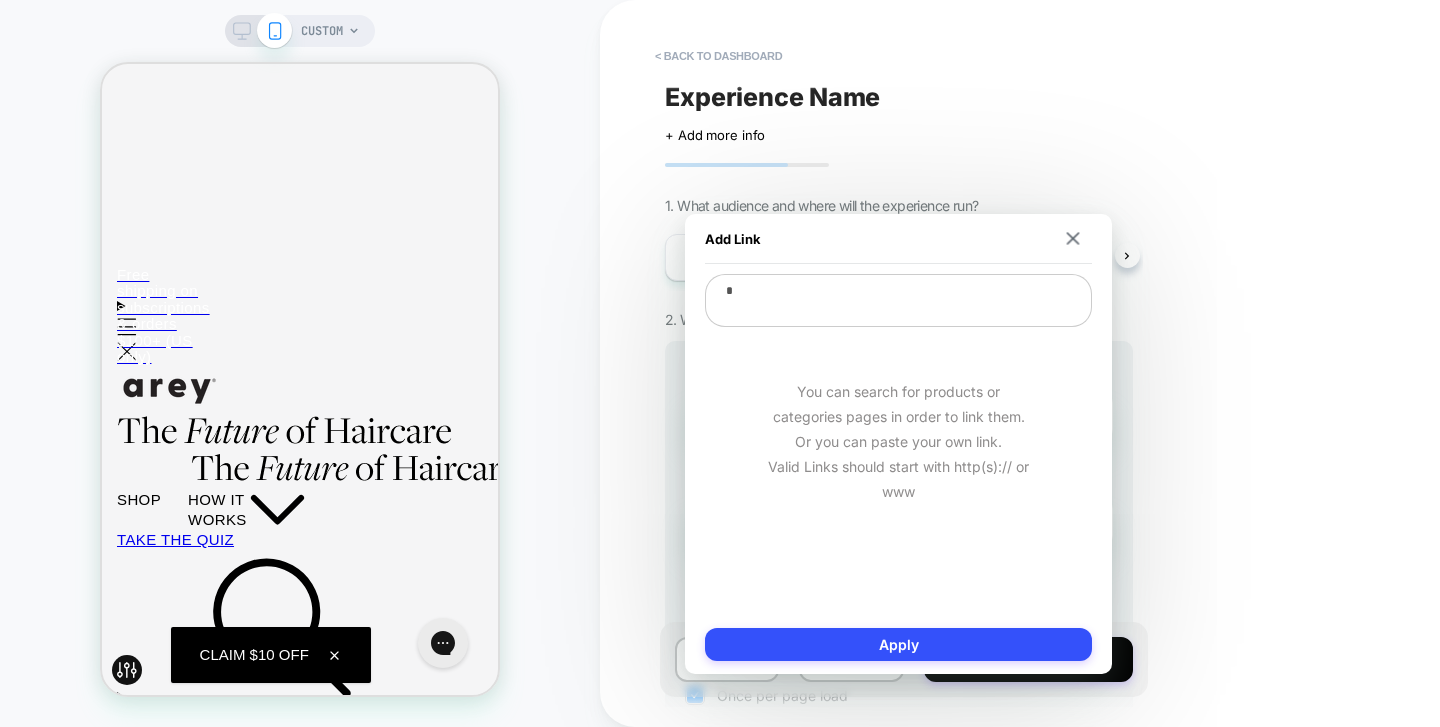 type on "**" 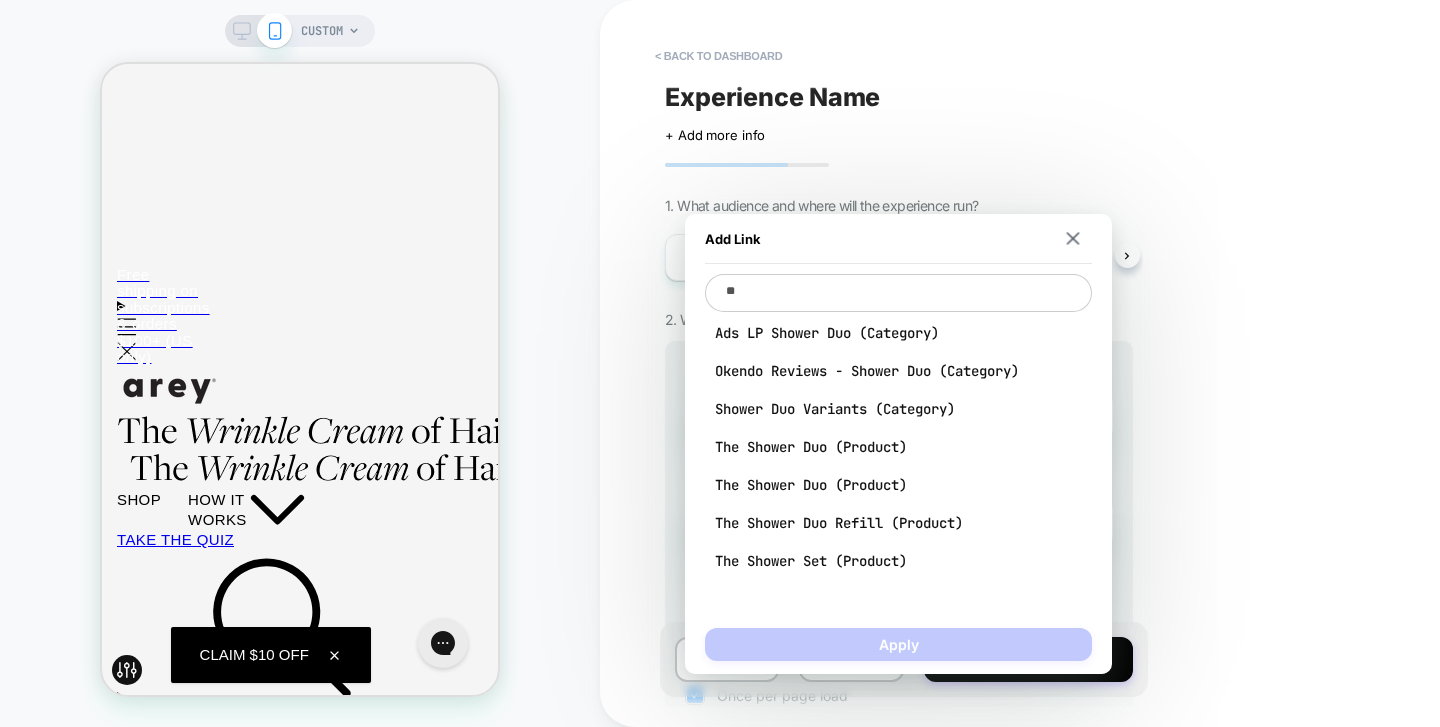 type on "*" 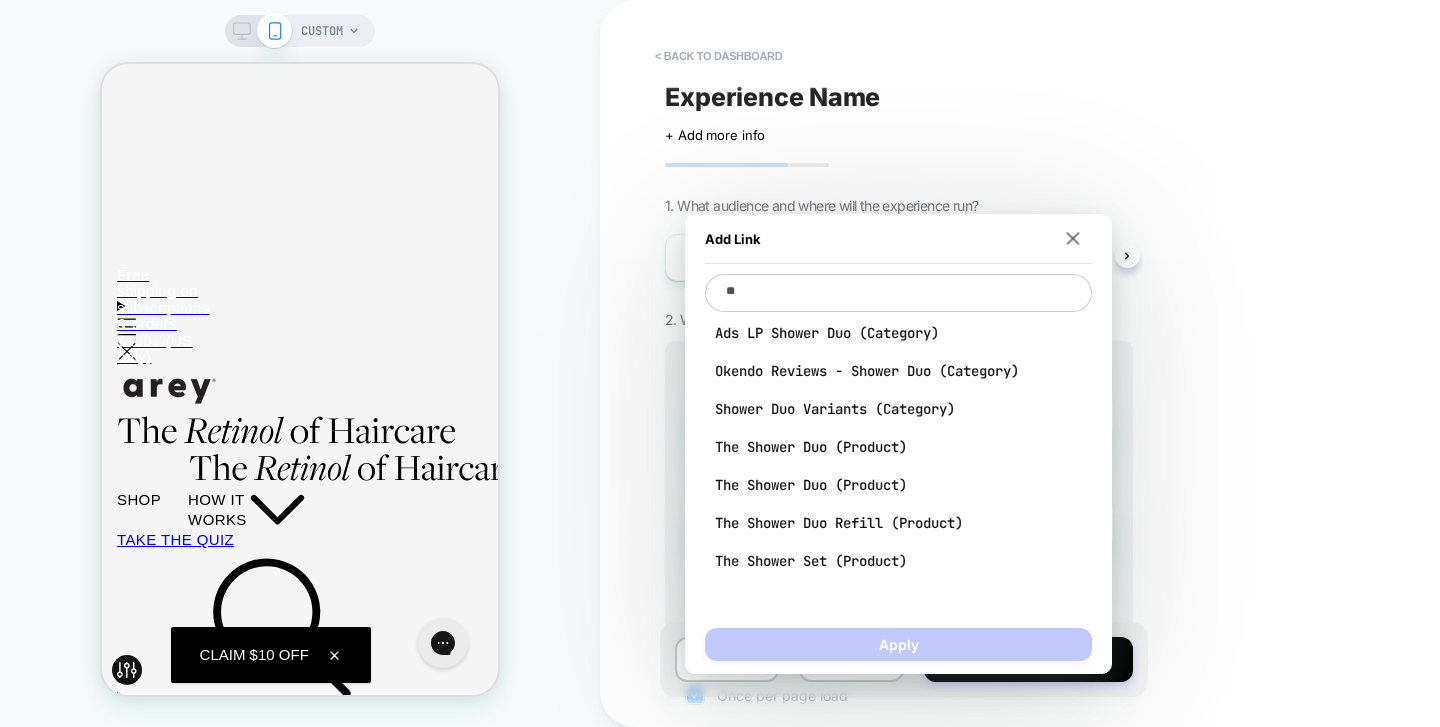 type on "***" 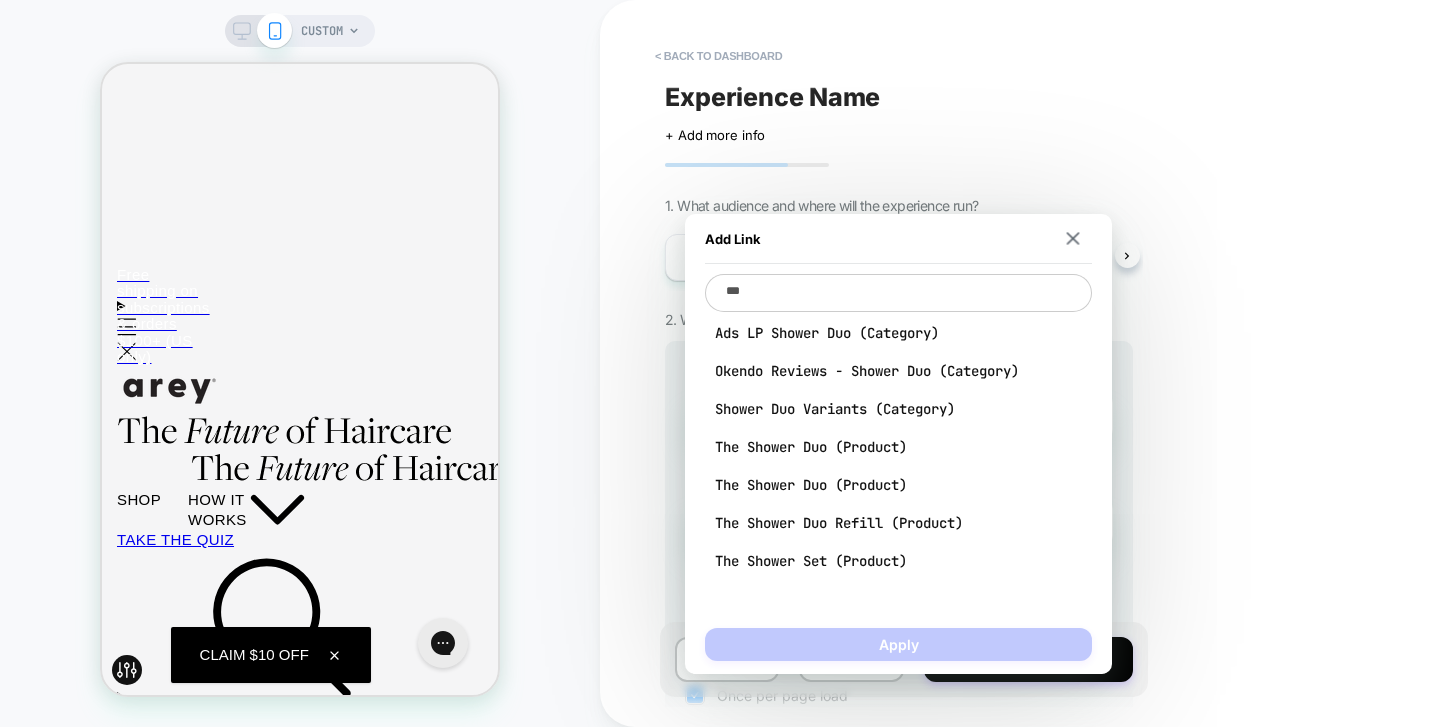 type on "*" 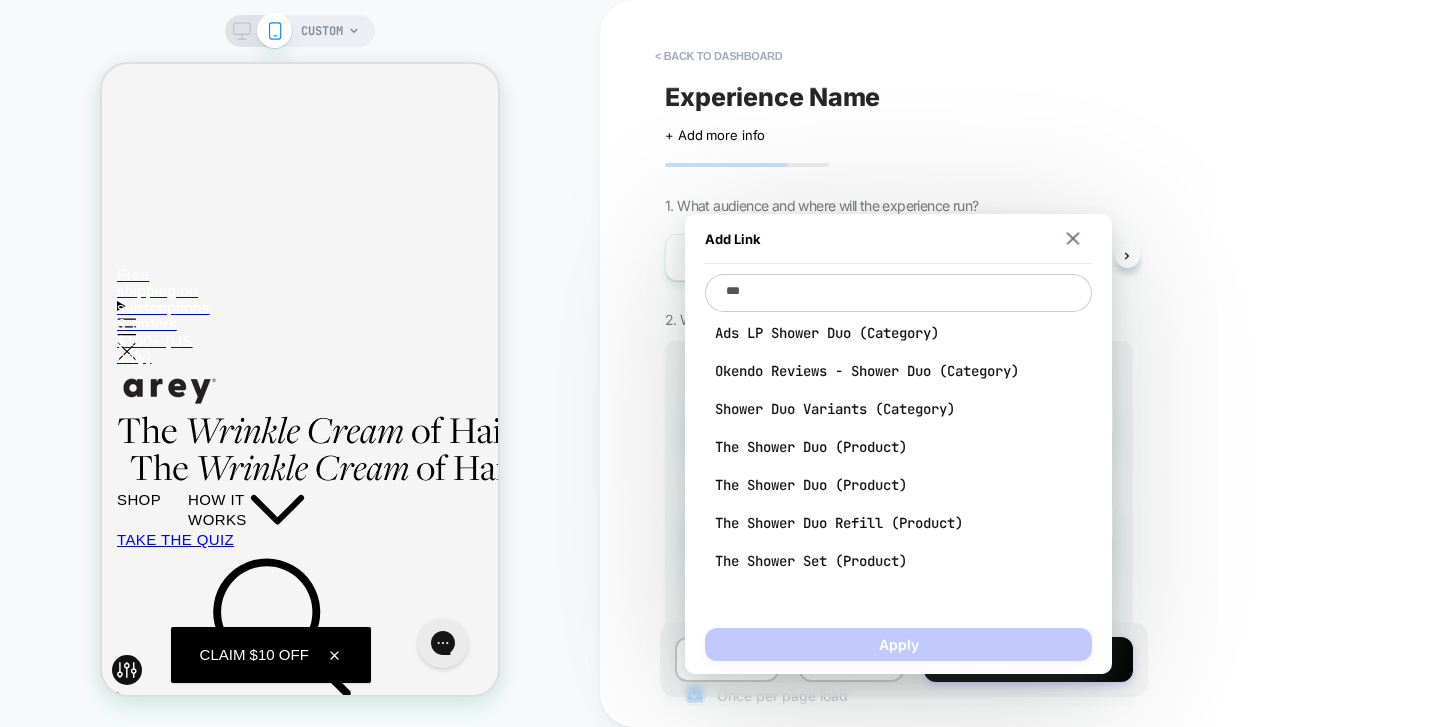 type on "****" 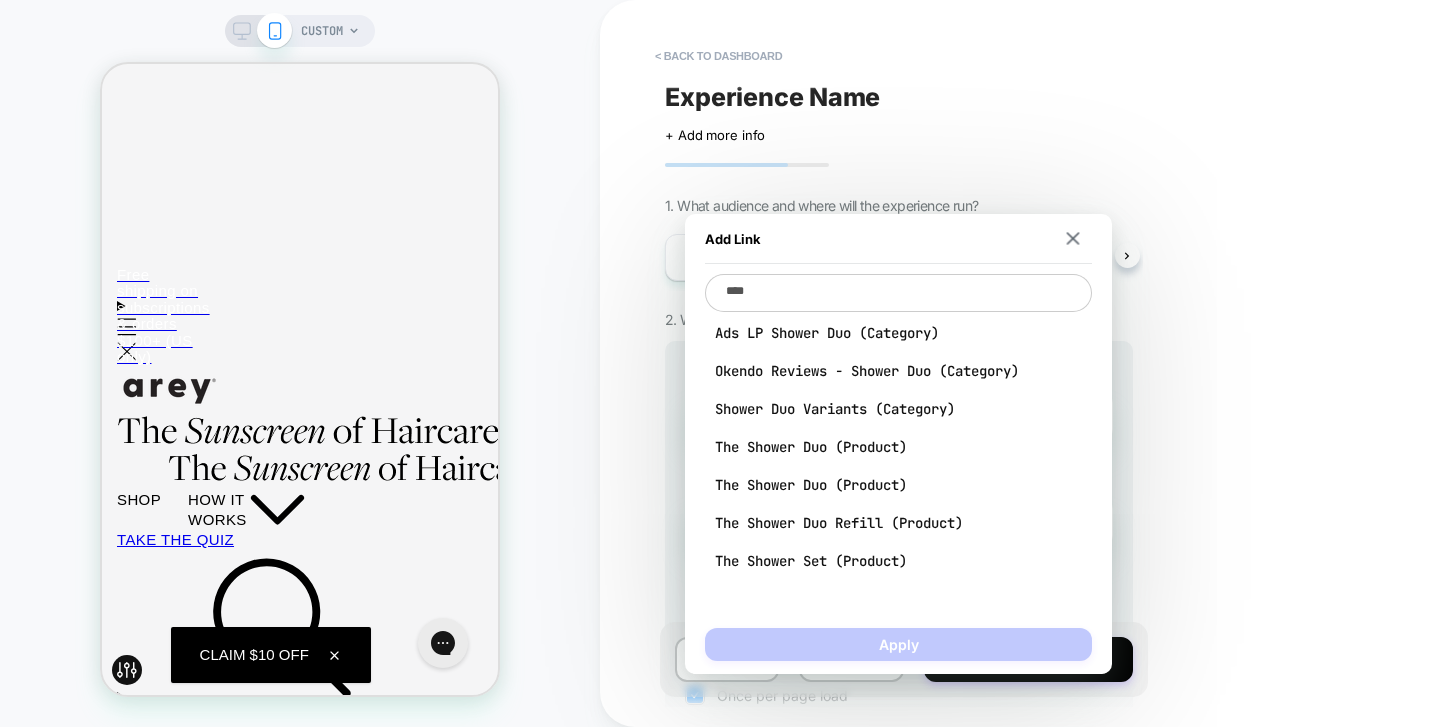 type on "*" 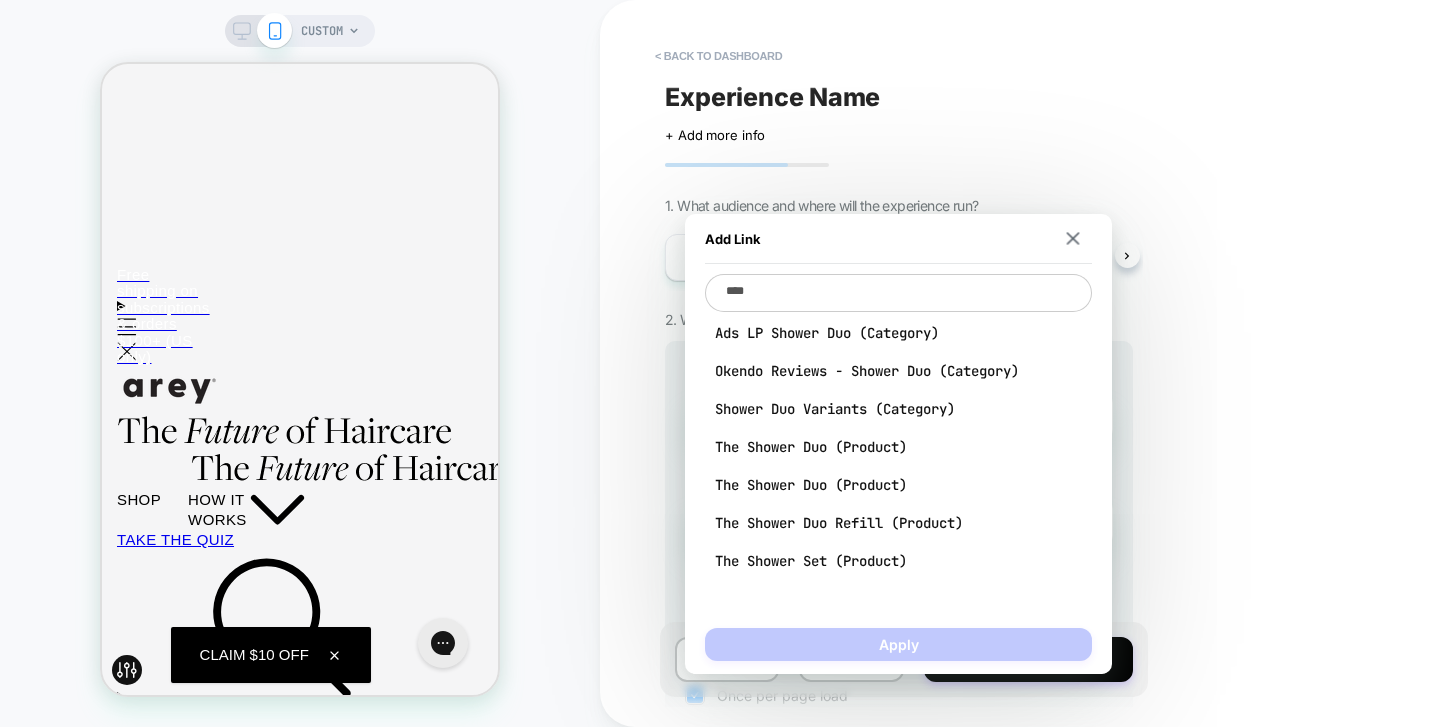 type on "*****" 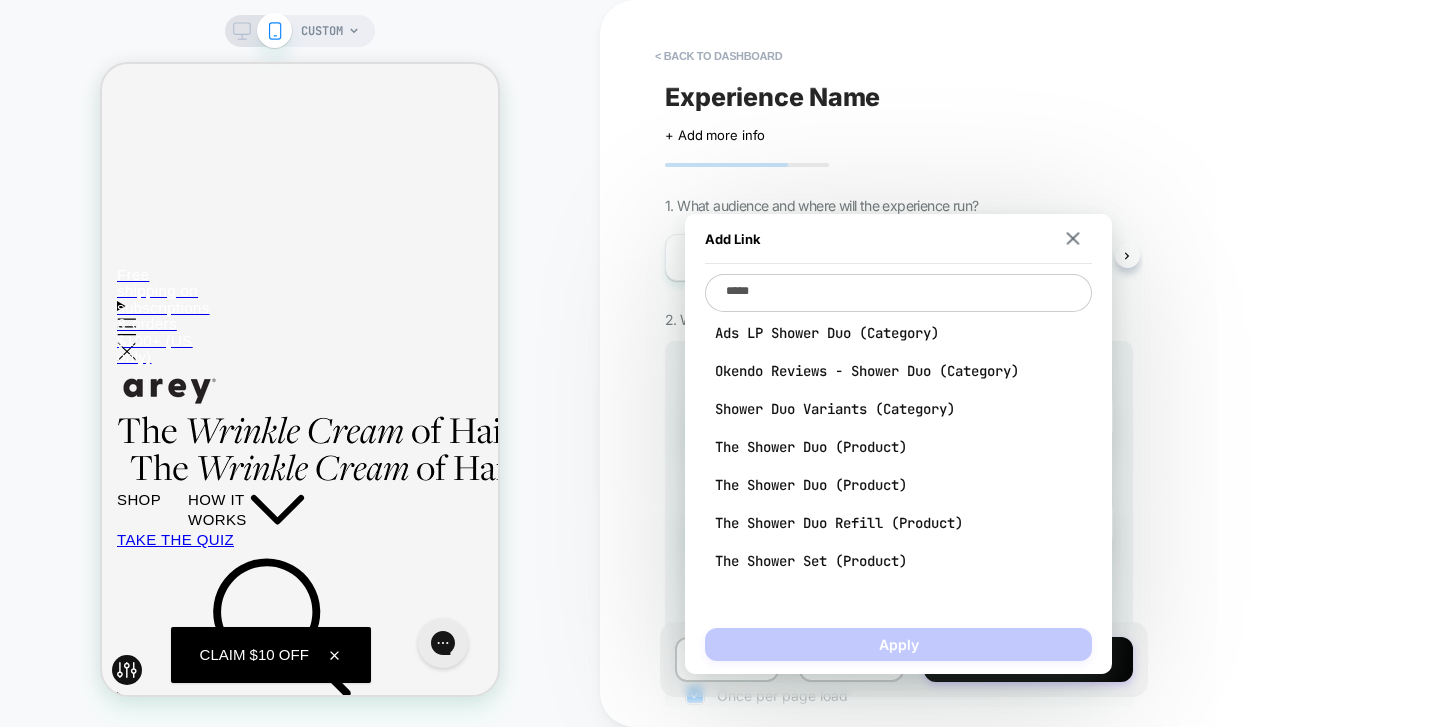 type on "*" 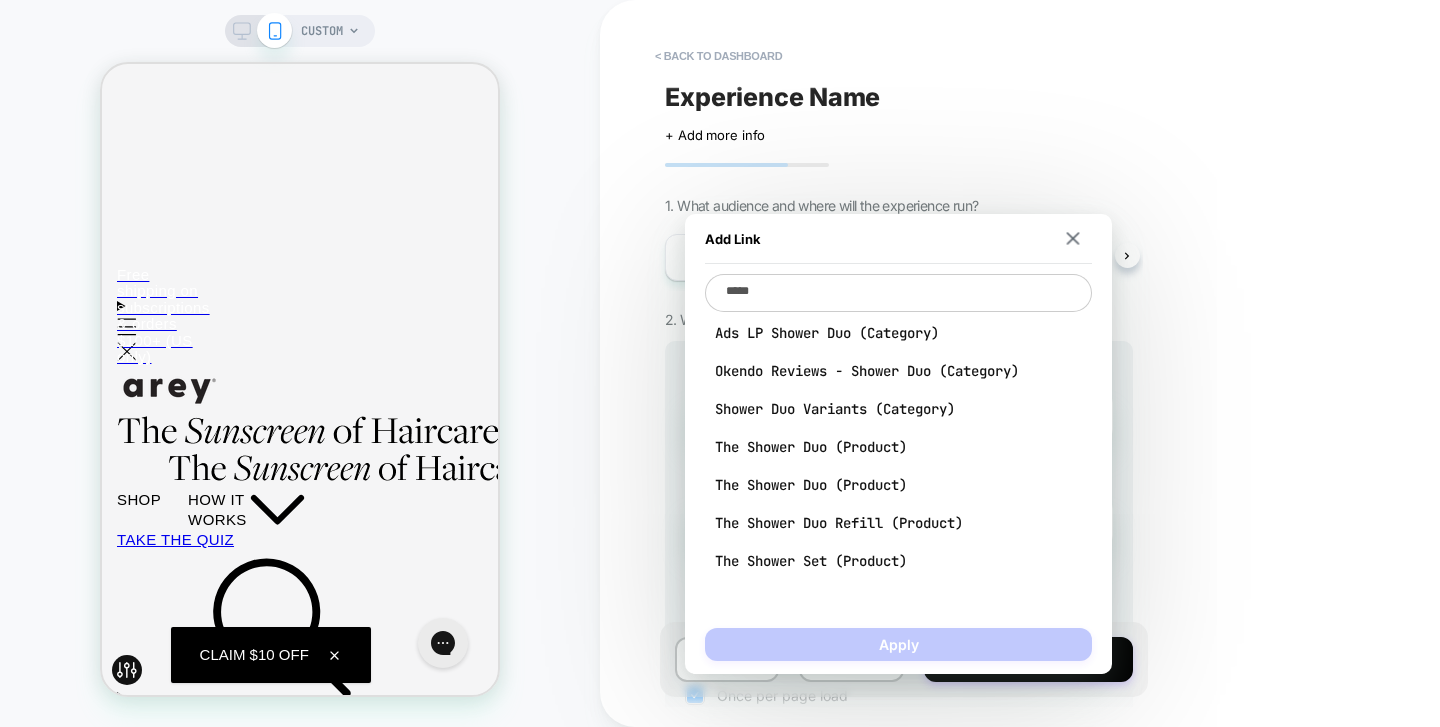 type on "******" 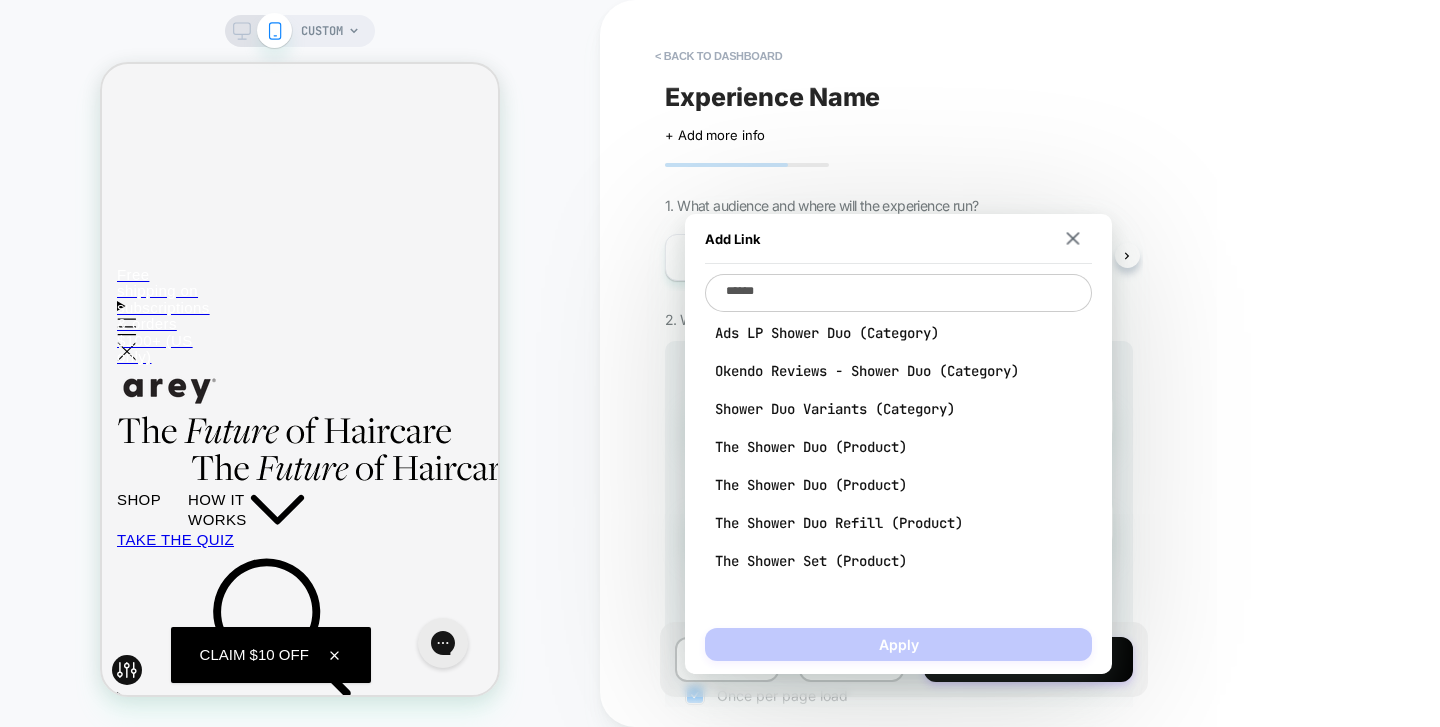 type on "*" 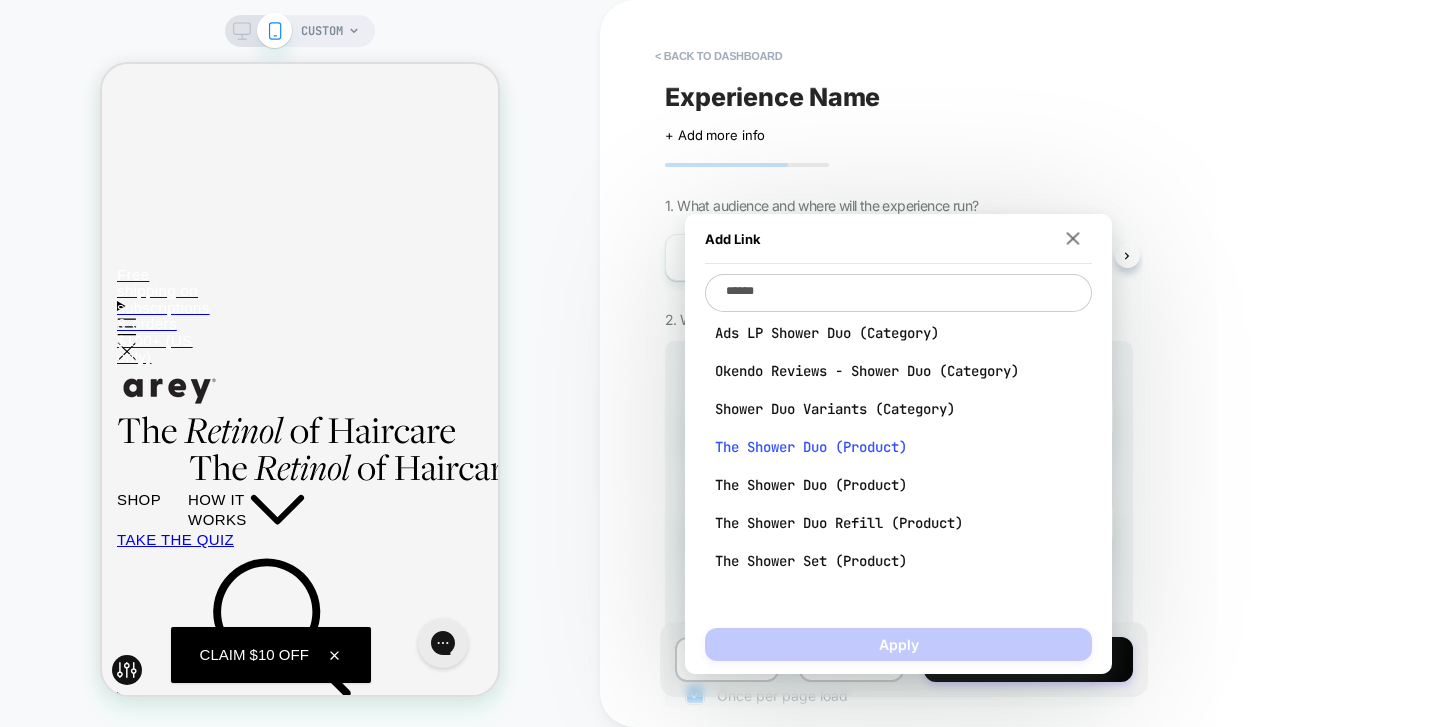 type on "******" 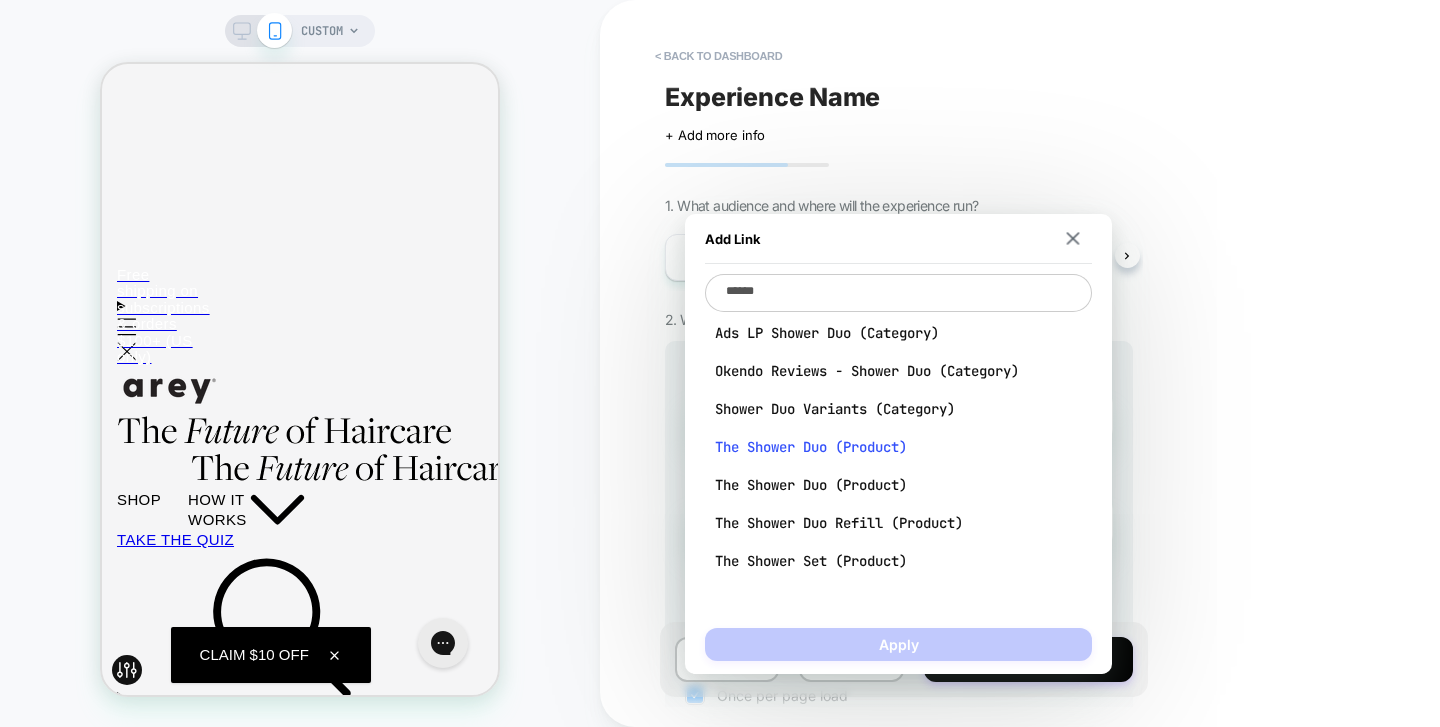 click on "The Shower Duo (Product)" at bounding box center (898, 447) 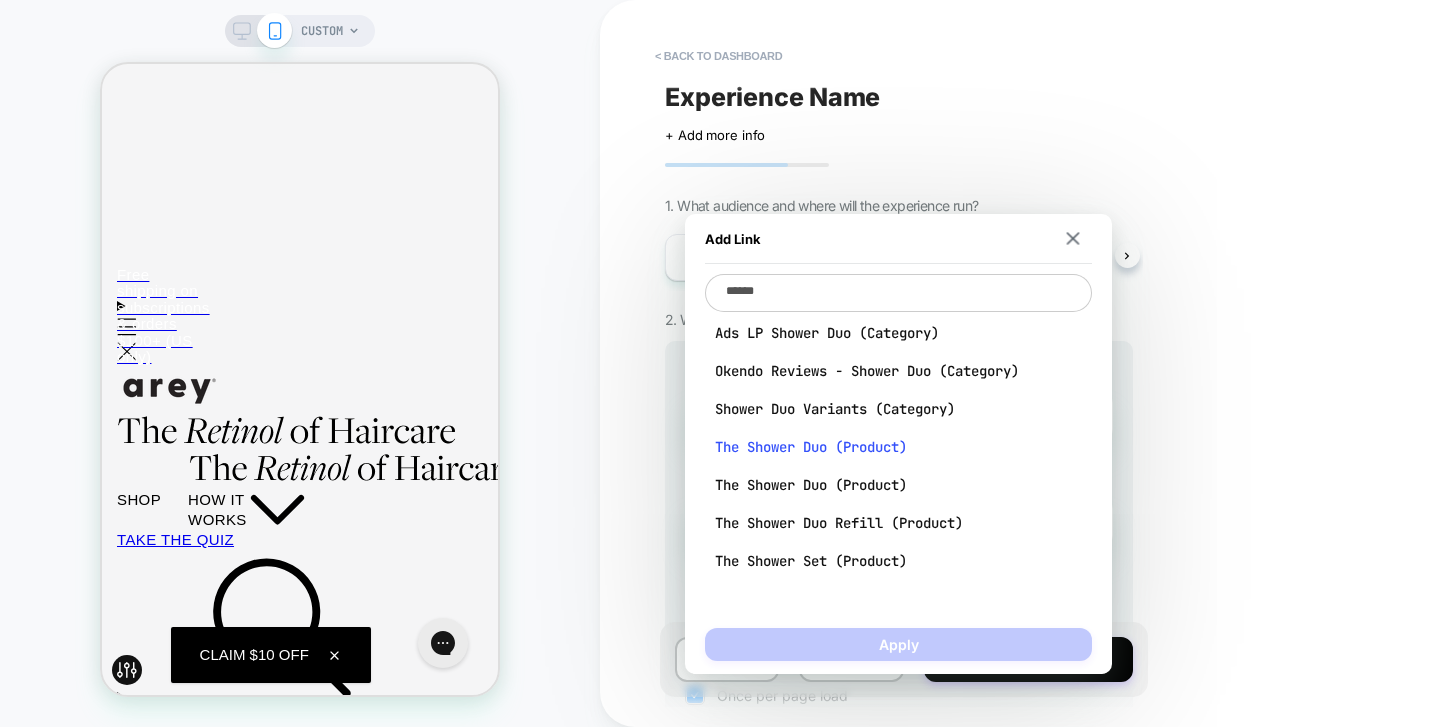 type on "**********" 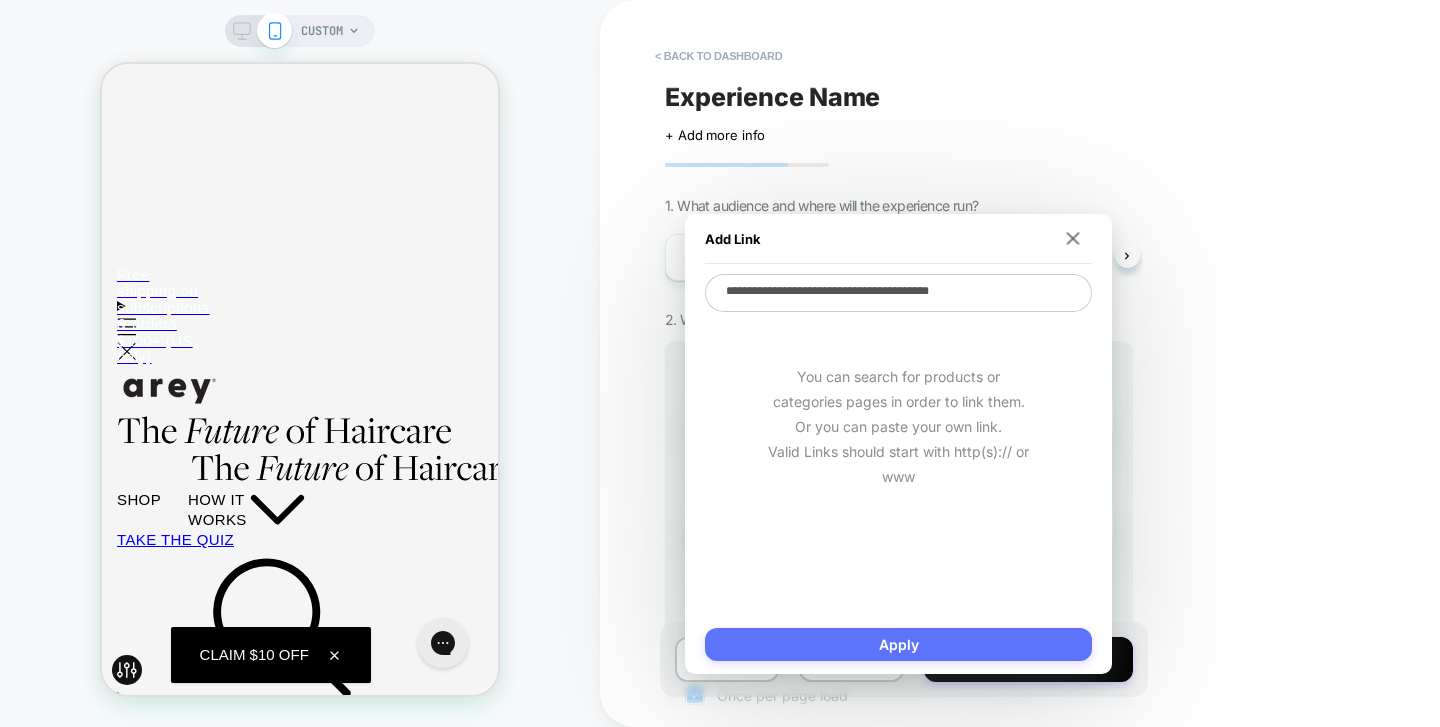 click on "Apply" at bounding box center [898, 644] 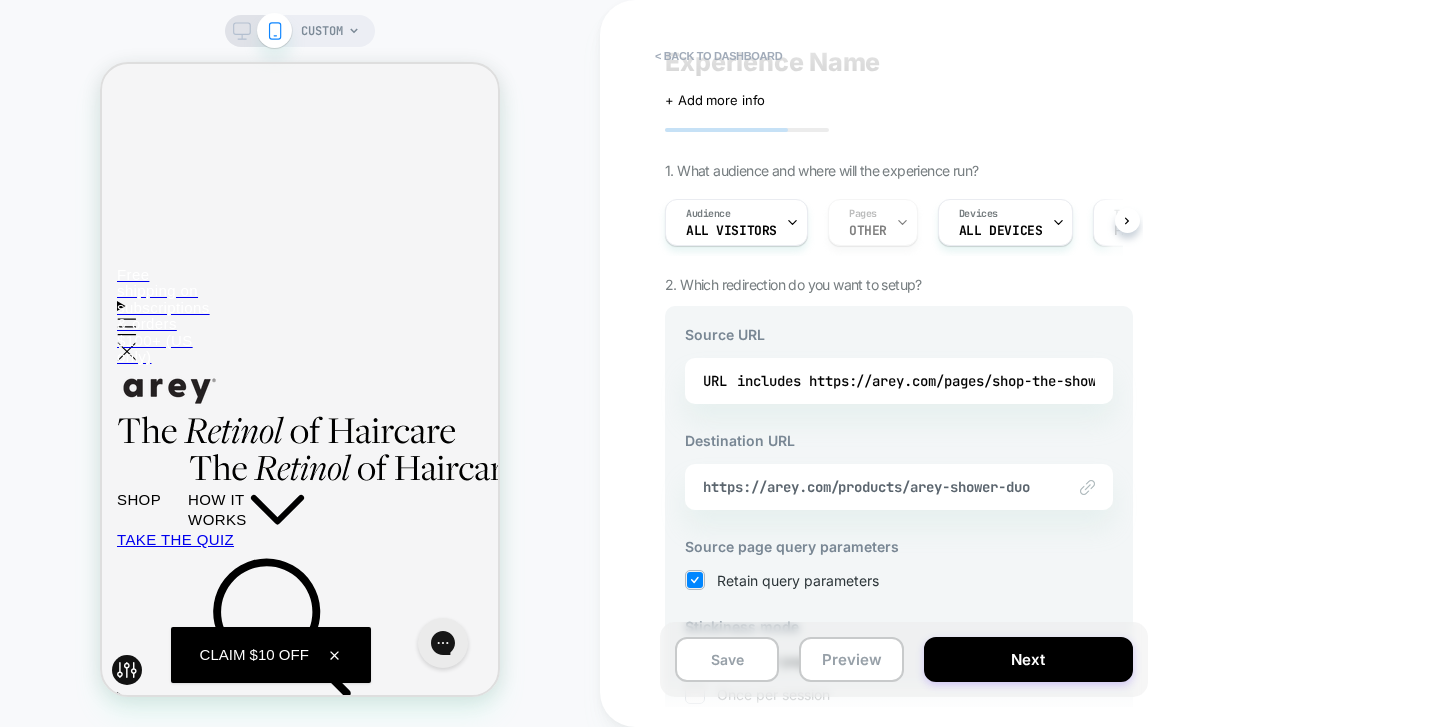 scroll, scrollTop: 253, scrollLeft: 0, axis: vertical 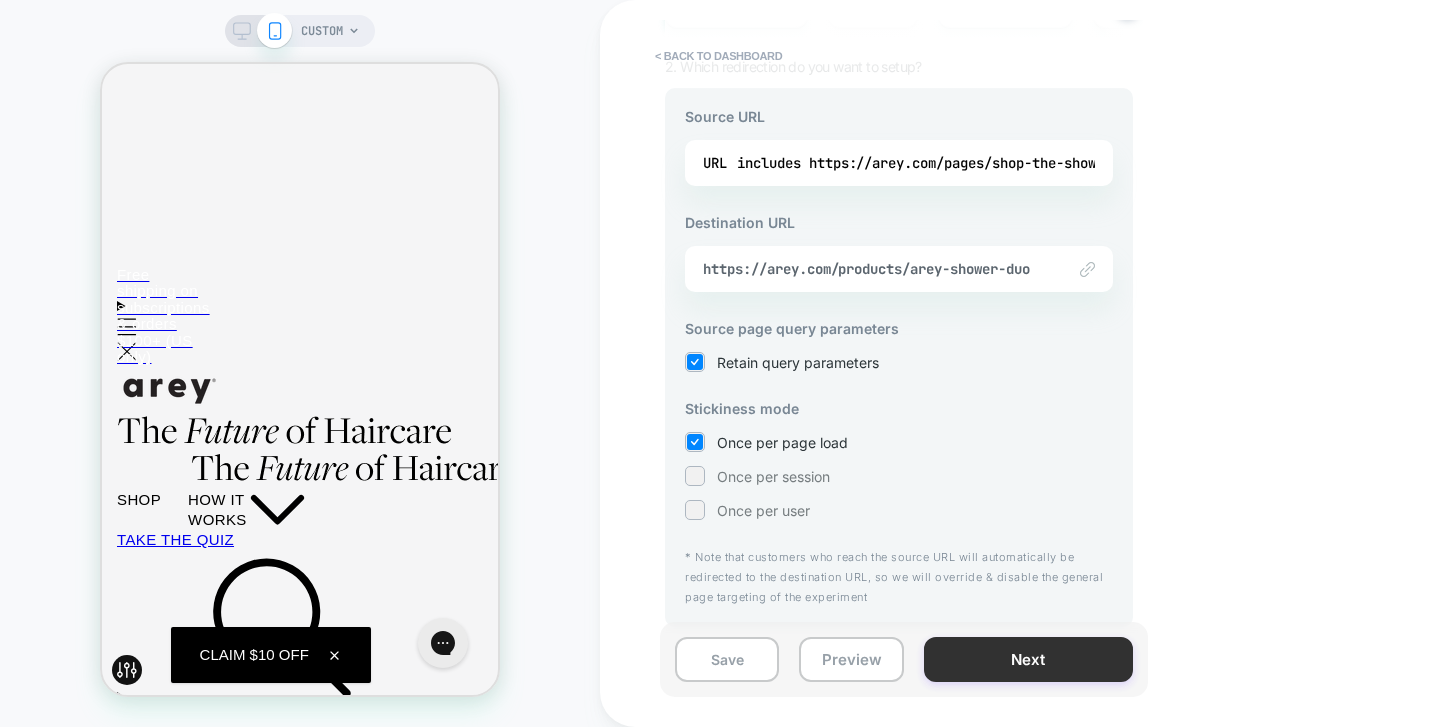 click on "Next" at bounding box center (1028, 659) 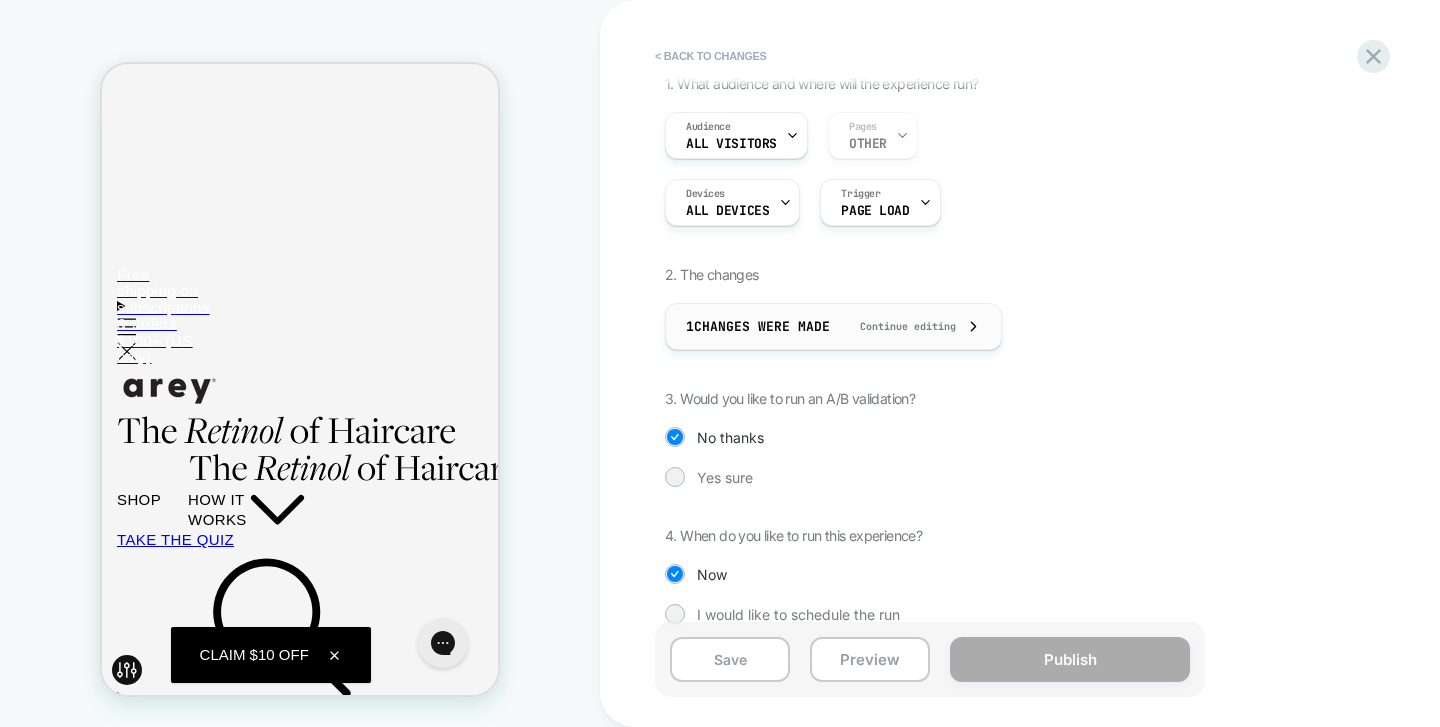 scroll, scrollTop: 148, scrollLeft: 0, axis: vertical 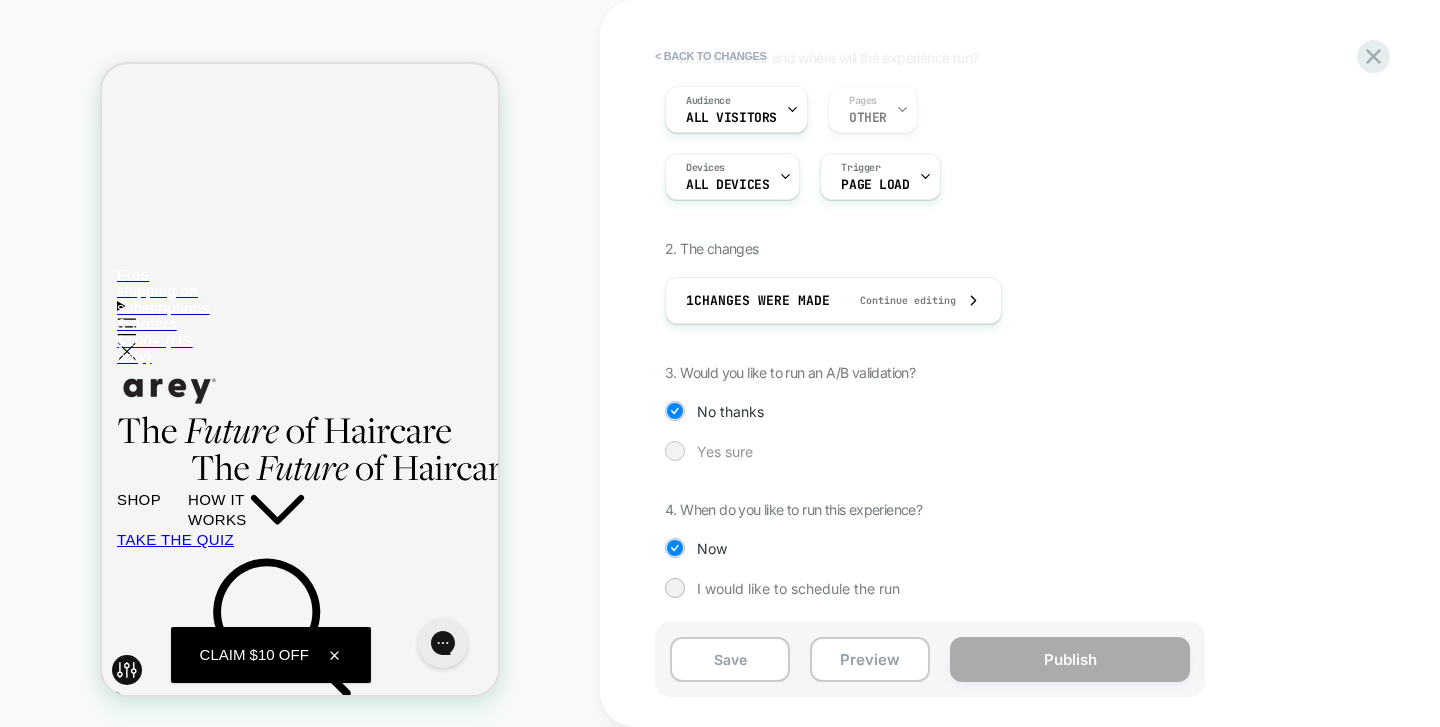 click on "Yes sure" at bounding box center [725, 451] 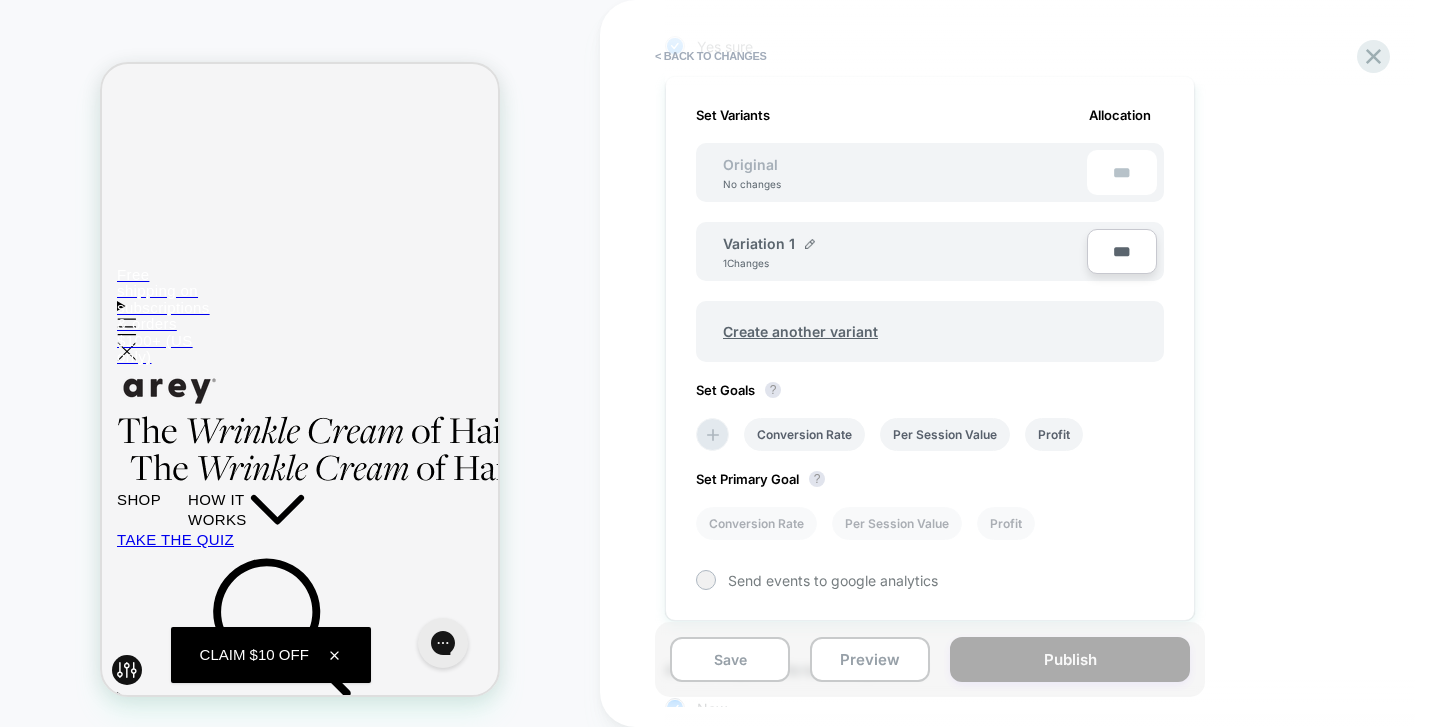 scroll, scrollTop: 561, scrollLeft: 0, axis: vertical 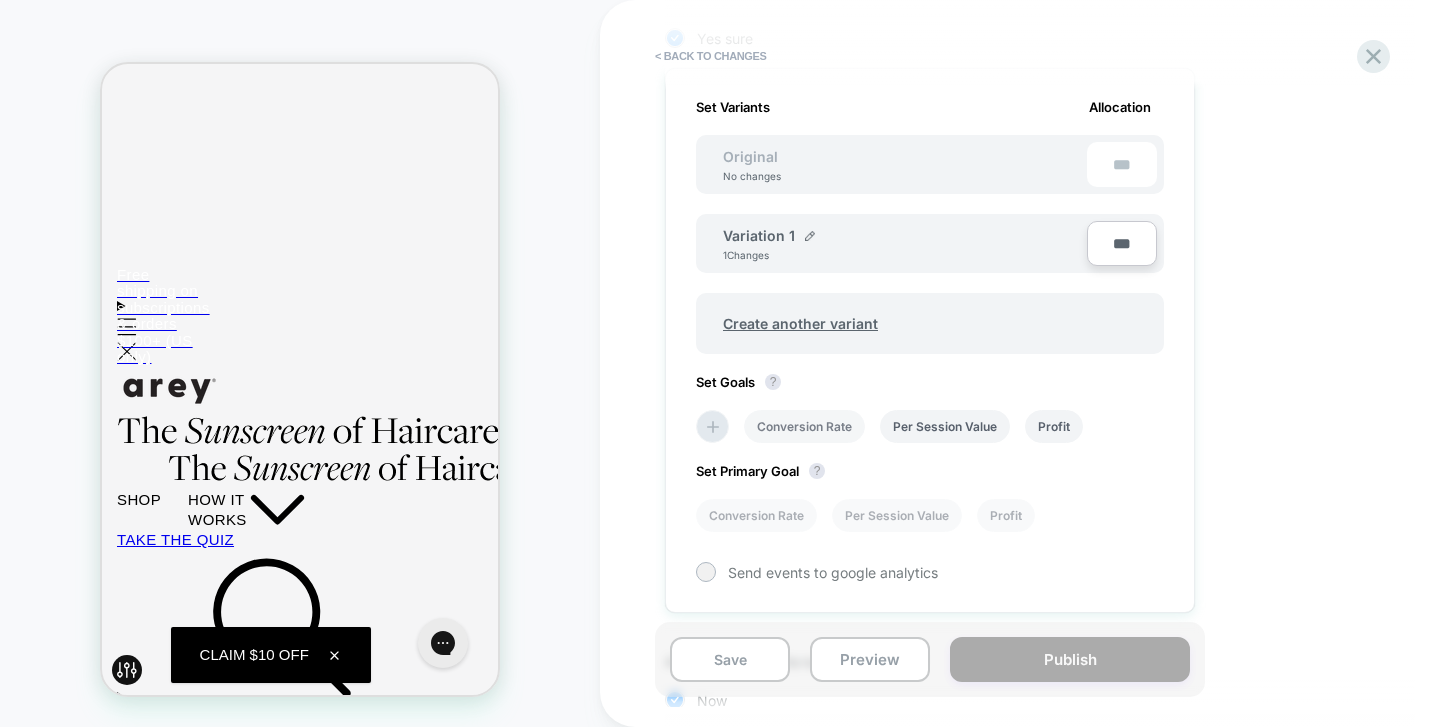 click on "Conversion Rate" at bounding box center [804, 426] 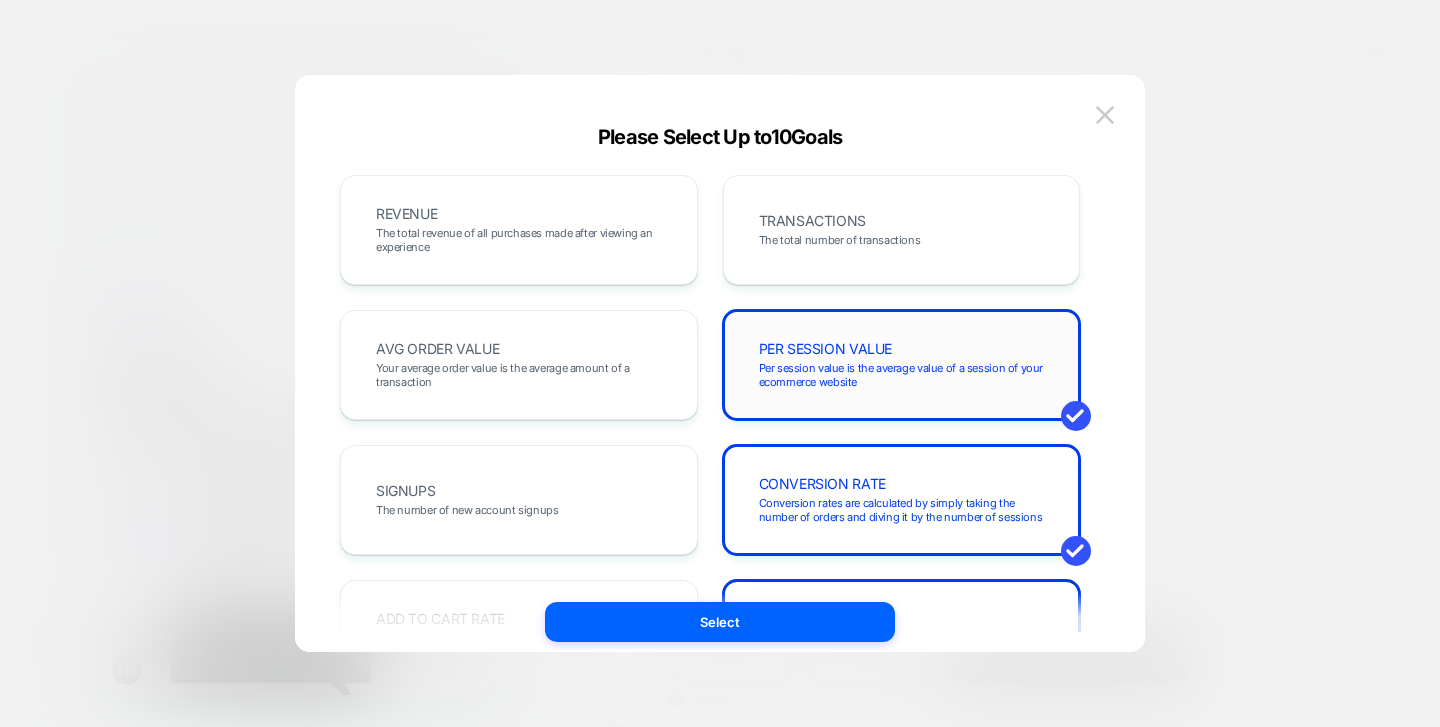 scroll, scrollTop: 4, scrollLeft: 0, axis: vertical 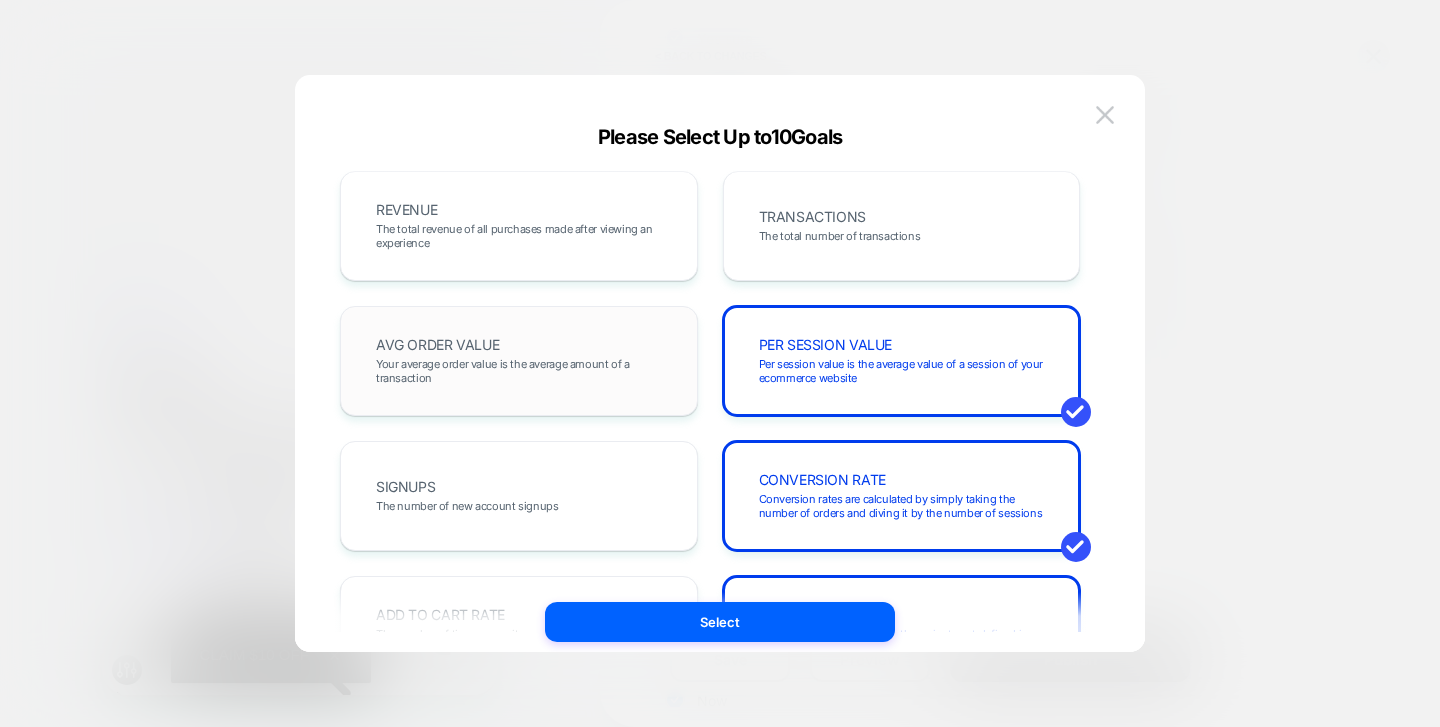 click on "Your average order value is the average amount of a transaction" at bounding box center (519, 371) 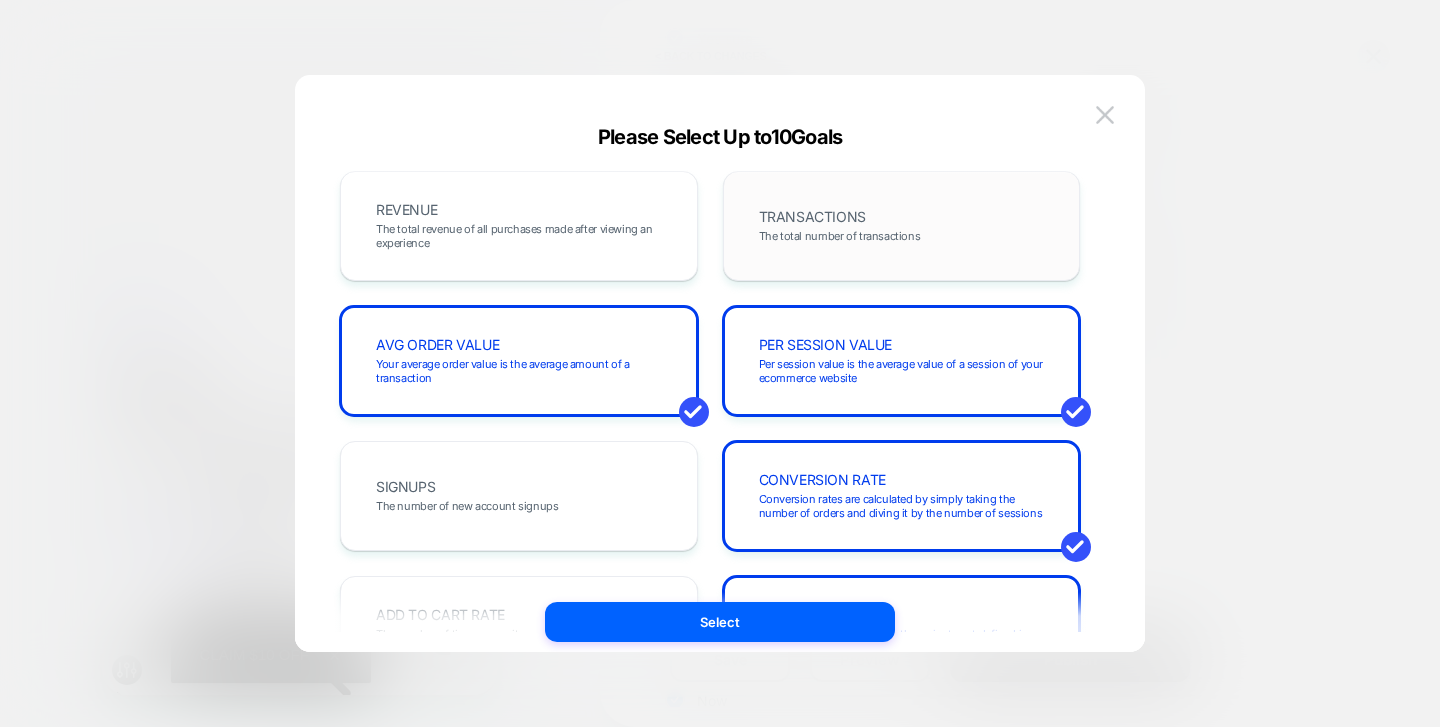 click on "TRANSACTIONS The total number of transactions" at bounding box center (902, 226) 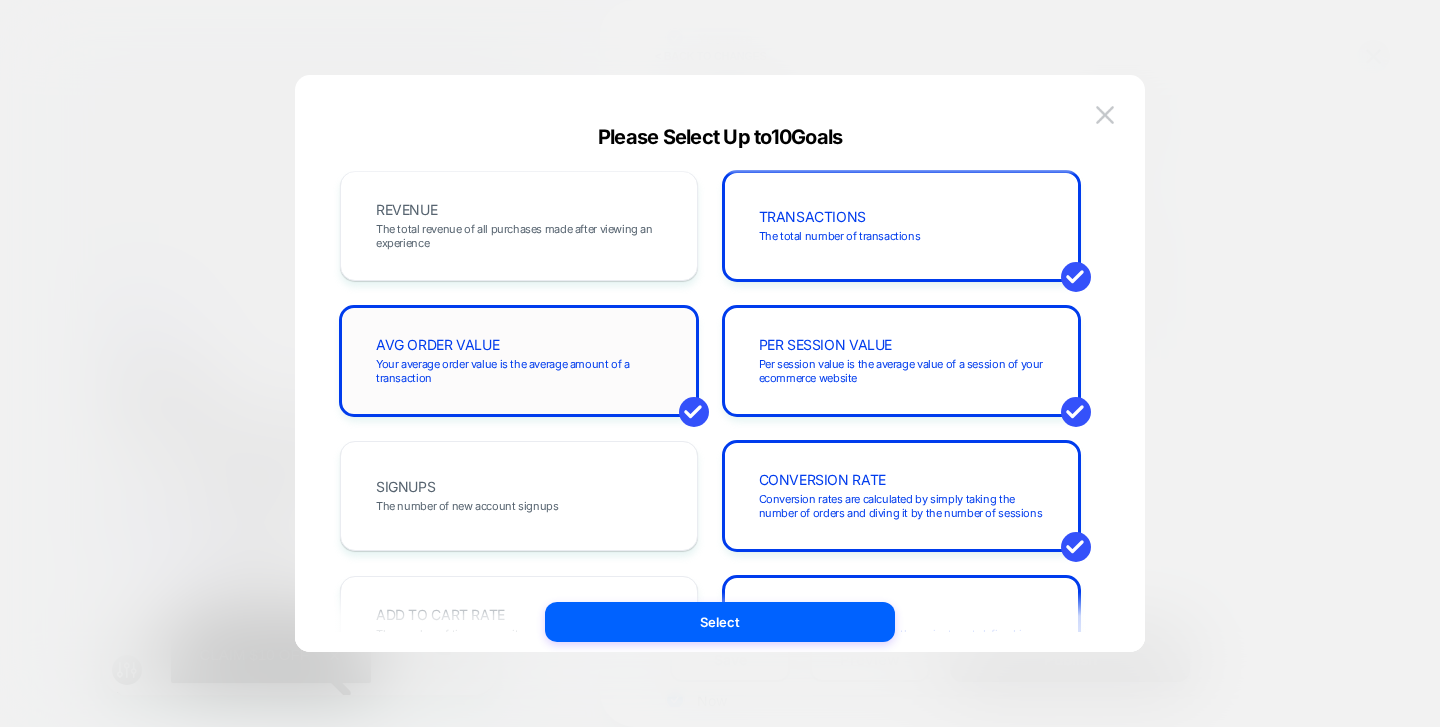 click on "The total revenue of all purchases made after viewing an experience" at bounding box center [519, 236] 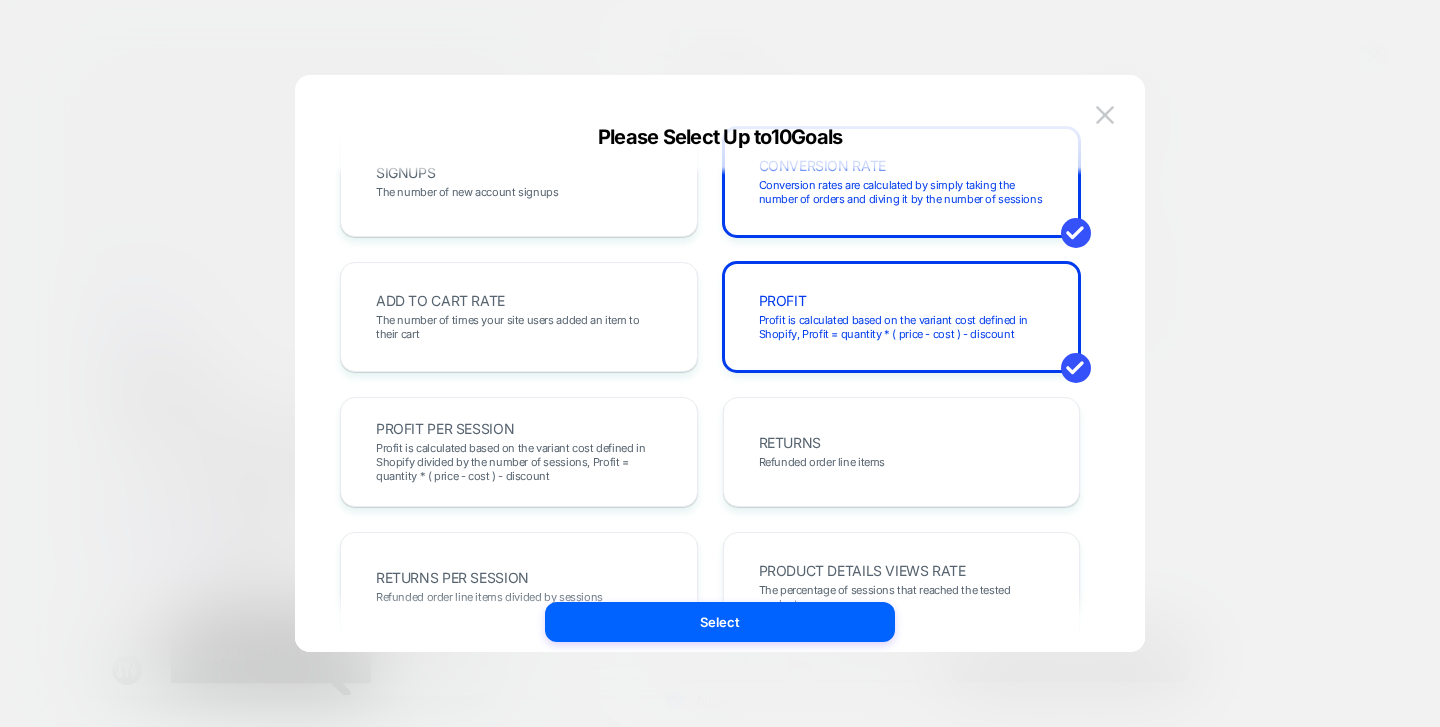 scroll, scrollTop: 323, scrollLeft: 0, axis: vertical 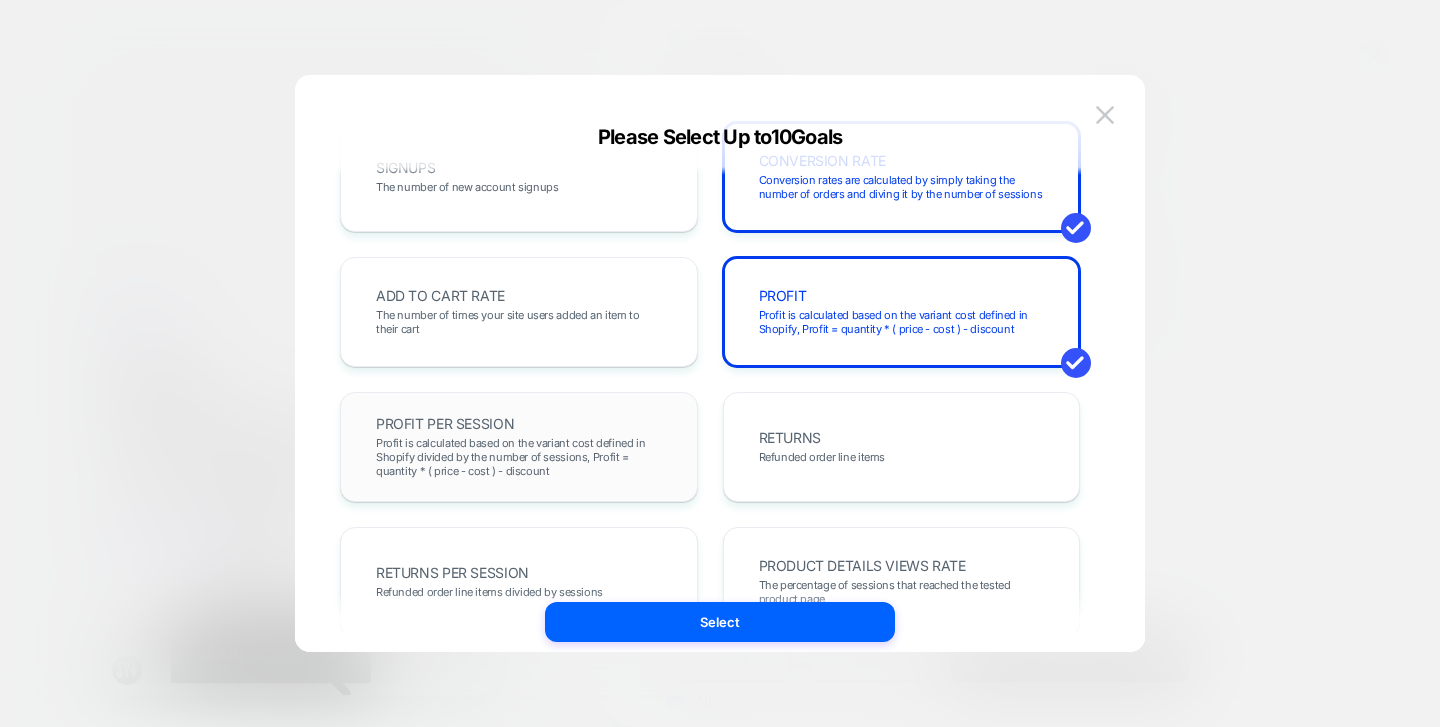 click on "PROFIT PER SESSION Profit is calculated based on the variant cost defined in Shopify divided by the number of sessions, Profit = quantity * ( price - cost ) - discount" at bounding box center (519, 447) 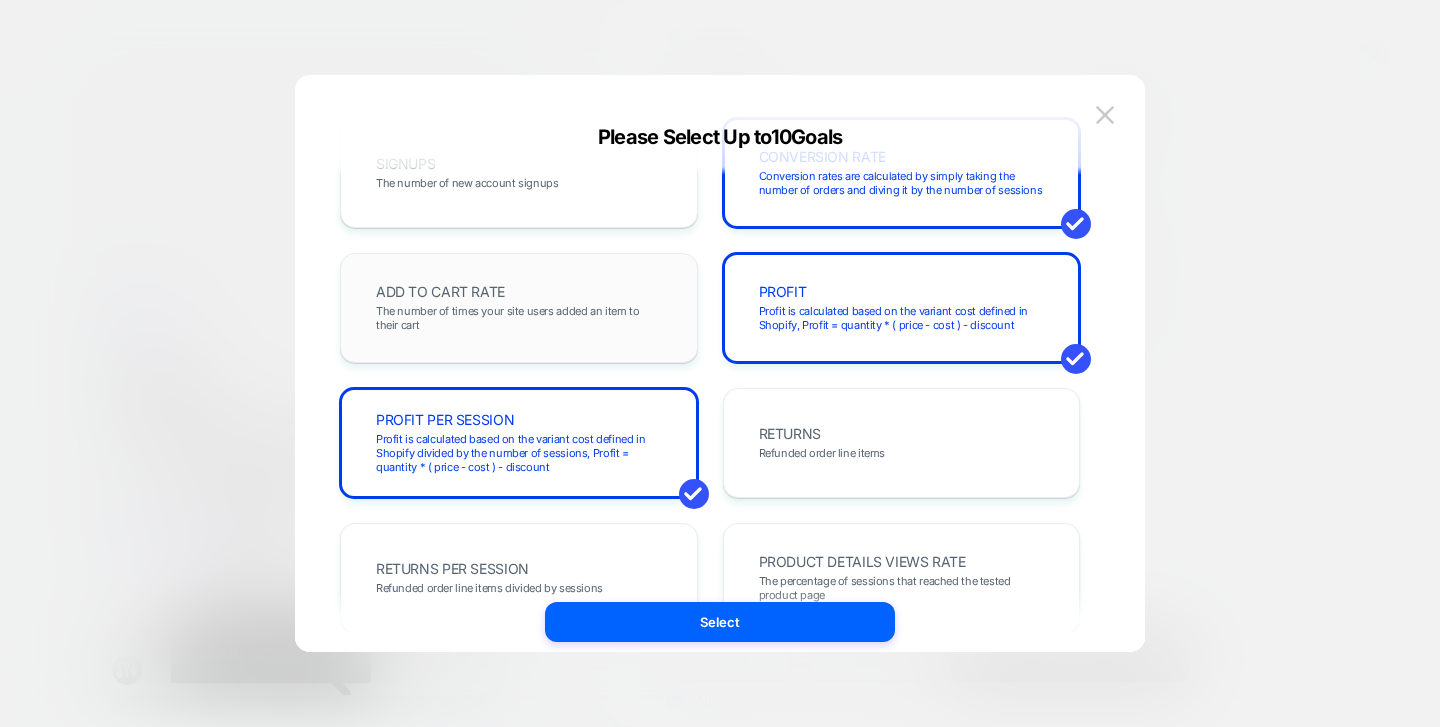 click on "The number of times your site users added an item to their cart" at bounding box center [519, 318] 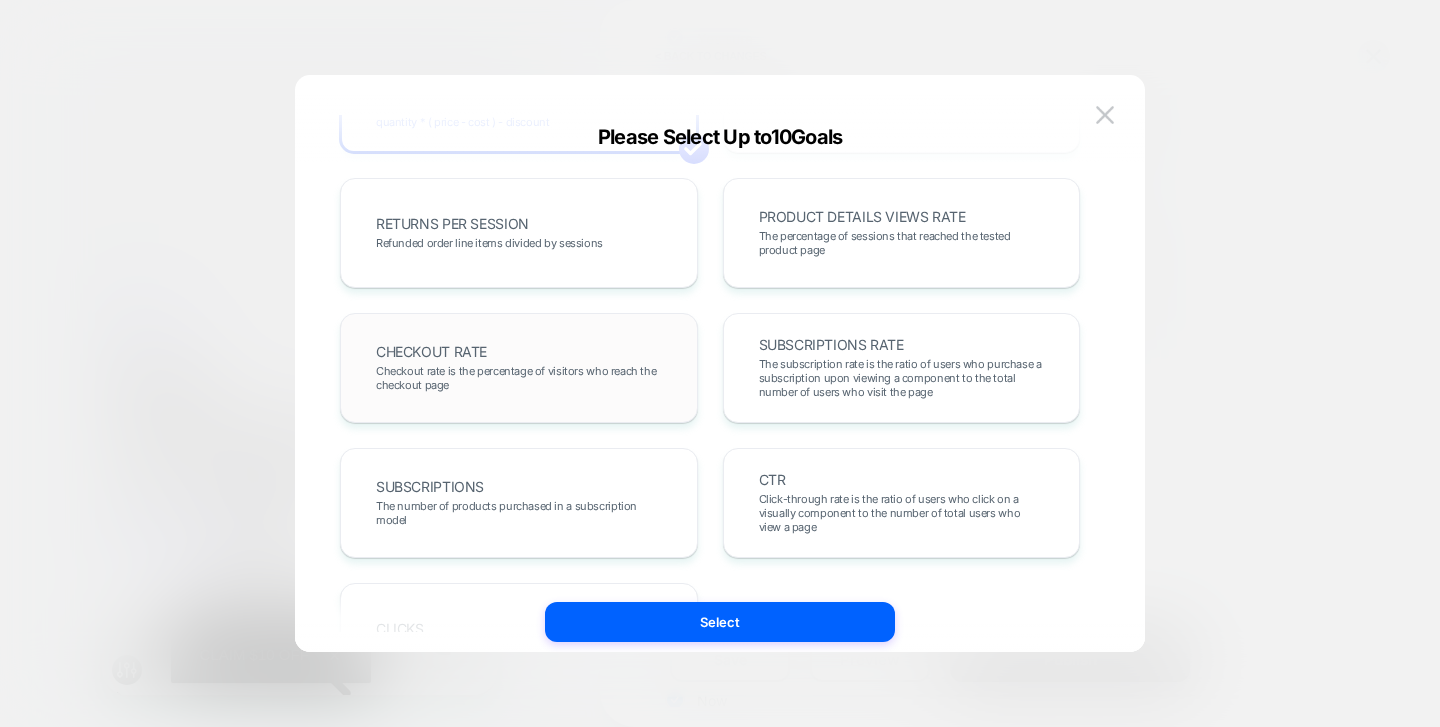 scroll, scrollTop: 673, scrollLeft: 0, axis: vertical 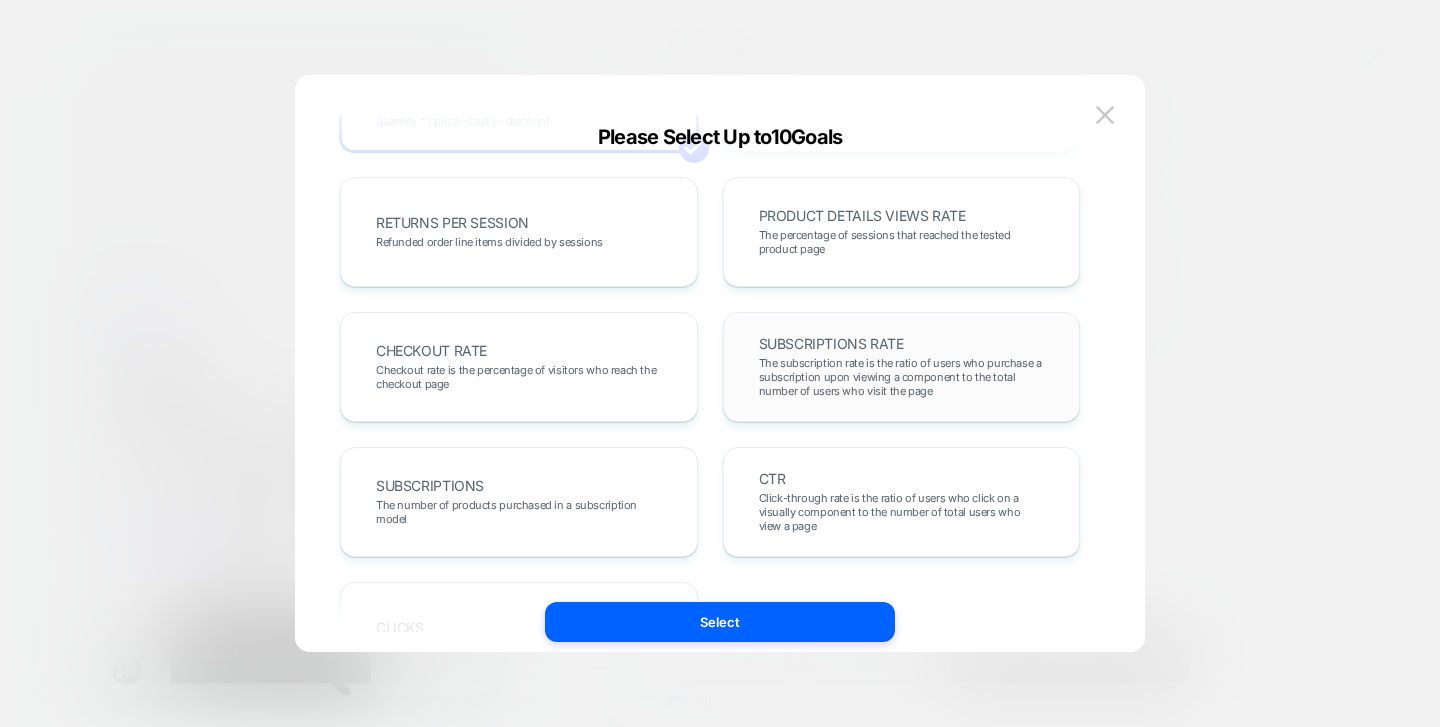 click on "SUBSCRIPTIONS RATE The subscription rate is the ratio of users who purchase a subscription upon viewing a component to the total number of users who visit the page" at bounding box center (902, 367) 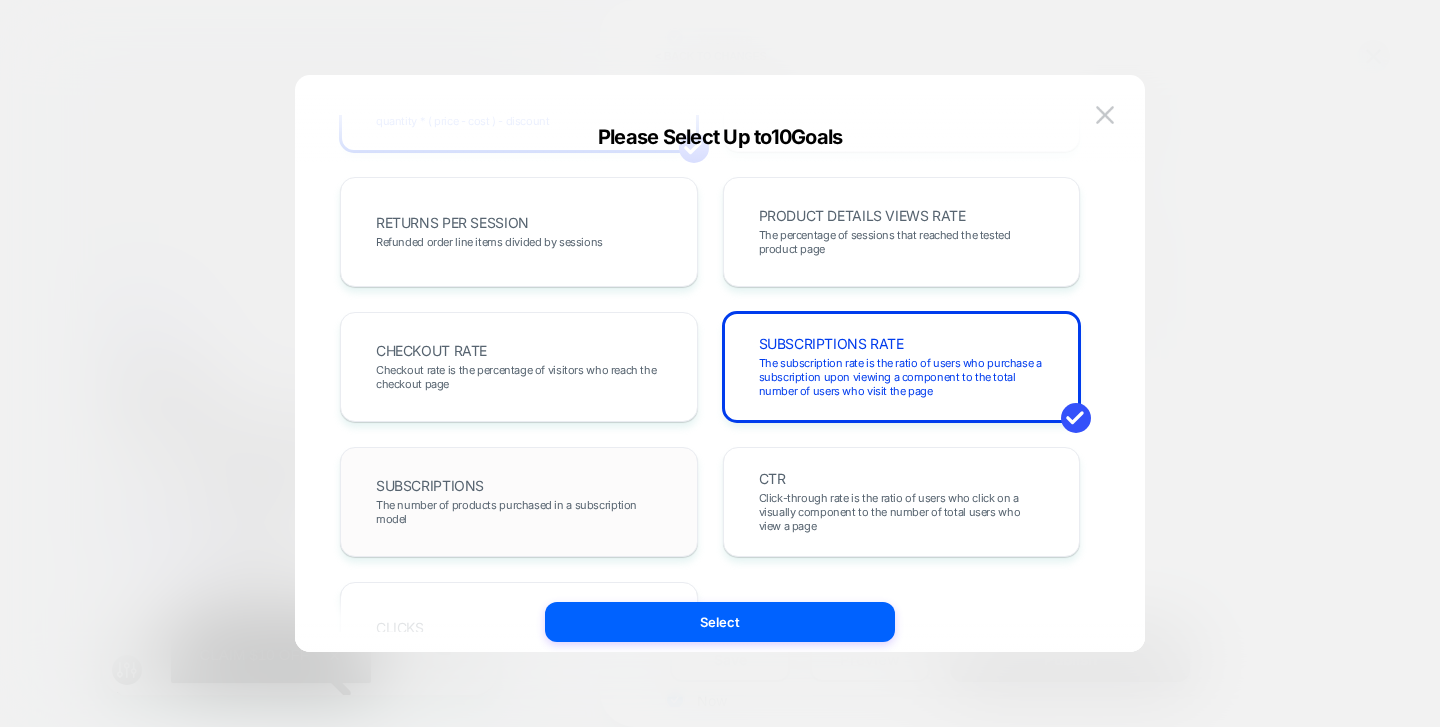 click on "SUBSCRIPTIONS The number of products purchased in a subscription model" at bounding box center [519, 502] 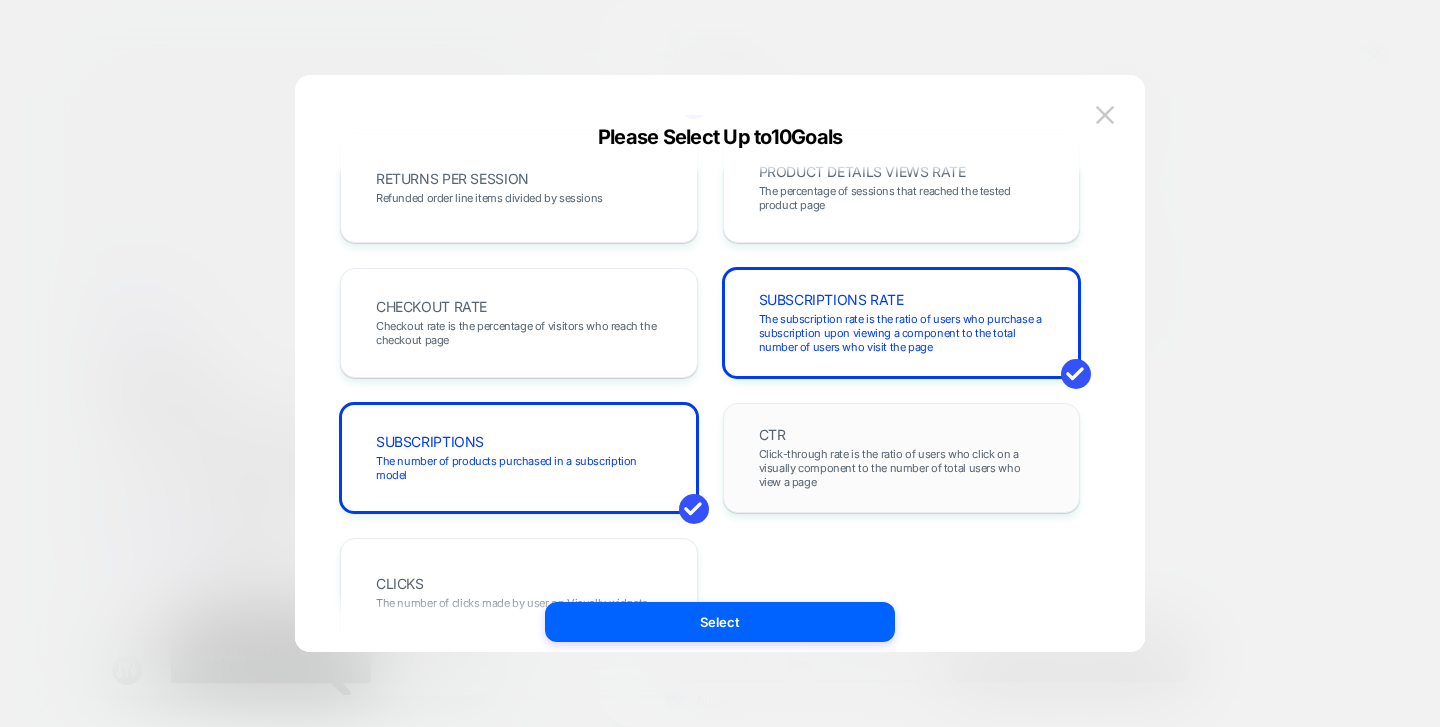 scroll, scrollTop: 793, scrollLeft: 0, axis: vertical 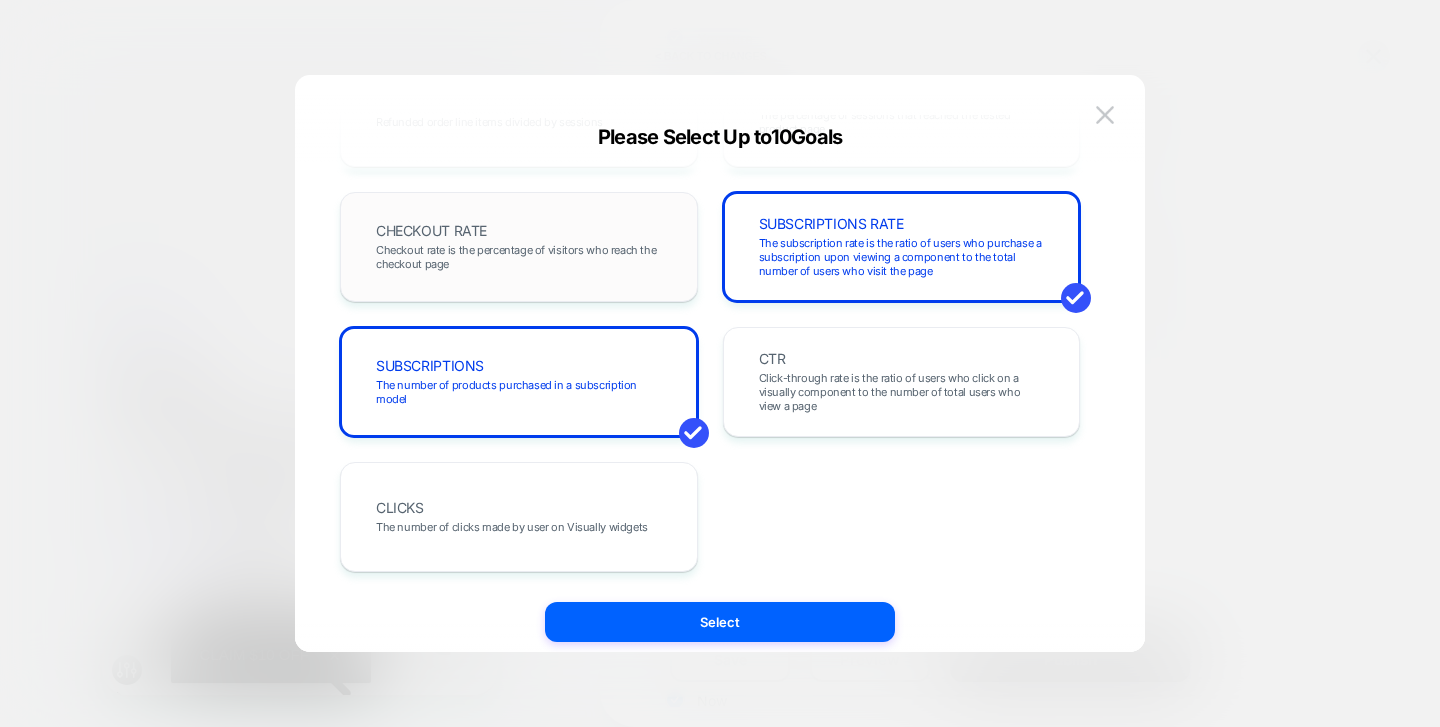 click on "Checkout rate is the percentage of visitors who reach the checkout page" at bounding box center (519, 257) 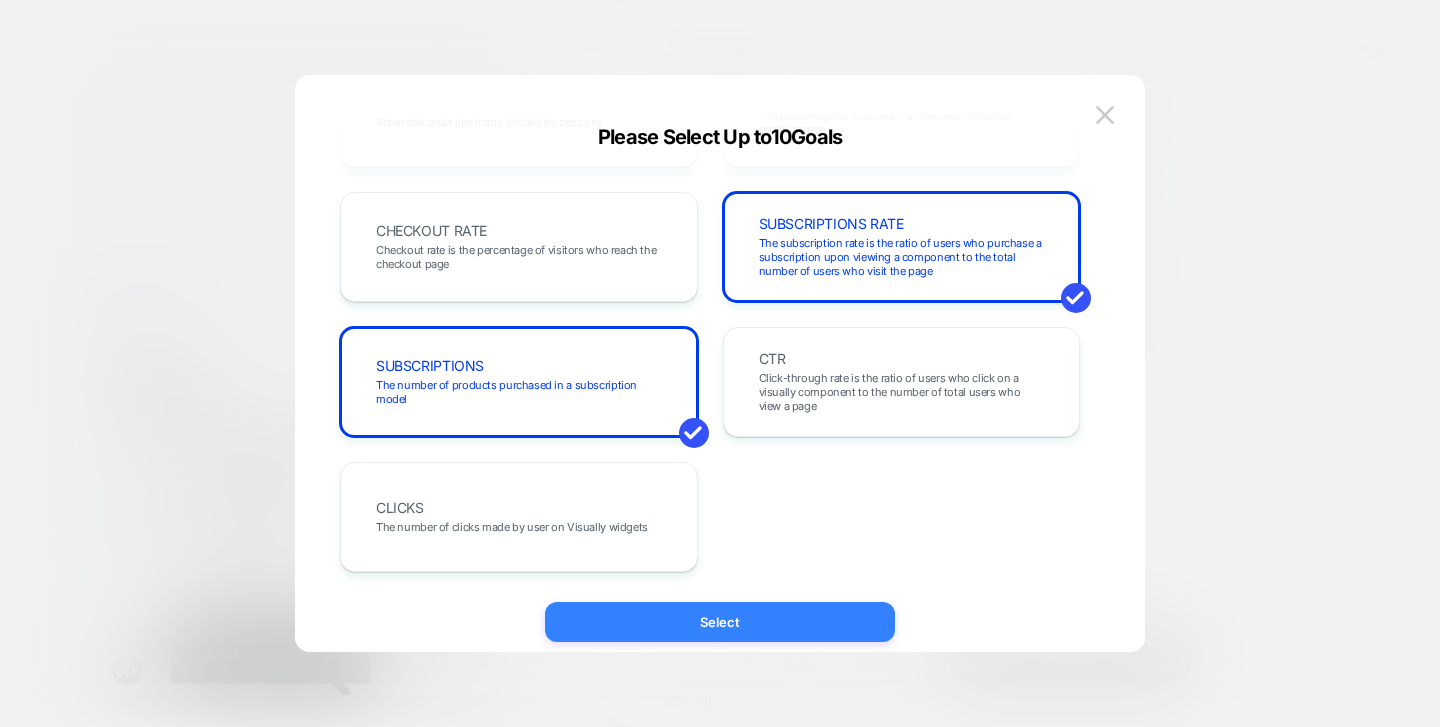 click on "Select" at bounding box center [720, 622] 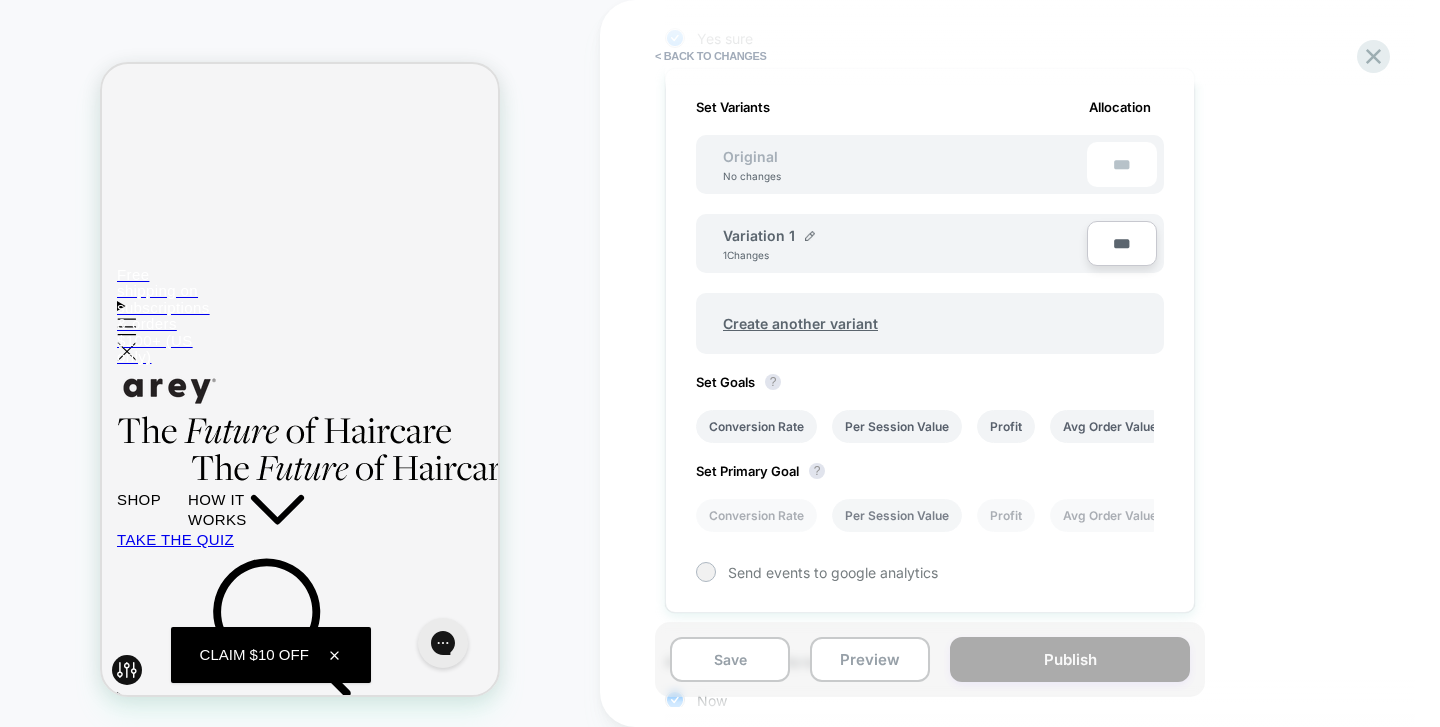 scroll, scrollTop: 565, scrollLeft: 0, axis: vertical 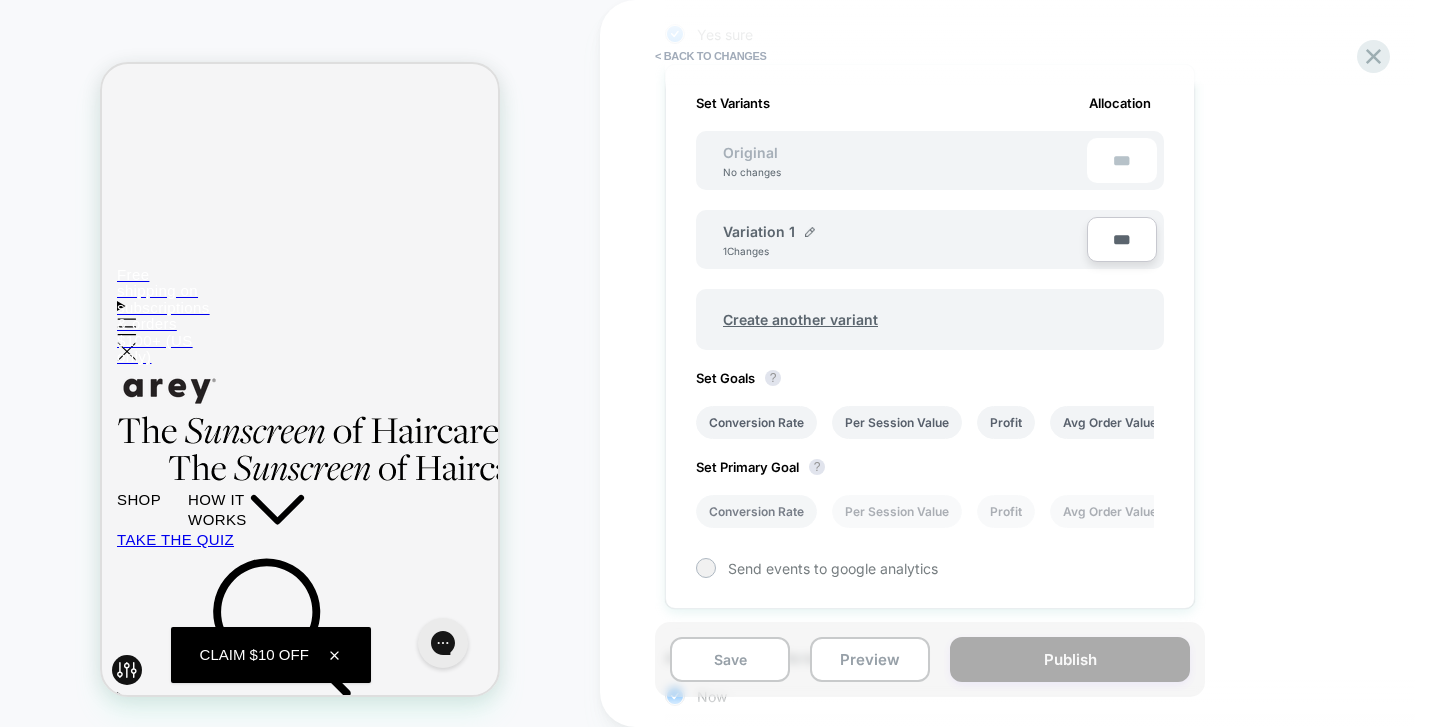 click on "Conversion Rate" at bounding box center (756, 511) 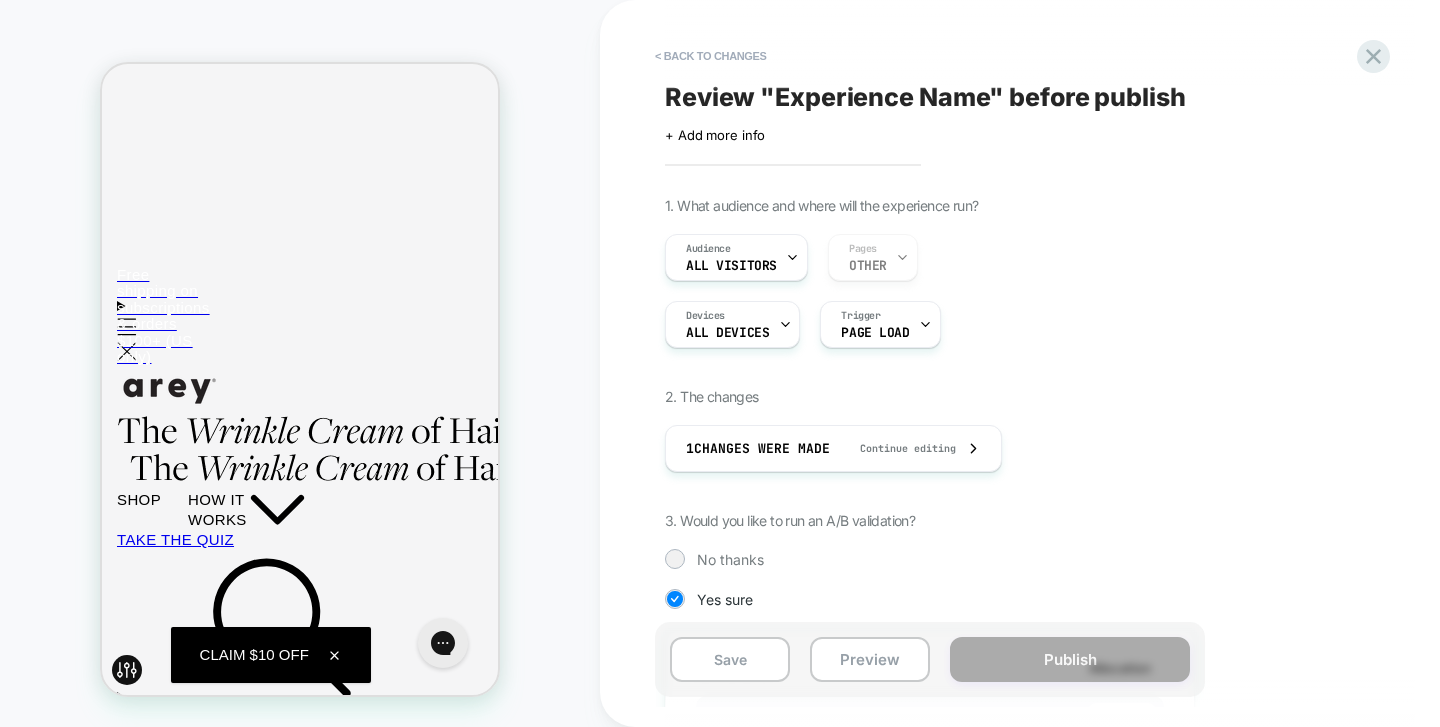 scroll, scrollTop: 714, scrollLeft: 0, axis: vertical 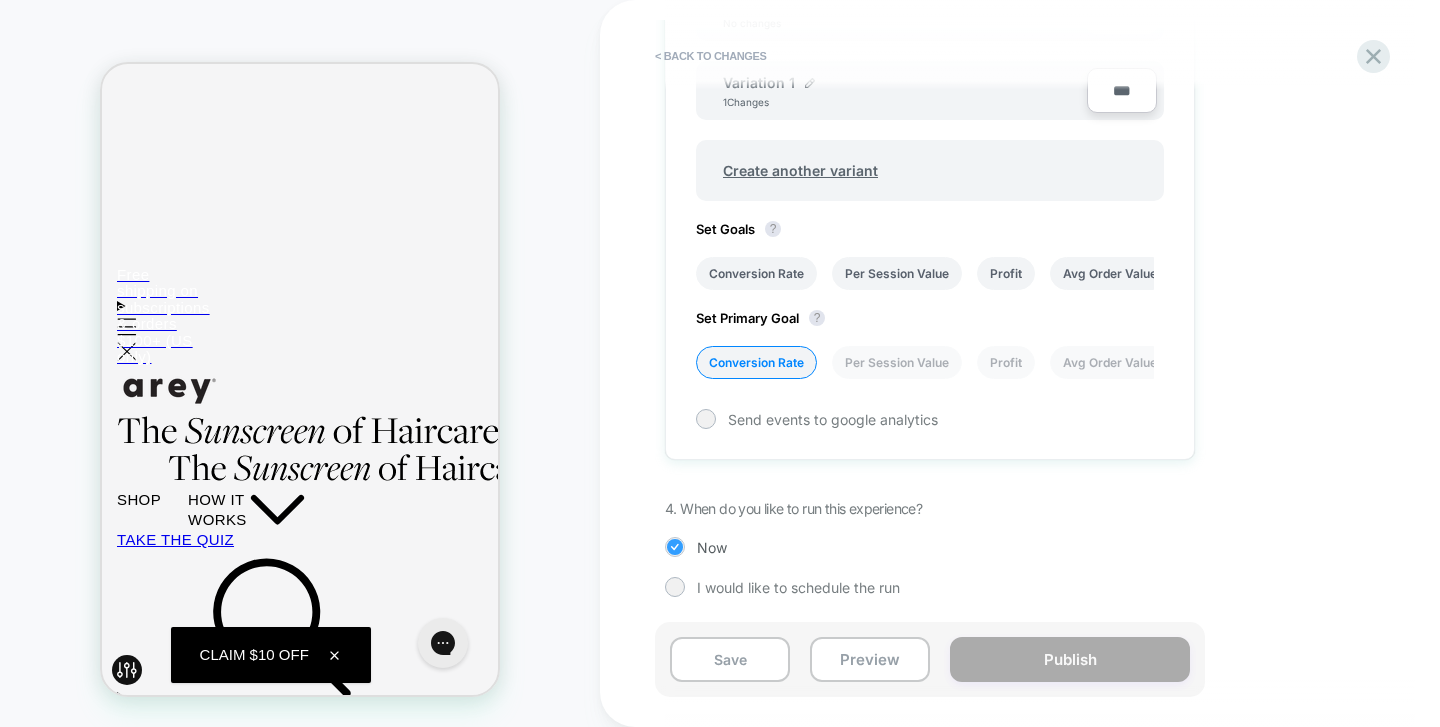 click on "Now" at bounding box center [712, 547] 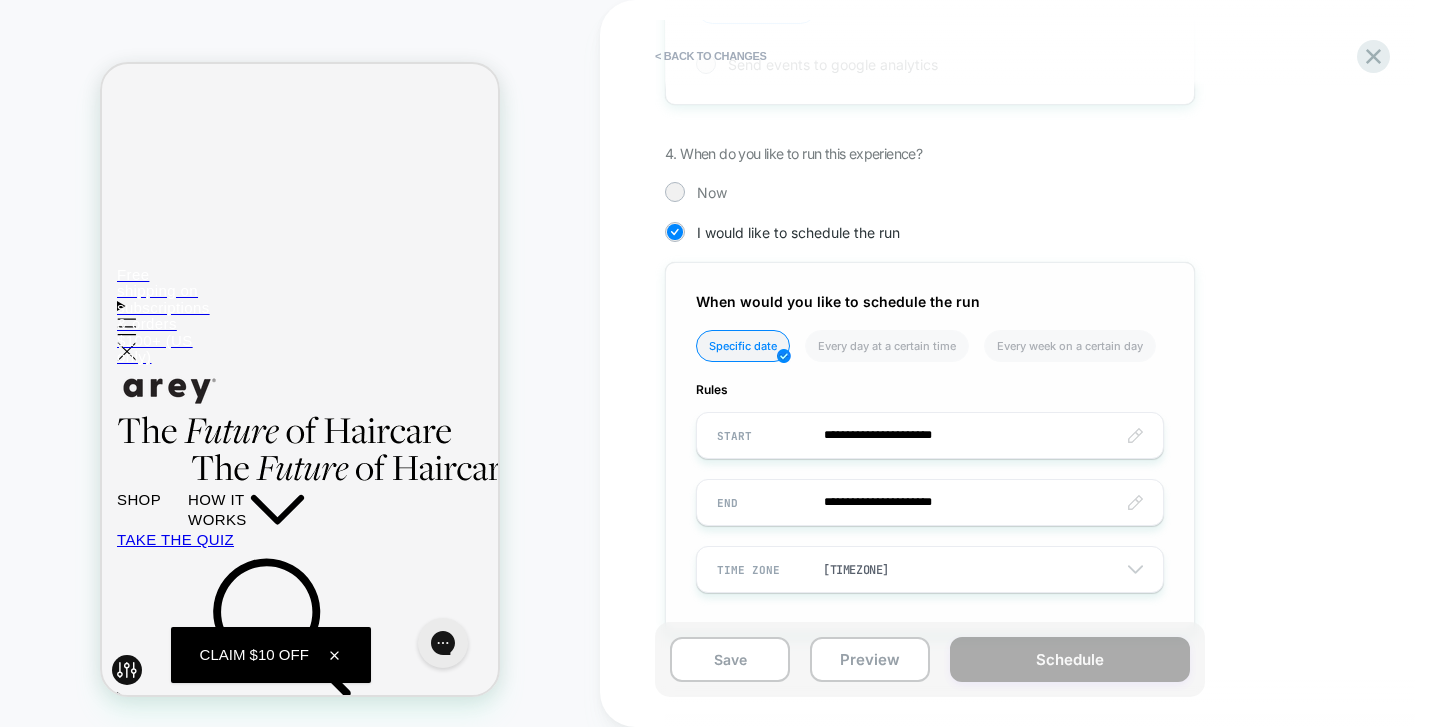 scroll, scrollTop: 1105, scrollLeft: 0, axis: vertical 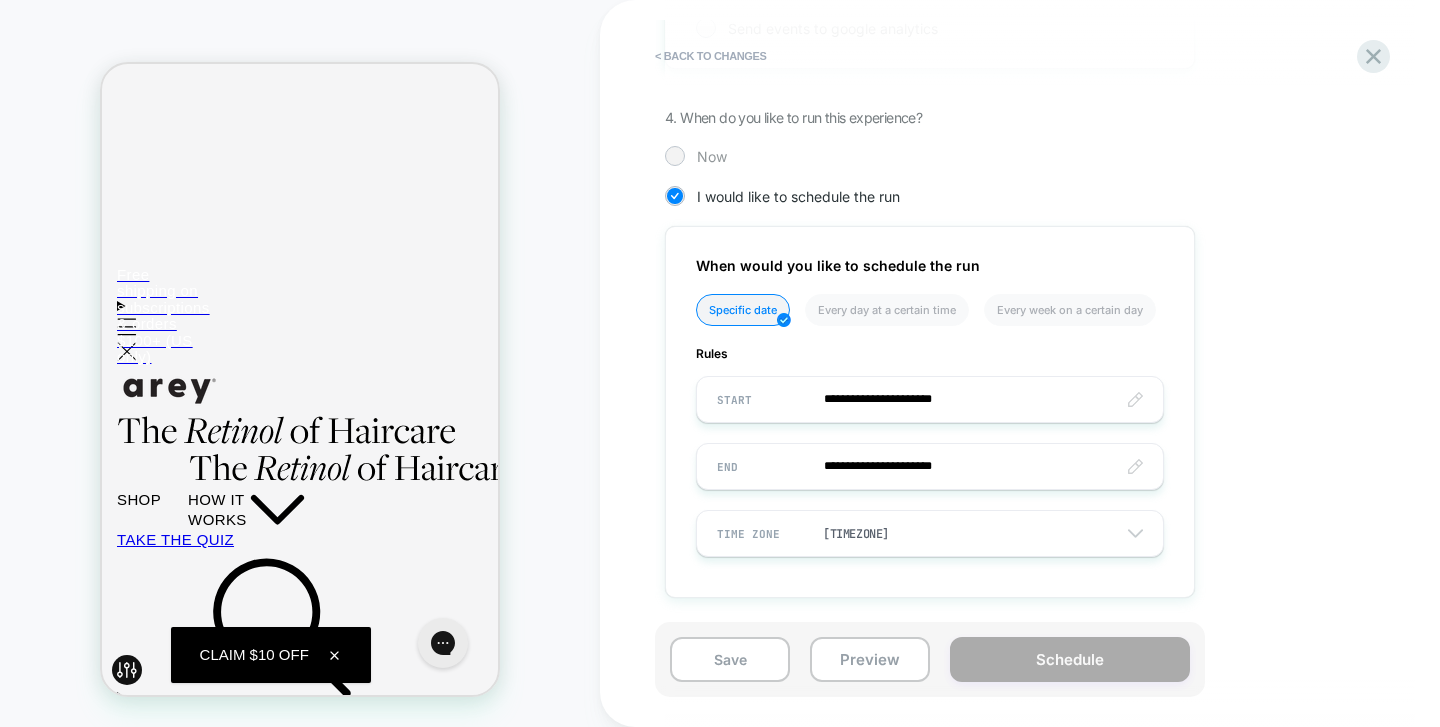click on "Now" at bounding box center [712, 156] 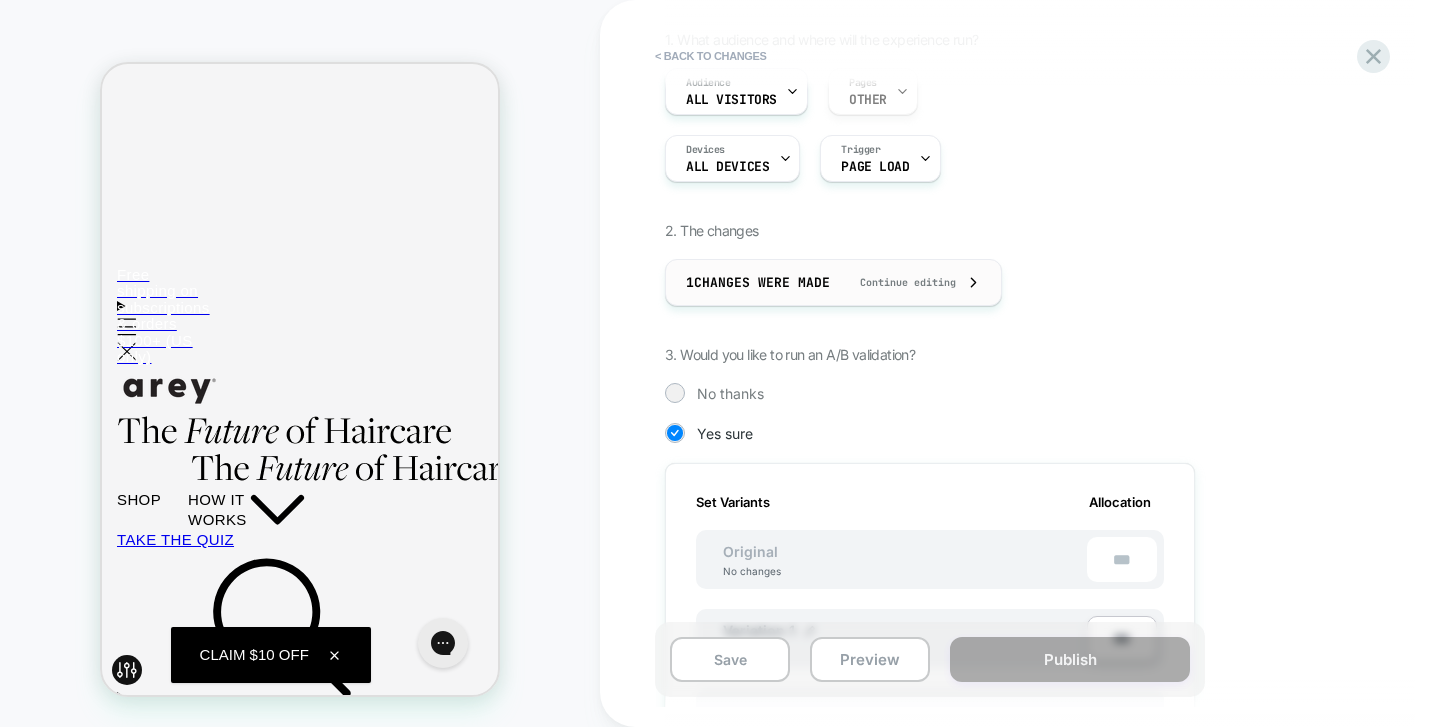 scroll, scrollTop: 0, scrollLeft: 0, axis: both 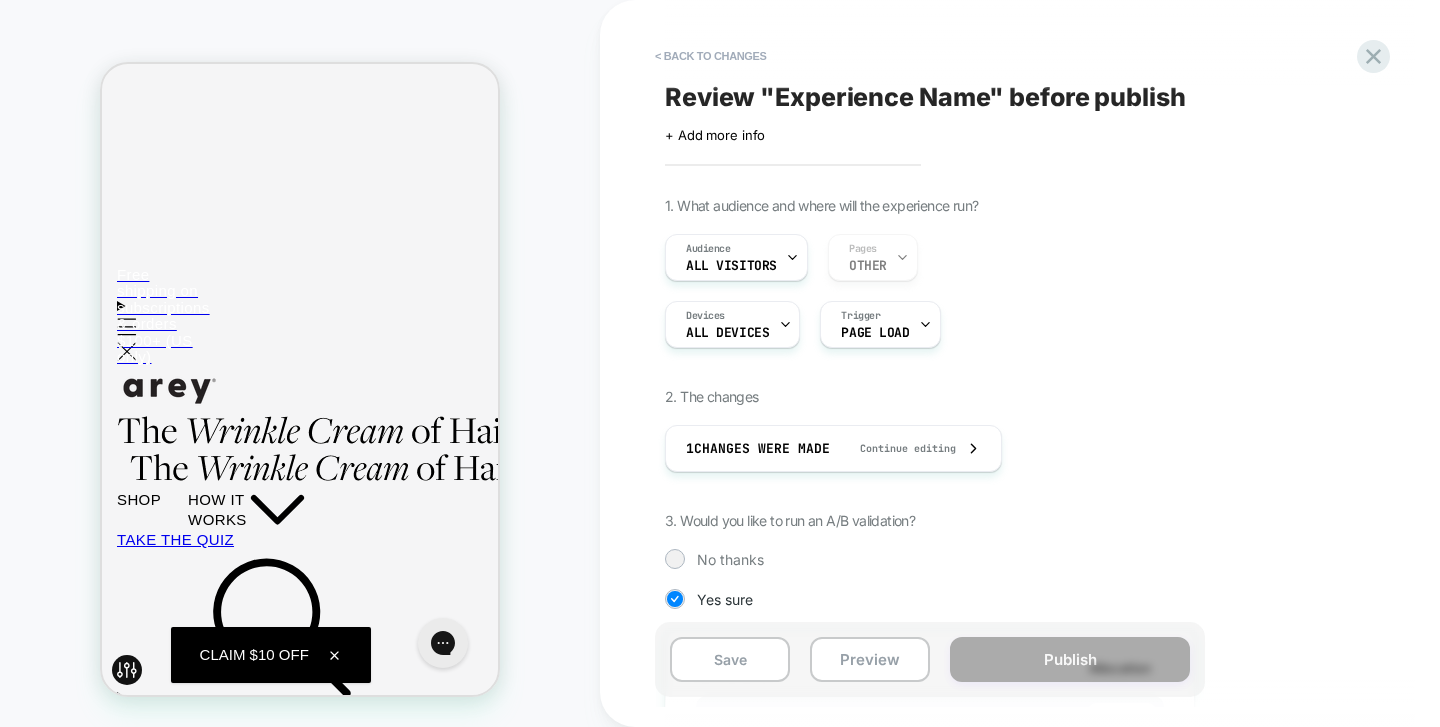click on "Audience All Visitors Pages OTHER" at bounding box center (930, 257) 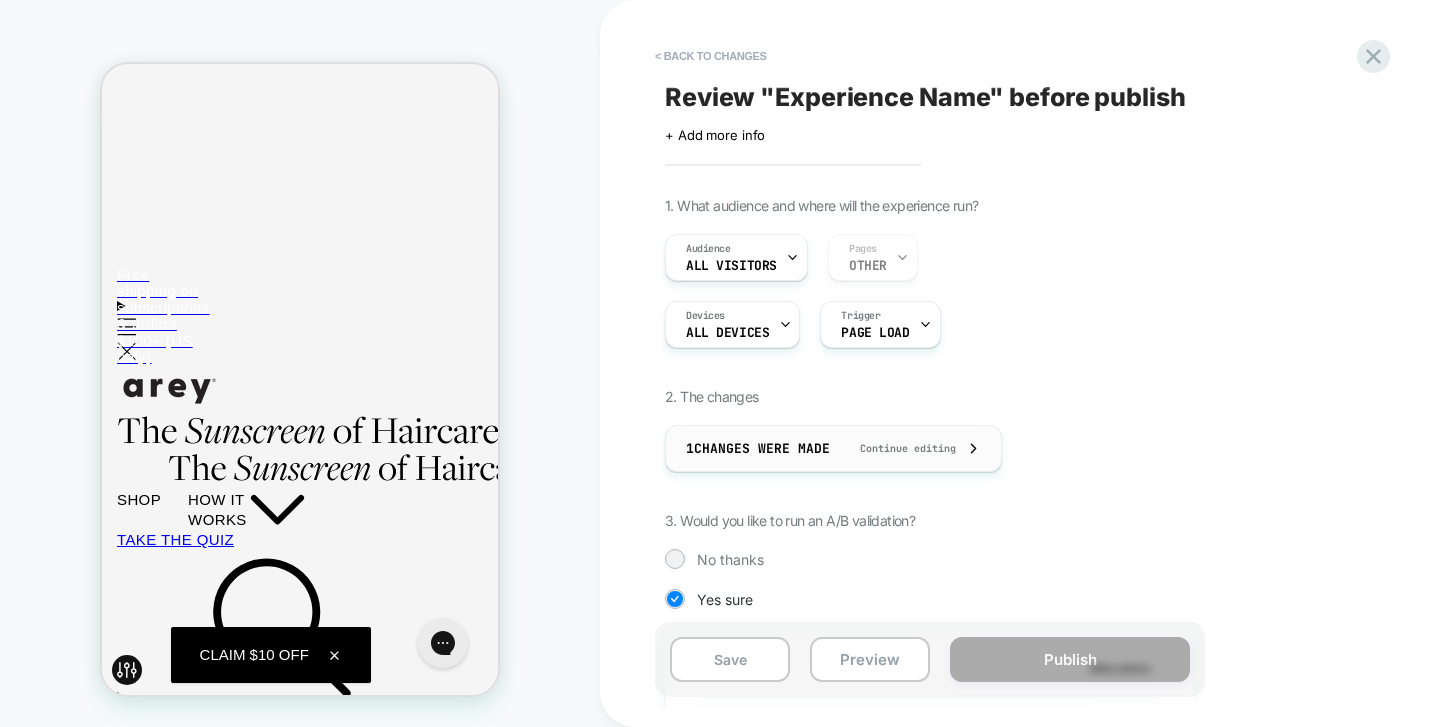 click on "Continue editing" at bounding box center (898, 448) 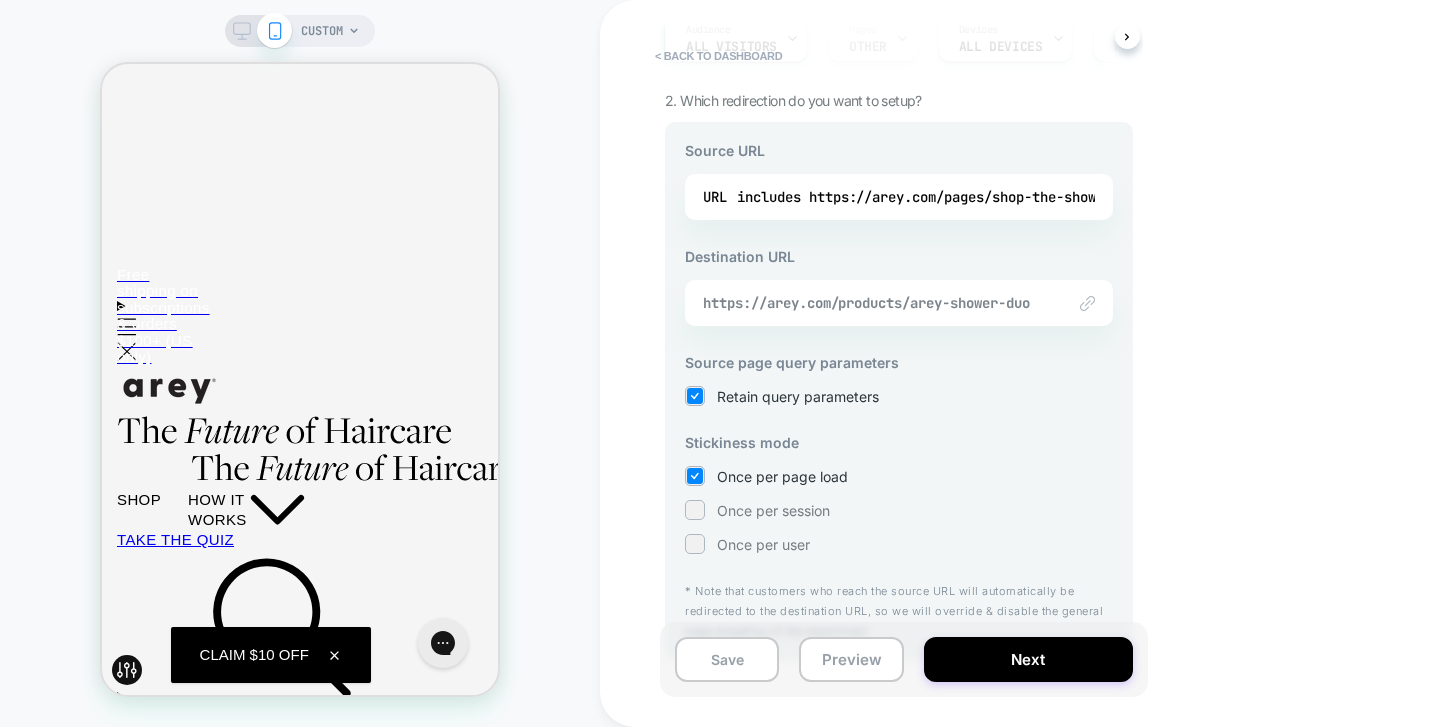 scroll, scrollTop: 253, scrollLeft: 0, axis: vertical 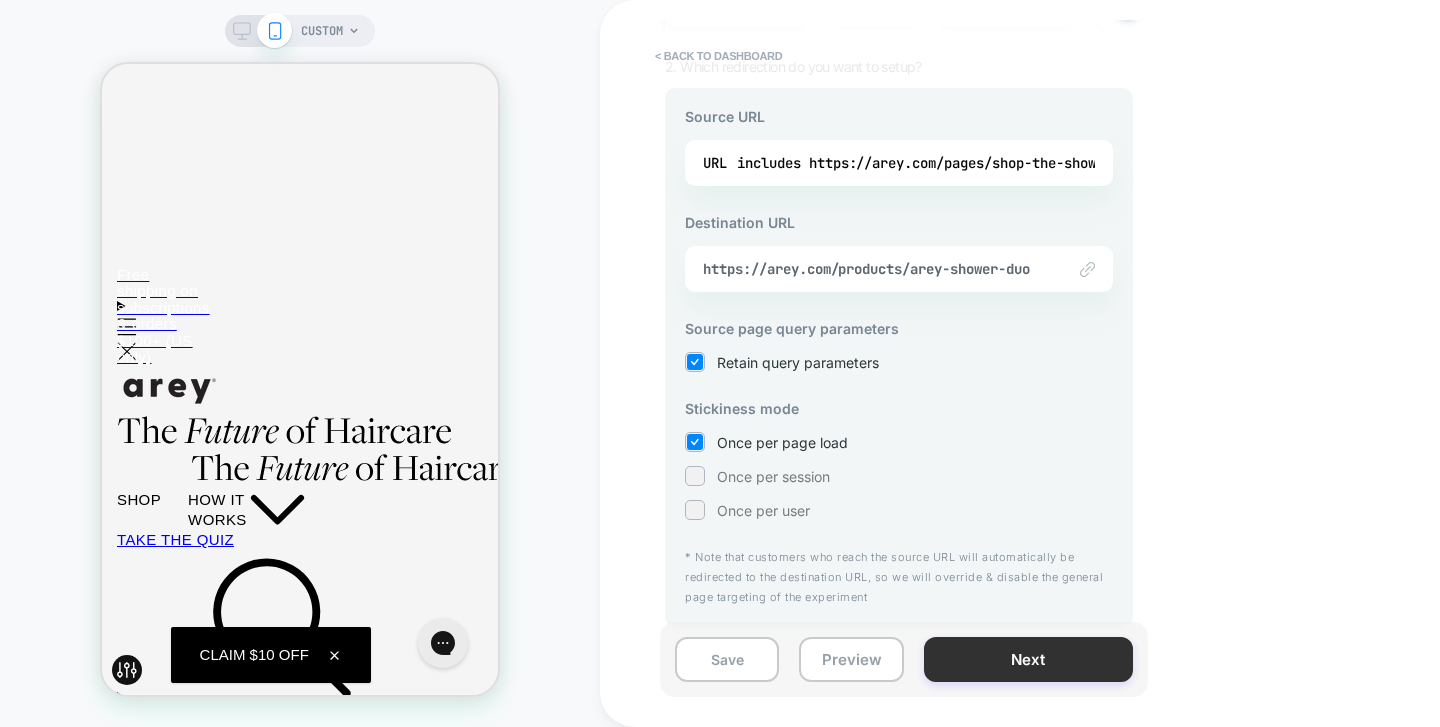 click on "Next" at bounding box center [1028, 659] 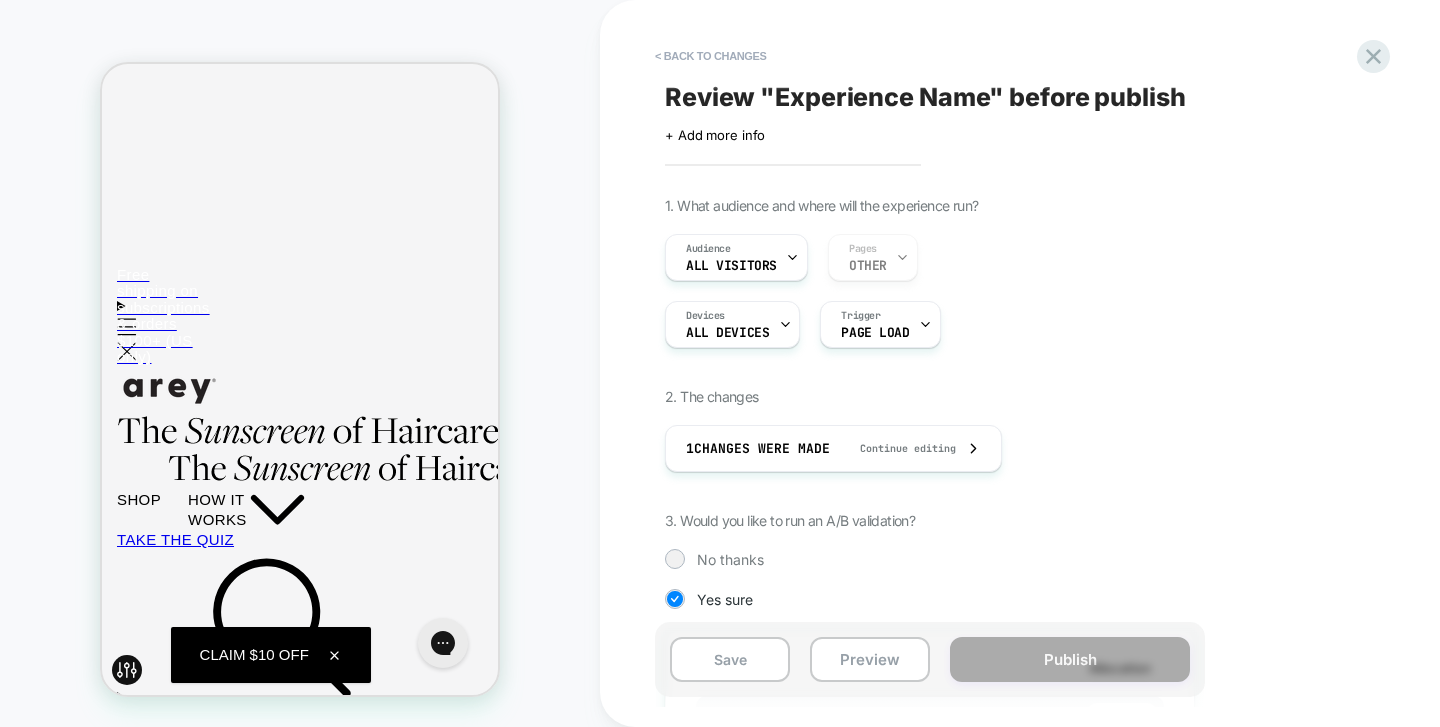 scroll, scrollTop: 0, scrollLeft: 2, axis: horizontal 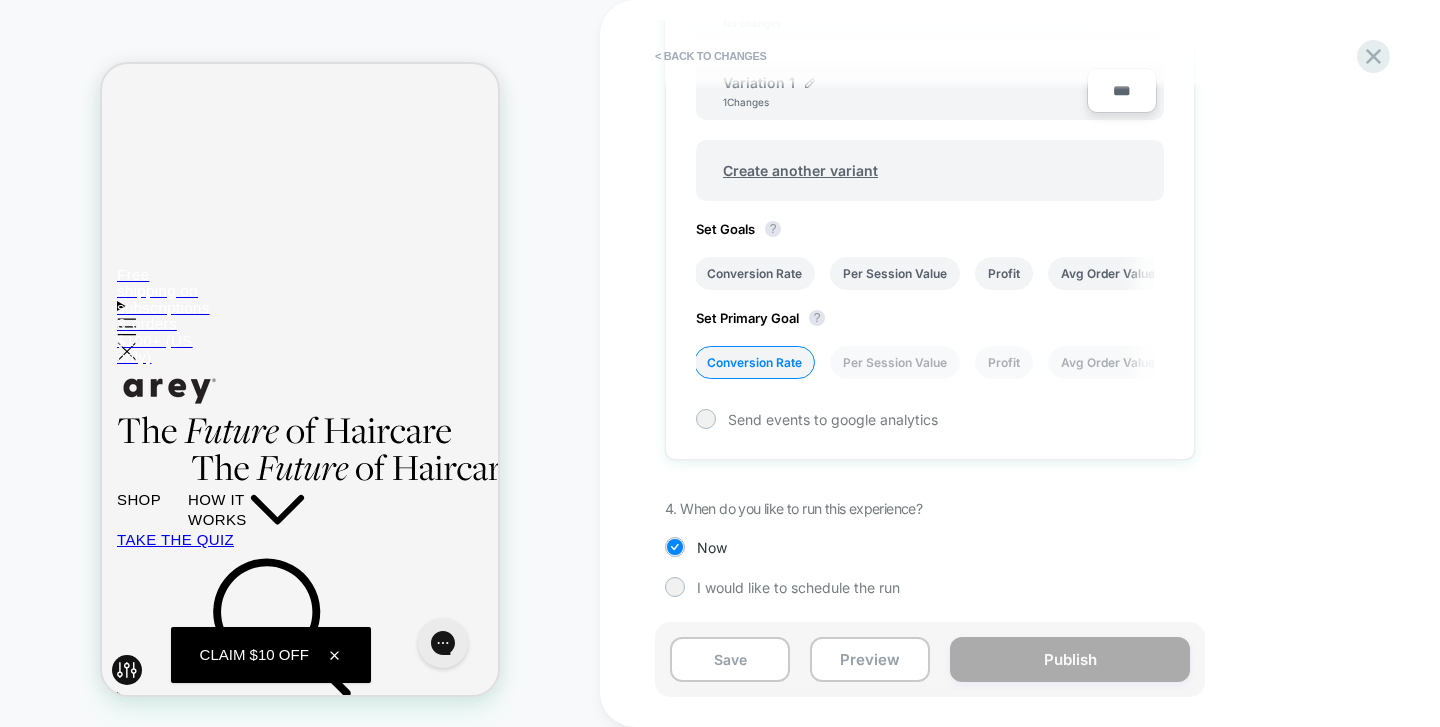 click 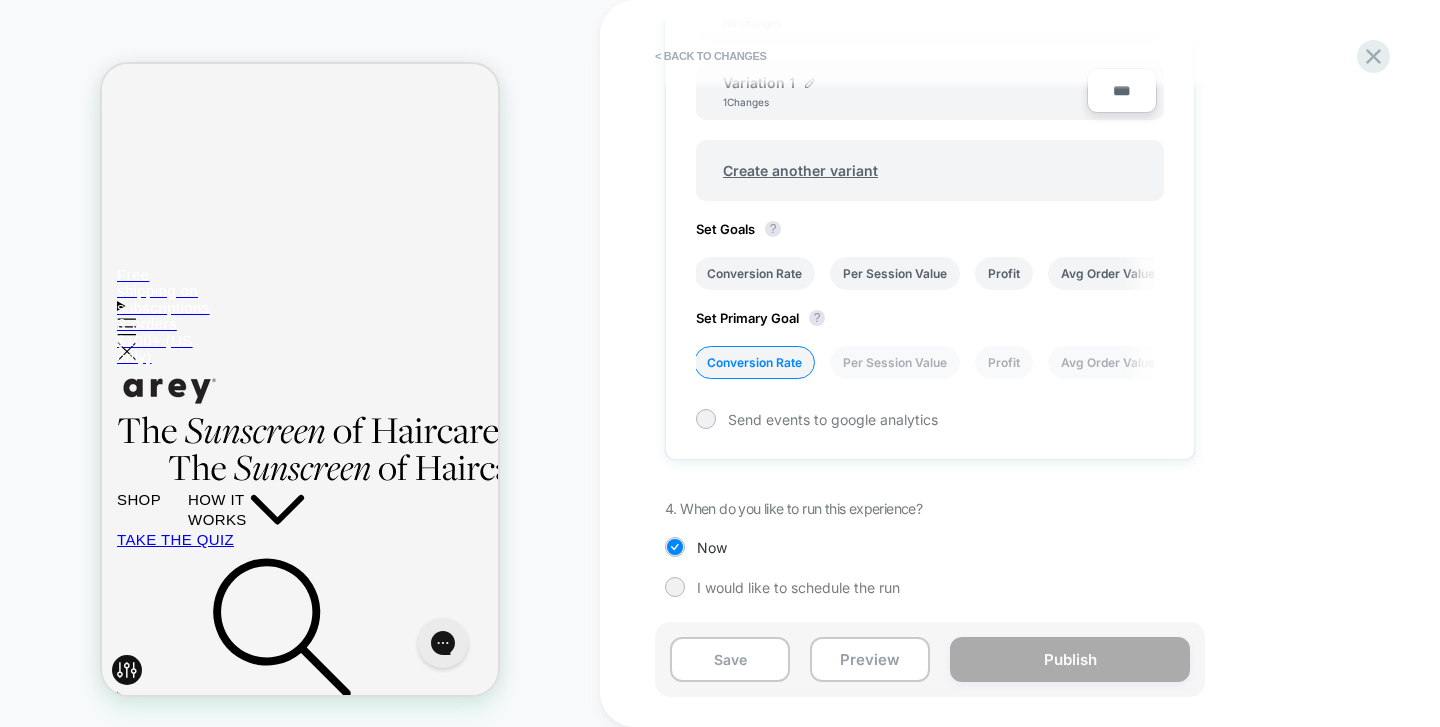 click on "Got it!" at bounding box center [128, 35072] 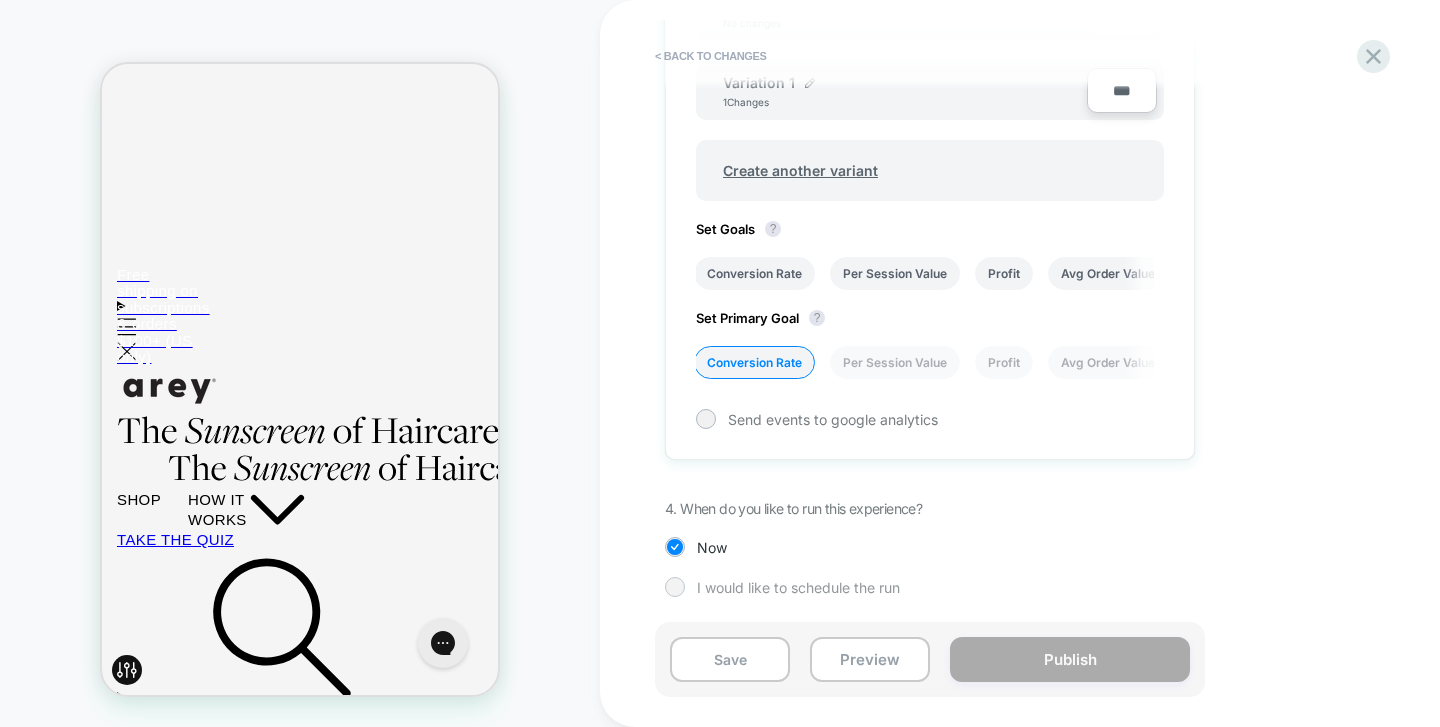 click on "I would like to schedule the run" at bounding box center (798, 587) 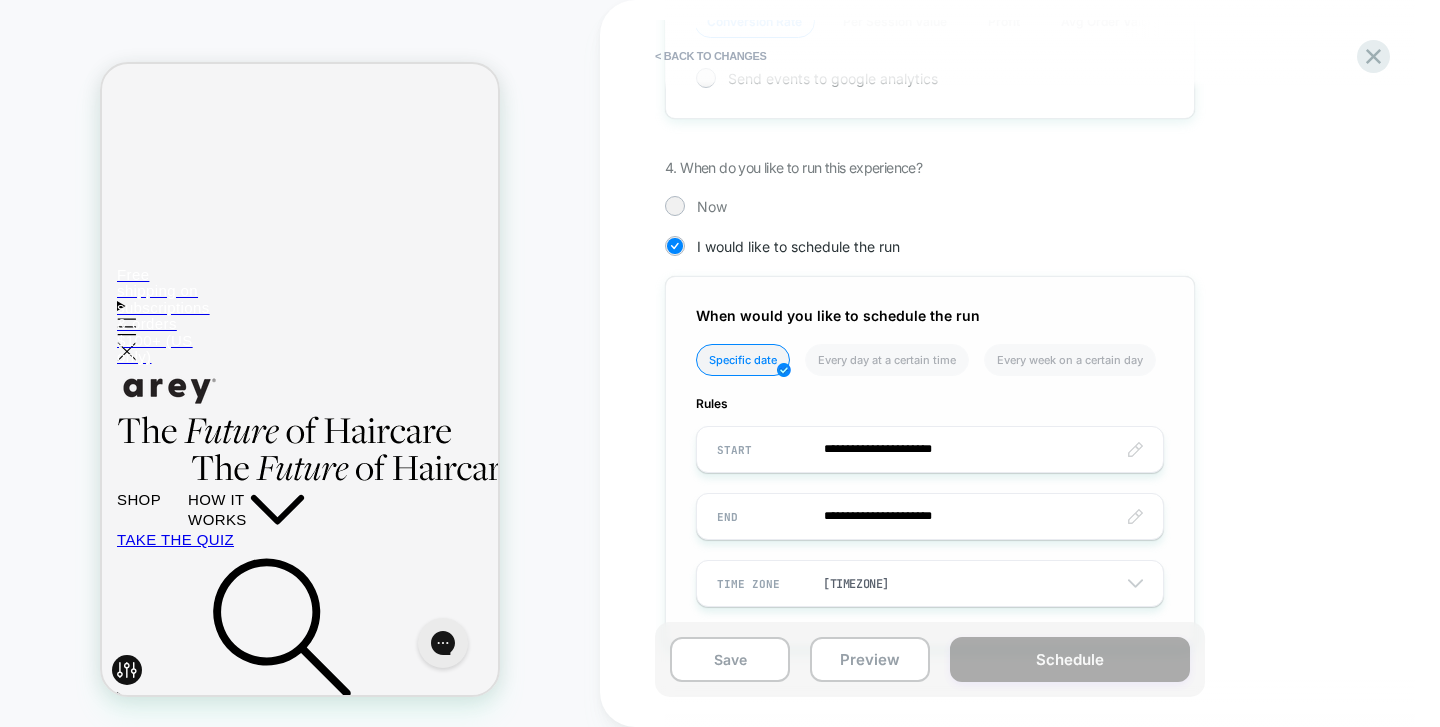scroll, scrollTop: 1105, scrollLeft: 0, axis: vertical 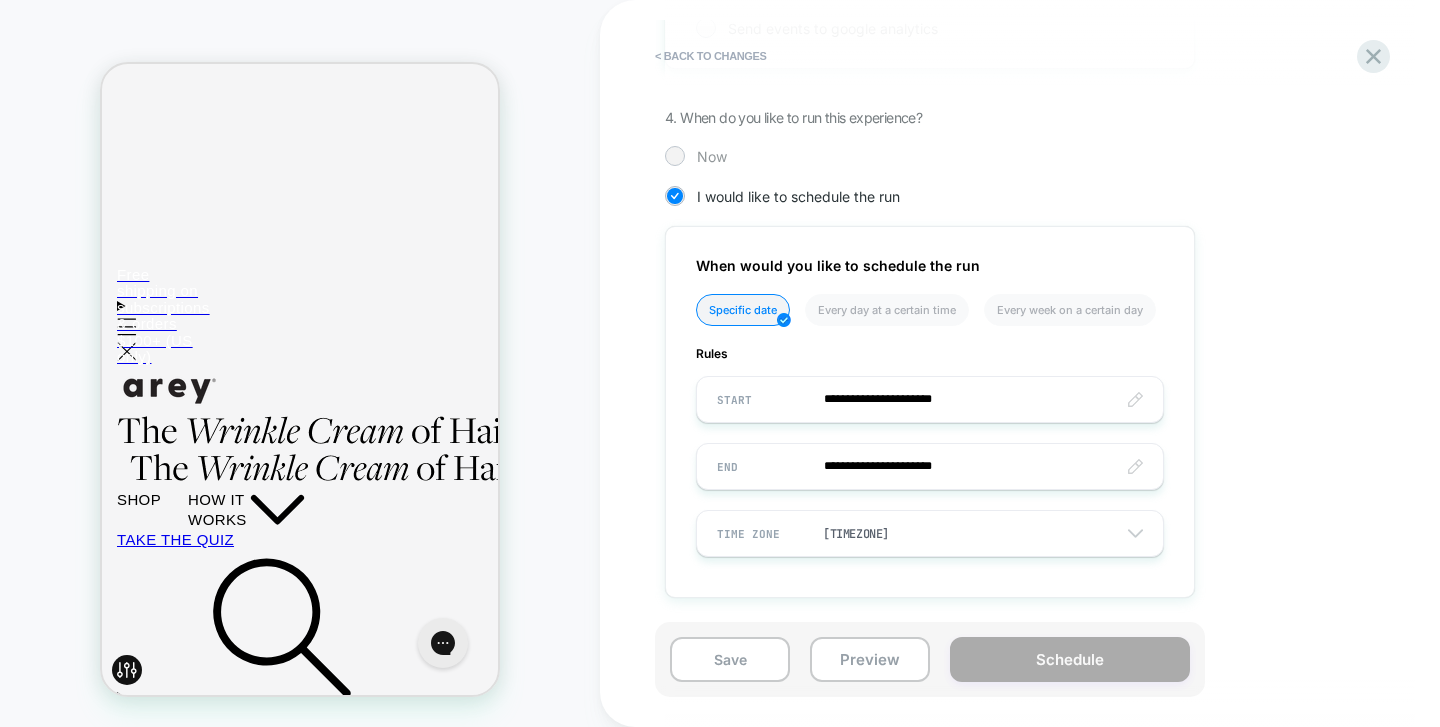 click at bounding box center (675, 156) 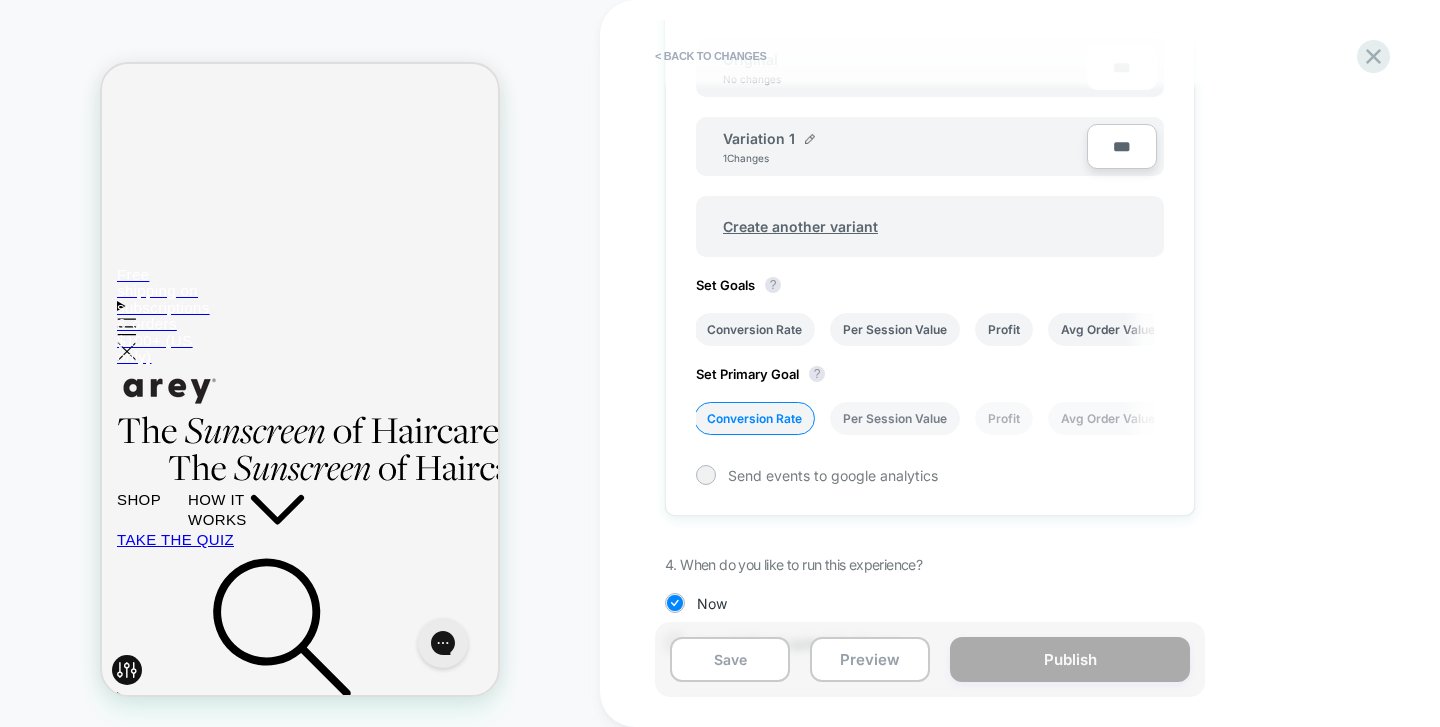 scroll, scrollTop: 658, scrollLeft: 0, axis: vertical 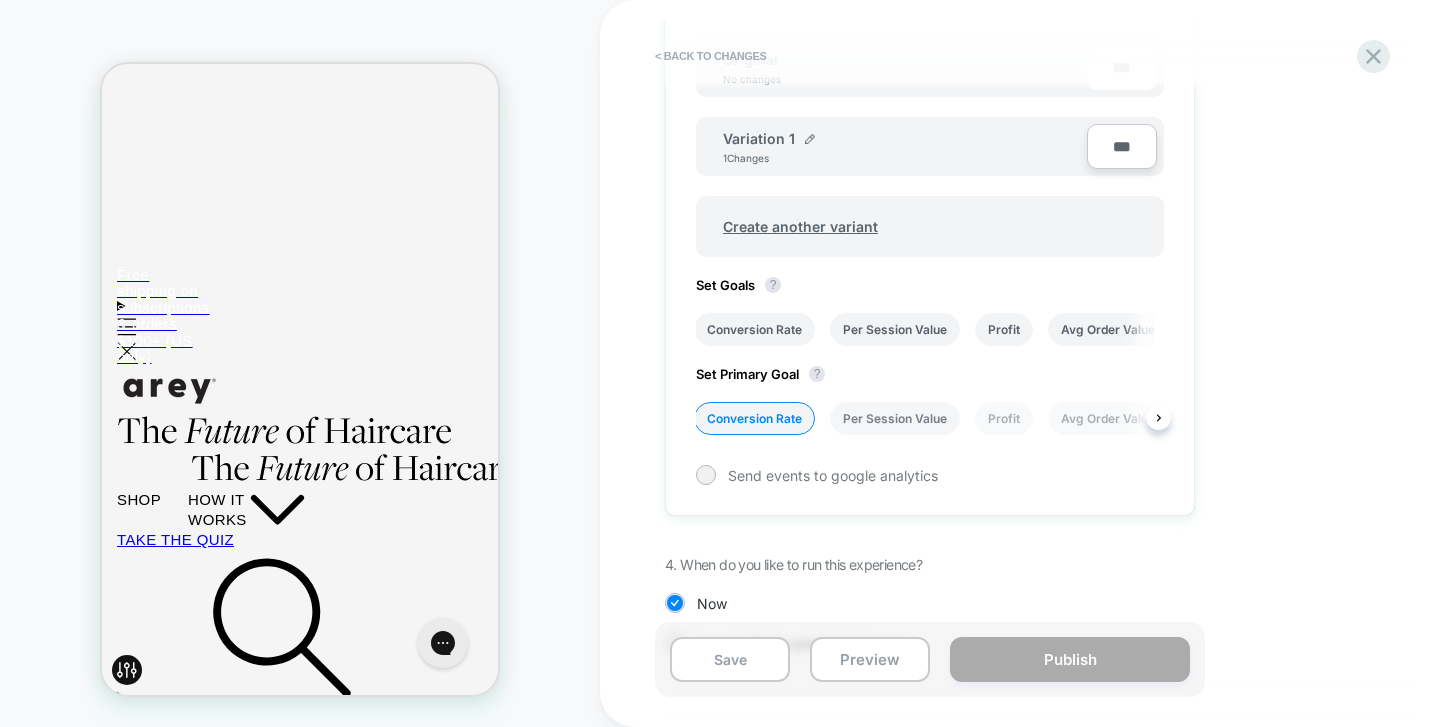 click on "Per Session Value" at bounding box center (895, 418) 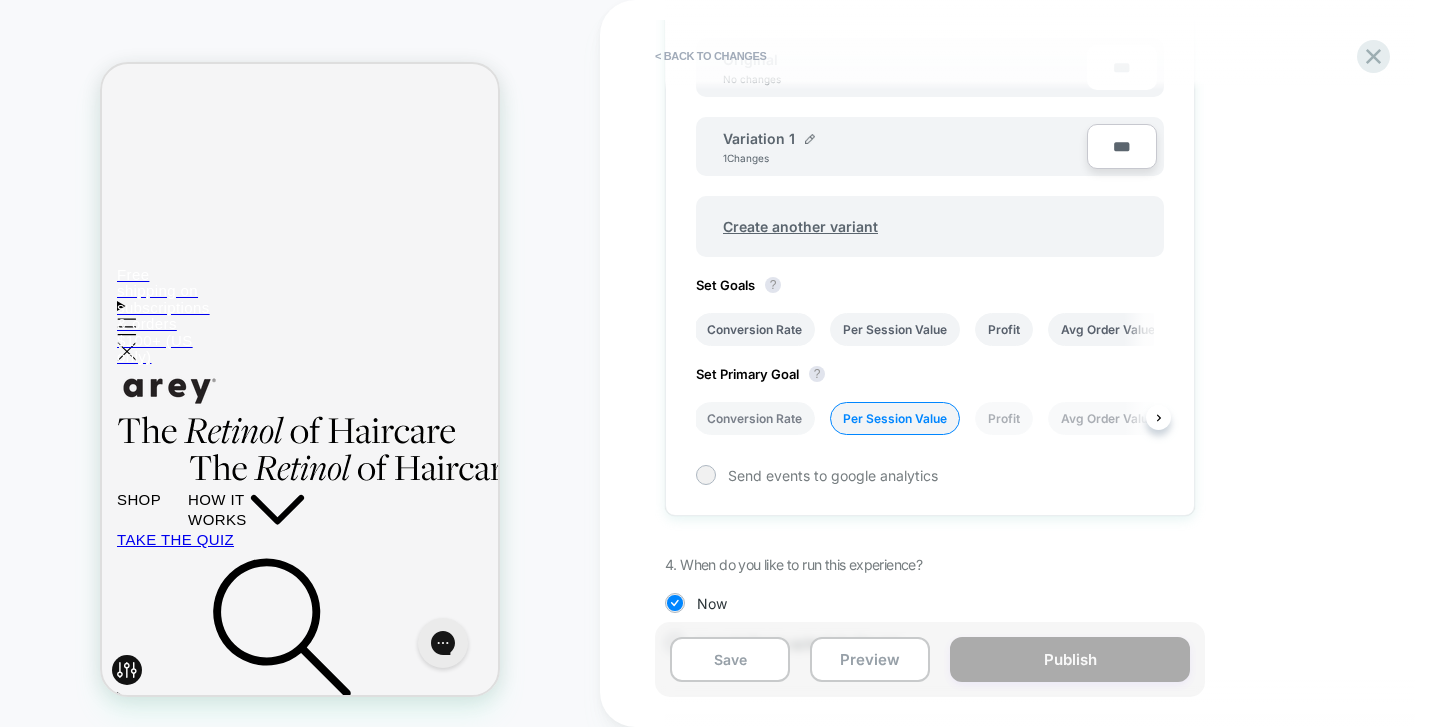 click on "Conversion Rate" at bounding box center (754, 418) 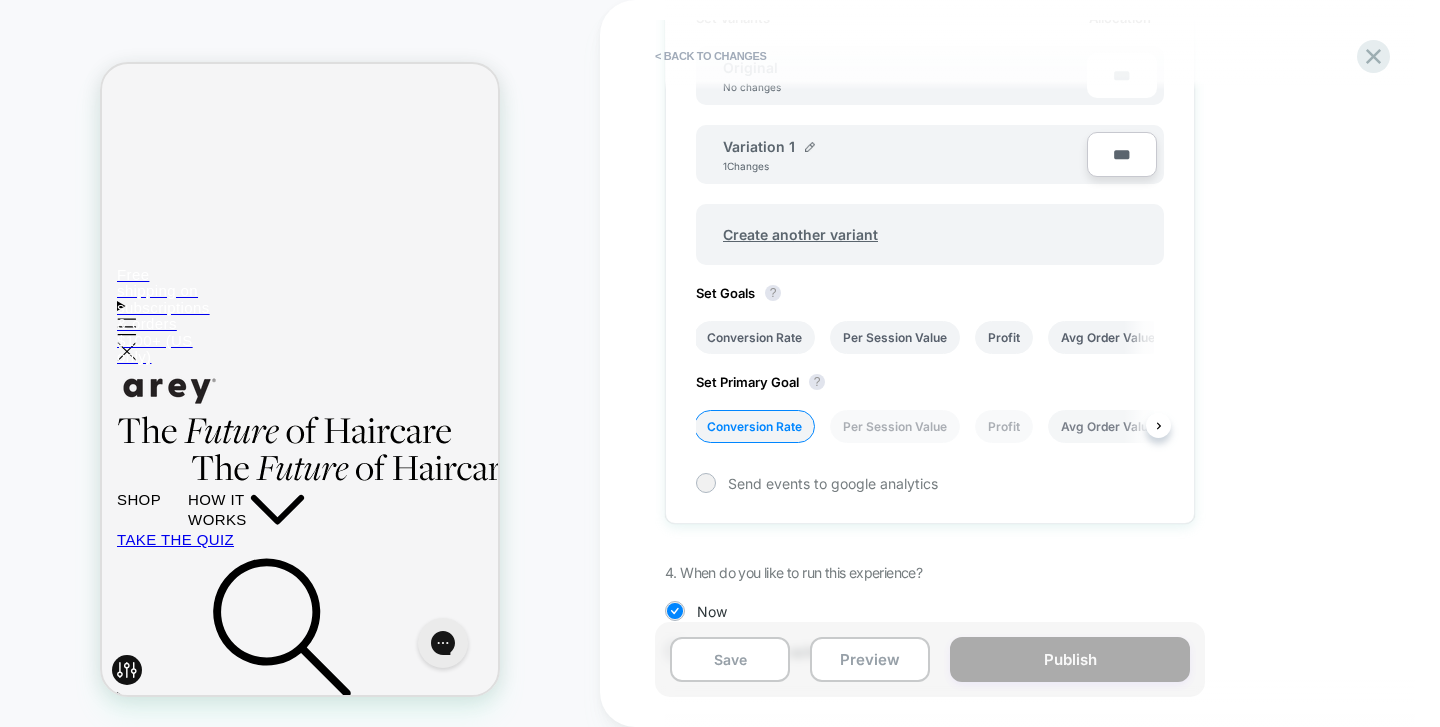 scroll, scrollTop: 650, scrollLeft: 0, axis: vertical 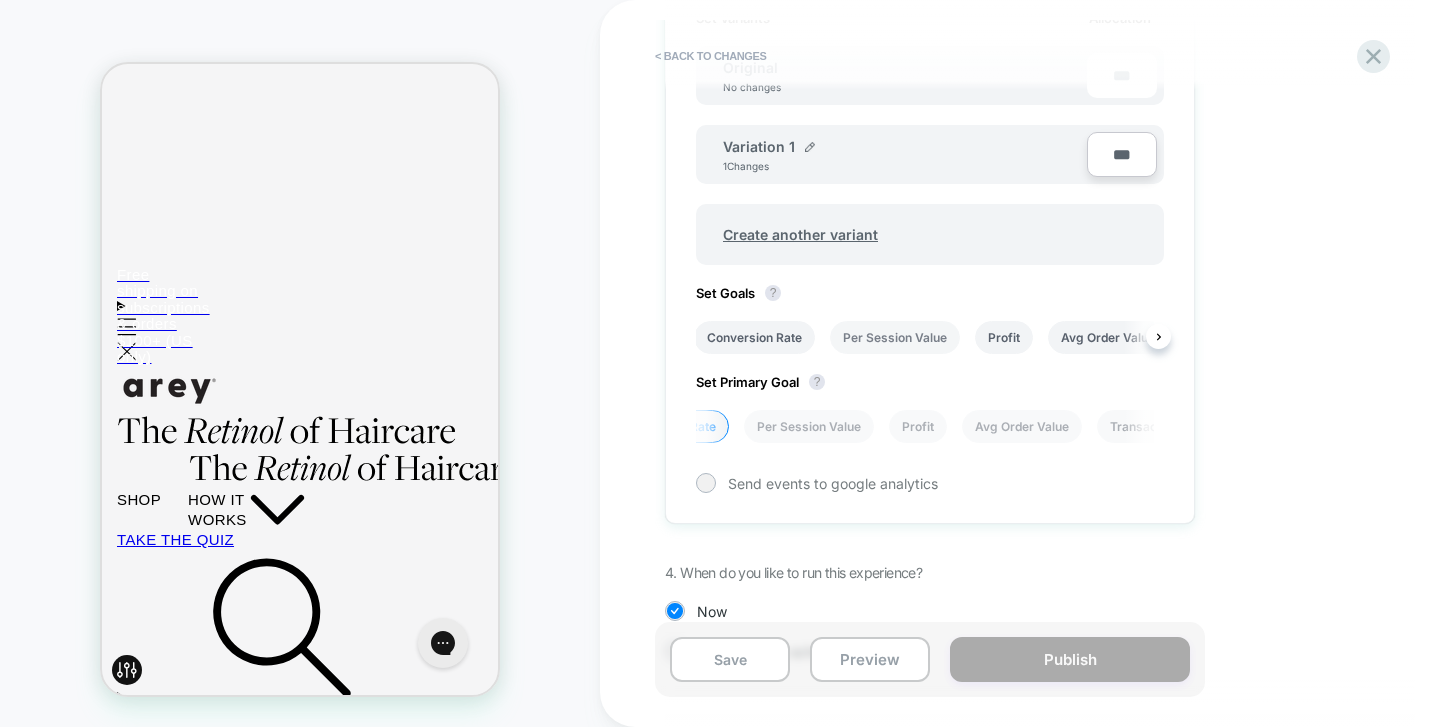 click on "Per Session Value" at bounding box center [895, 337] 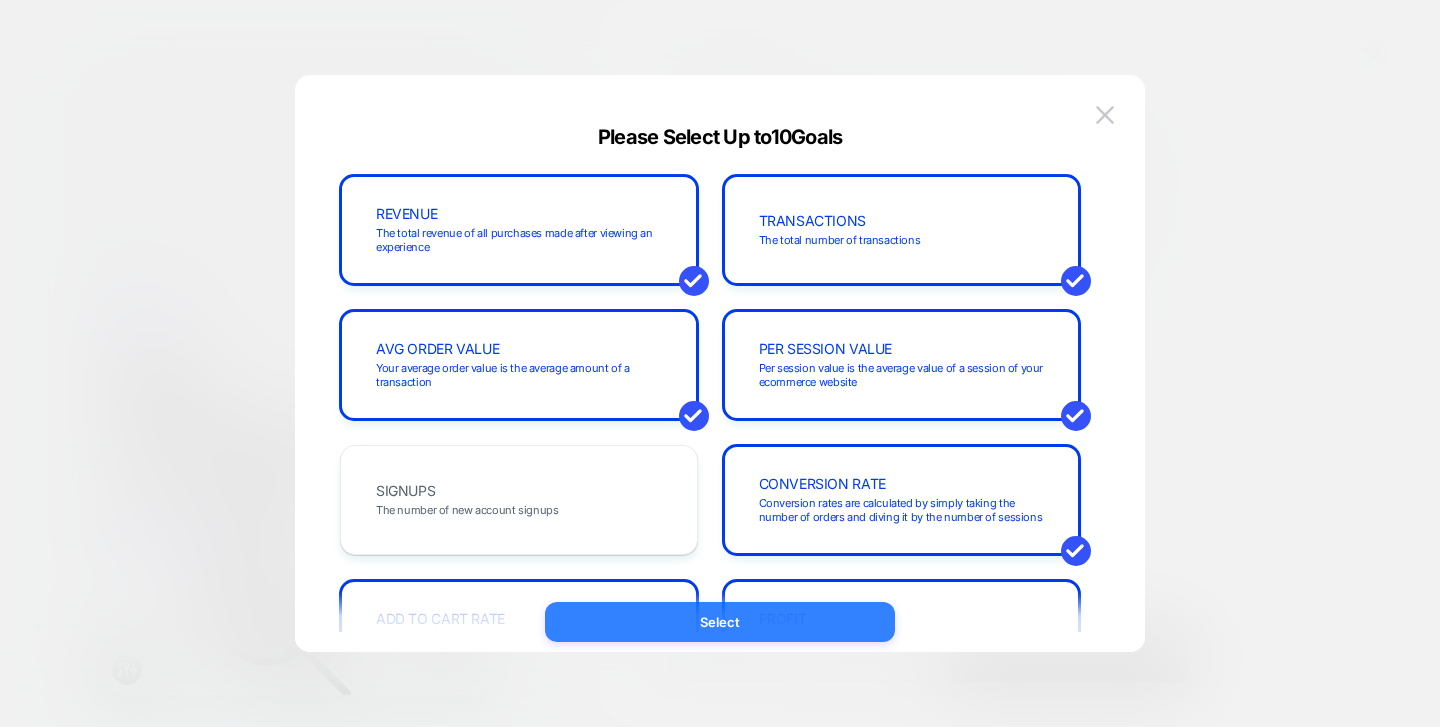 click on "Select" at bounding box center [720, 622] 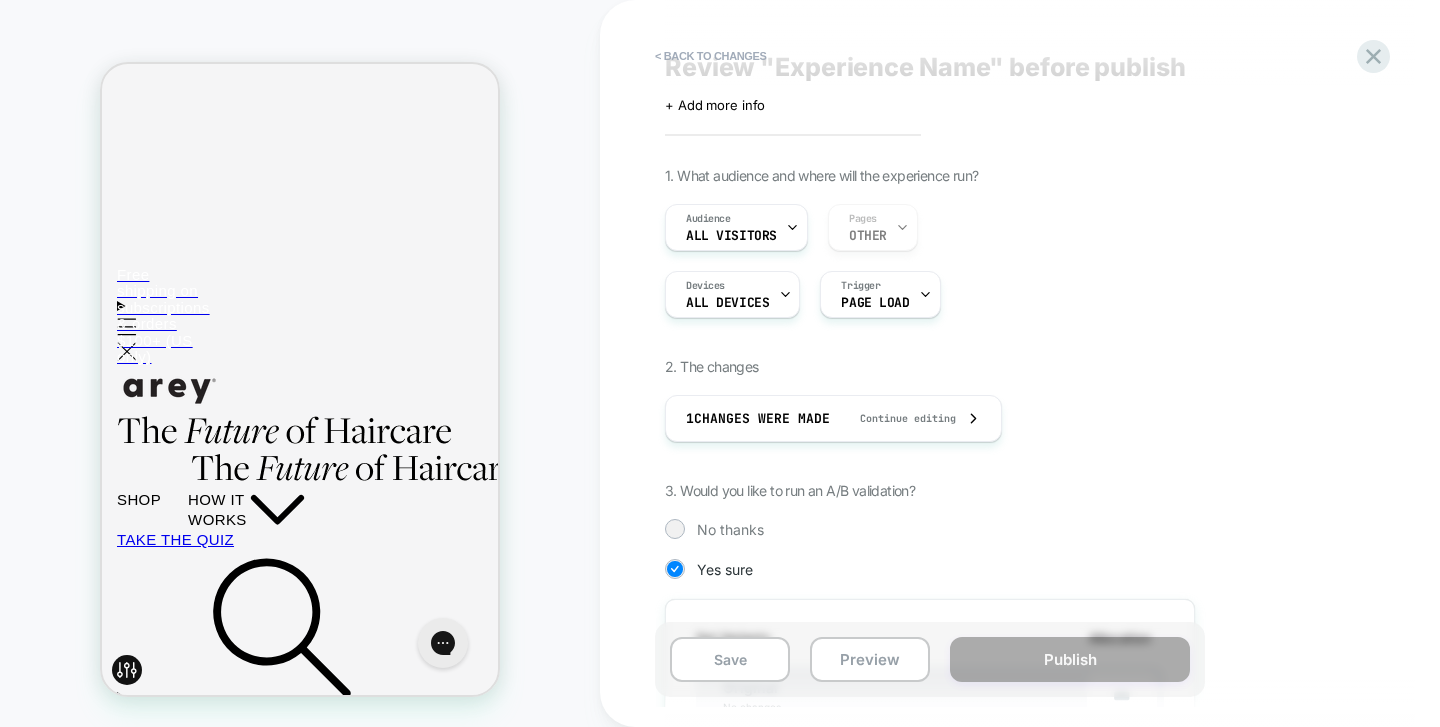 scroll, scrollTop: 0, scrollLeft: 0, axis: both 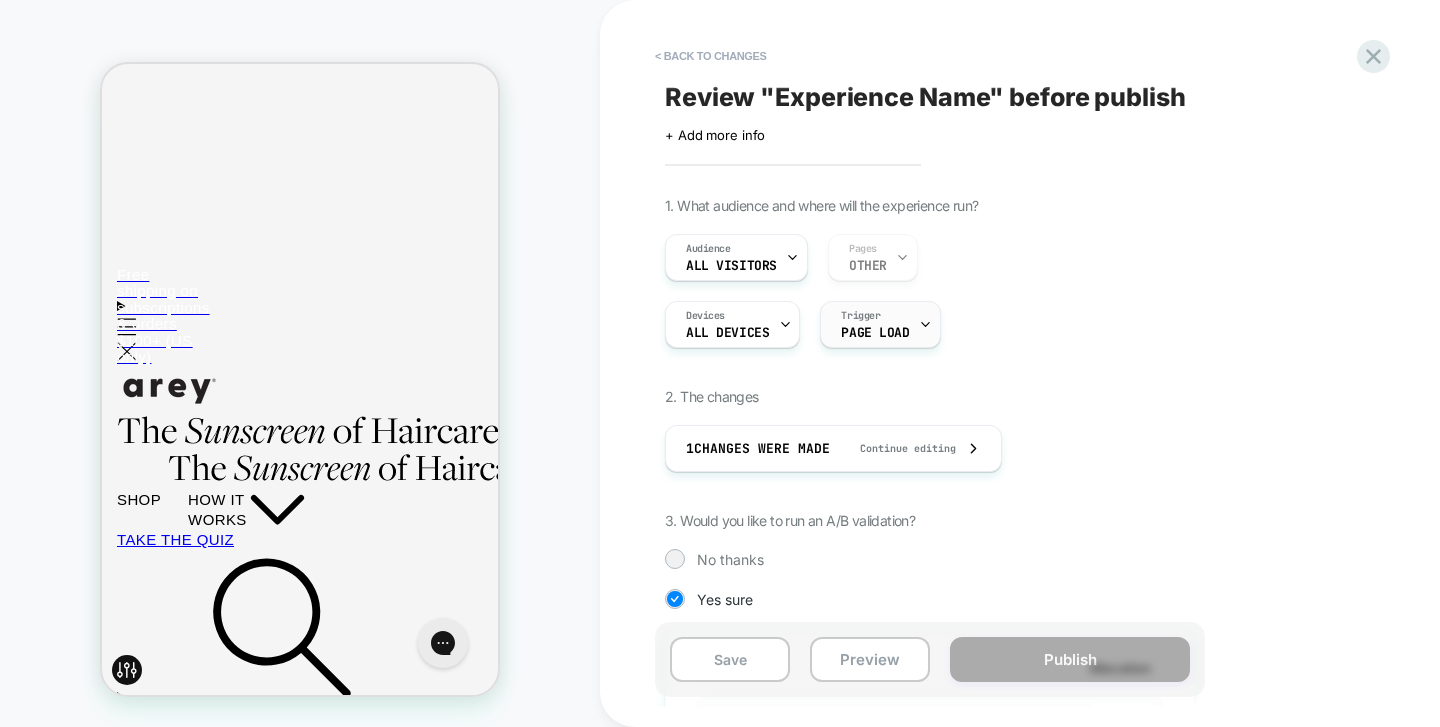 click on "Trigger" at bounding box center (860, 316) 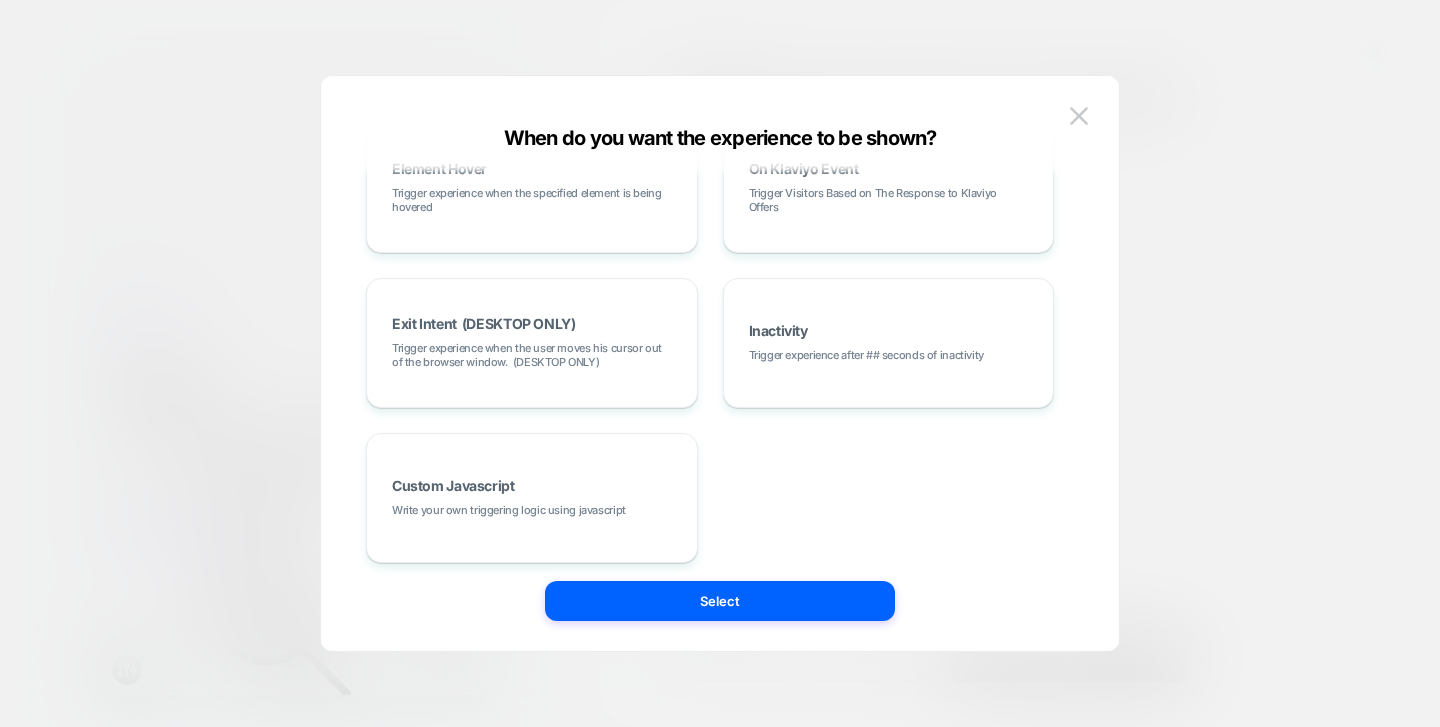 scroll, scrollTop: 375, scrollLeft: 0, axis: vertical 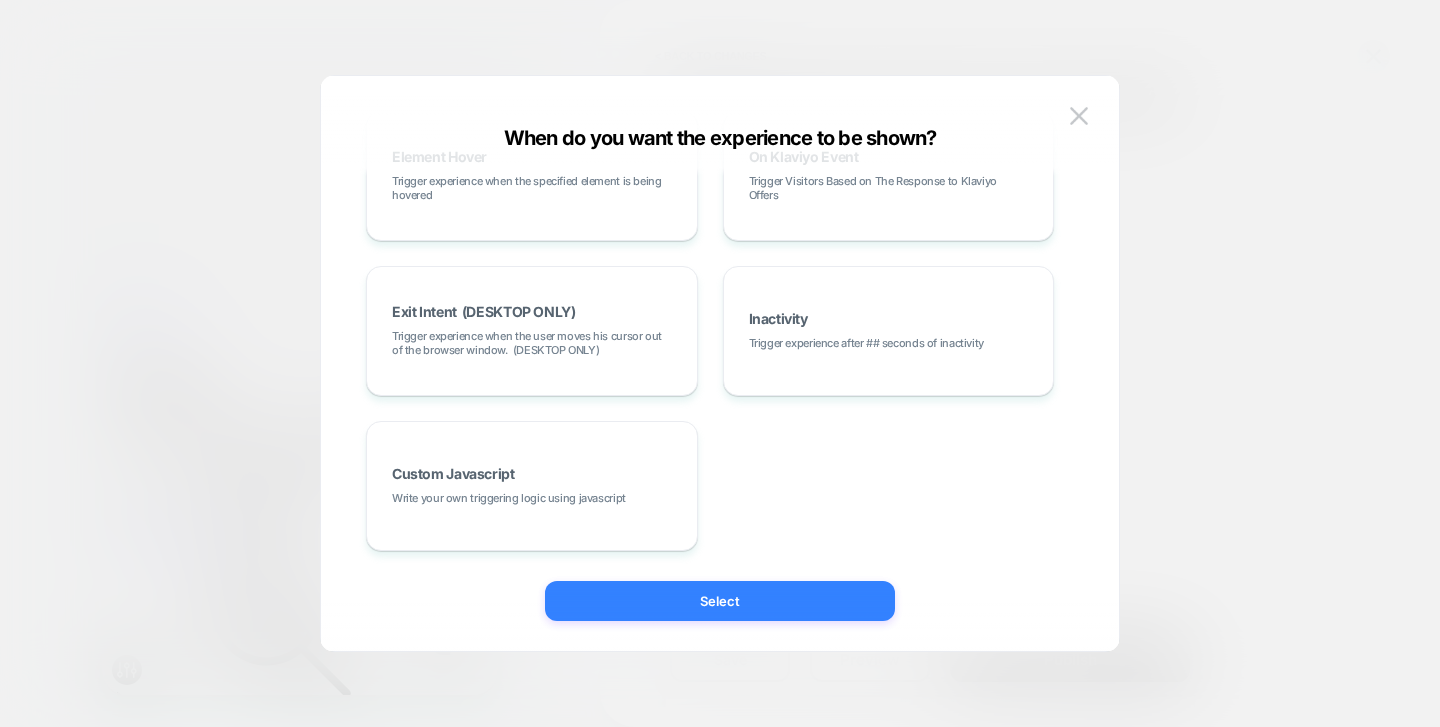 click on "Select" at bounding box center (720, 601) 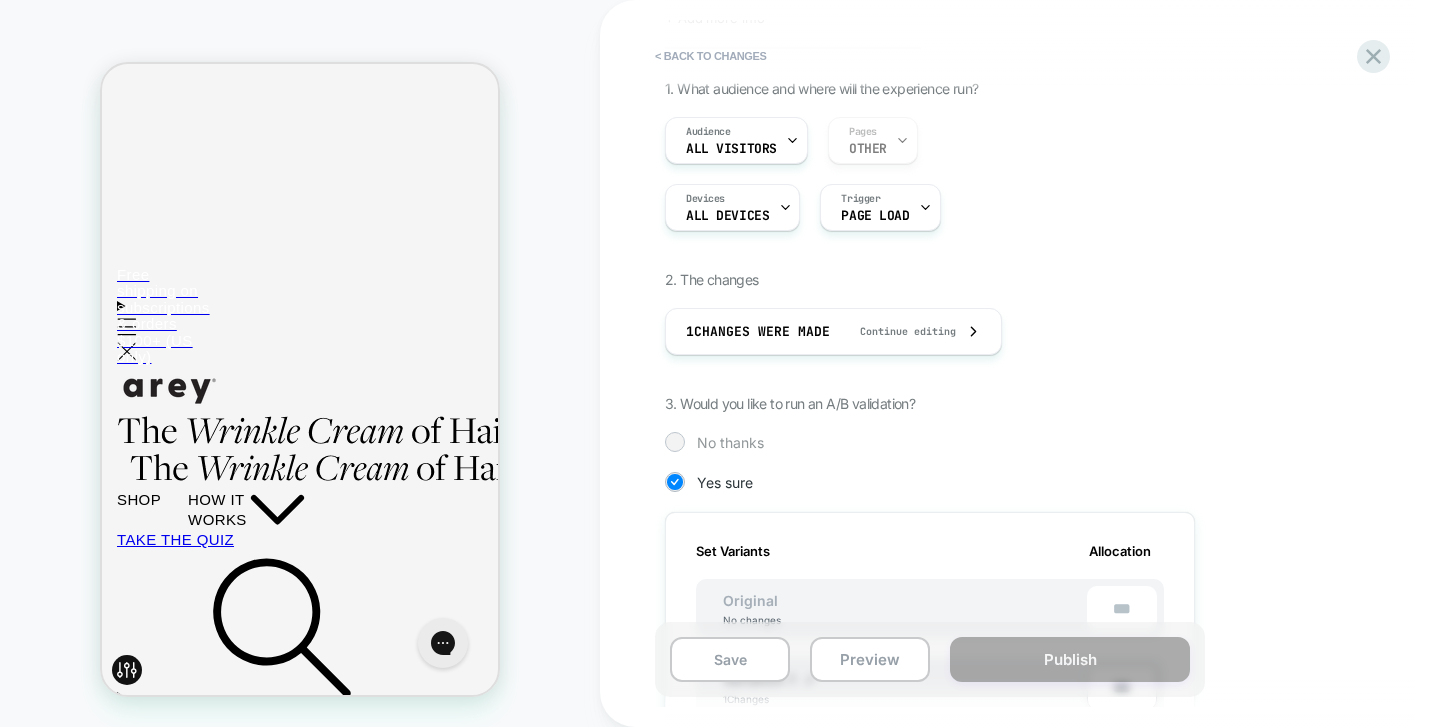 scroll, scrollTop: 148, scrollLeft: 0, axis: vertical 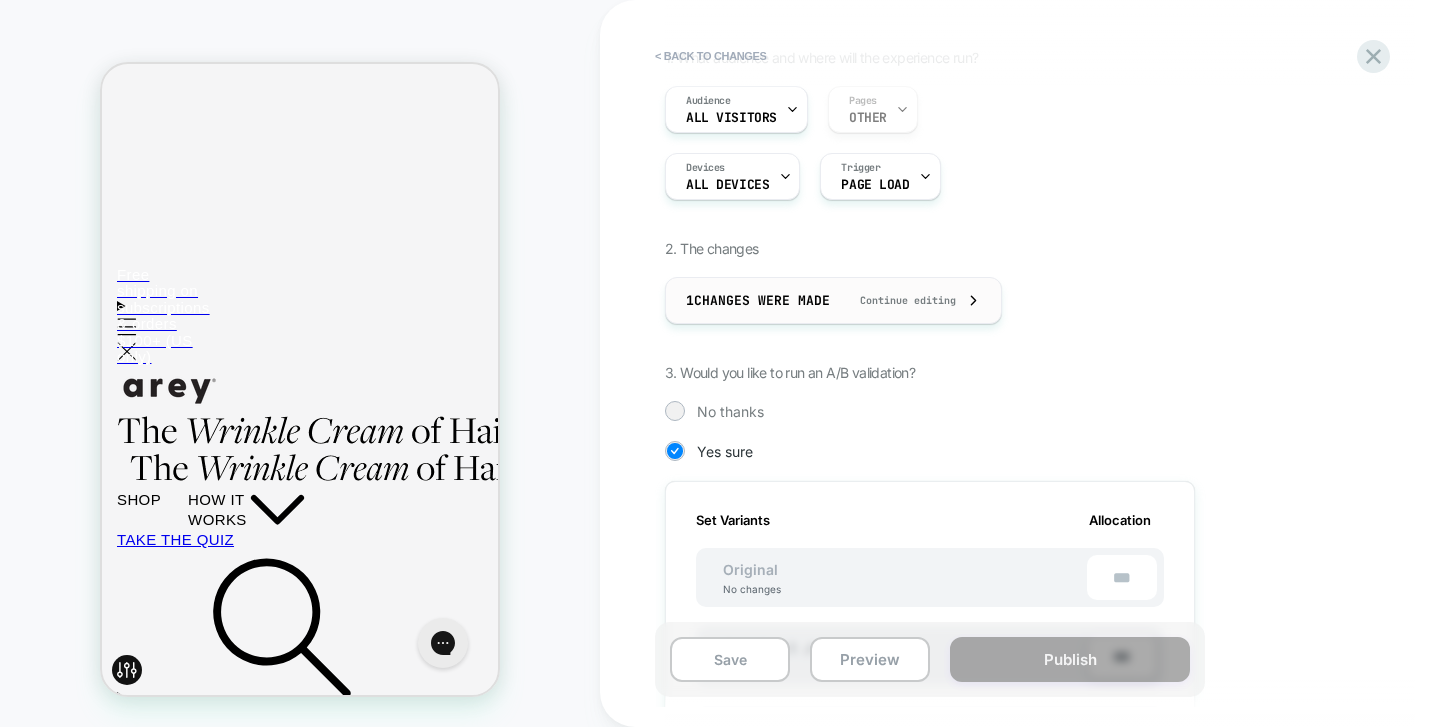 click on "Continue editing" at bounding box center [898, 300] 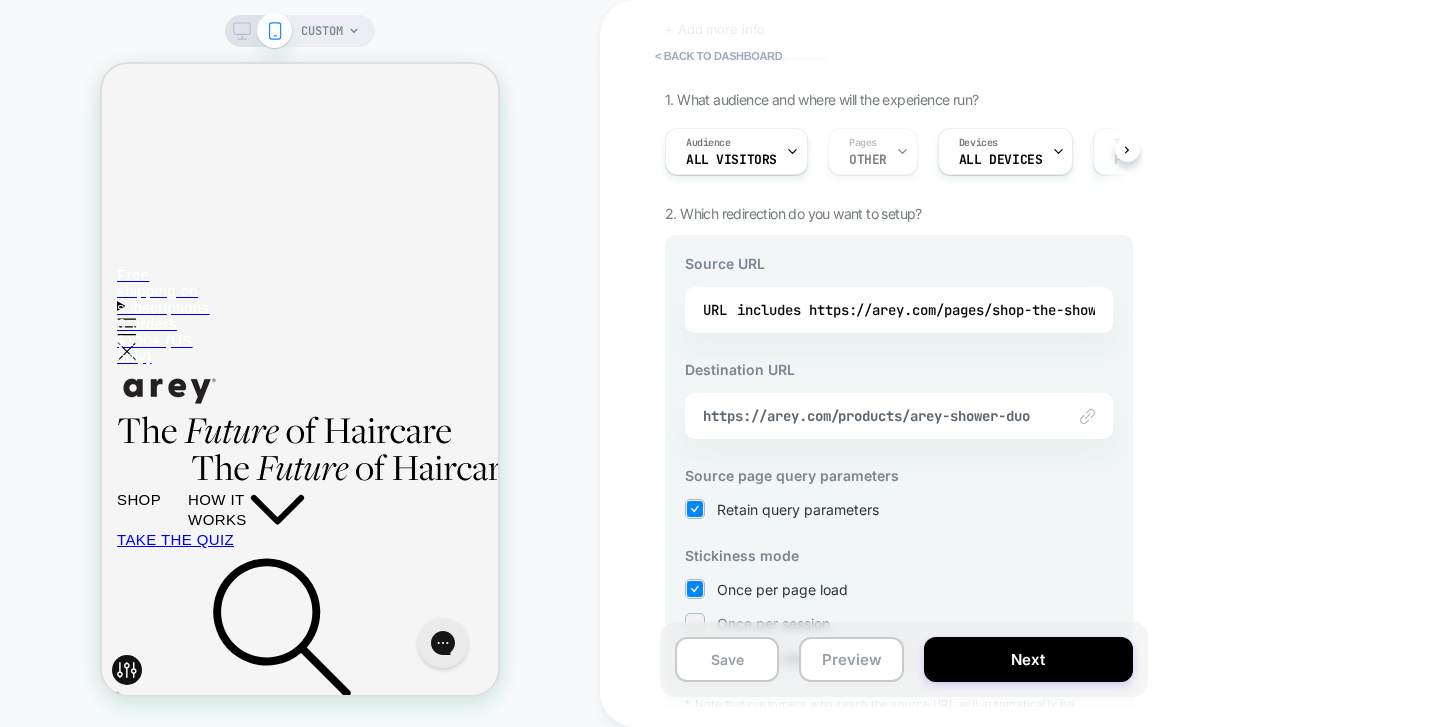scroll, scrollTop: 0, scrollLeft: 0, axis: both 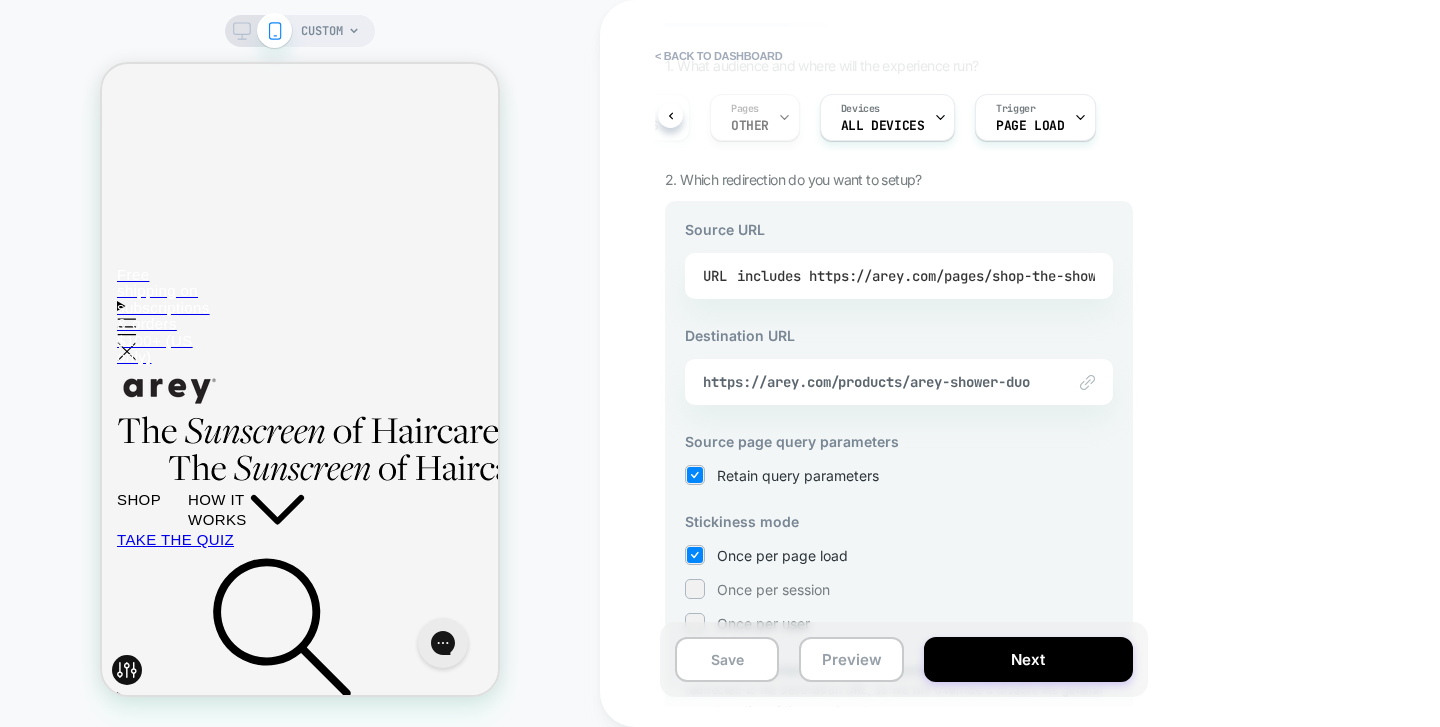 click on "includes https://arey.com/pages/shop-the-shower-duo" at bounding box center [940, 276] 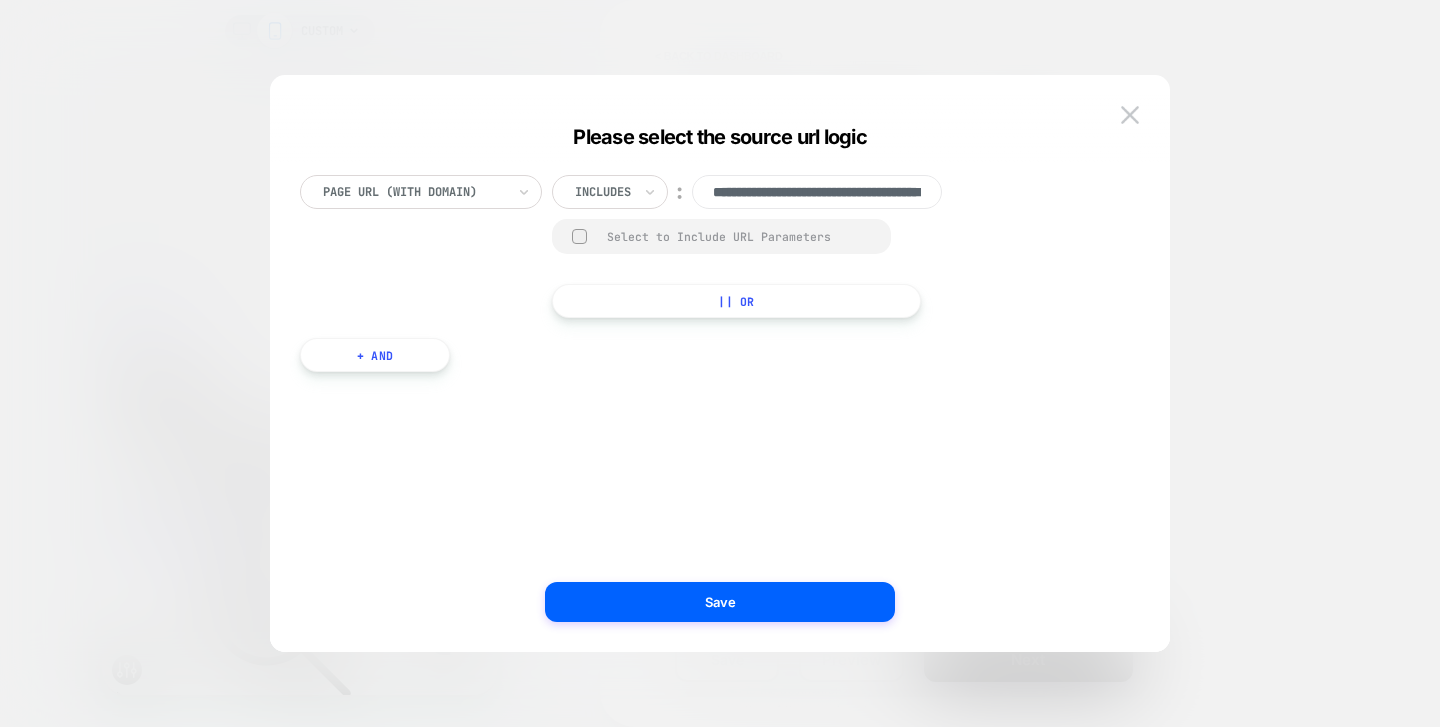 scroll, scrollTop: 0, scrollLeft: 146, axis: horizontal 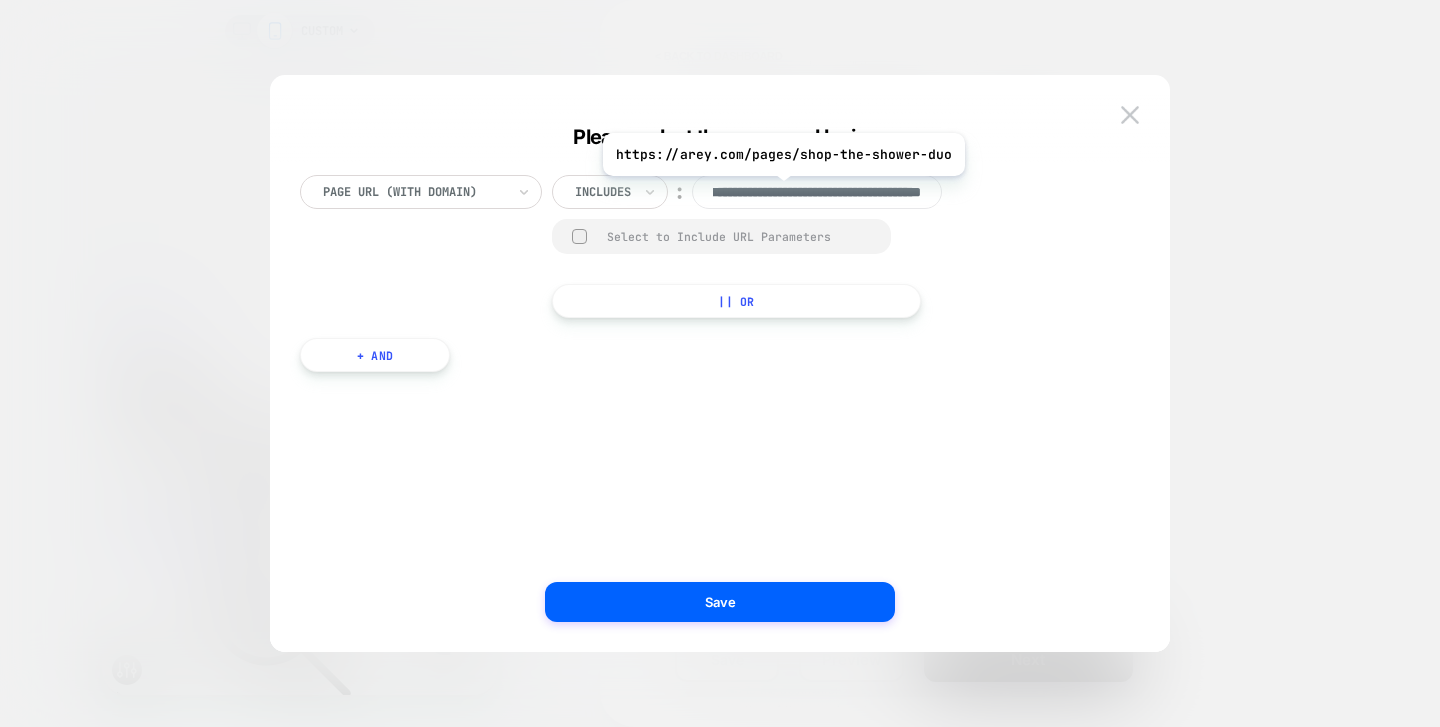 click on "**********" at bounding box center (817, 192) 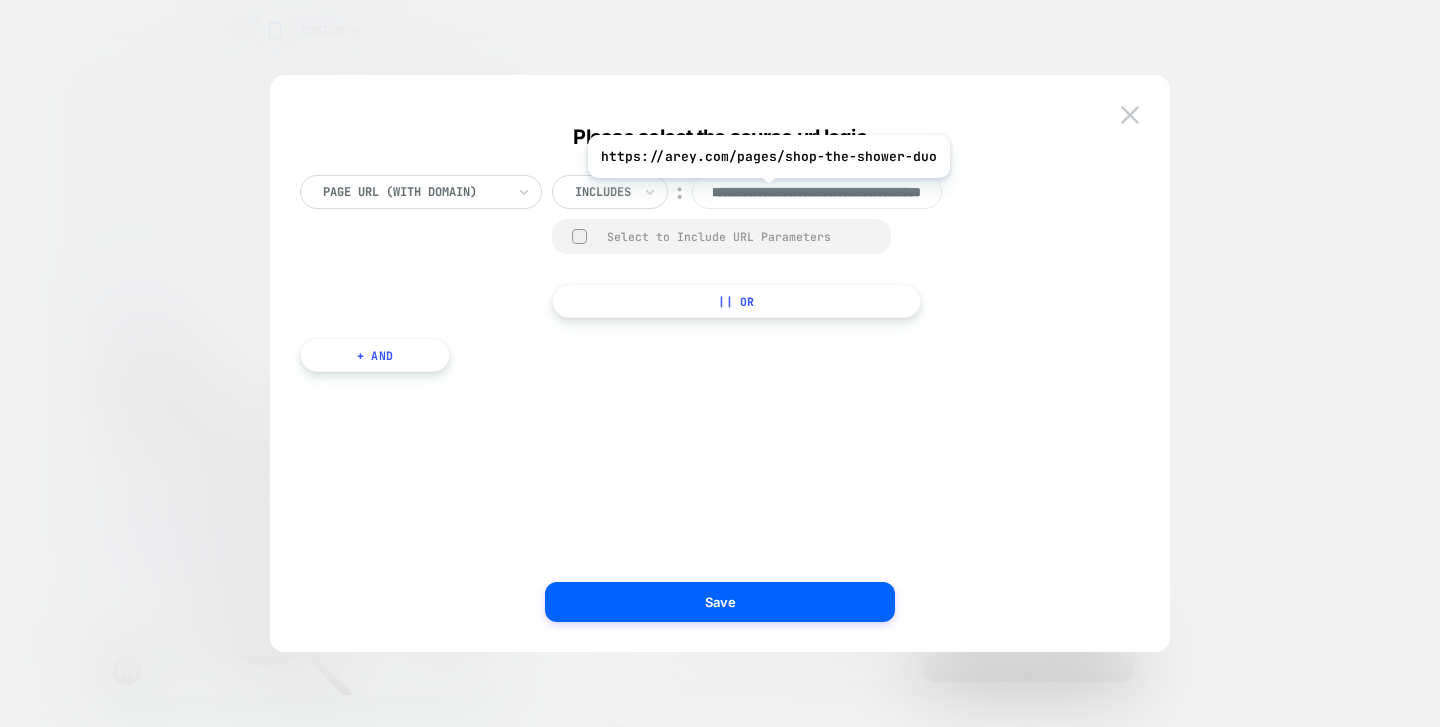 click on "**********" at bounding box center (817, 192) 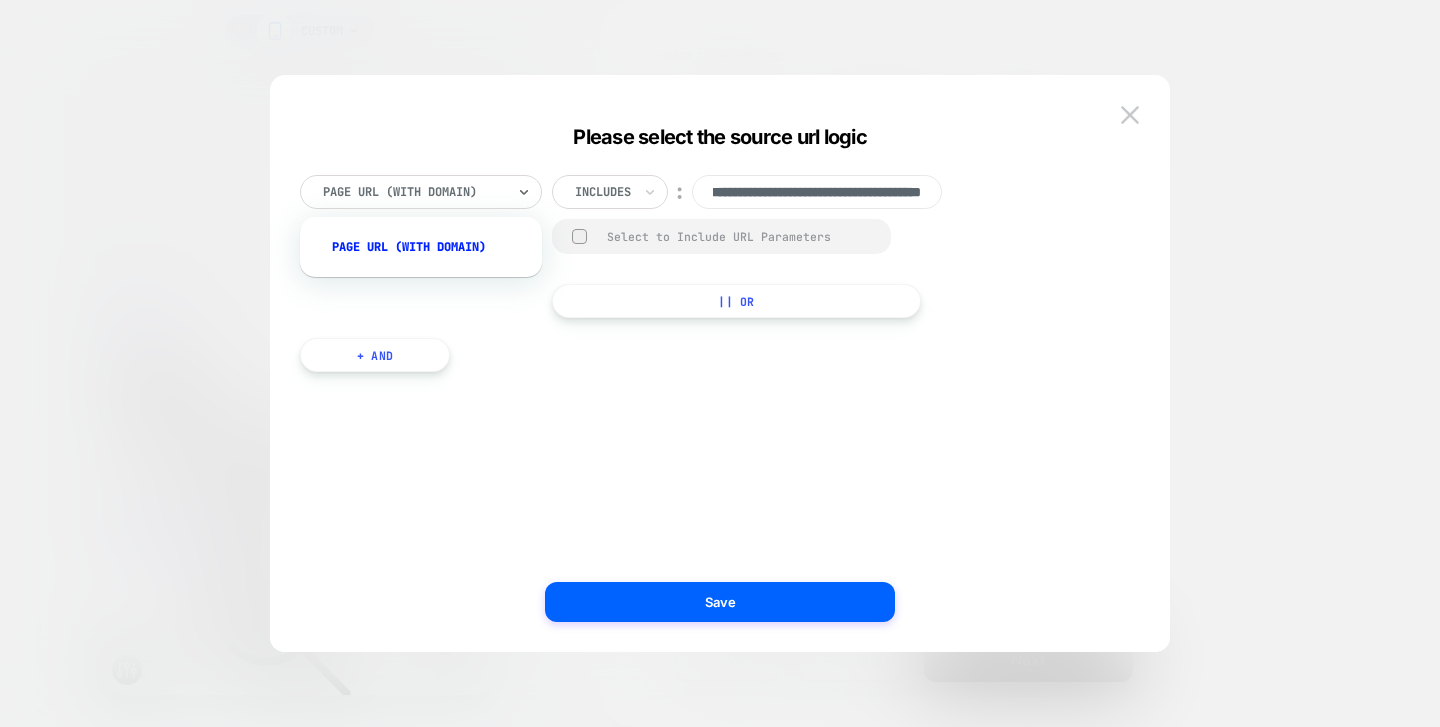 click on "Page Url (WITH DOMAIN)" at bounding box center [421, 192] 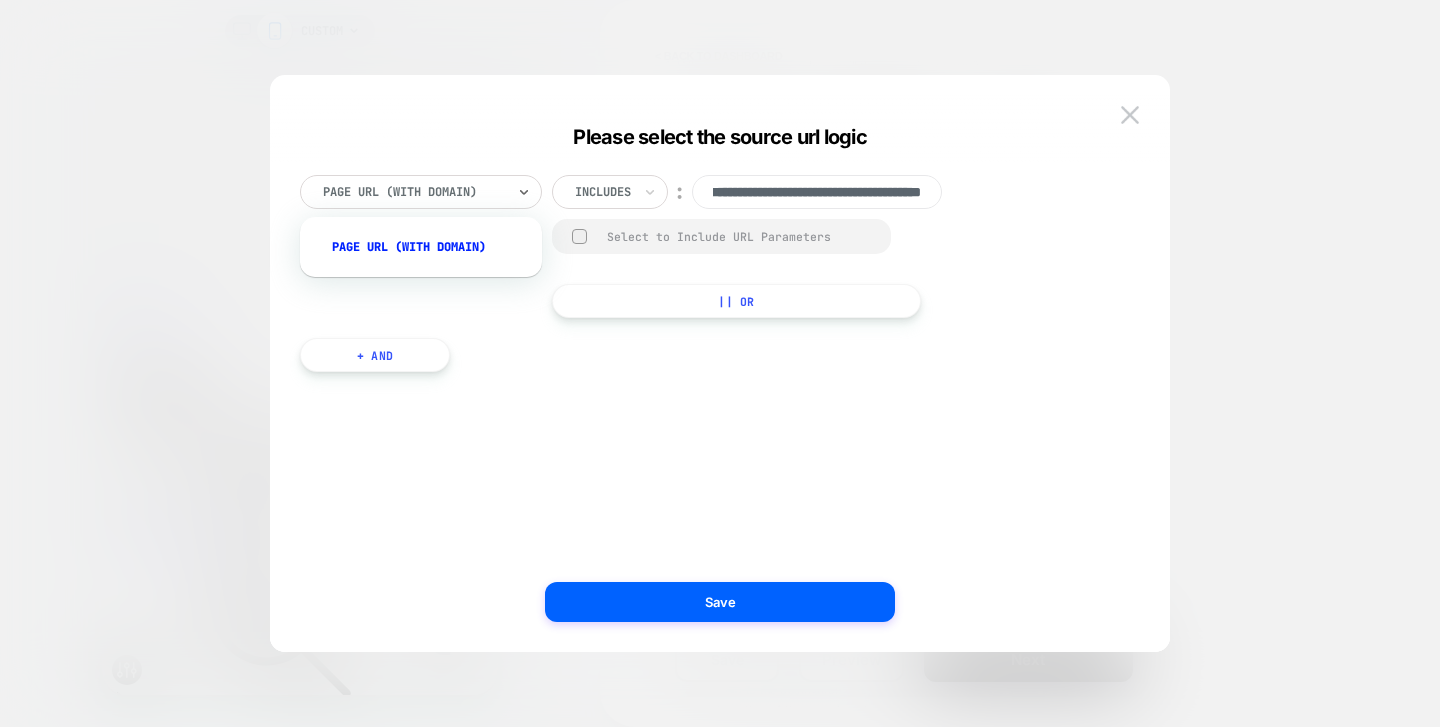 scroll, scrollTop: 0, scrollLeft: 0, axis: both 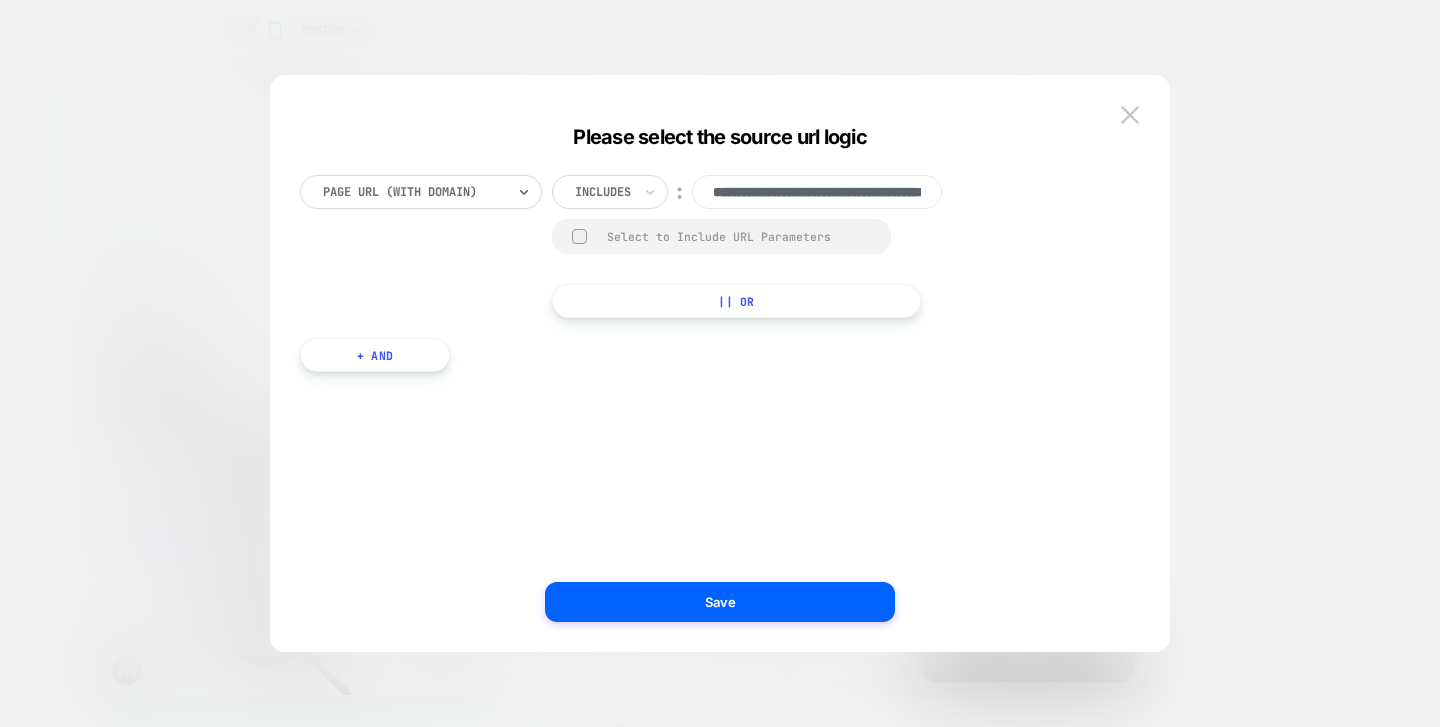 click on "Page Url (WITH DOMAIN)" at bounding box center (414, 192) 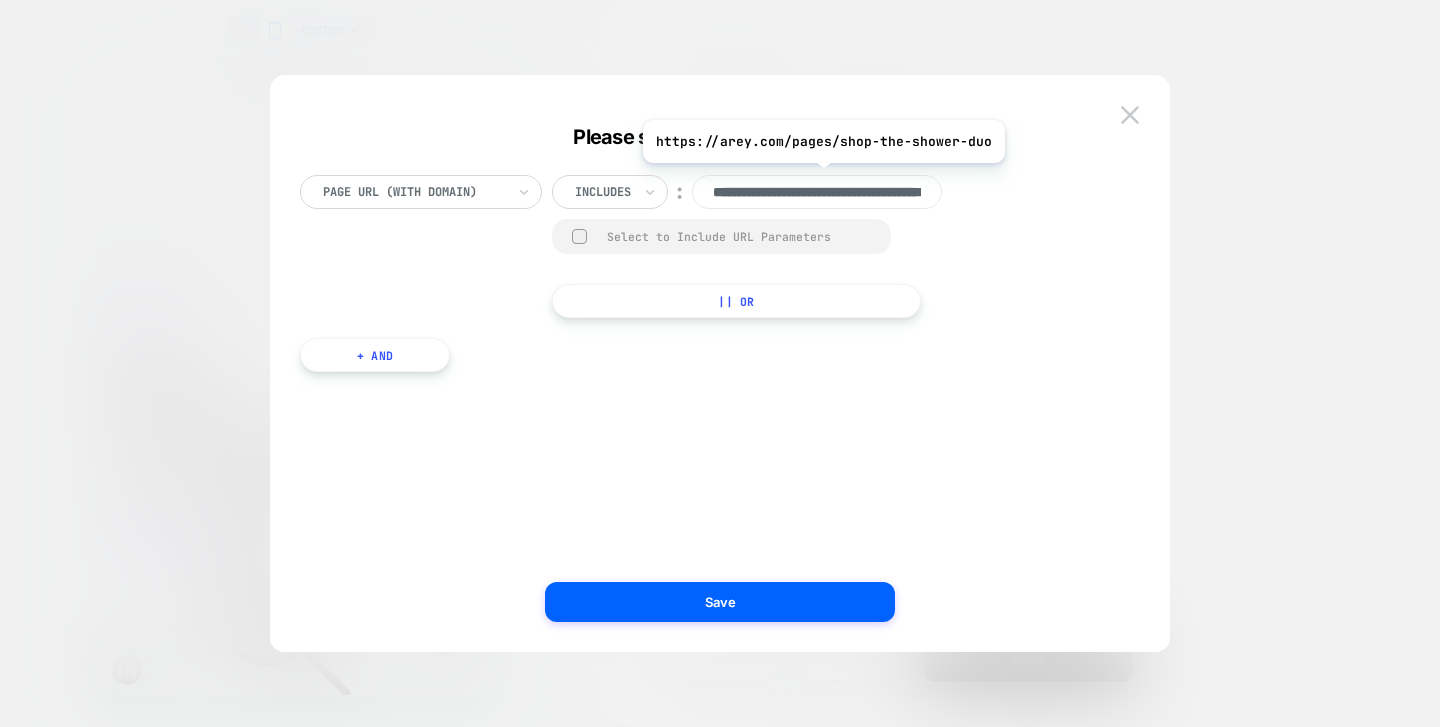 drag, startPoint x: 810, startPoint y: 187, endPoint x: 799, endPoint y: 189, distance: 11.18034 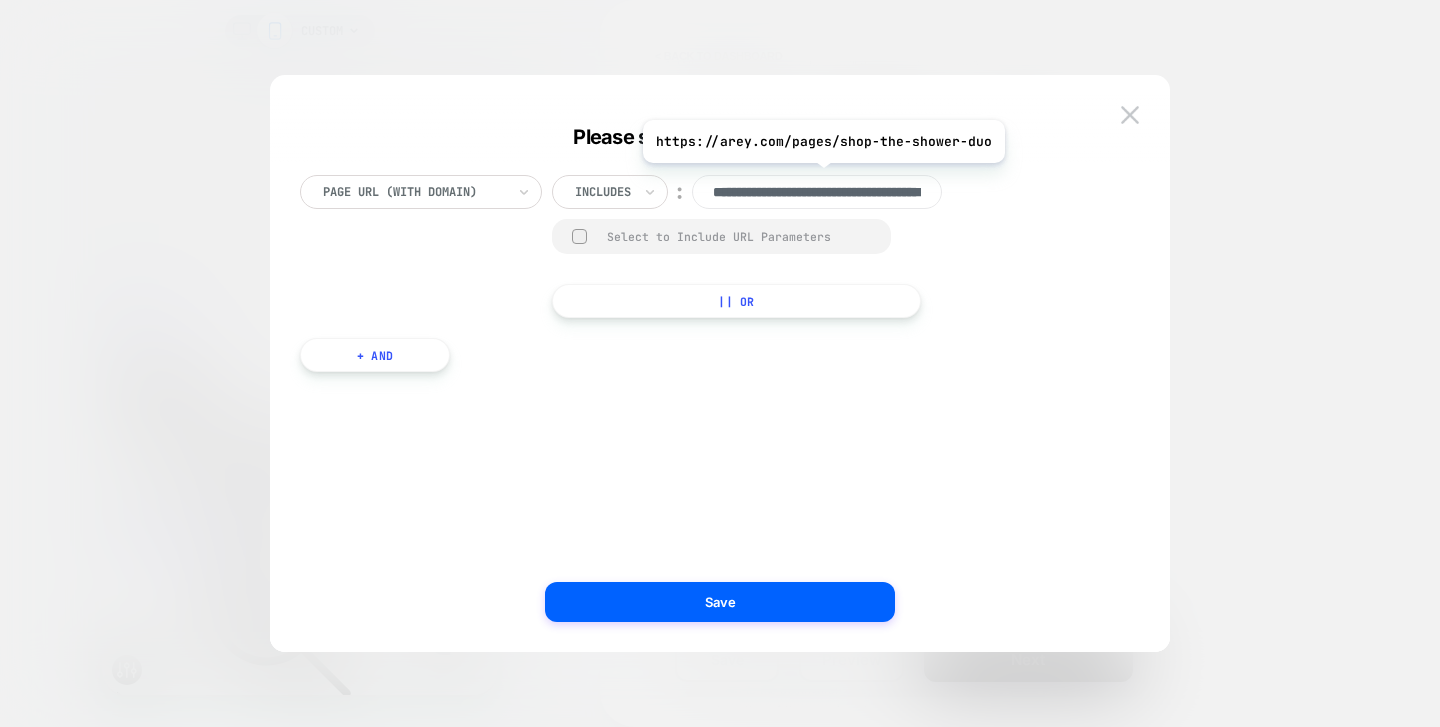 click on "**********" at bounding box center [817, 192] 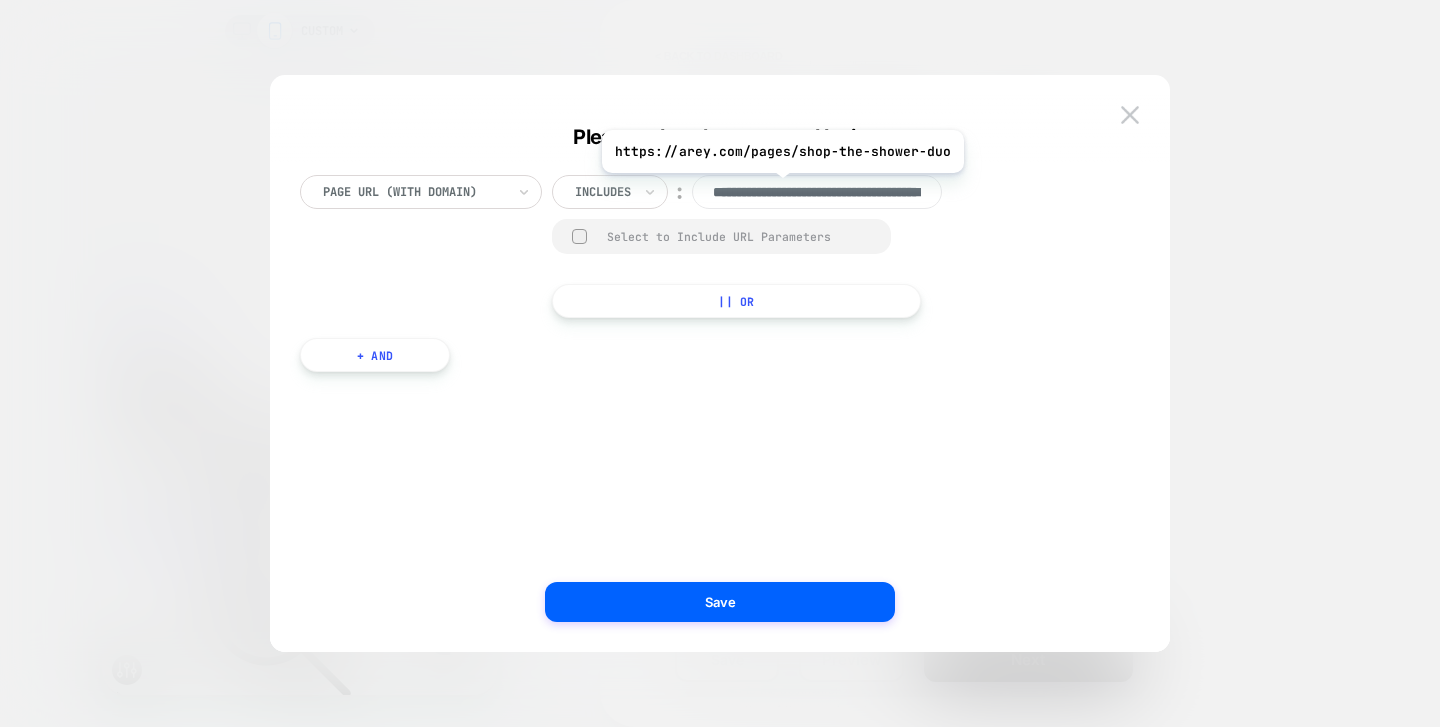 click on "**********" at bounding box center [817, 192] 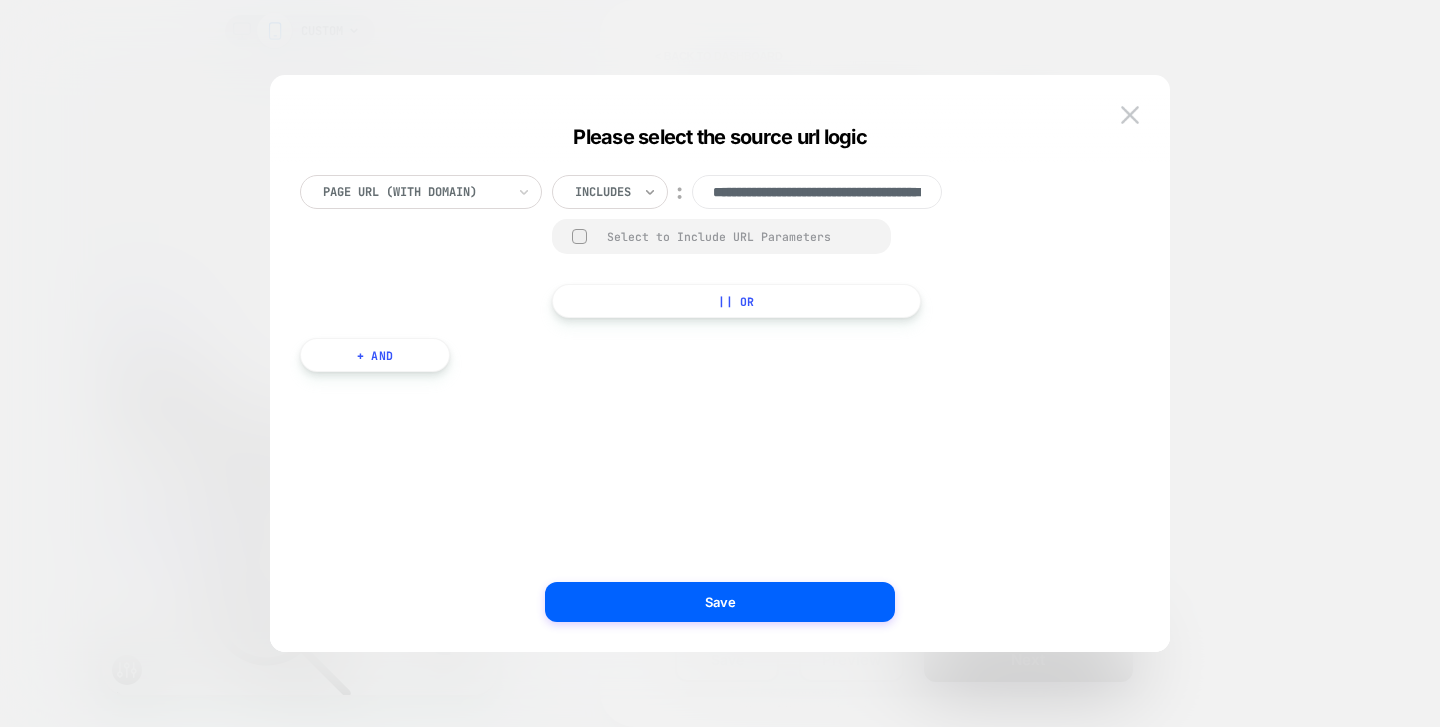 drag, startPoint x: 785, startPoint y: 192, endPoint x: 647, endPoint y: 192, distance: 138 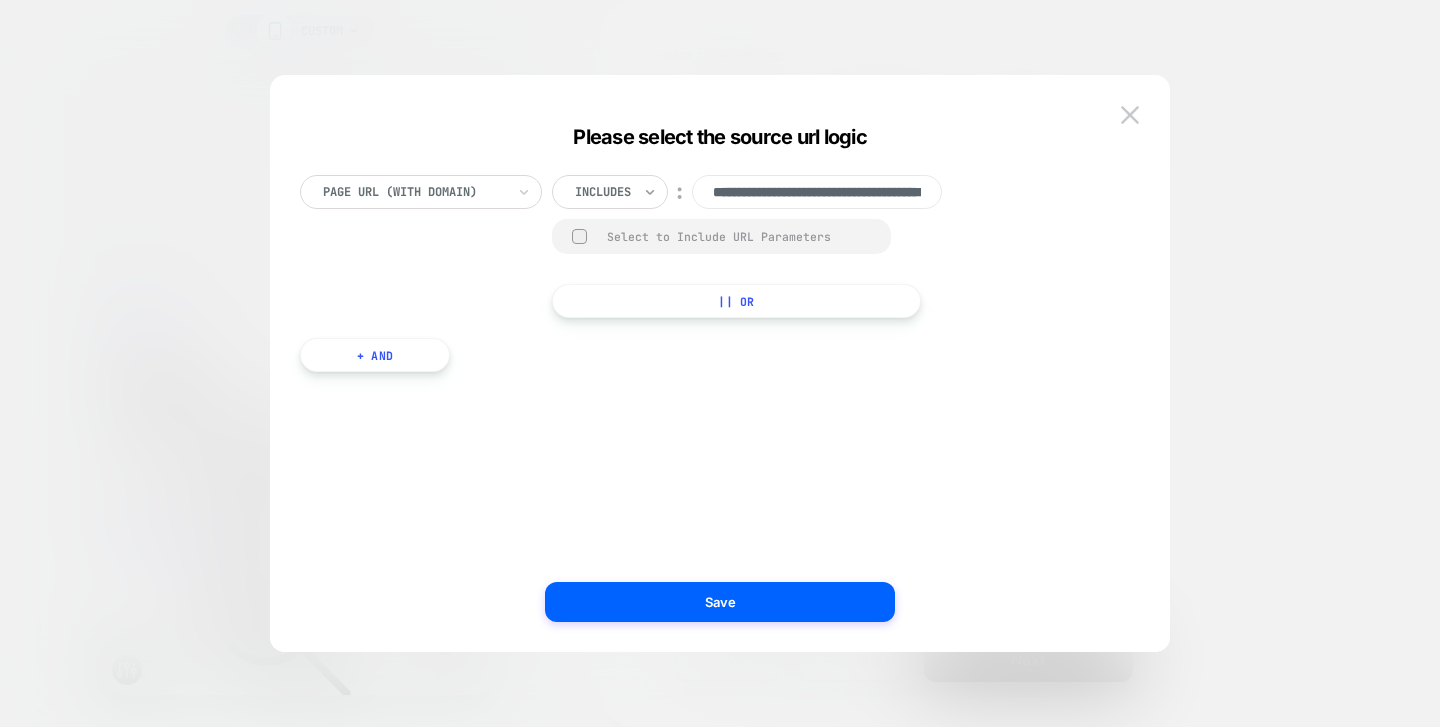 click on "**********" at bounding box center [764, 192] 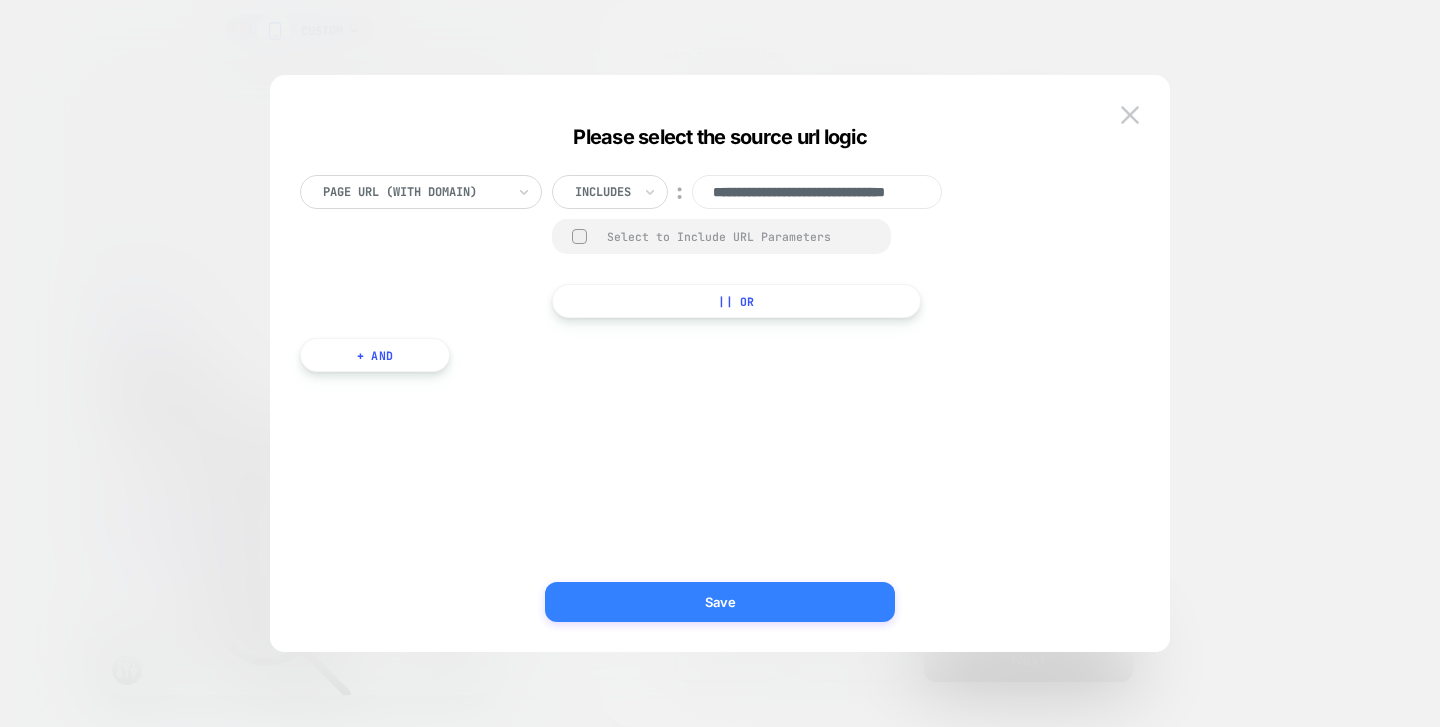 type on "**********" 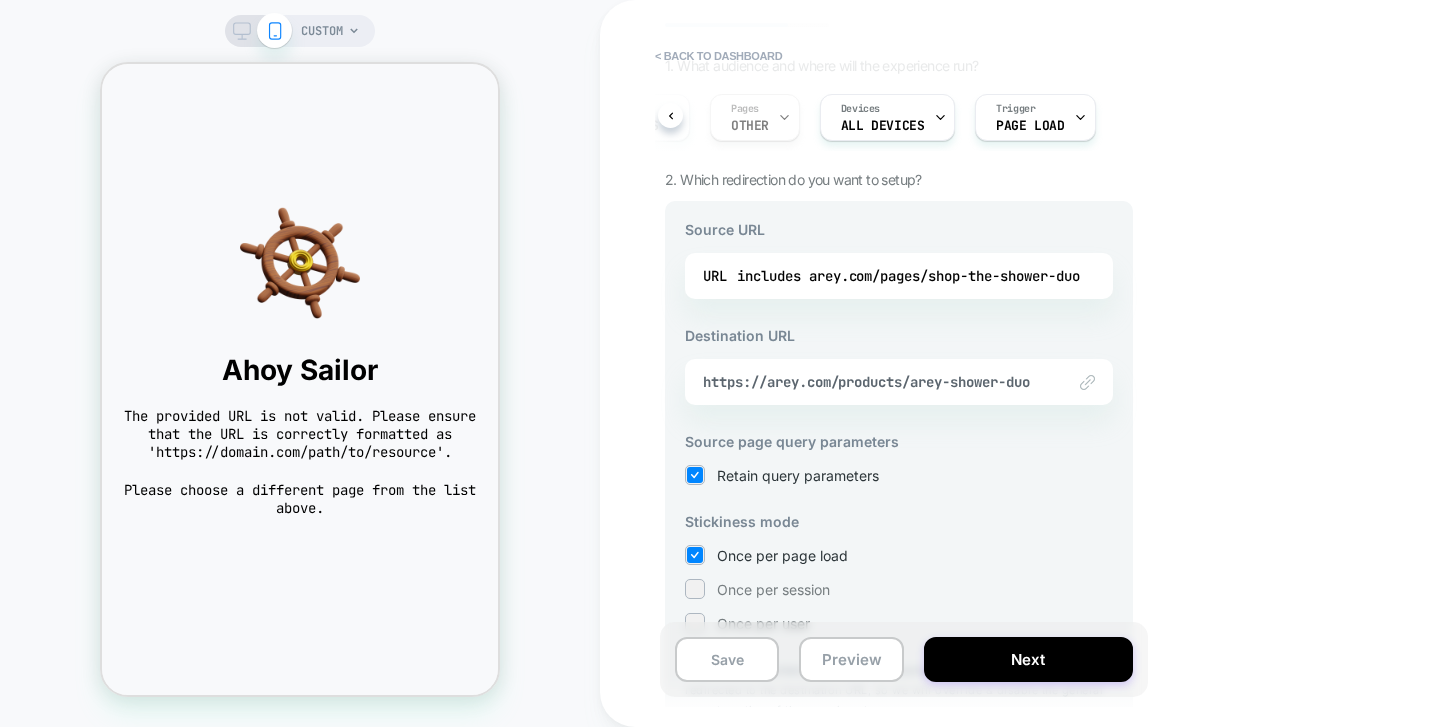 scroll, scrollTop: 0, scrollLeft: 0, axis: both 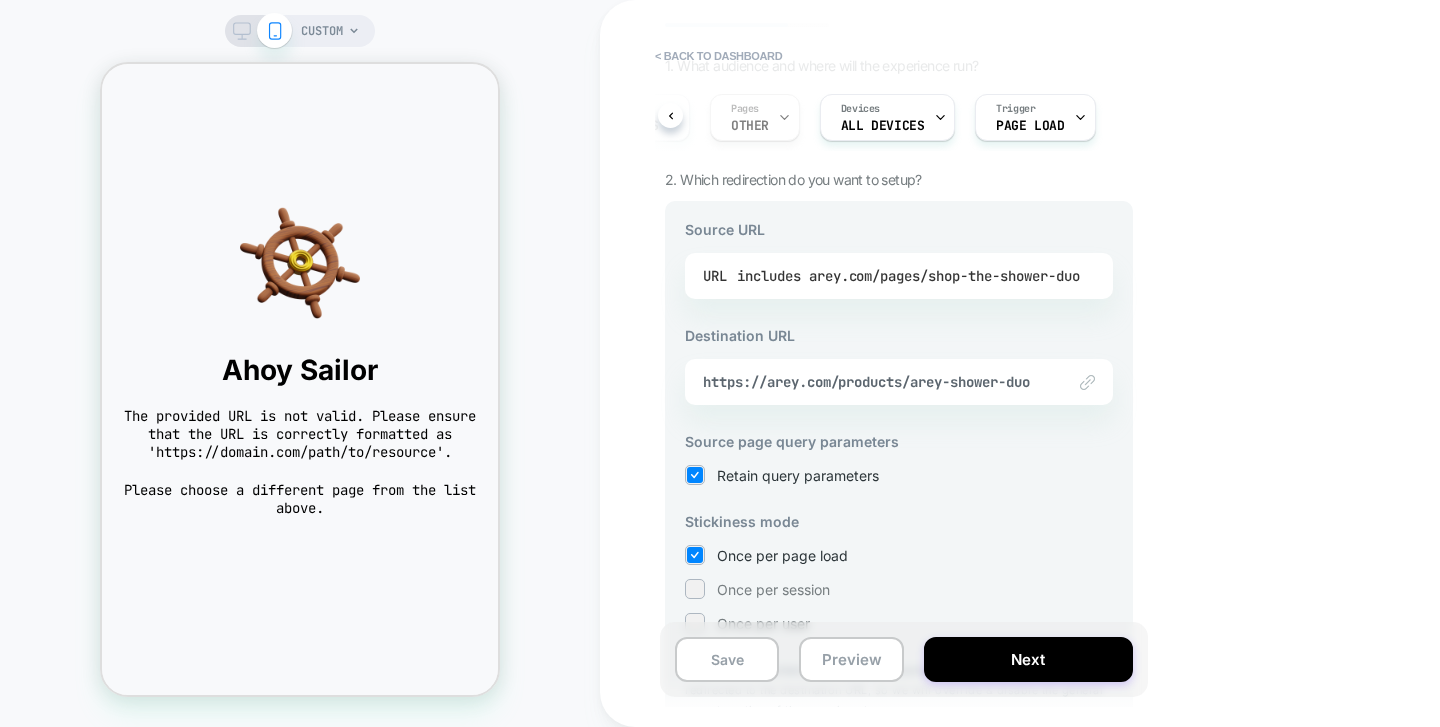 click on "includes   arey.com/pages/shop-the-shower-duo" at bounding box center [908, 276] 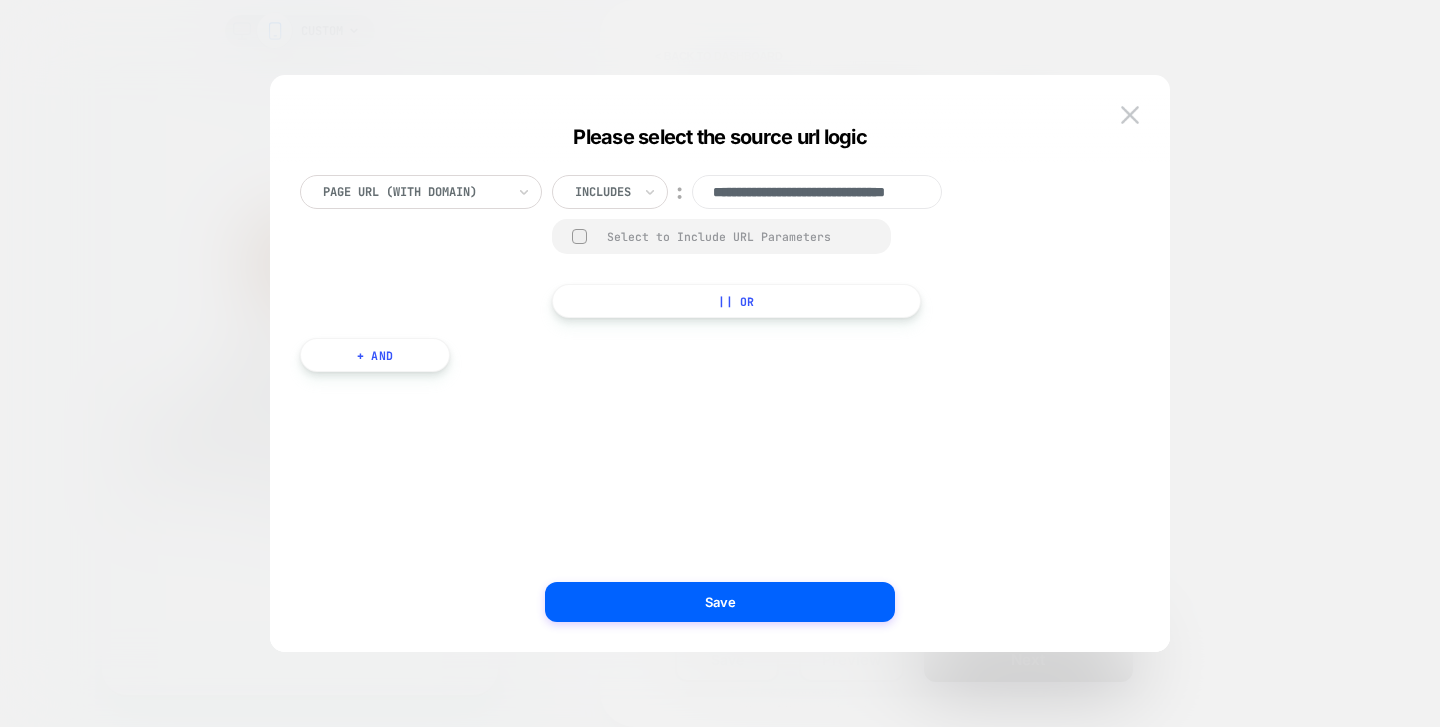 scroll, scrollTop: 0, scrollLeft: 78, axis: horizontal 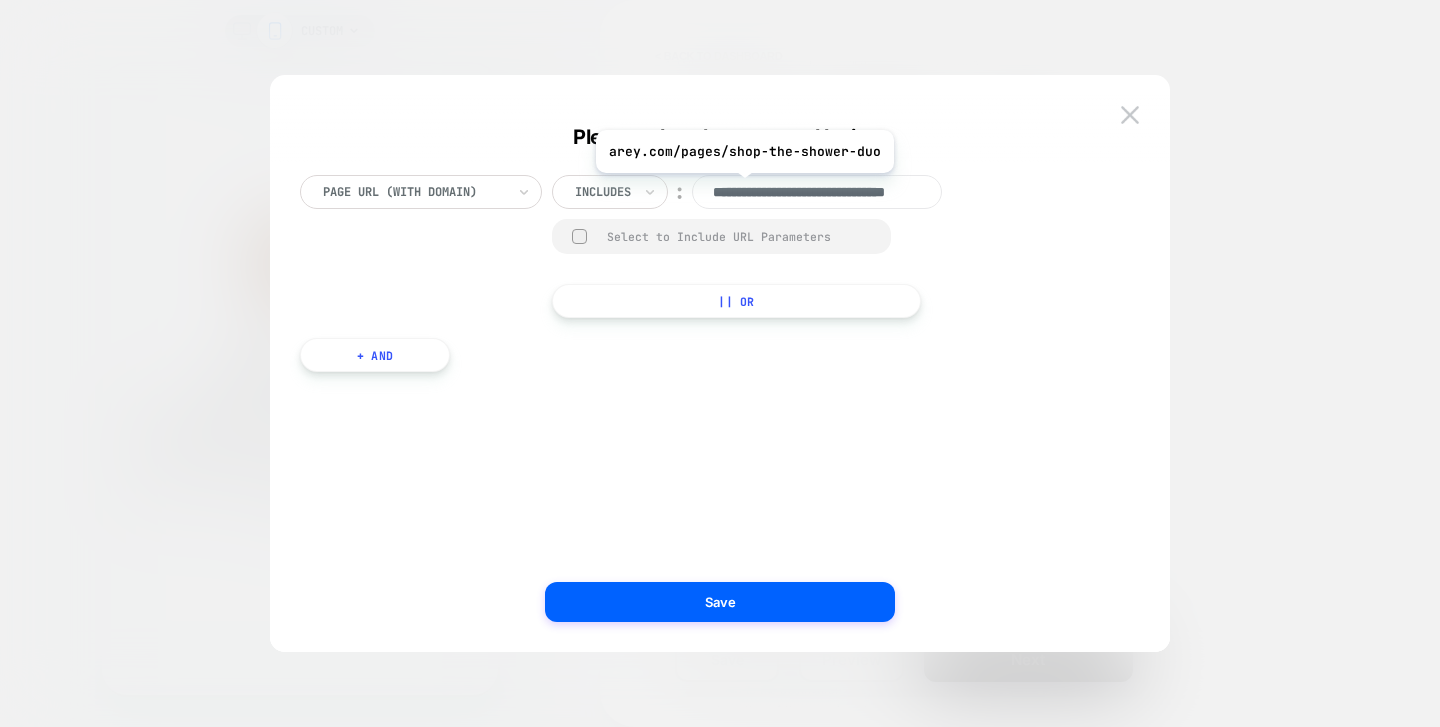 click on "**********" at bounding box center (817, 192) 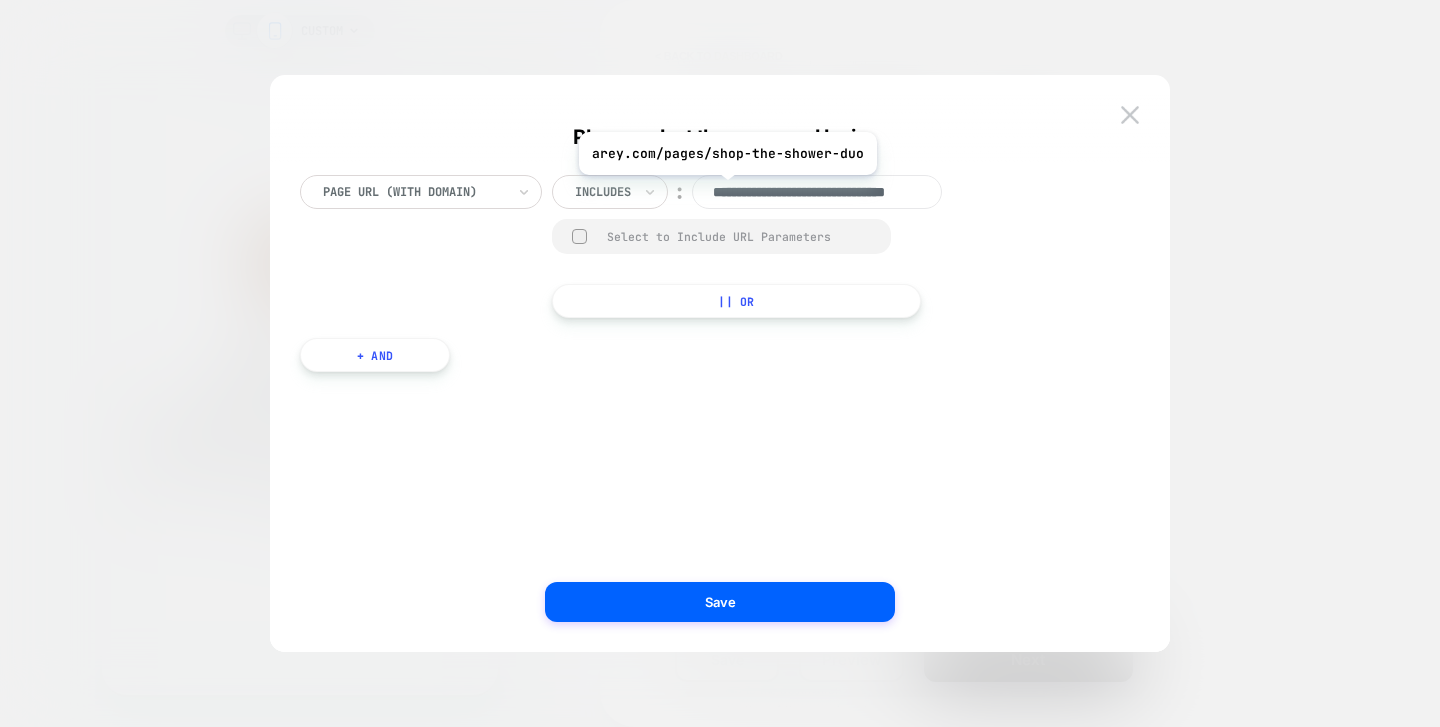 click on "**********" at bounding box center [817, 192] 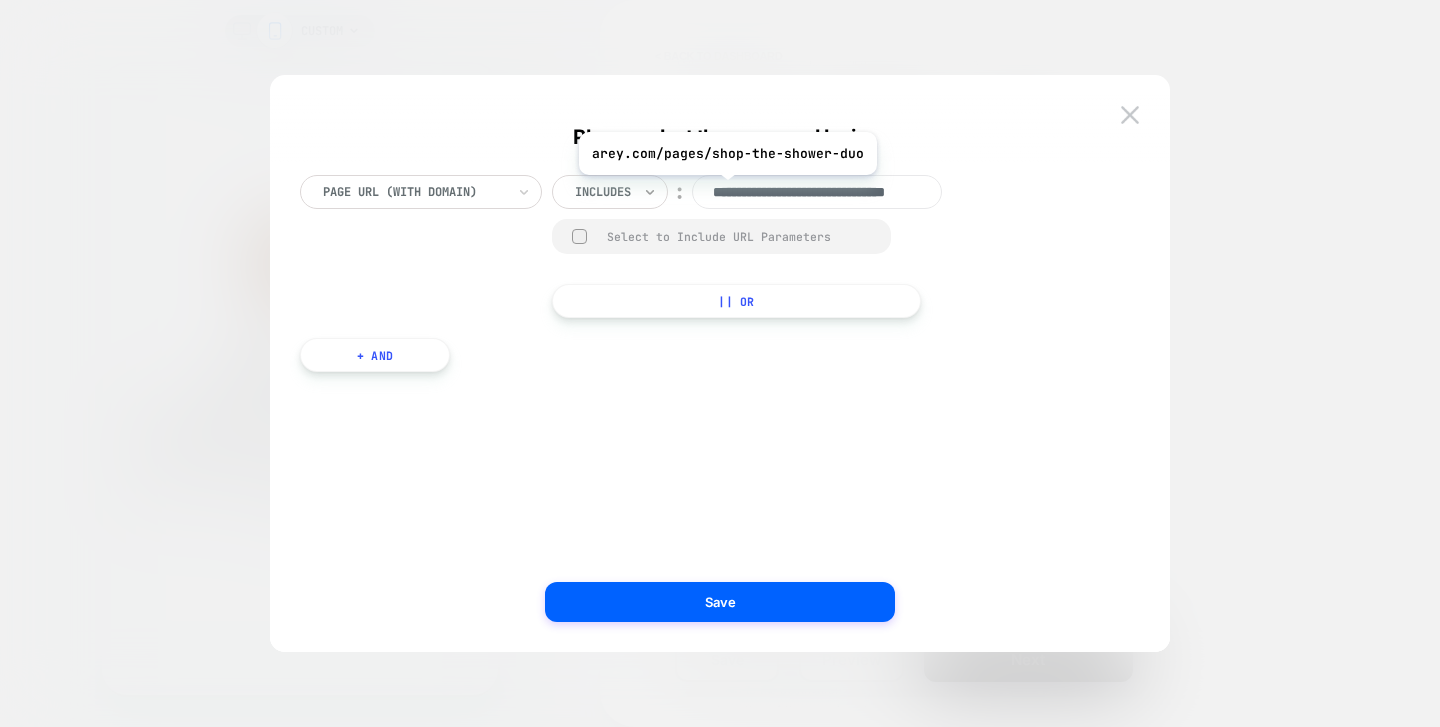 scroll, scrollTop: 0, scrollLeft: 0, axis: both 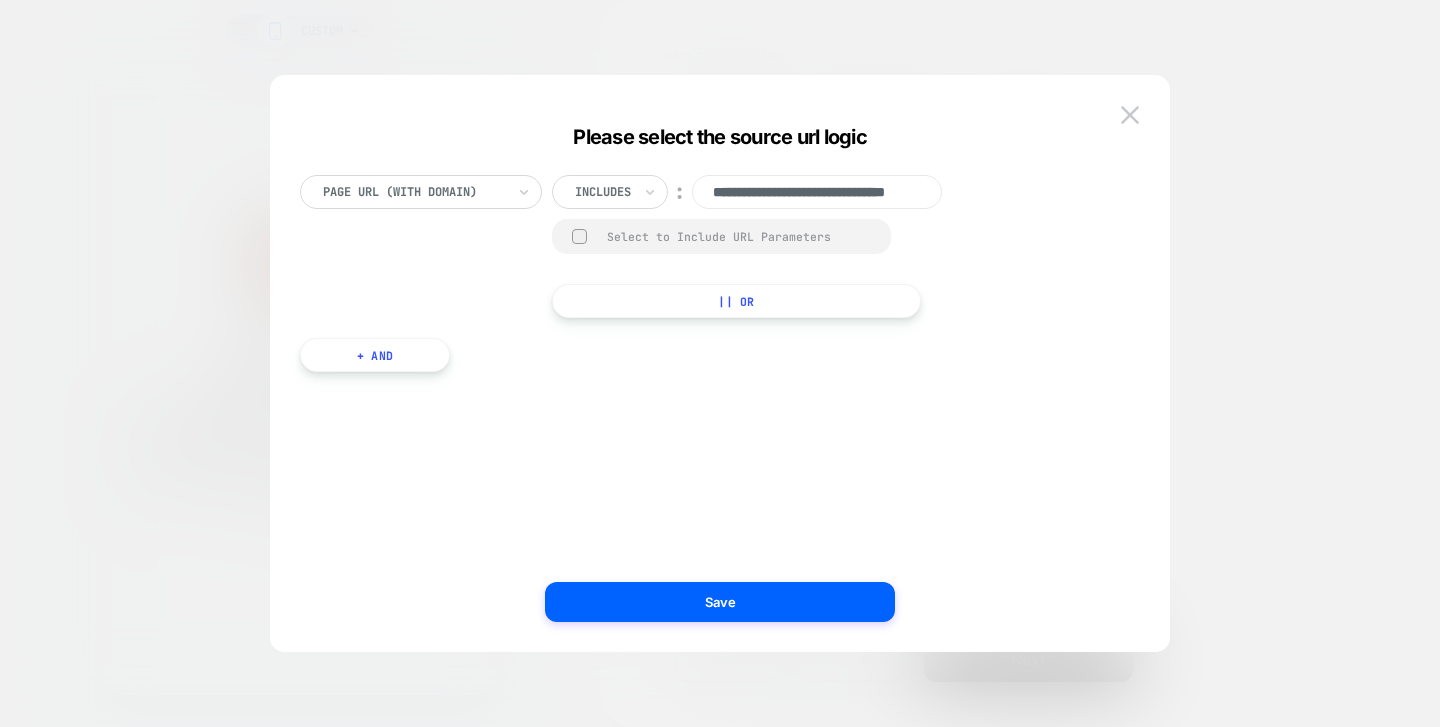 drag, startPoint x: 725, startPoint y: 190, endPoint x: 641, endPoint y: 192, distance: 84.0238 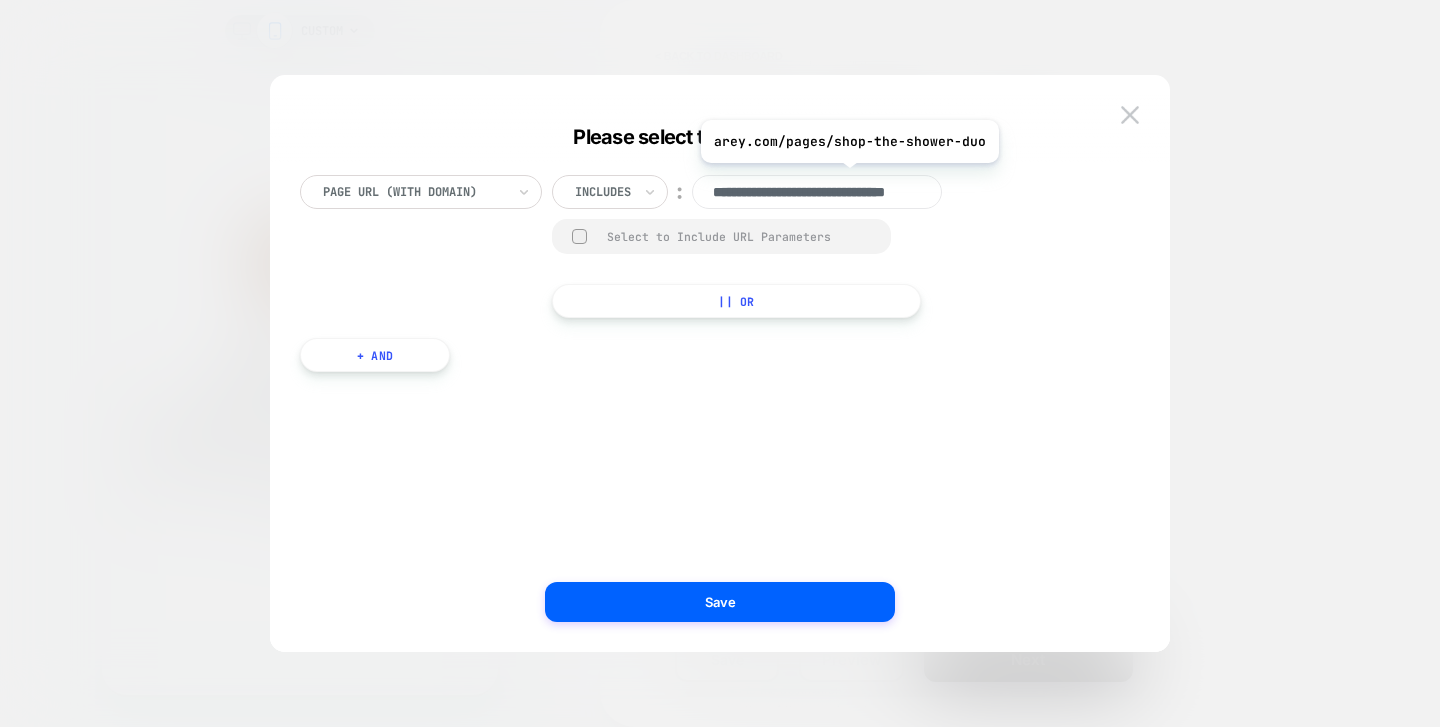 click on "**********" at bounding box center (817, 192) 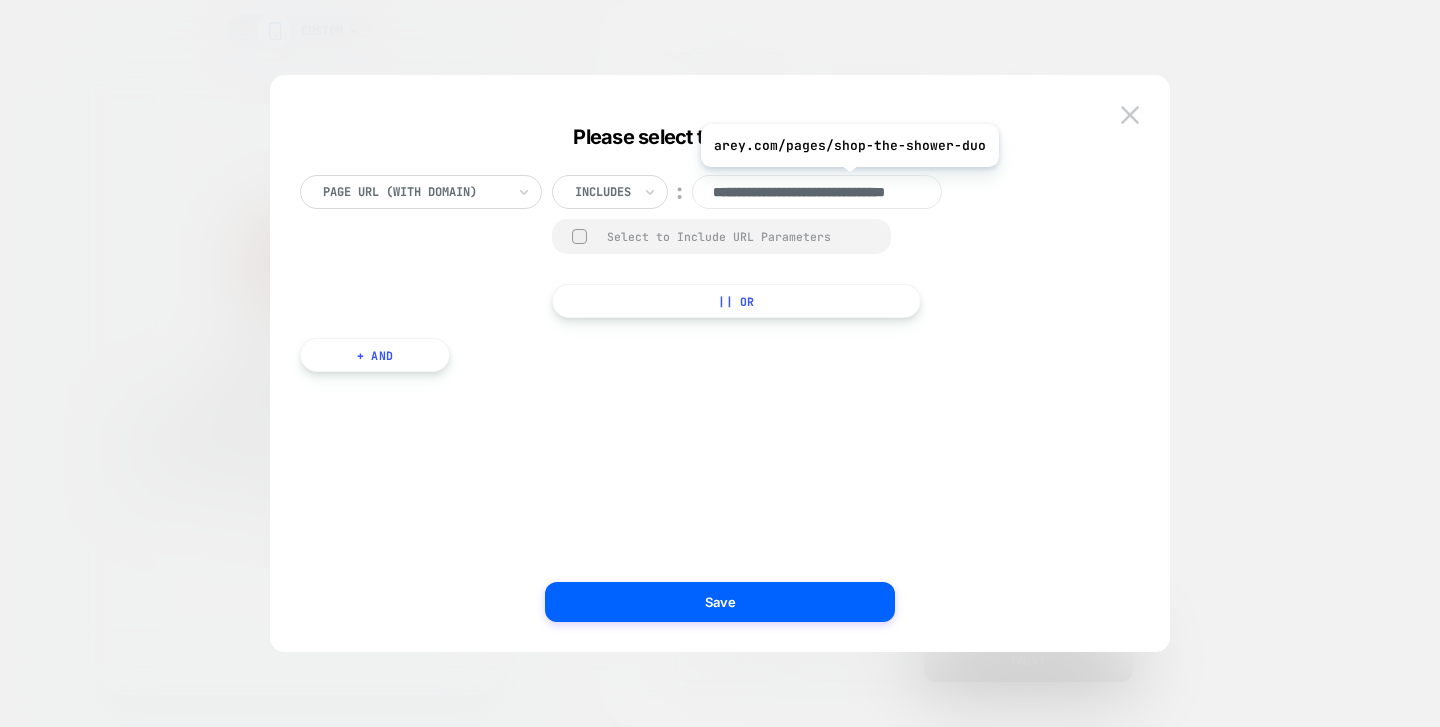paste on "********" 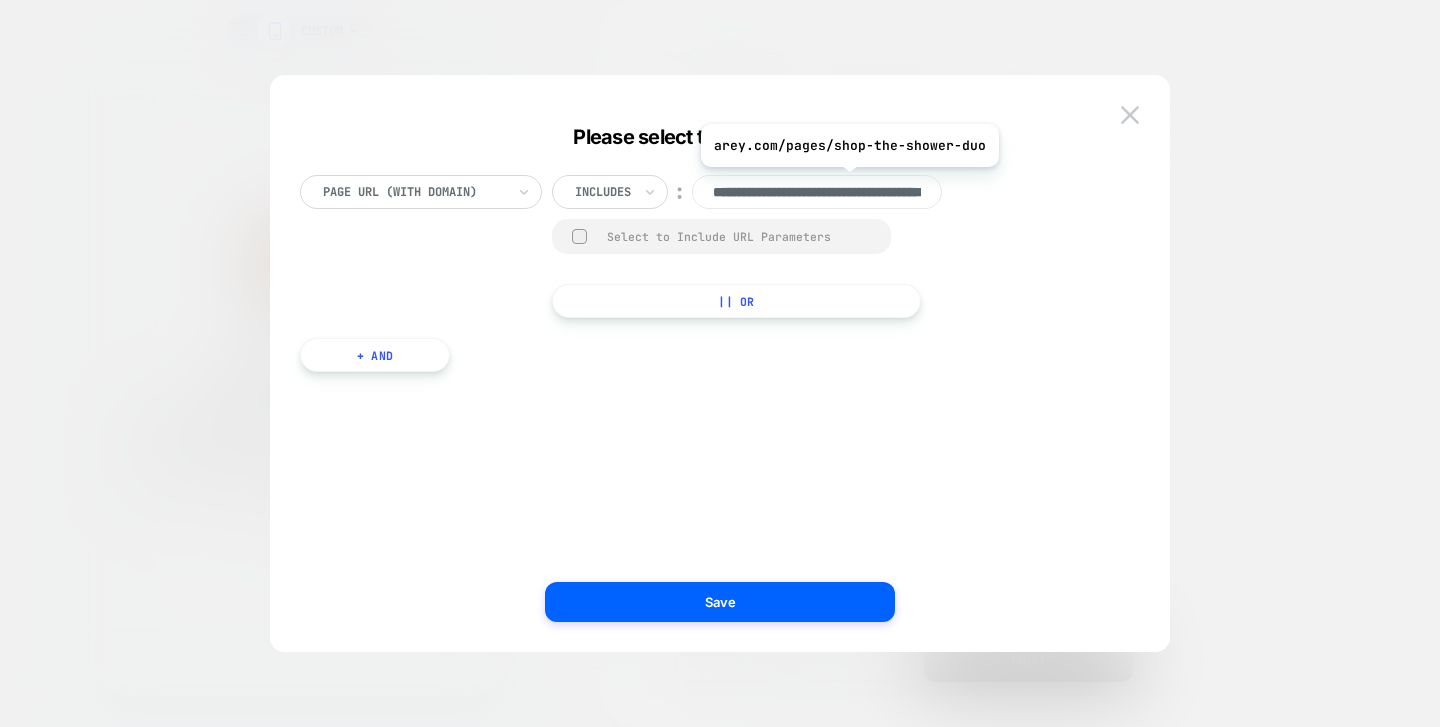 scroll, scrollTop: 0, scrollLeft: 146, axis: horizontal 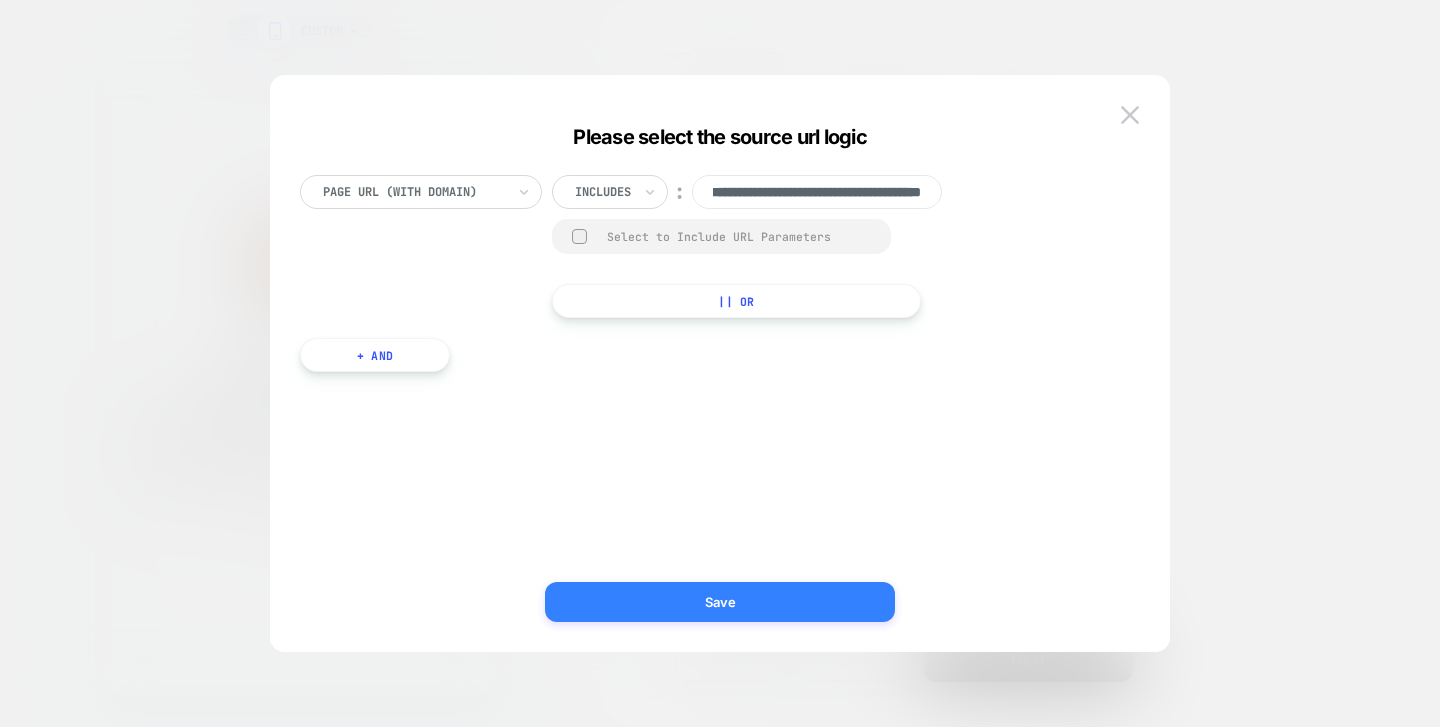 type on "**********" 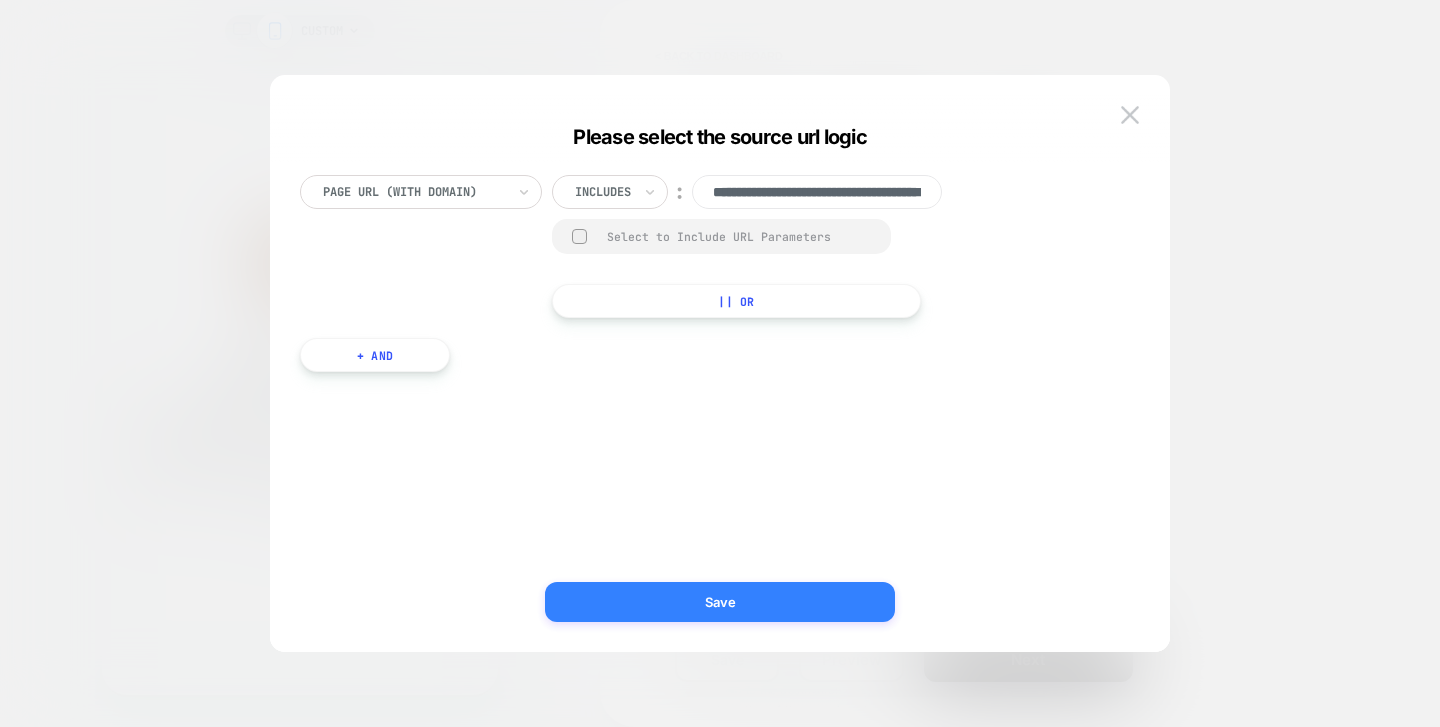 click on "Save" at bounding box center (720, 602) 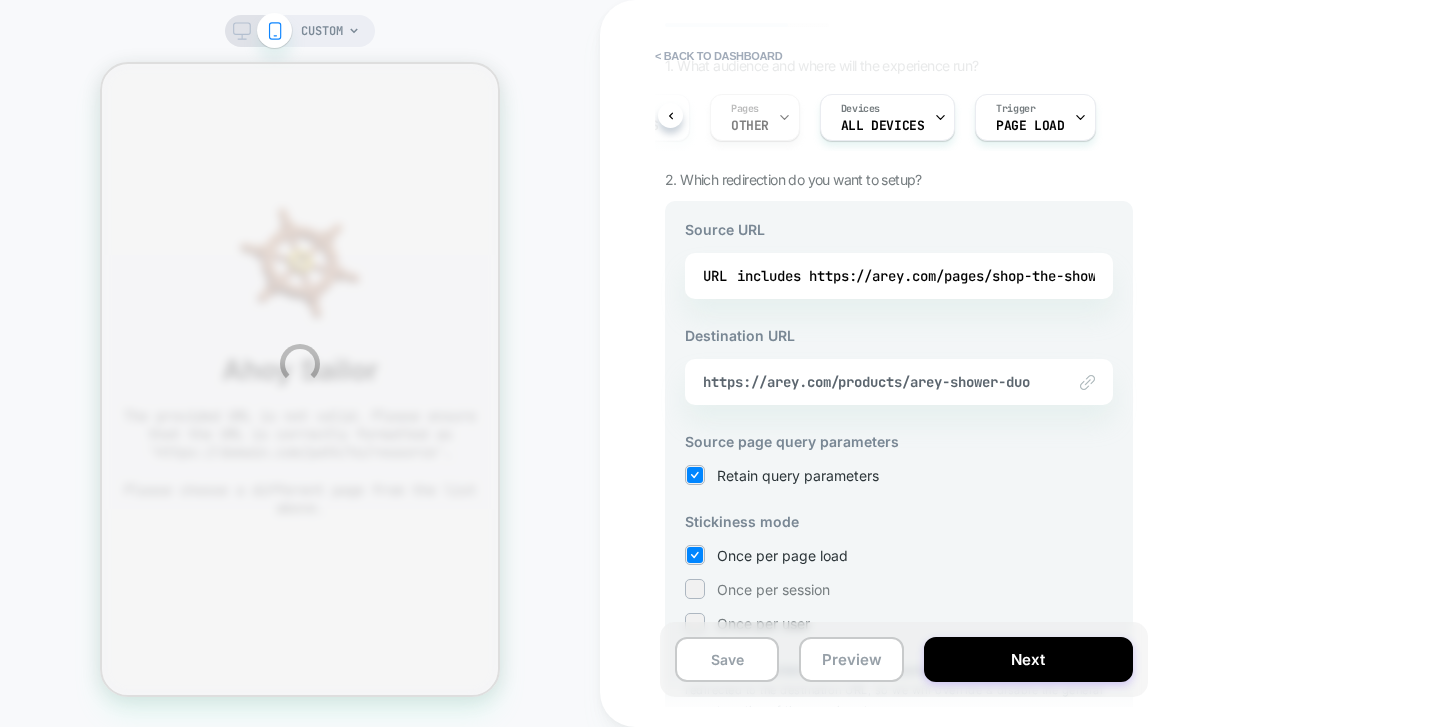 click on "CUSTOM < back to dashboard Experience Name Click to edit experience details + Add more info 1. What audience and where will the experience run? Audience All Visitors Pages OTHER Devices ALL DEVICES Trigger Page Load 2. Which redirection do you want to setup? Source URL URL includes https://arey.com/pages/shop-the-shower-duo Destination URL Link to https://arey.com/products/arey-shower-duo Source page query parameters Retain query parameters Stickiness mode Once per page load Once per session Once per user * Note that customers who reach the source URL will automatically be redirected to the destination URL, so we will override & disable the general page targeting of the experiment Save Preview Next" at bounding box center (720, 363) 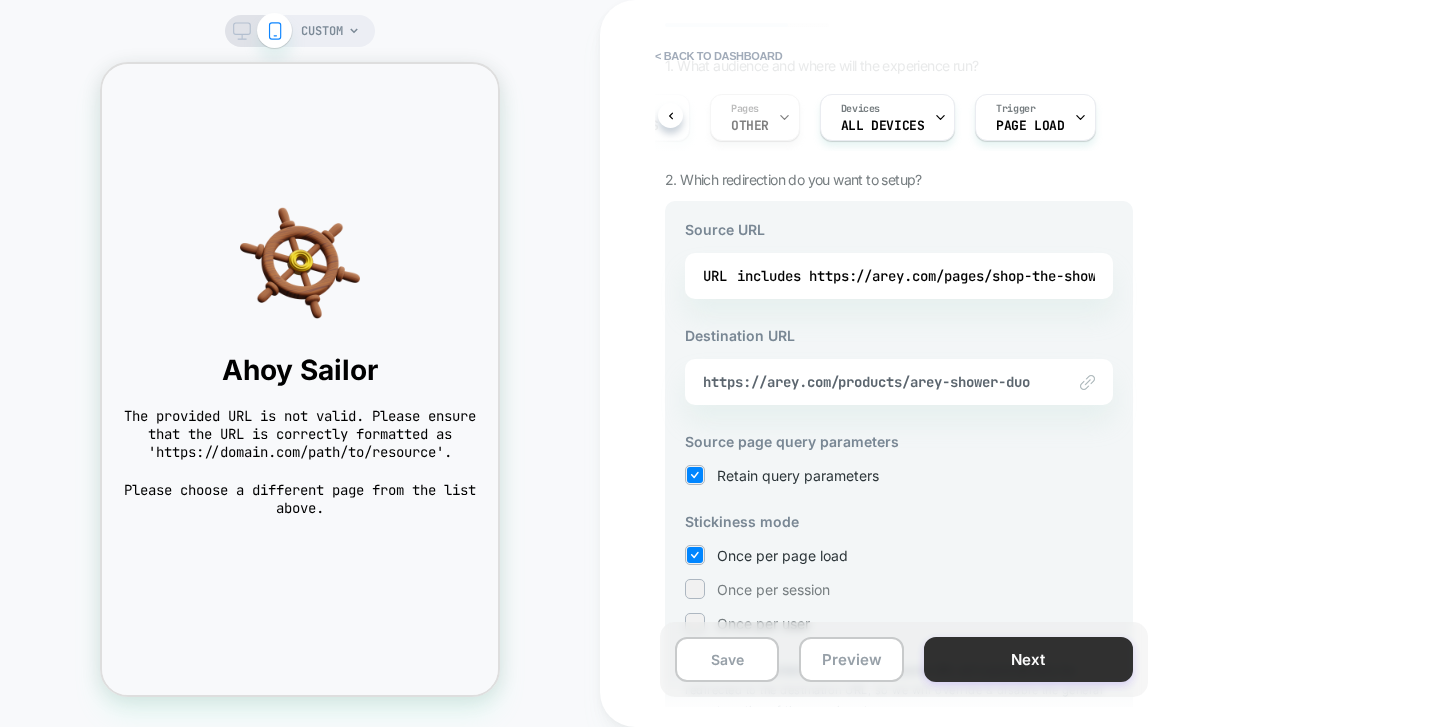 scroll, scrollTop: 253, scrollLeft: 0, axis: vertical 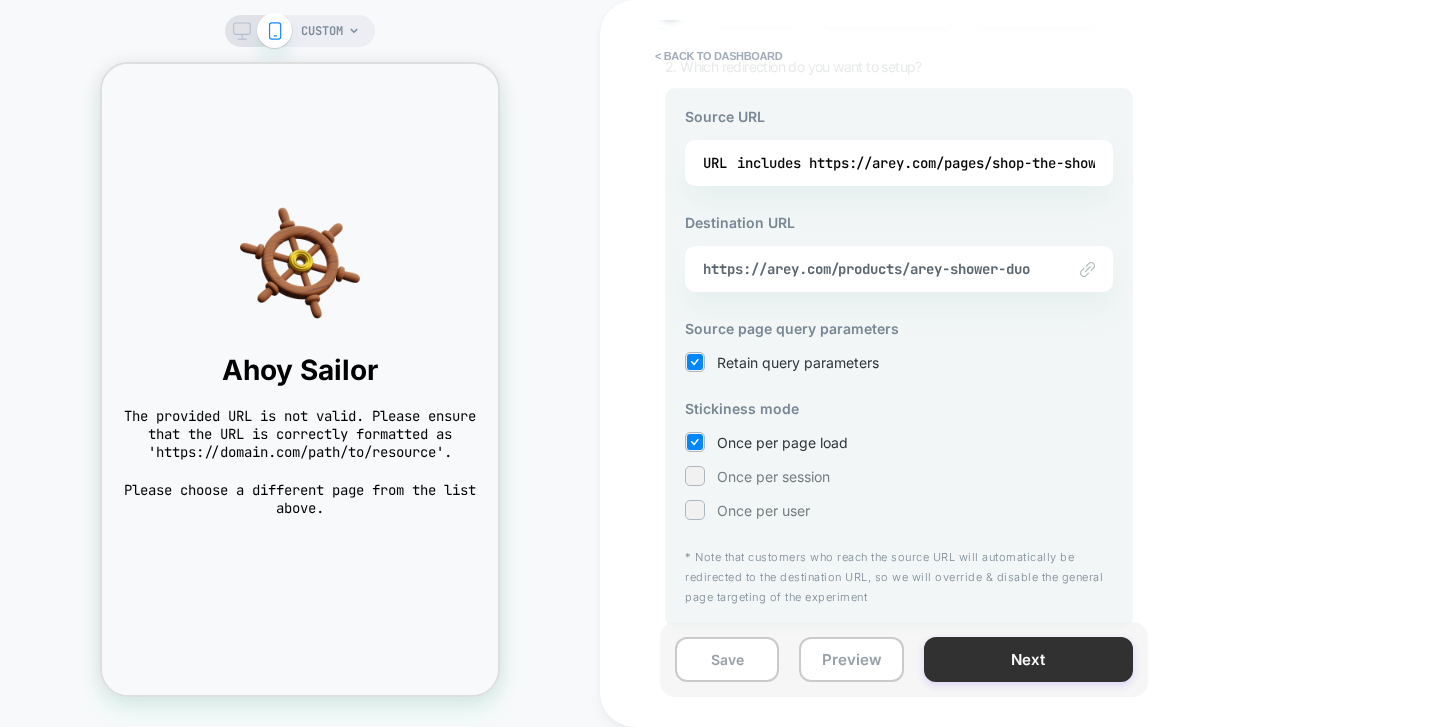 click on "Next" at bounding box center (1028, 659) 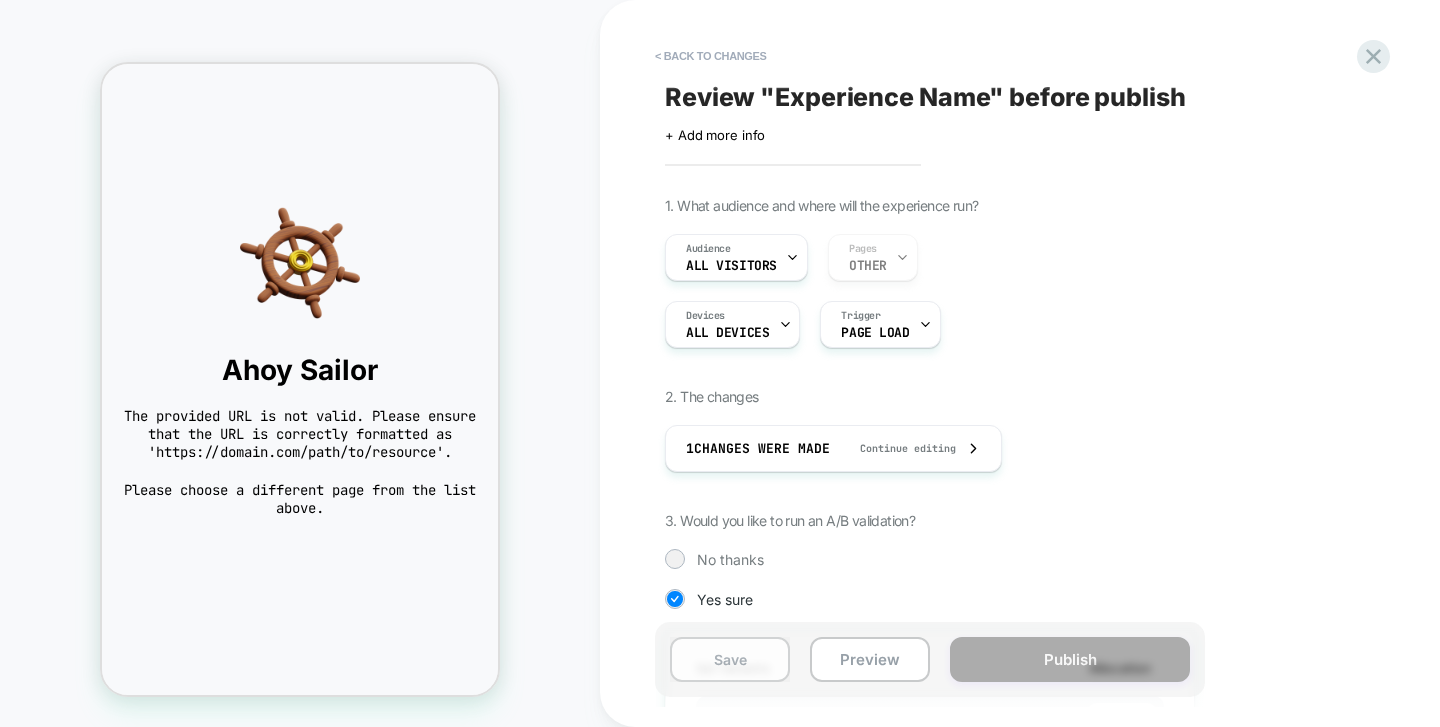 click on "Save" at bounding box center (730, 659) 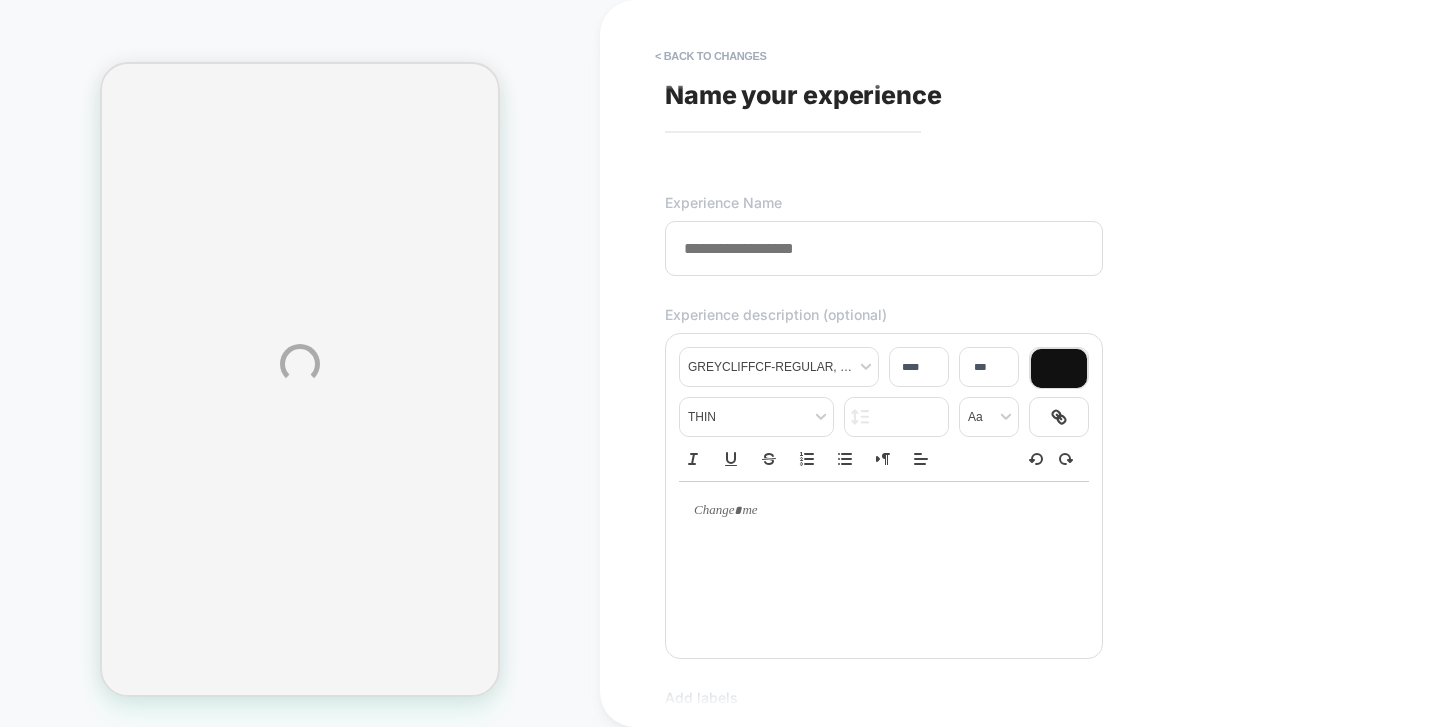 click on "**********" at bounding box center (720, 363) 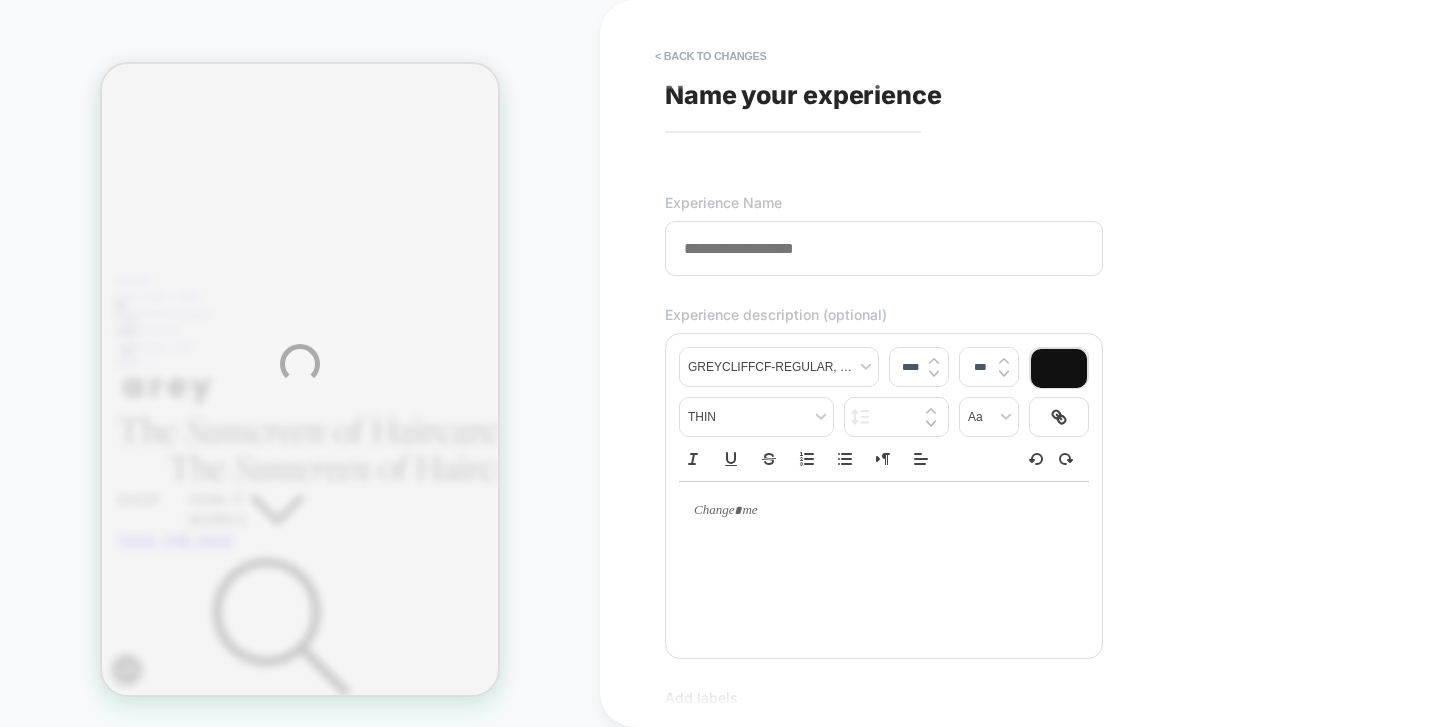 click on "**********" at bounding box center (720, 363) 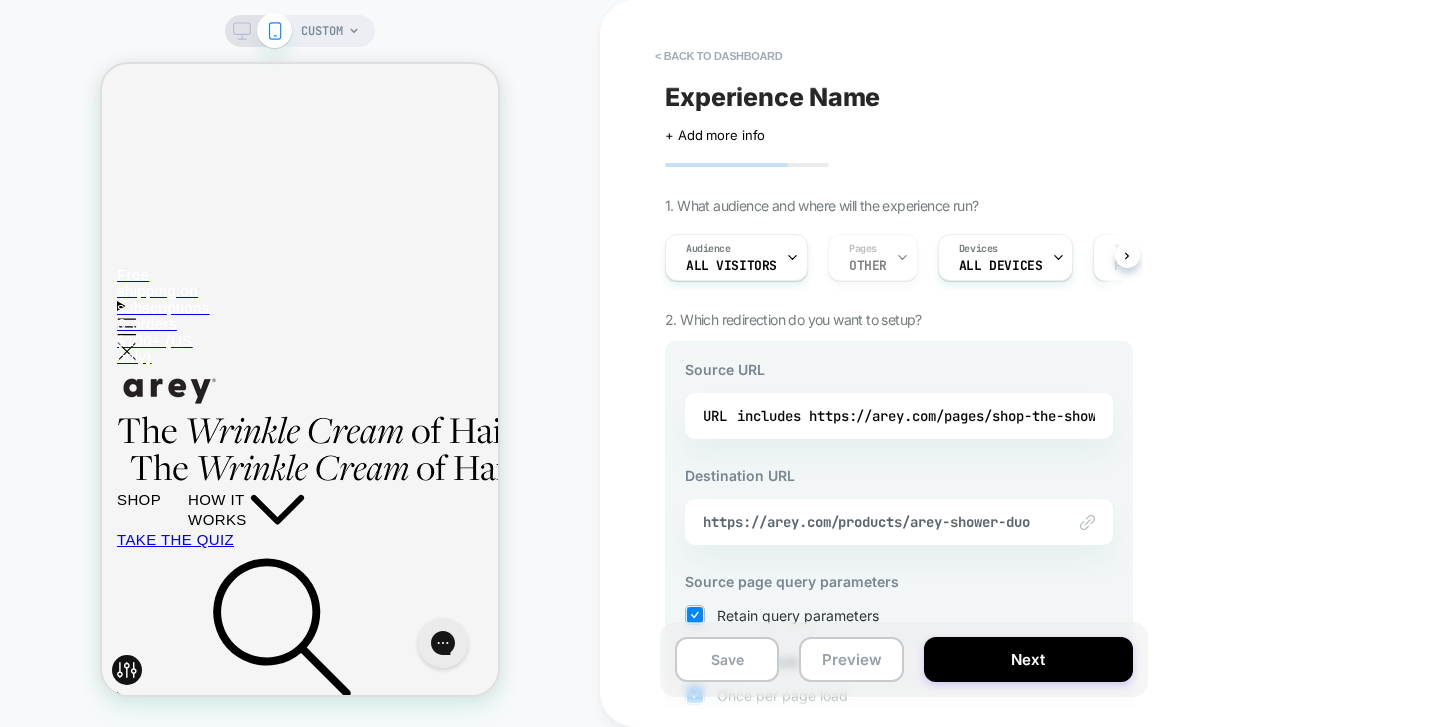 scroll, scrollTop: 0, scrollLeft: 0, axis: both 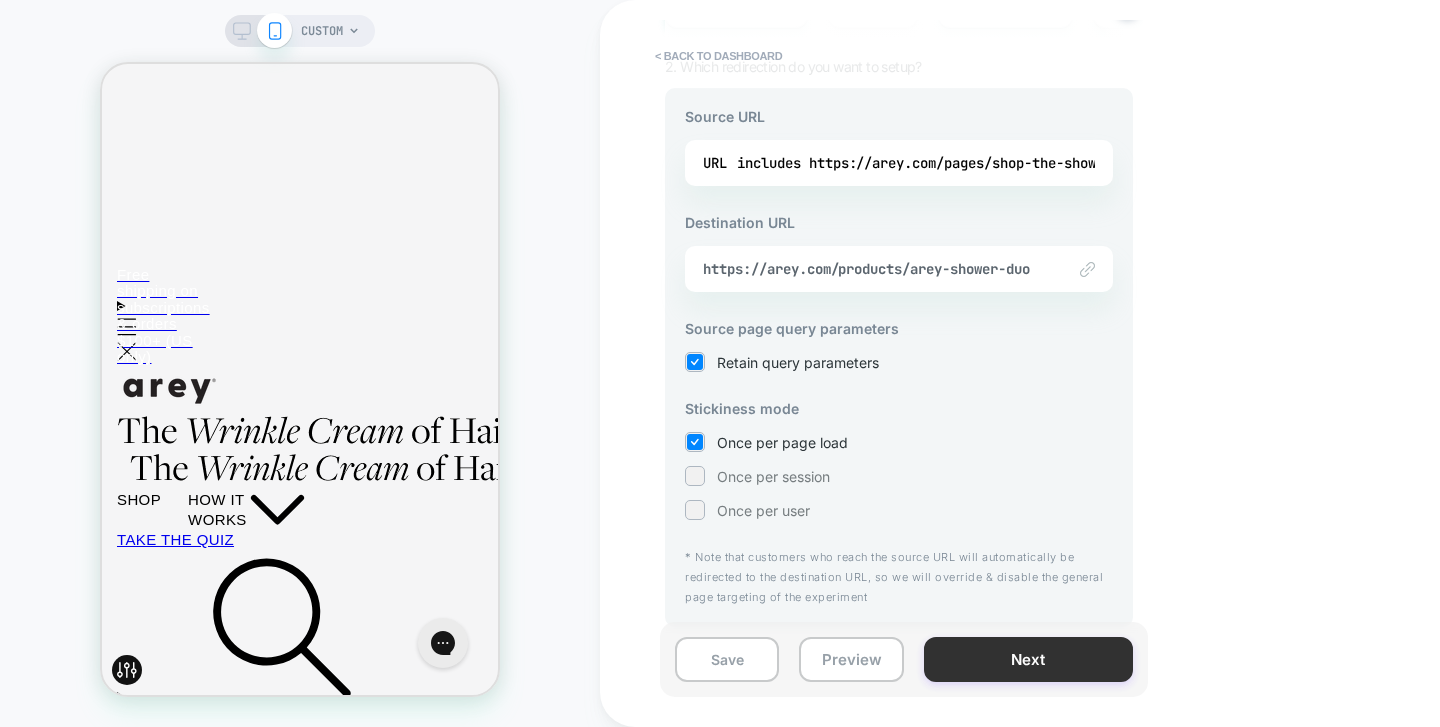 click on "Next" at bounding box center [1028, 659] 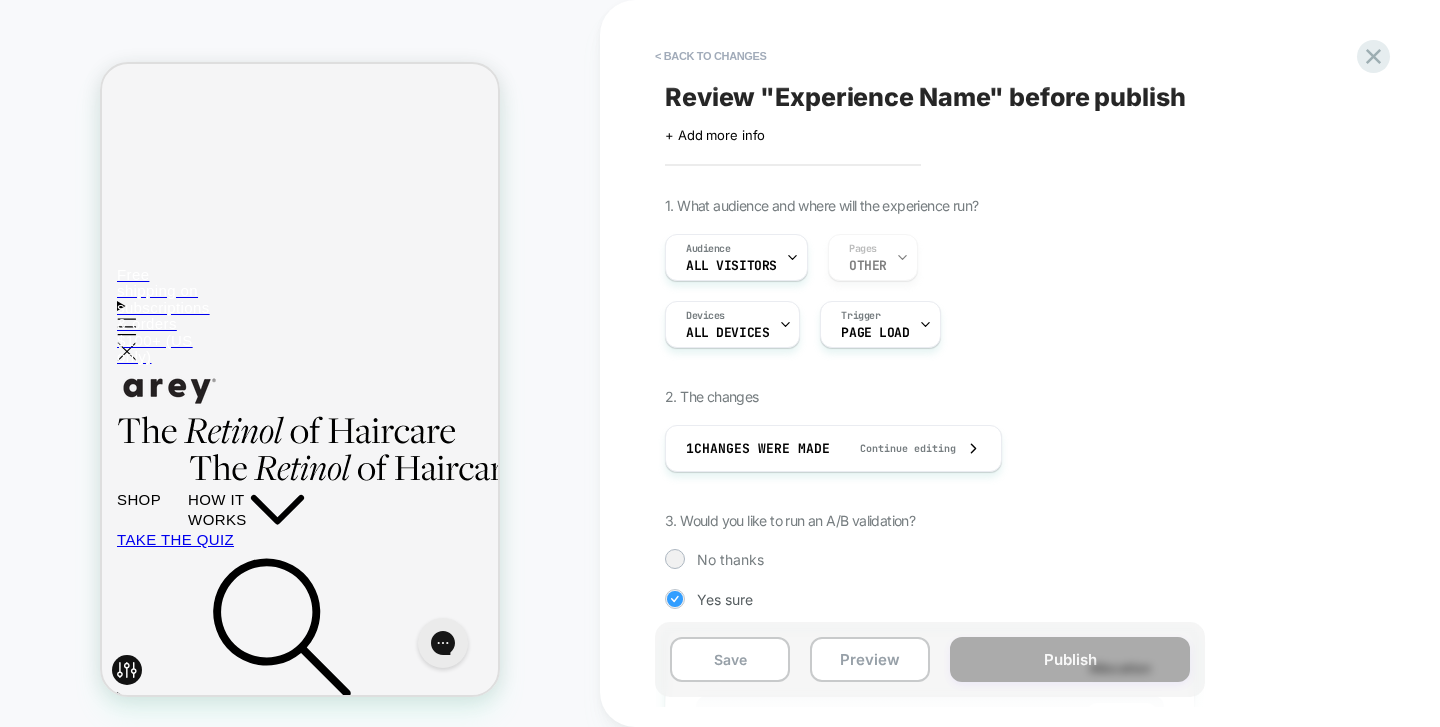 scroll, scrollTop: 0, scrollLeft: 2, axis: horizontal 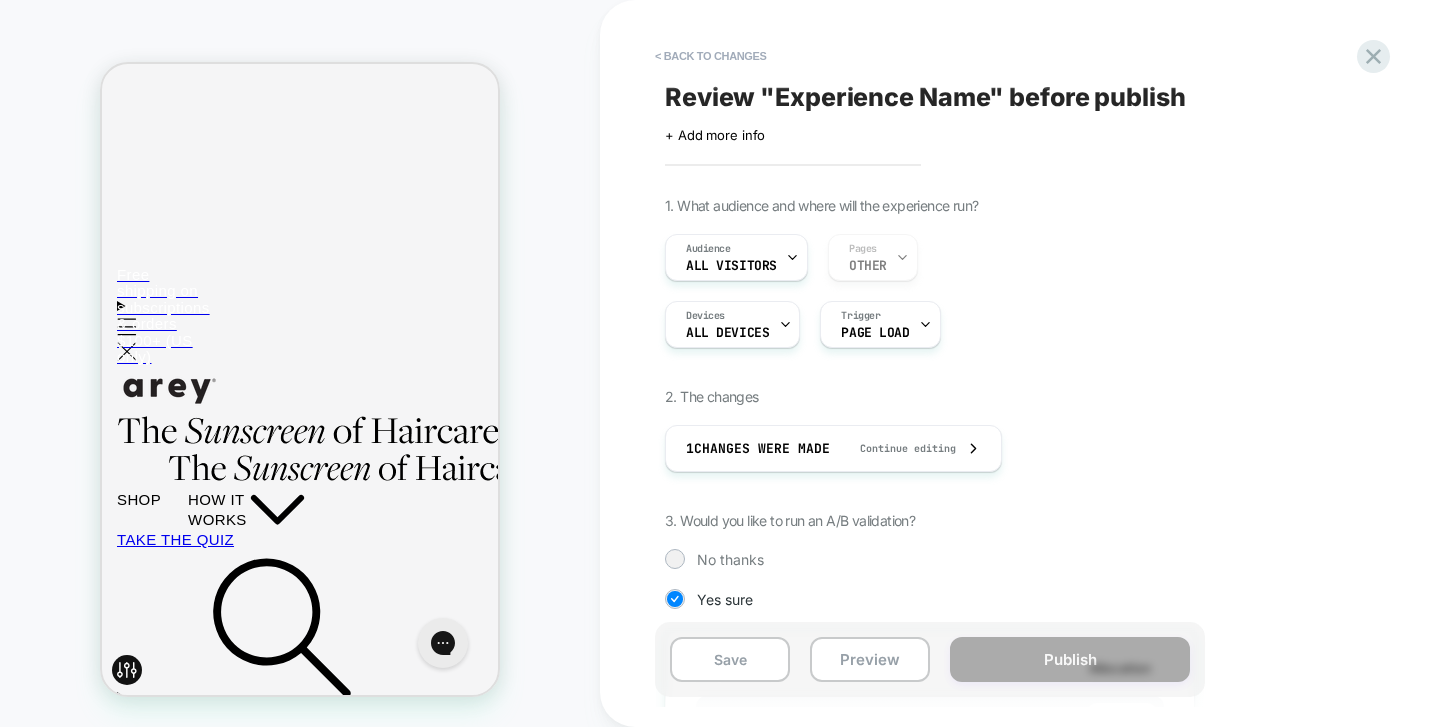 click on "Review " Experience Name " before publish" at bounding box center [925, 97] 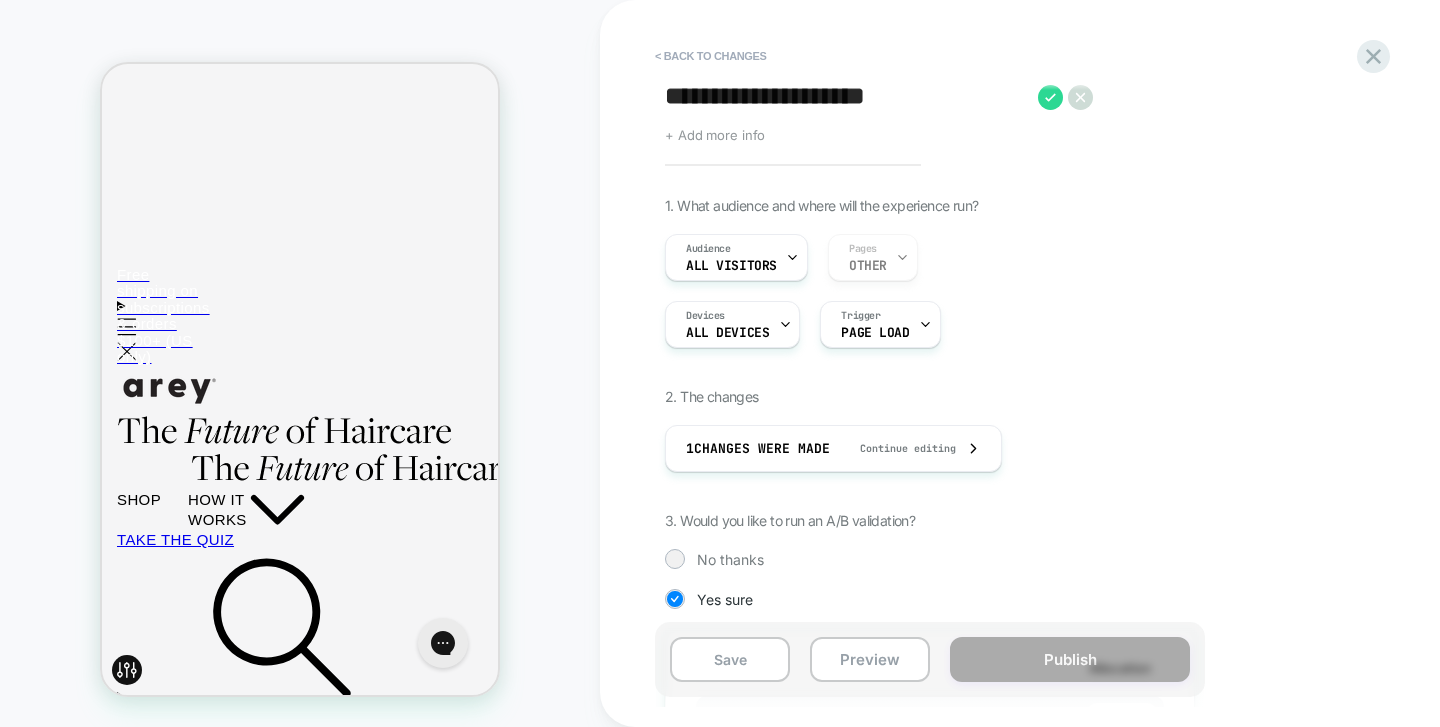 type on "**********" 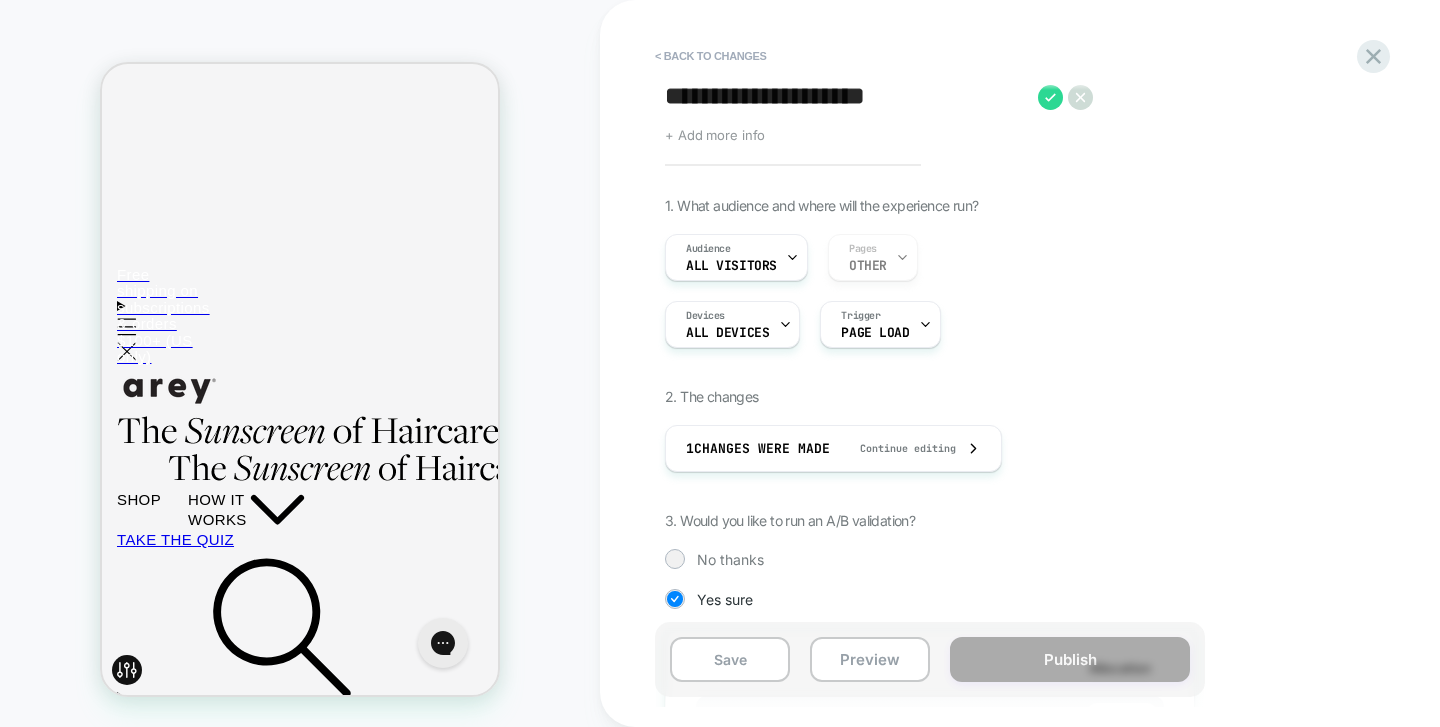 click on "+ Add more info" at bounding box center [715, 135] 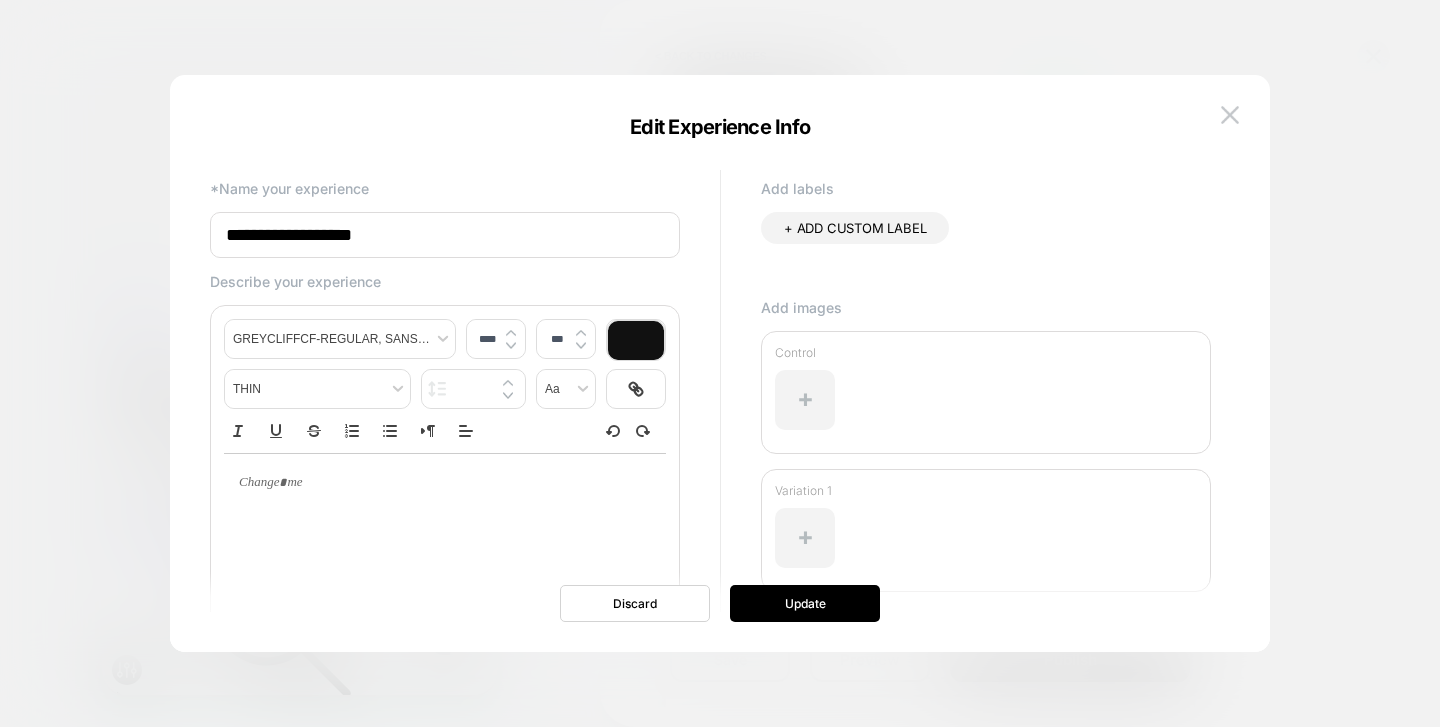 click on "**********" at bounding box center (445, 235) 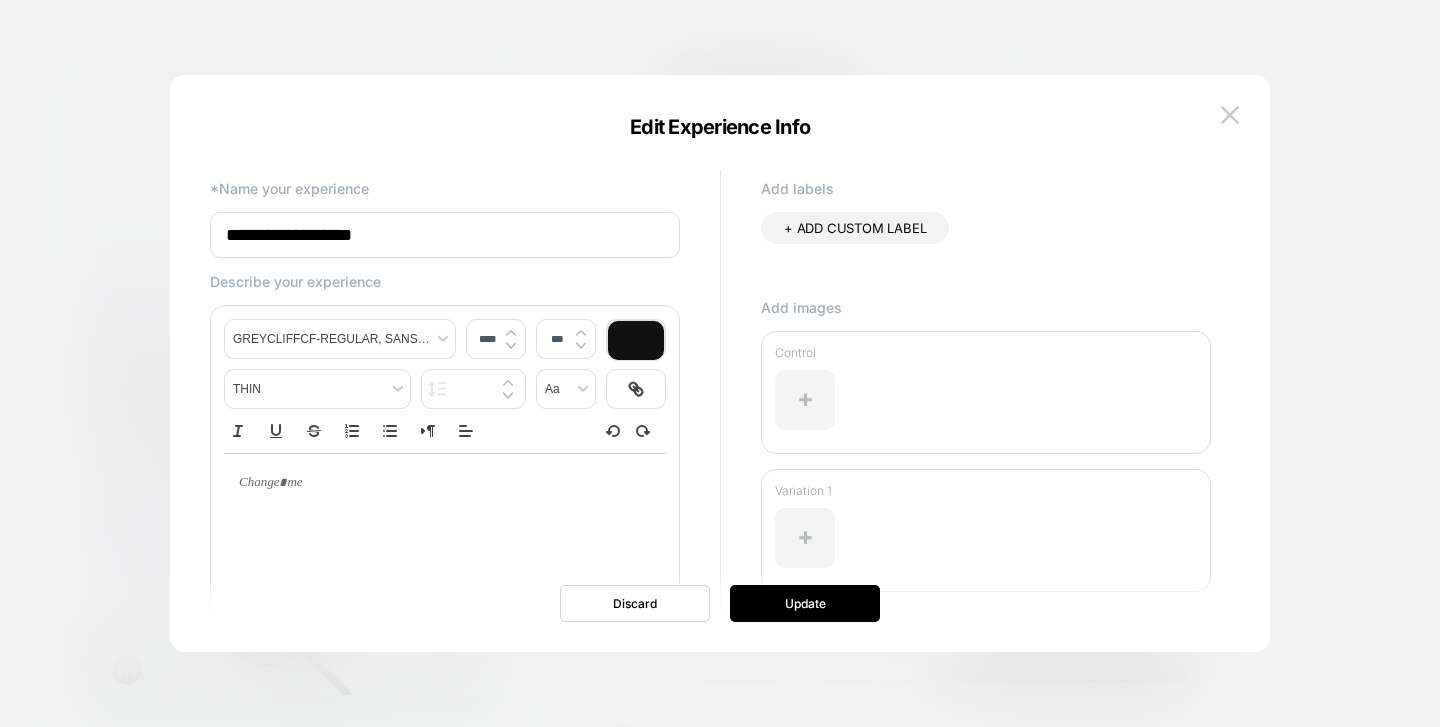 click on "**********" at bounding box center [445, 235] 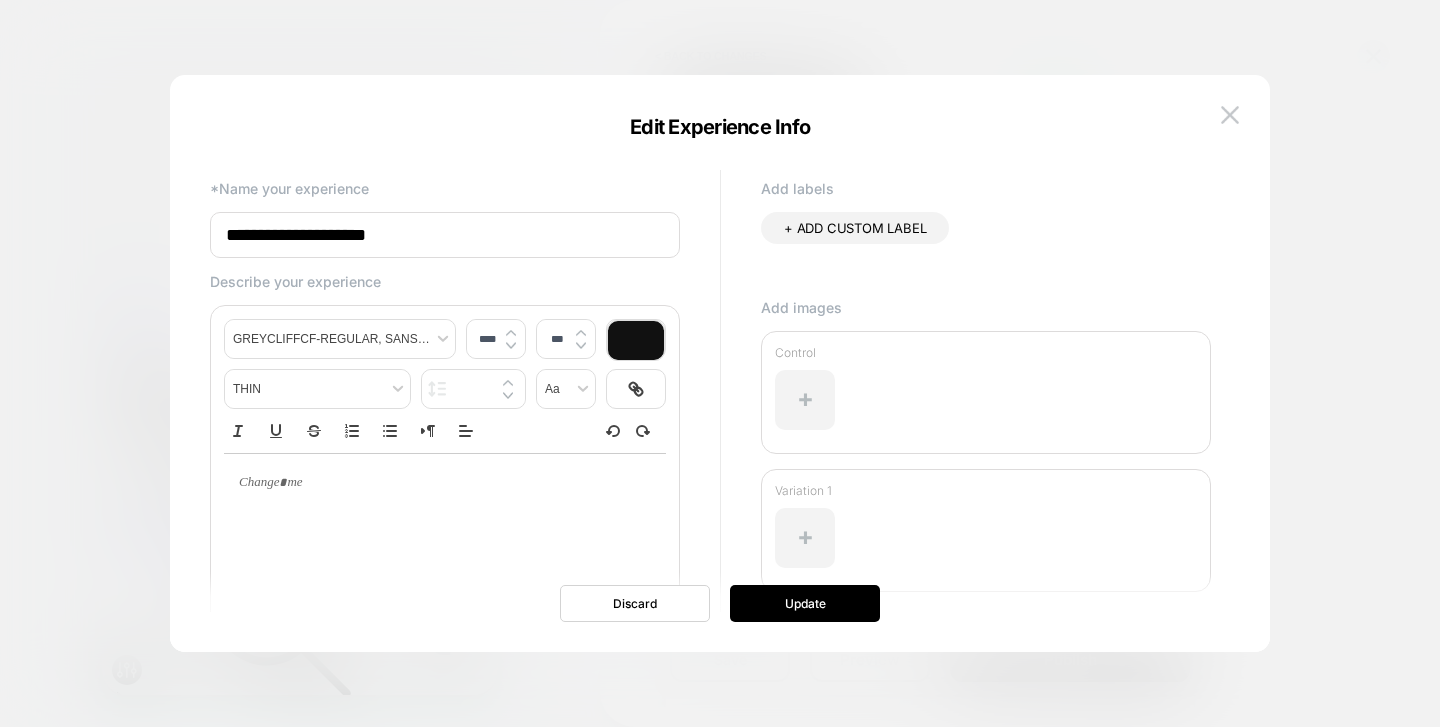 type on "**********" 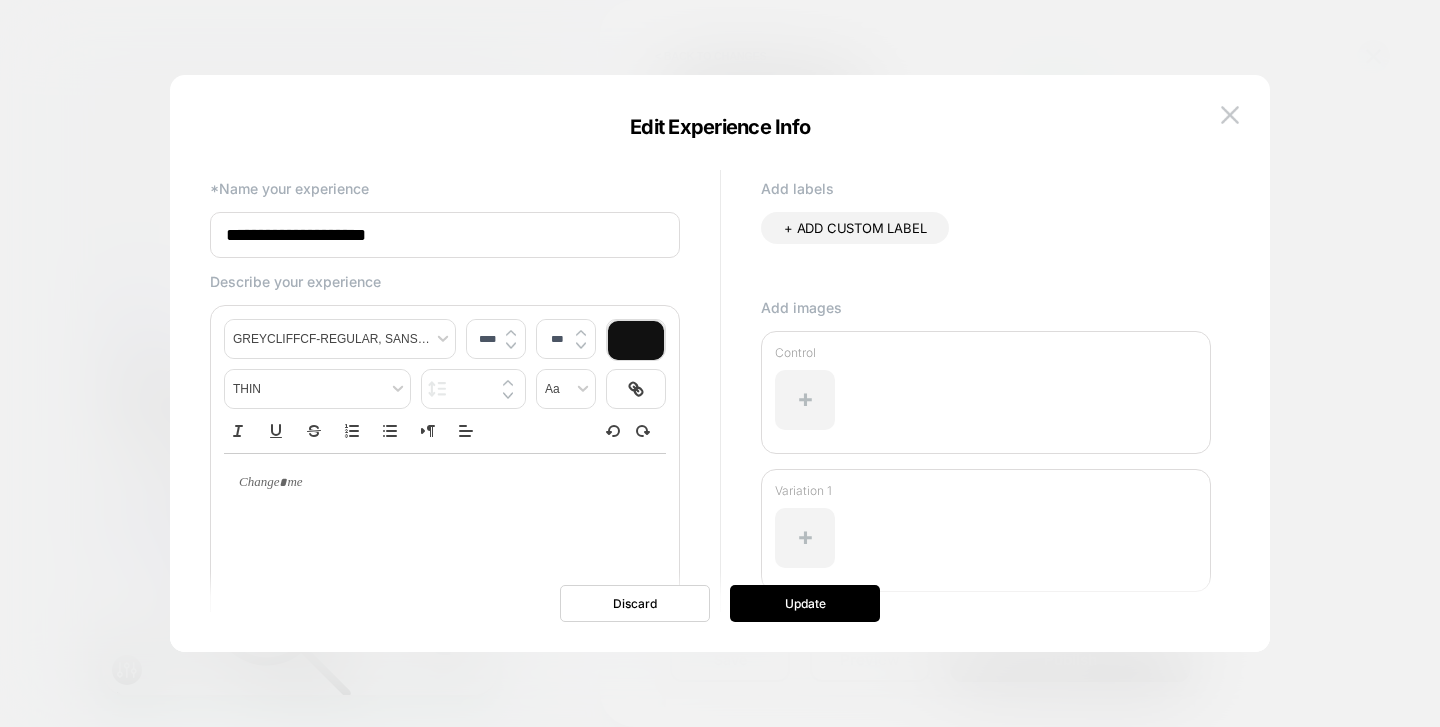 type on "****" 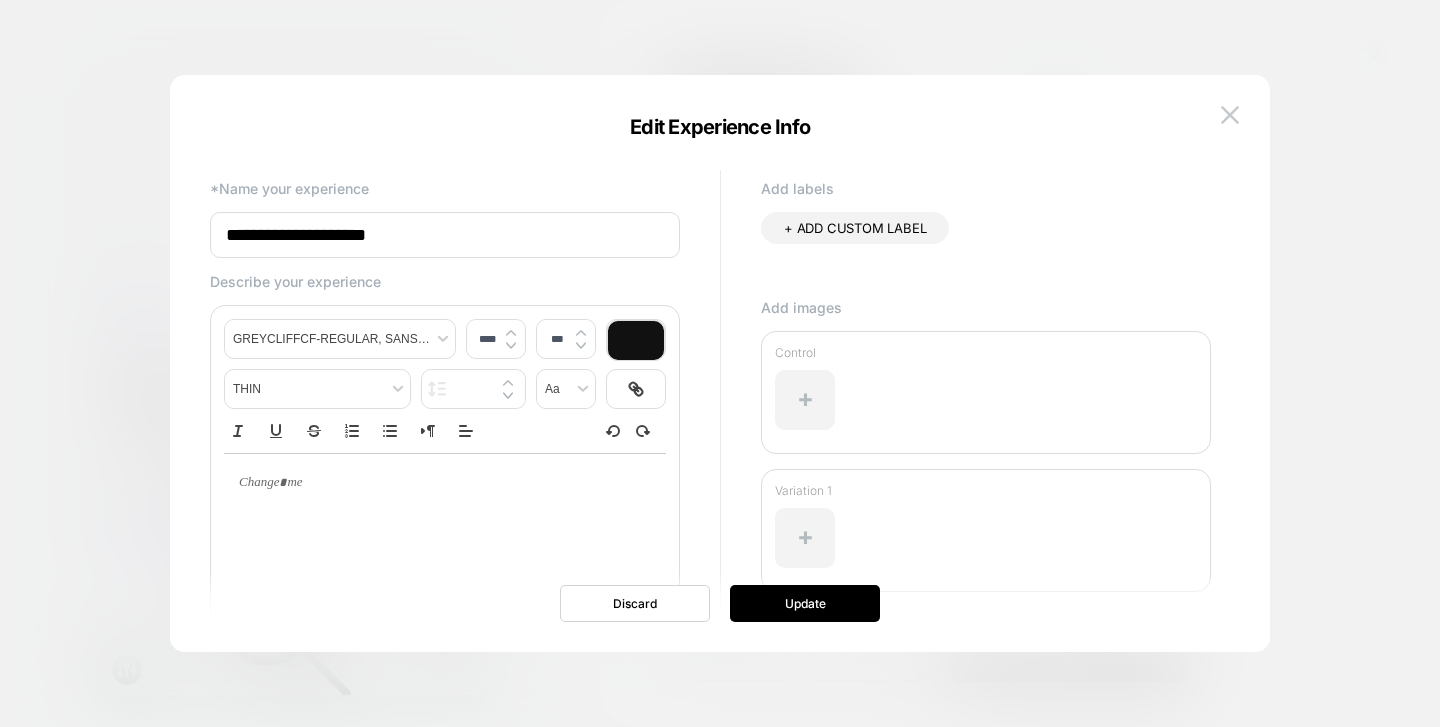 click at bounding box center (437, 483) 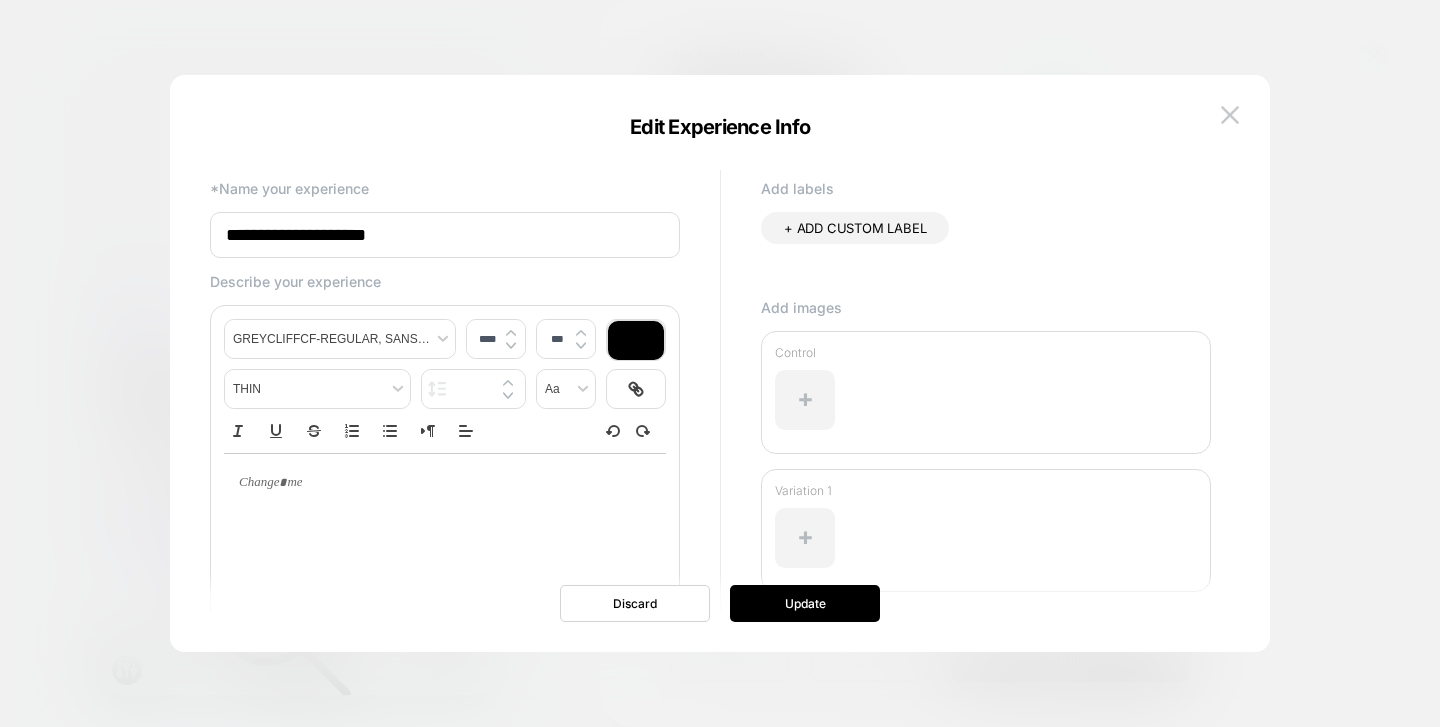 click at bounding box center [445, 483] 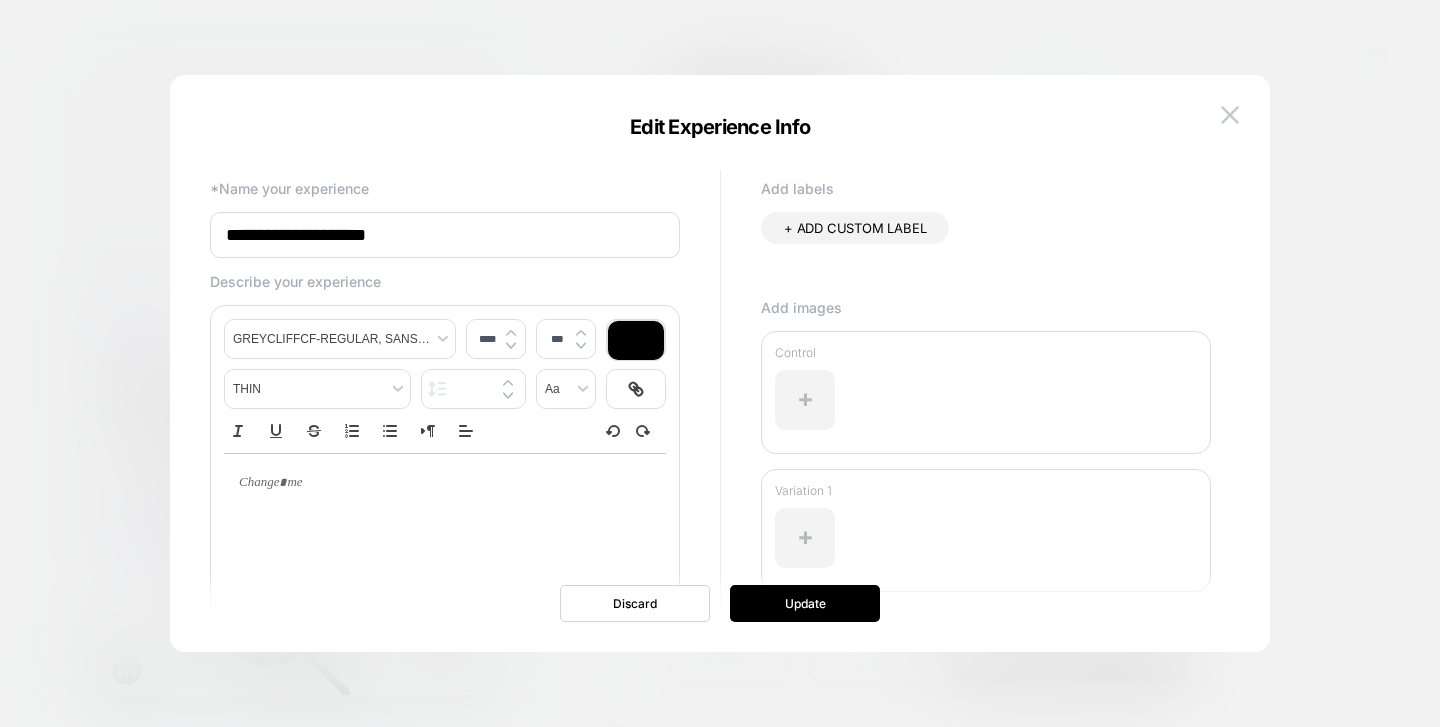 type 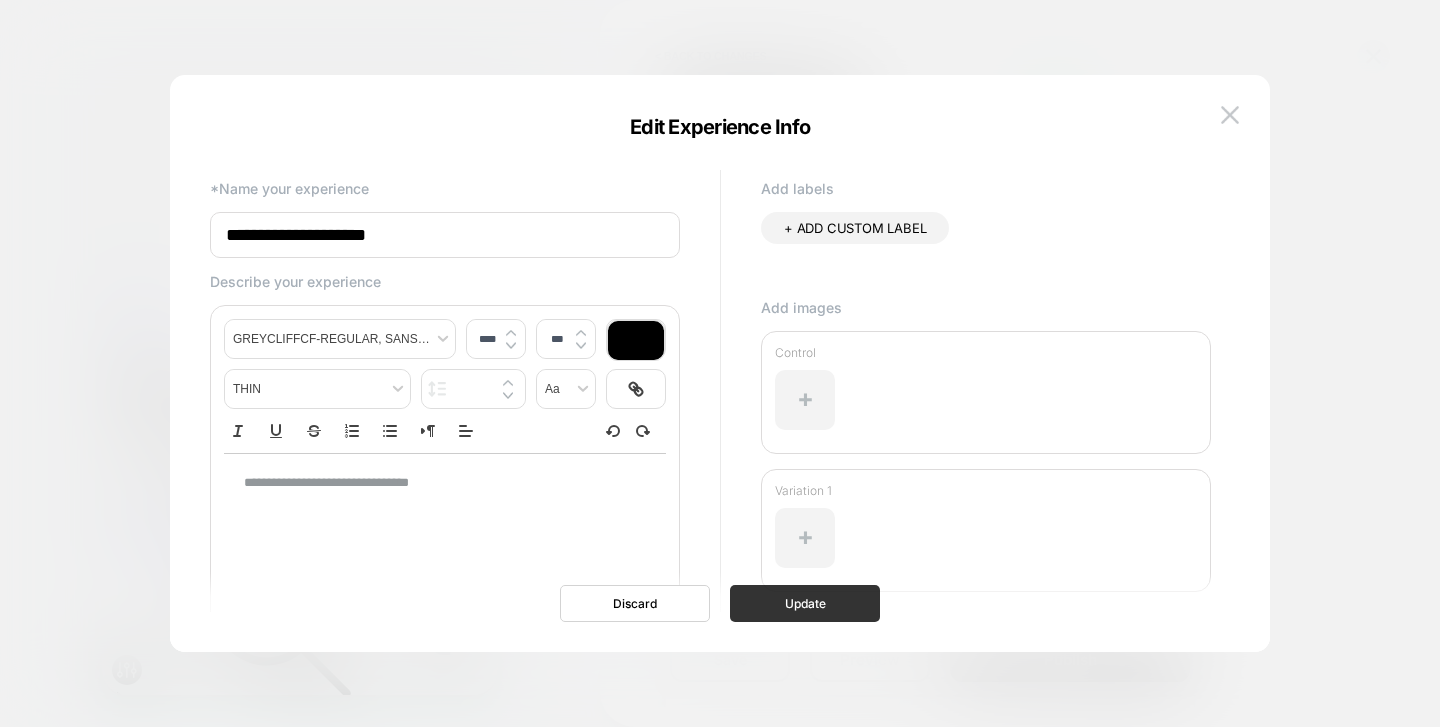 click on "Update" at bounding box center (805, 603) 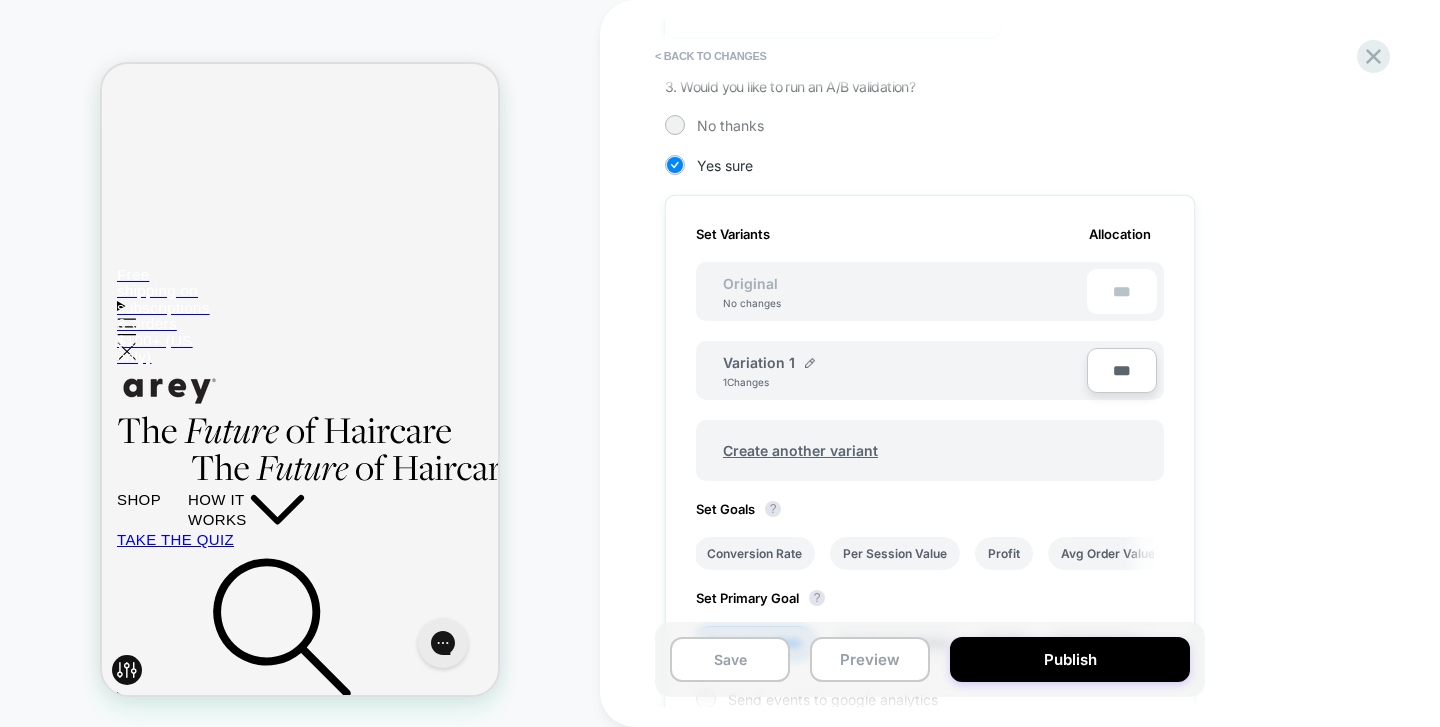 scroll, scrollTop: 714, scrollLeft: 0, axis: vertical 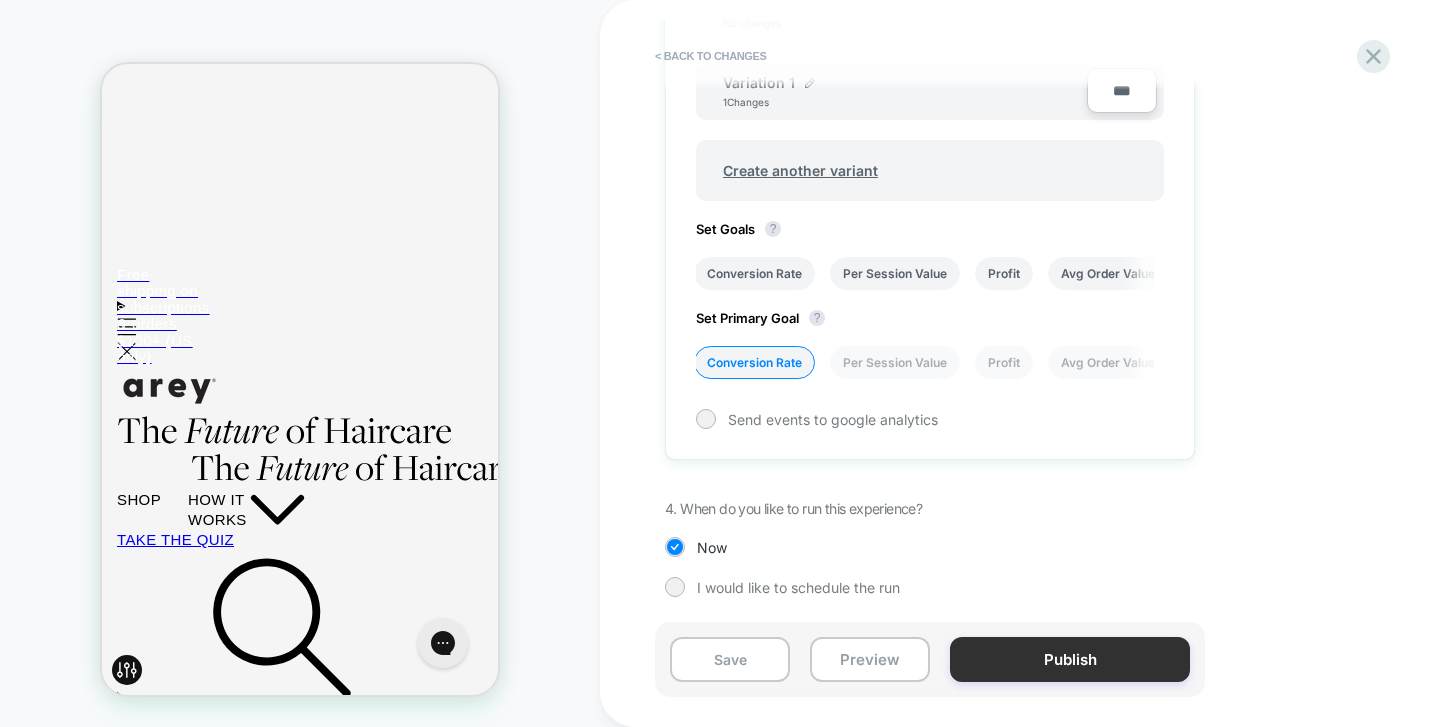 click on "Publish" at bounding box center (1070, 659) 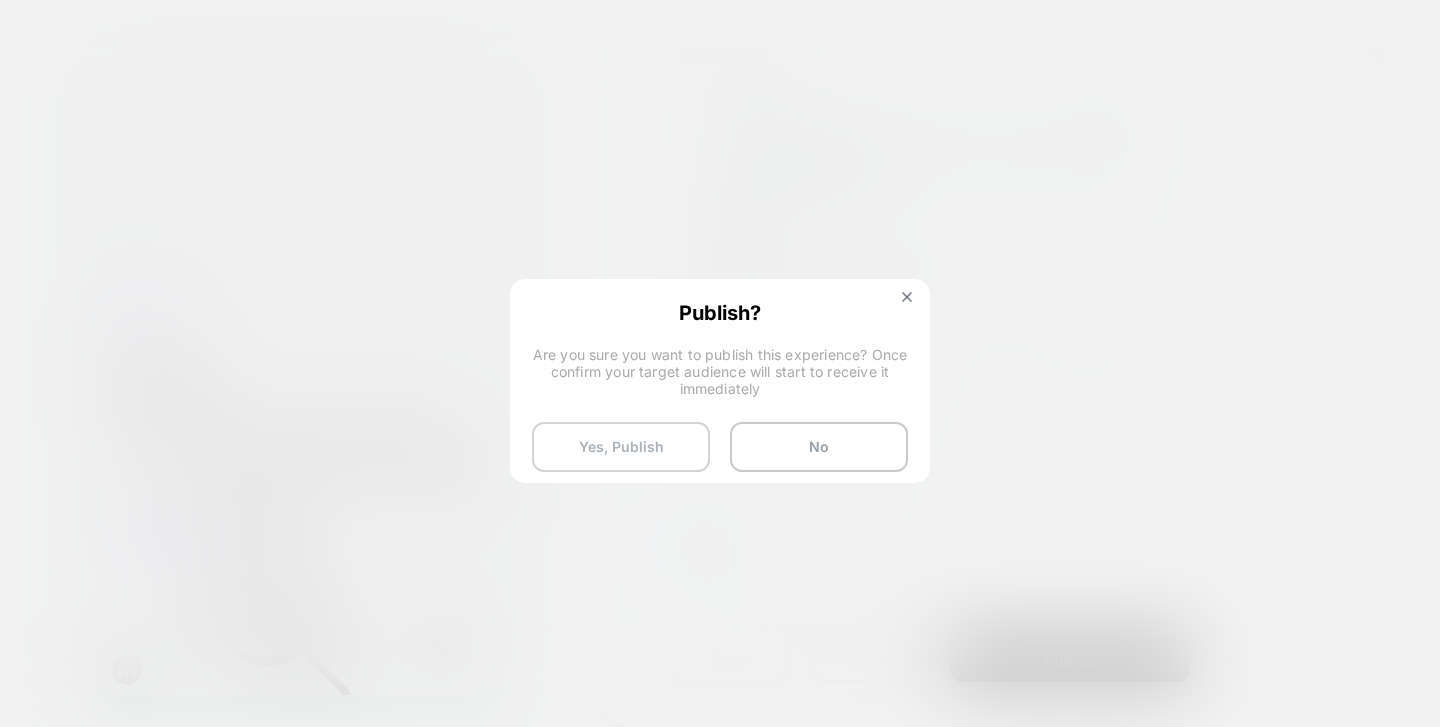 click on "Yes, Publish" at bounding box center (621, 447) 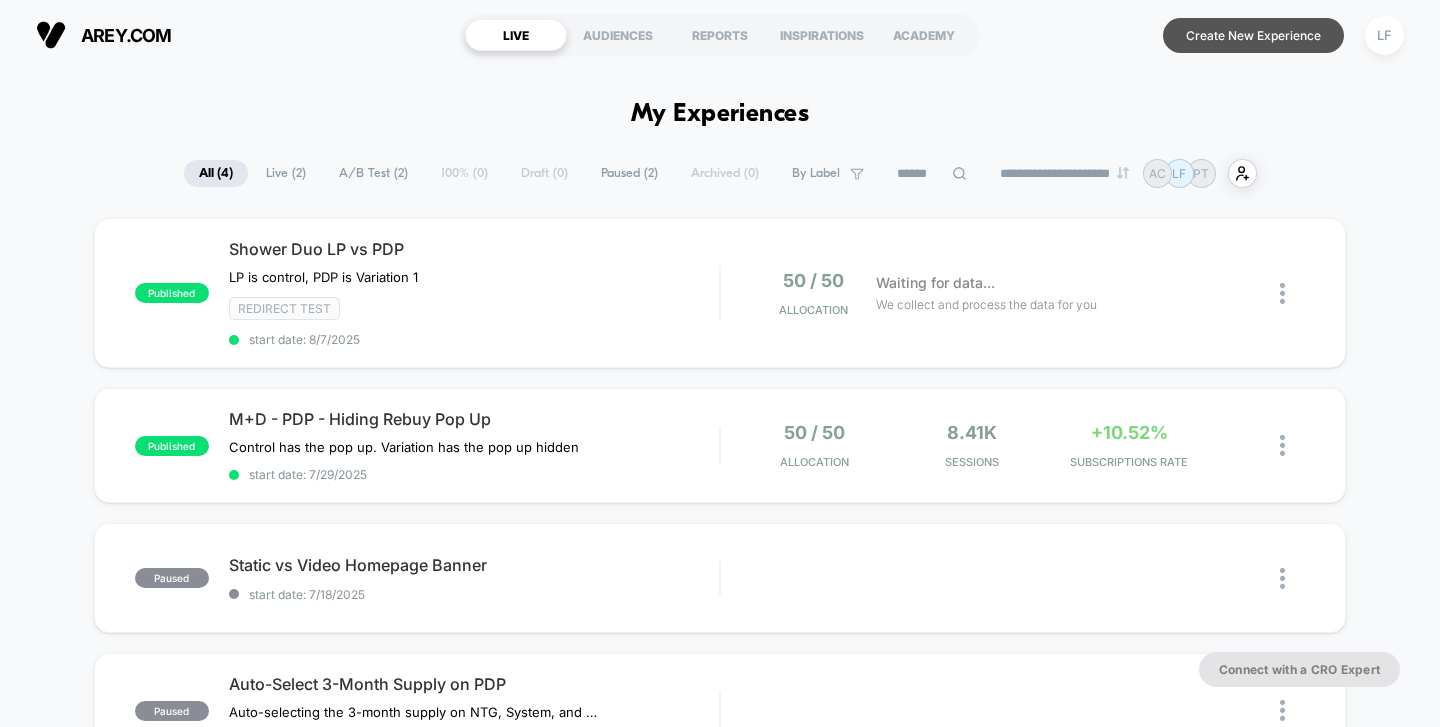 click on "Create New Experience" at bounding box center [1253, 35] 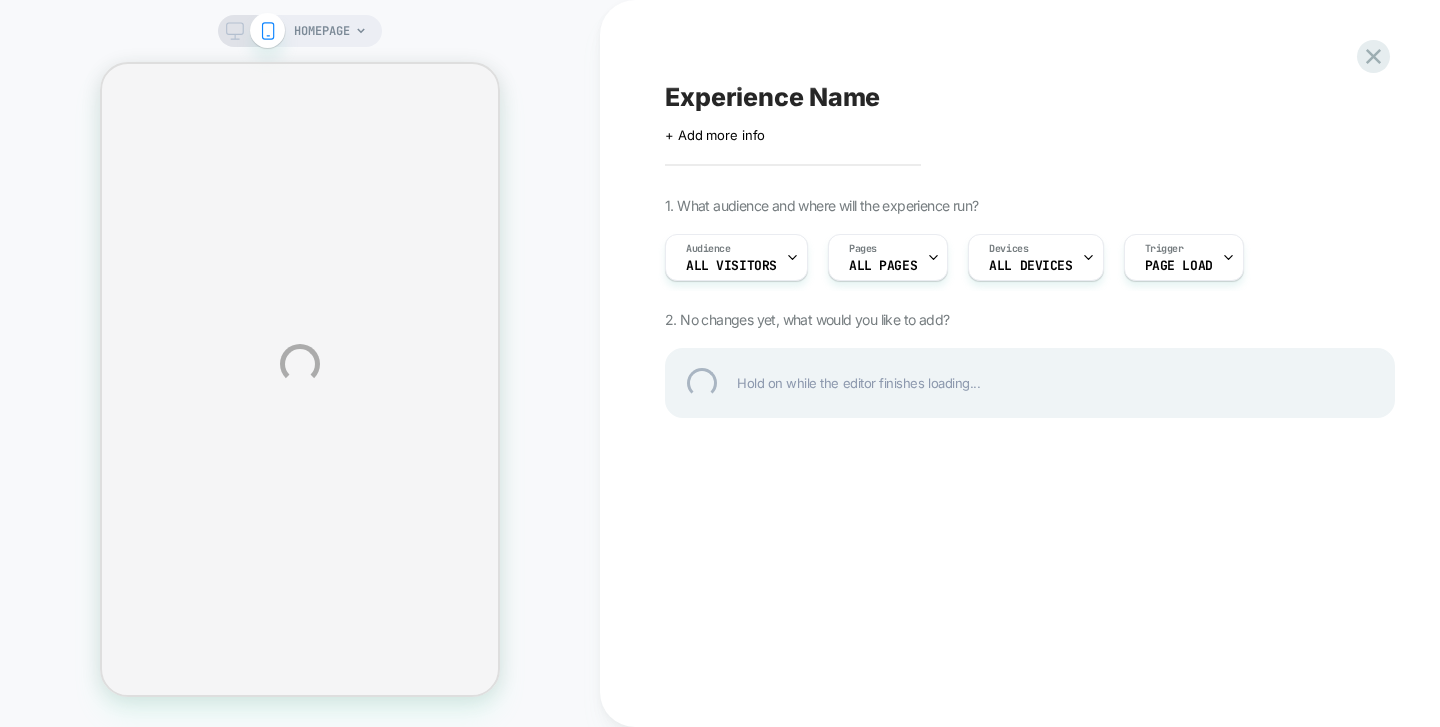 click on "HOMEPAGE Experience Name Click to edit experience details + Add more info 1. What audience and where will the experience run? Audience All Visitors Pages ALL PAGES Devices ALL DEVICES Trigger Page Load 2. No changes yet, what would you like to add? Hold on while the editor finishes loading..." at bounding box center [720, 363] 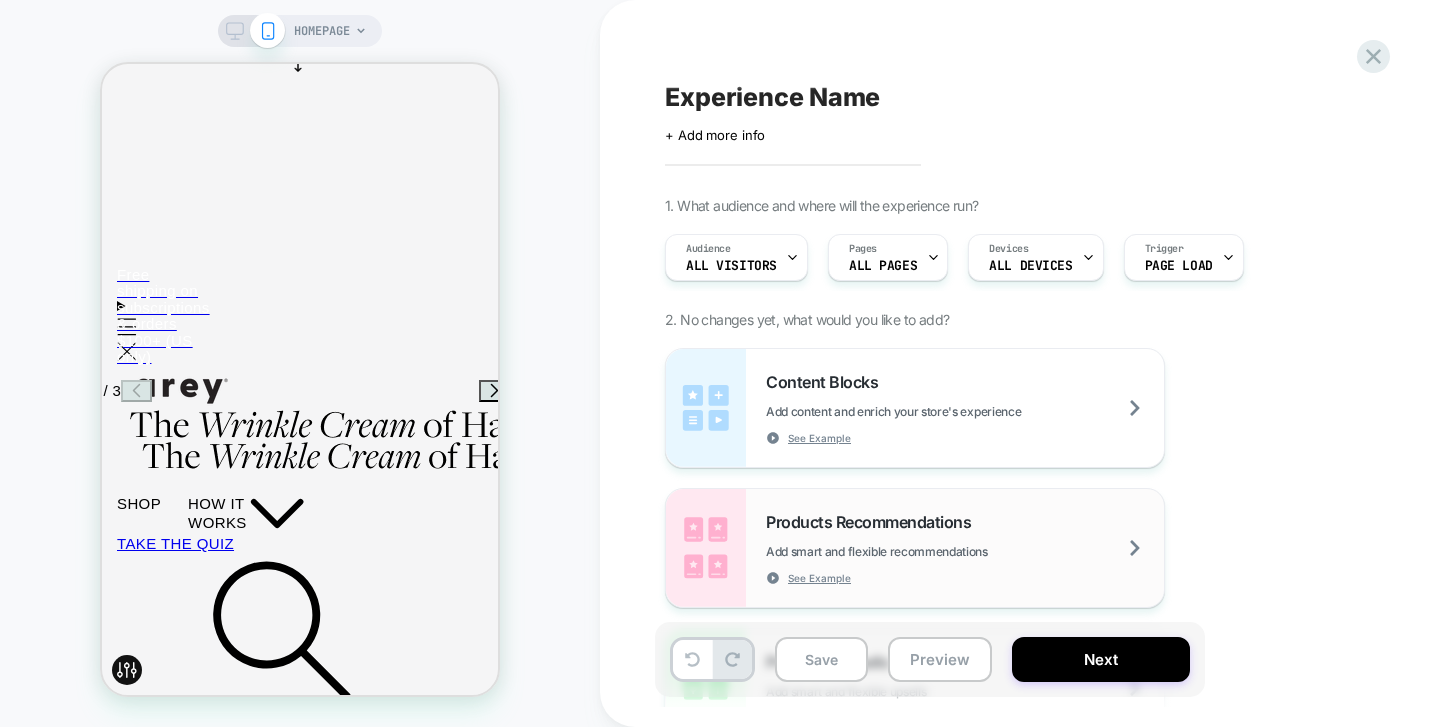 scroll, scrollTop: 0, scrollLeft: 0, axis: both 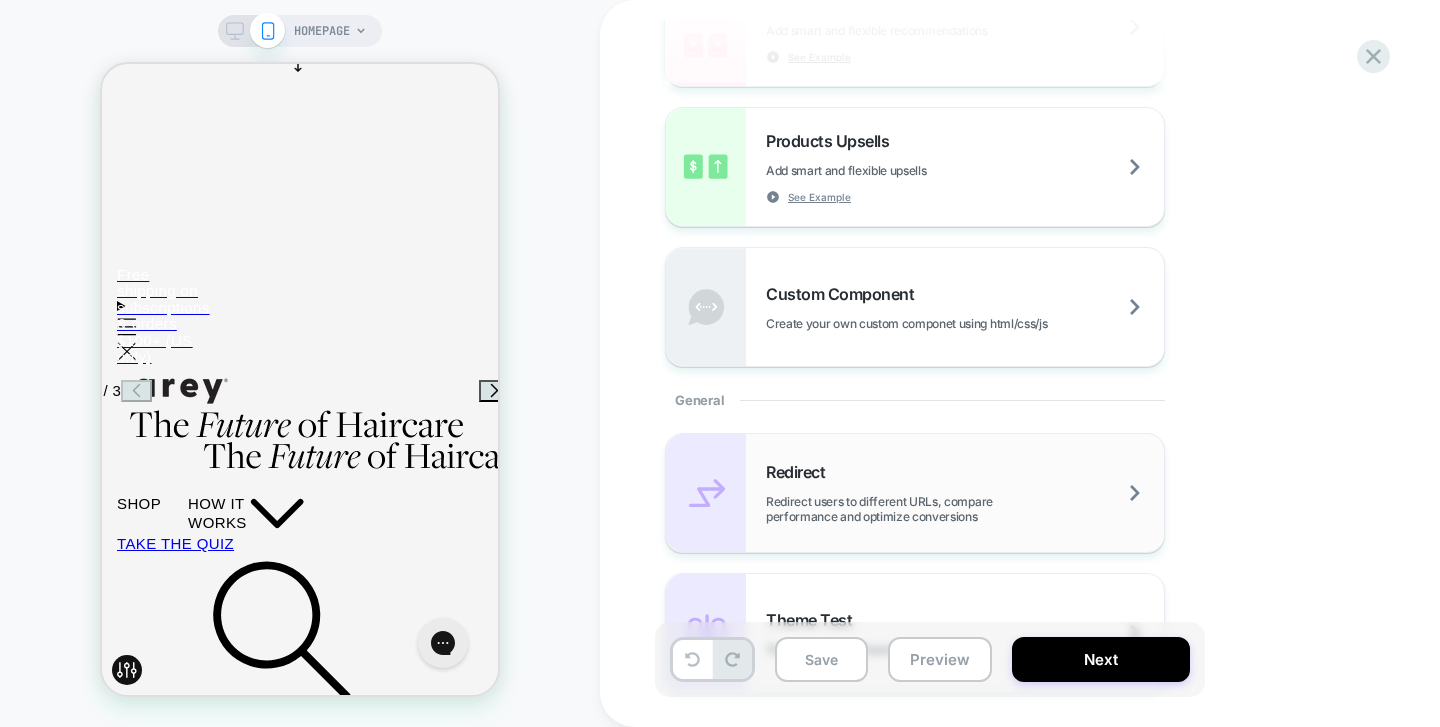 click on "Redirect Redirect users to different URLs, compare performance and optimize conversions" at bounding box center [965, 493] 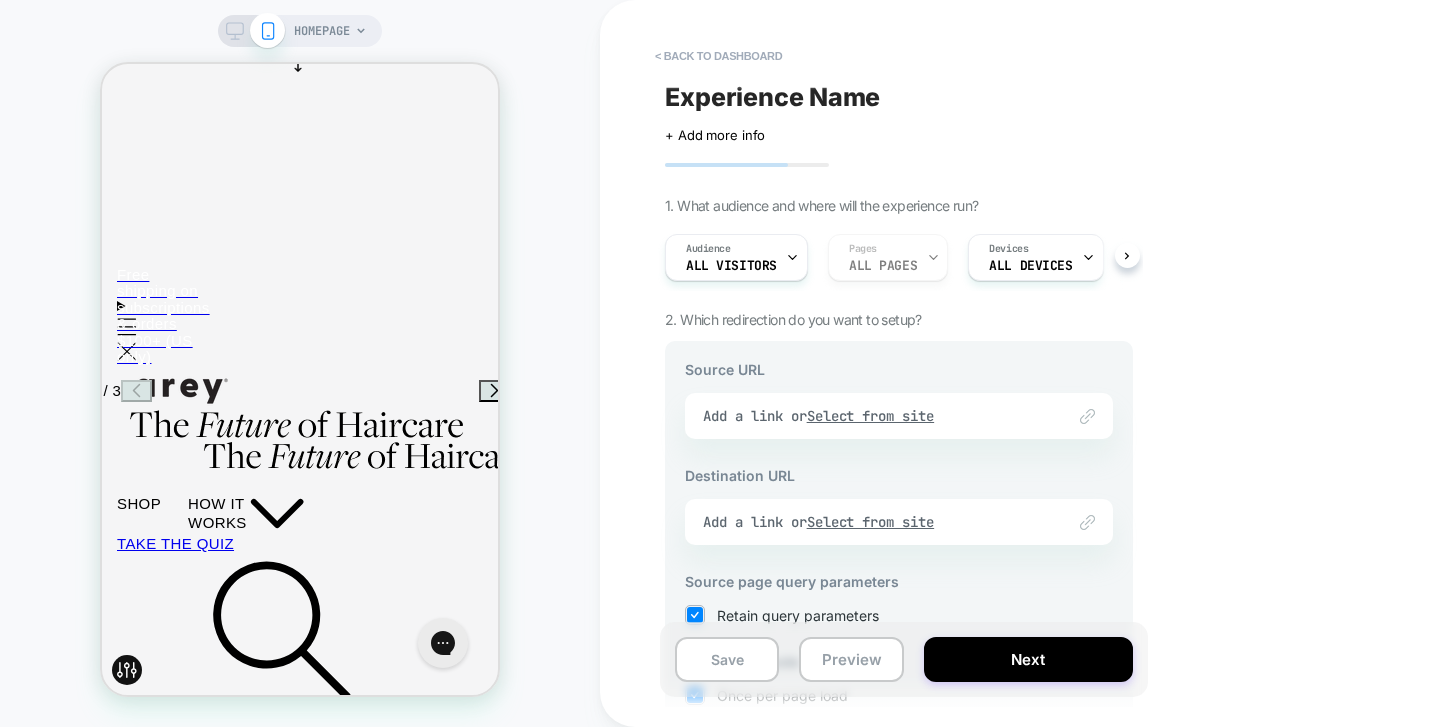 click on "Link to Add a link or  Select from site" at bounding box center (899, 416) 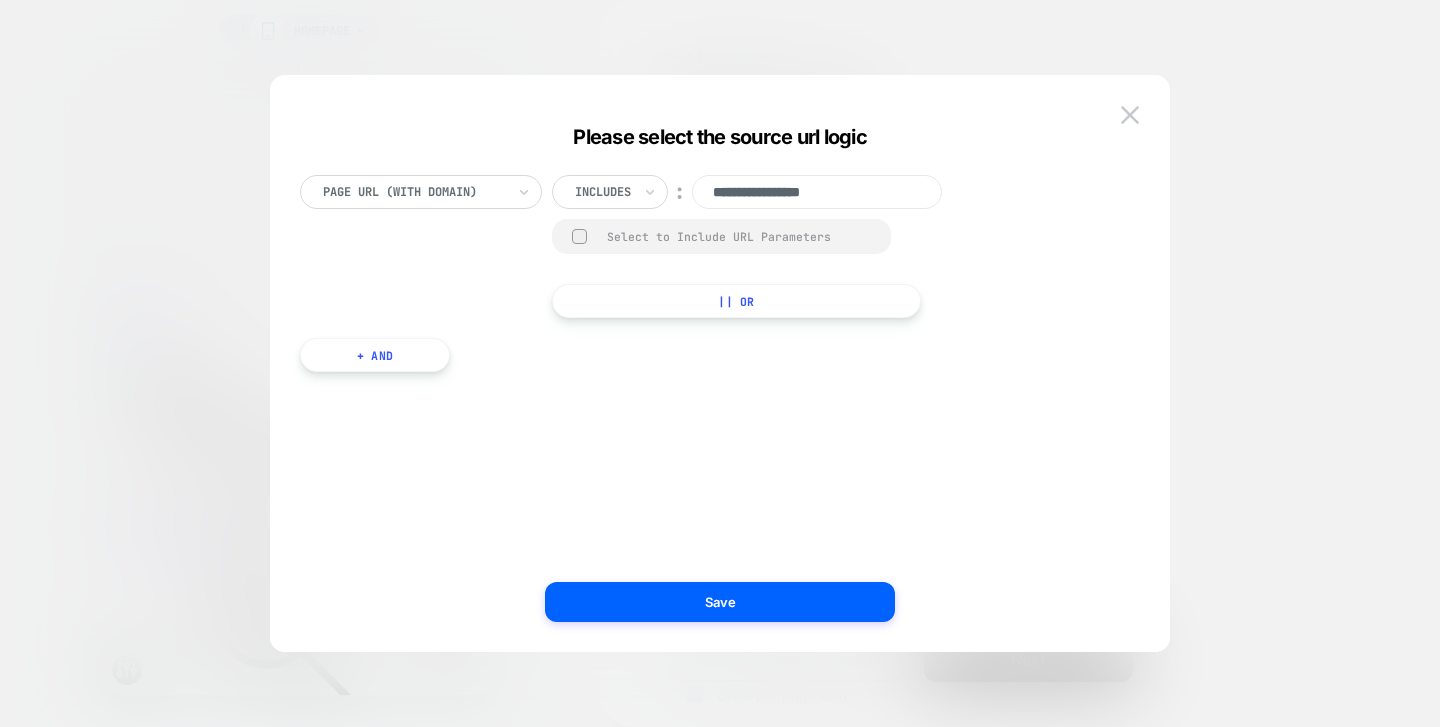 click on "**********" at bounding box center (817, 192) 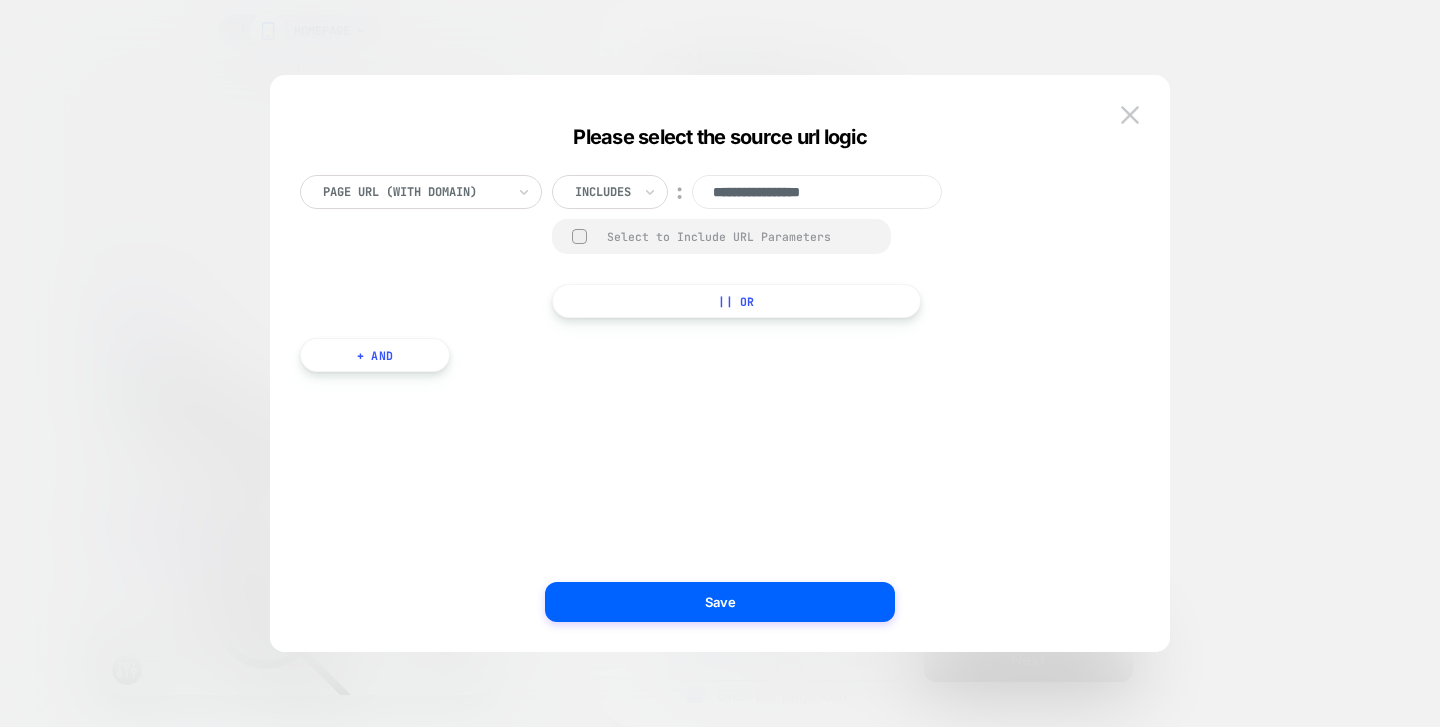 click on "**********" at bounding box center [817, 192] 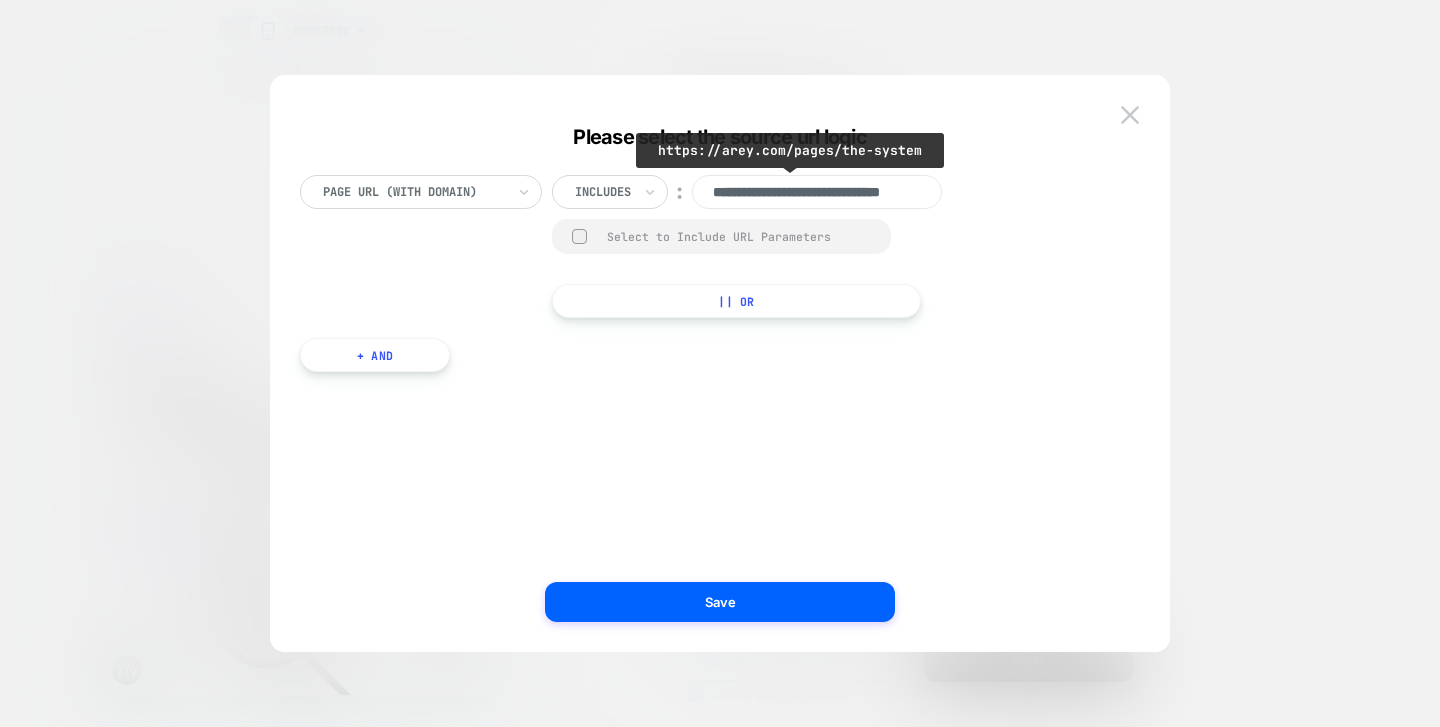 scroll, scrollTop: 0, scrollLeft: 70, axis: horizontal 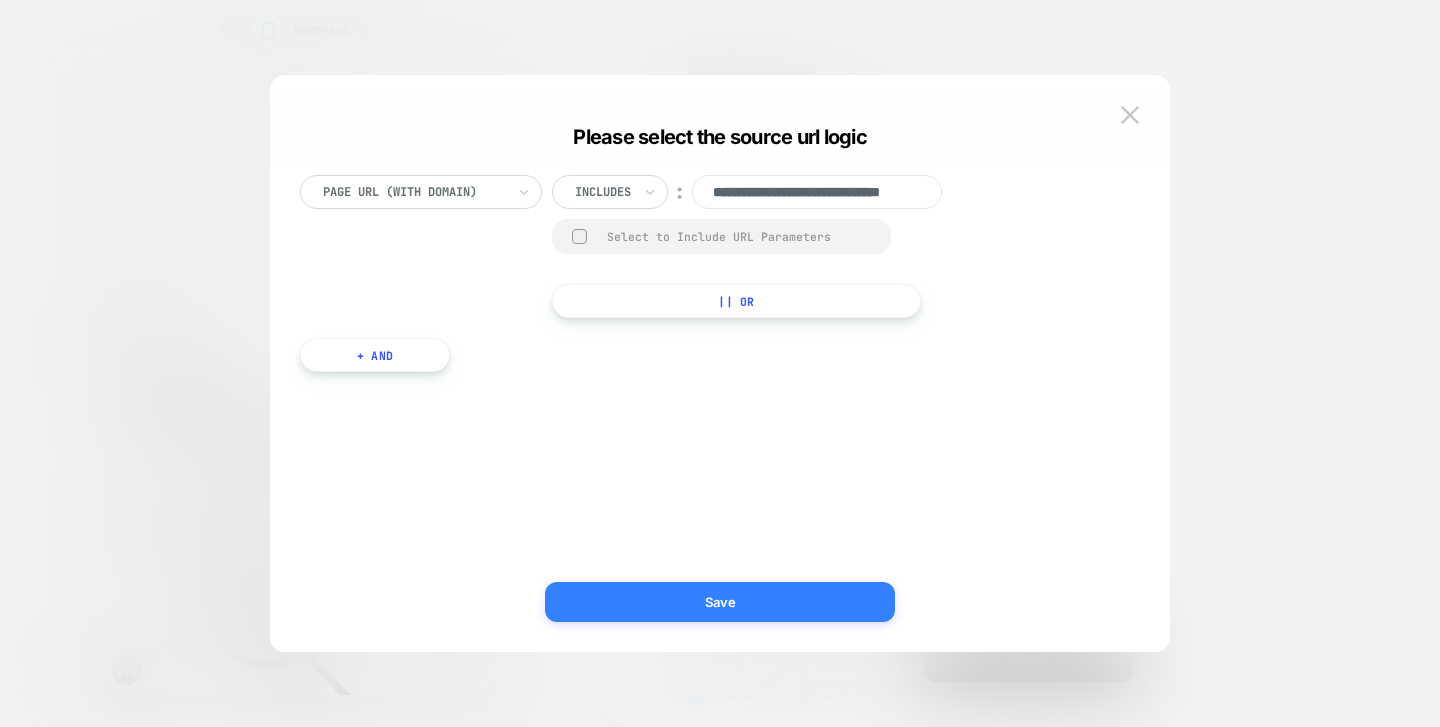 type on "**********" 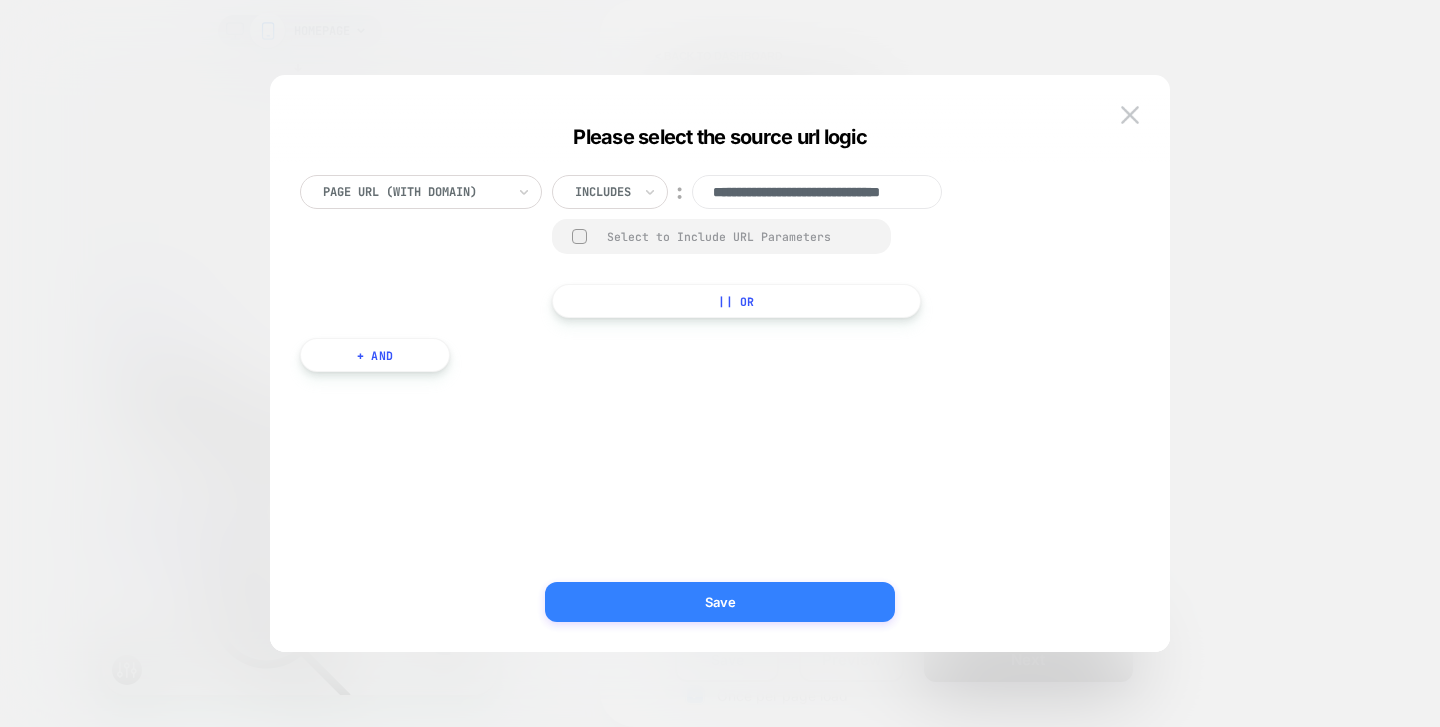 click on "Save" at bounding box center [720, 602] 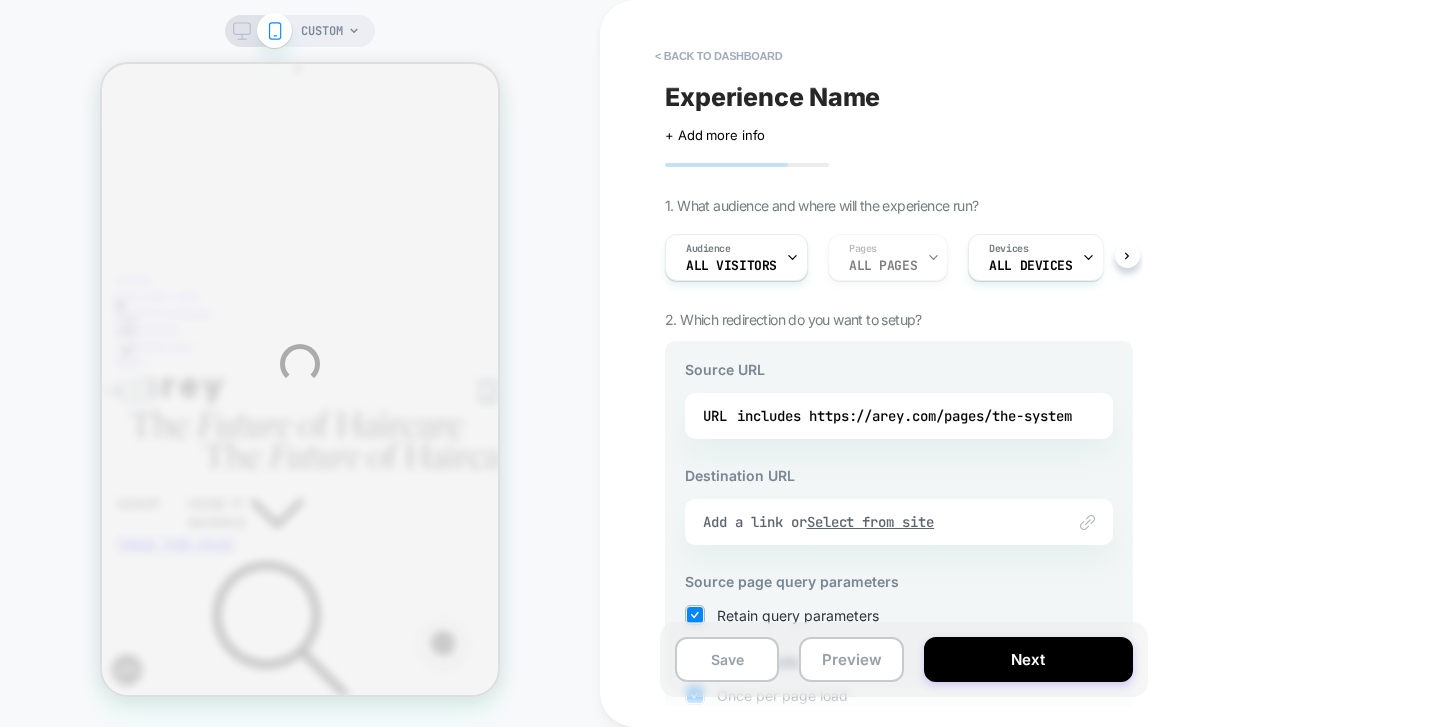 click on "CUSTOM < back to dashboard Experience Name Click to edit experience details + Add more info 1. What audience and where will the experience run? Audience All Visitors Pages ALL PAGES Devices ALL DEVICES Trigger Page Load 2. Which redirection do you want to setup? Source URL URL includes https://arey.com/pages/the-system Destination URL Link to Add a link or Select from site Source page query parameters Retain query parameters Stickiness mode Once per page load Once per session Once per user * Note that customers who reach the source URL will automatically be redirected to the destination URL, so we will override & disable the general page targeting of the experiment Save Preview Next" at bounding box center [720, 363] 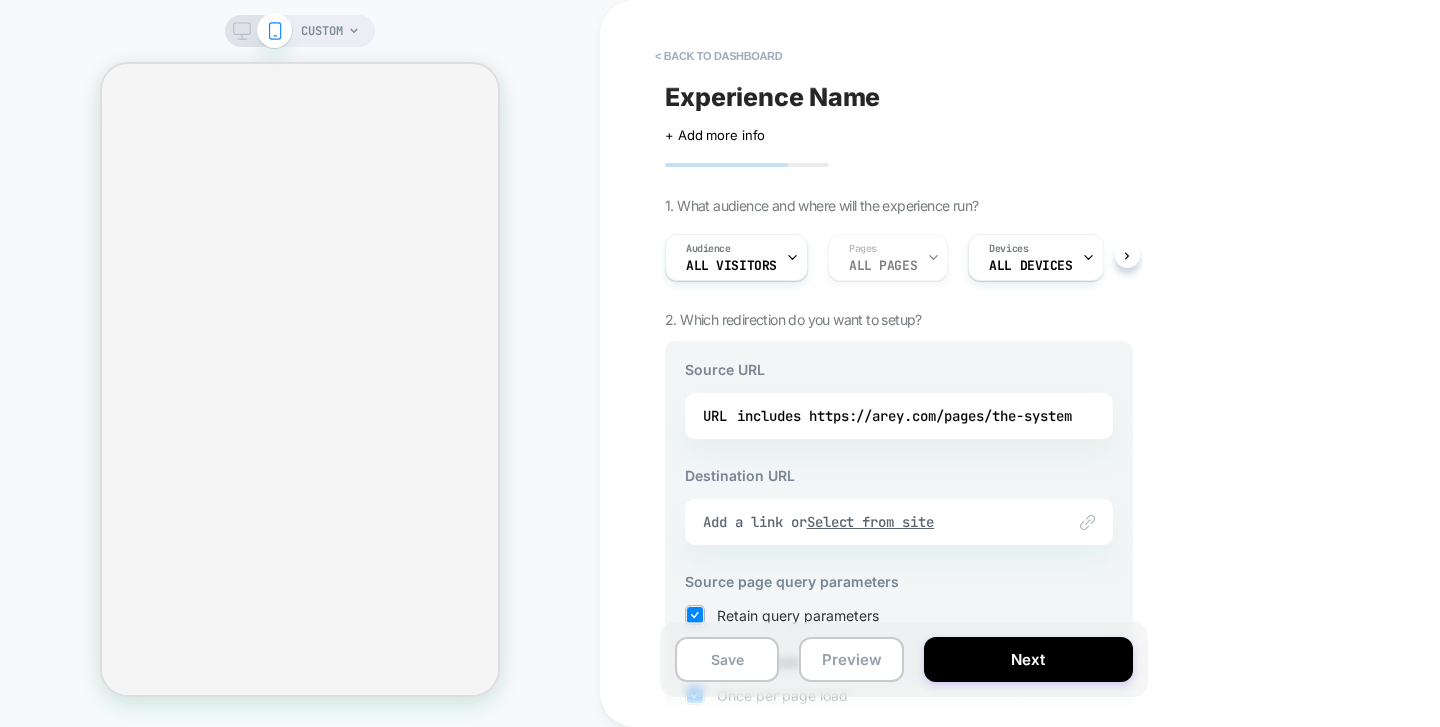 click at bounding box center [1075, 522] 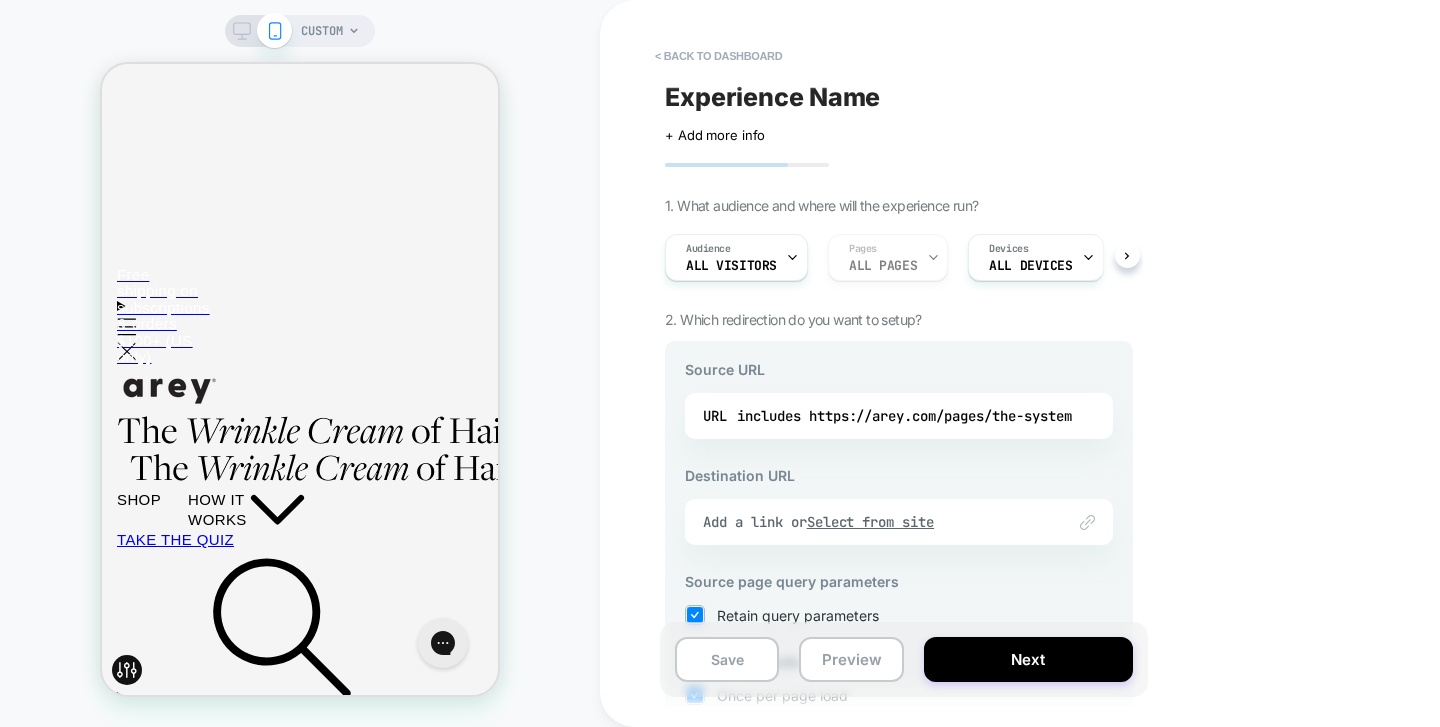 scroll, scrollTop: 0, scrollLeft: 0, axis: both 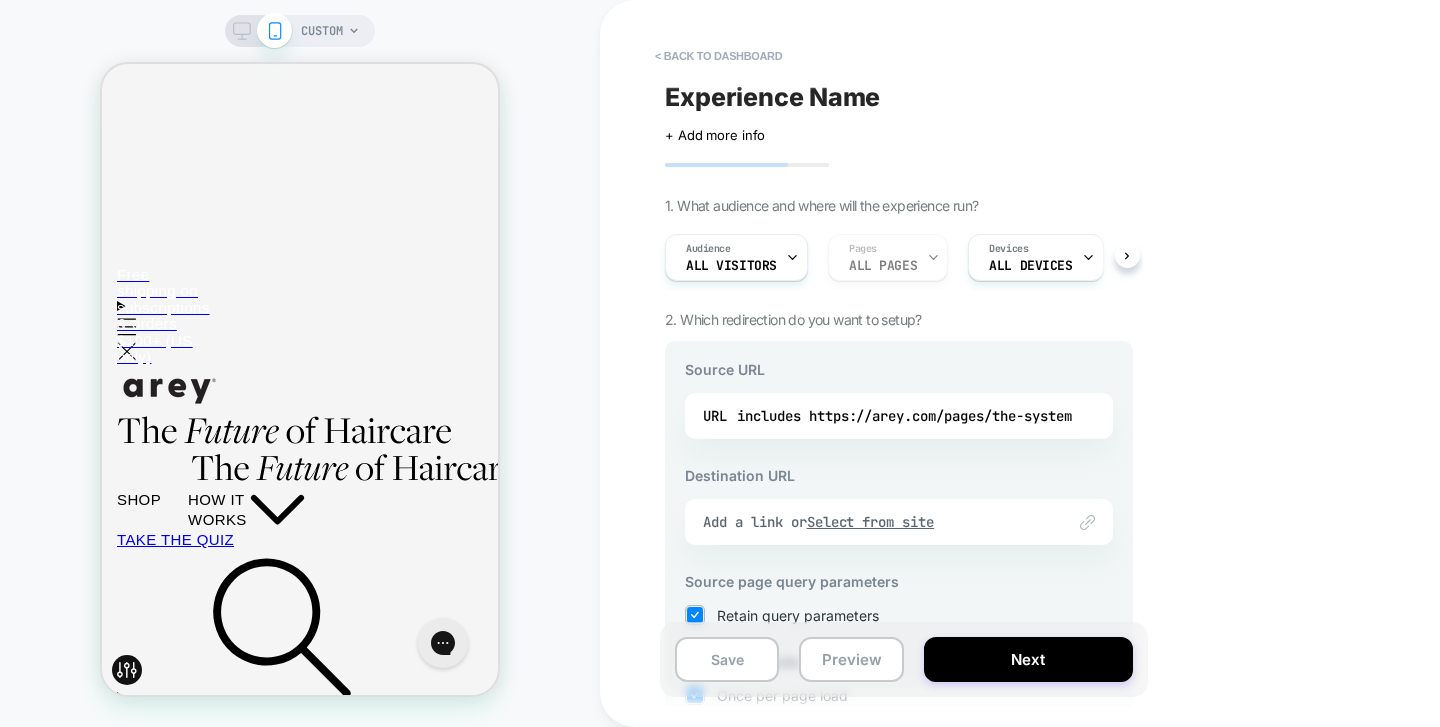 click at bounding box center [1087, 522] 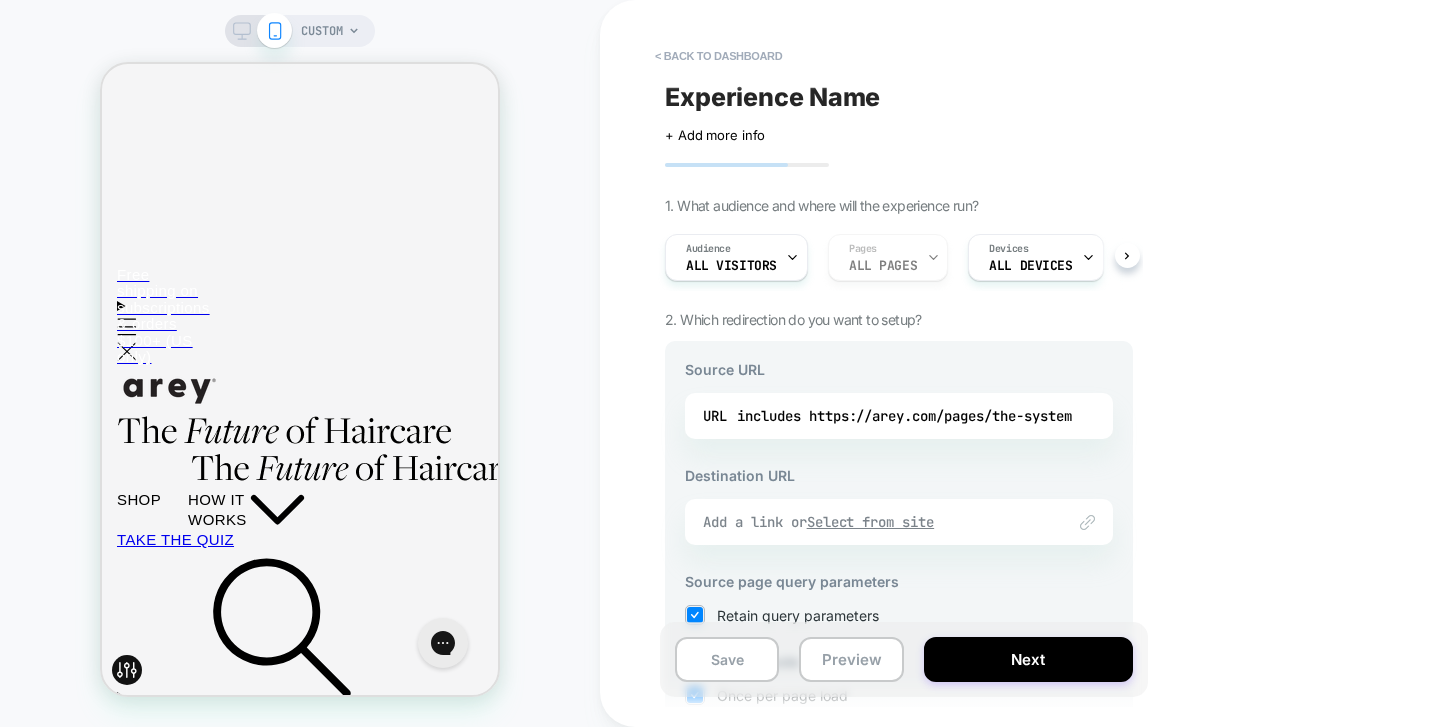 click on "Add a link or  Select from site" at bounding box center [874, 522] 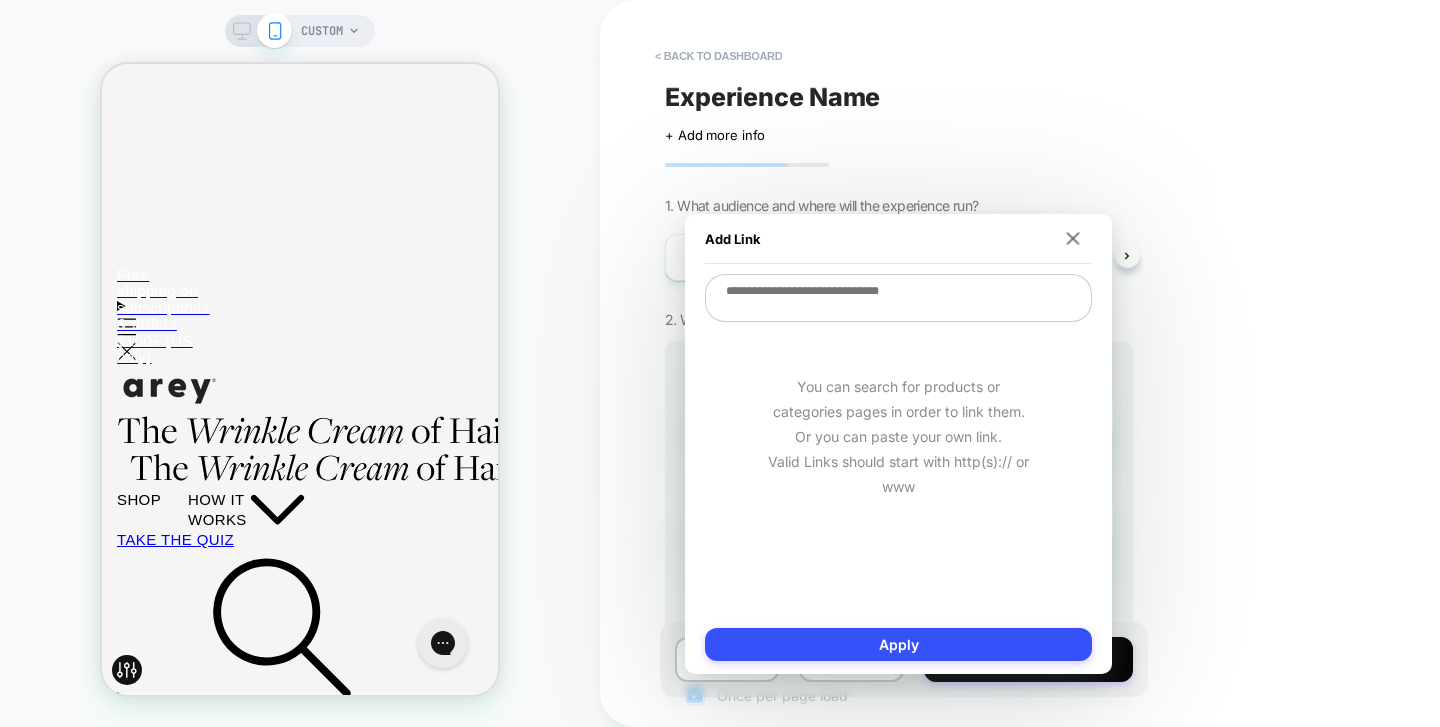 click at bounding box center [898, 298] 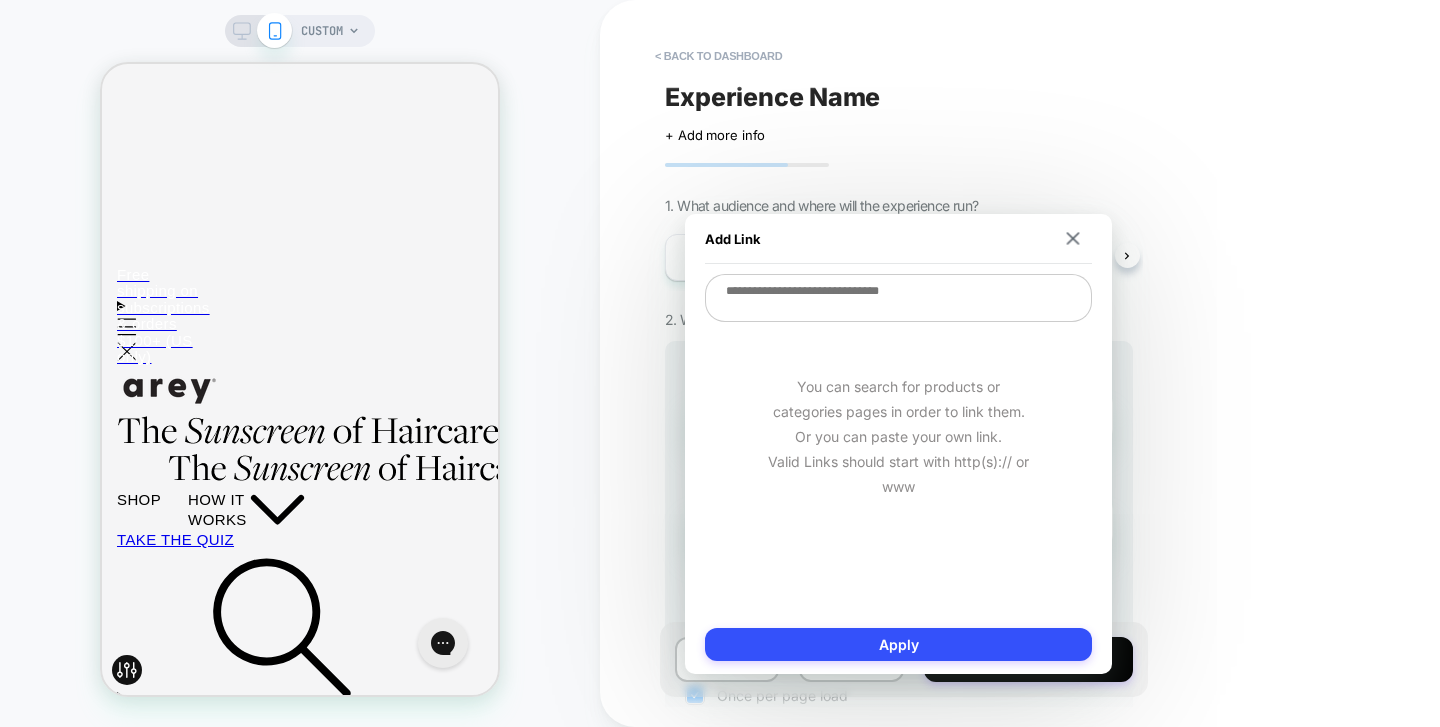 type on "*" 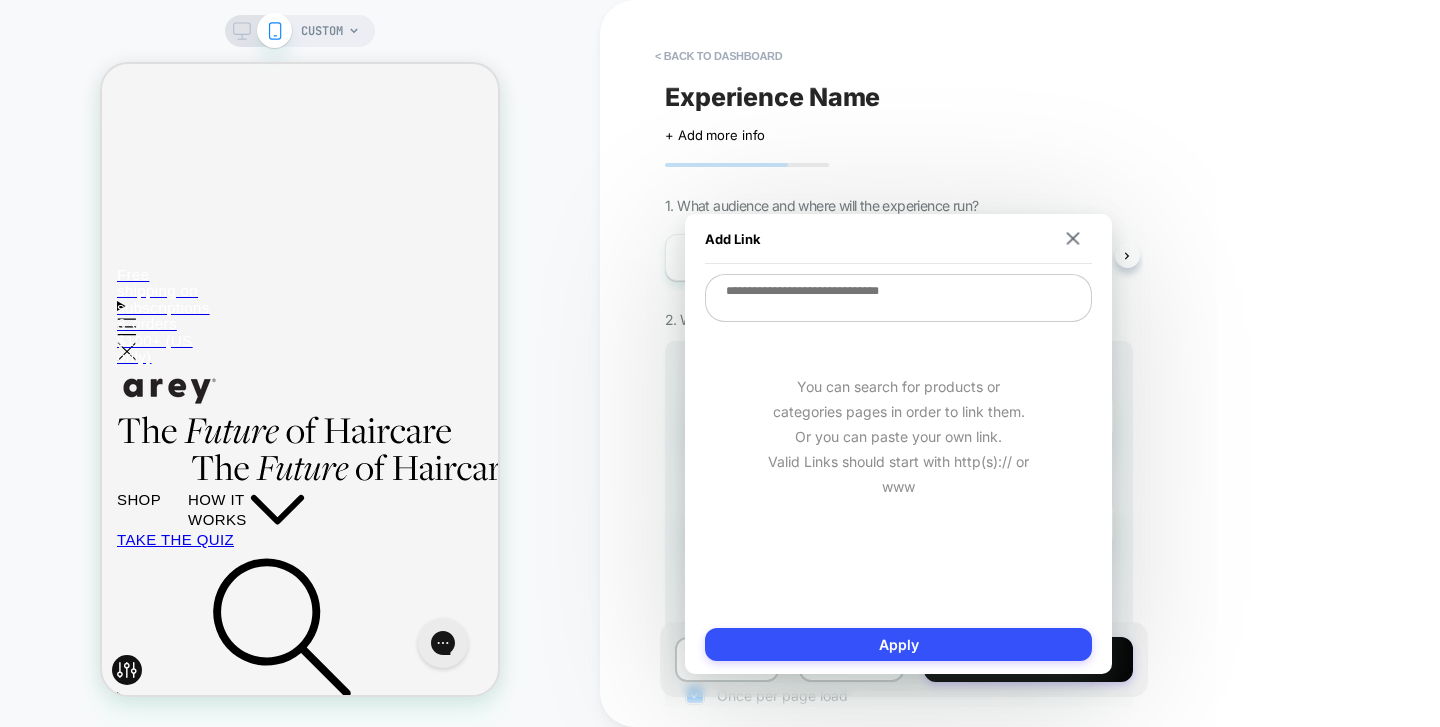 type on "*" 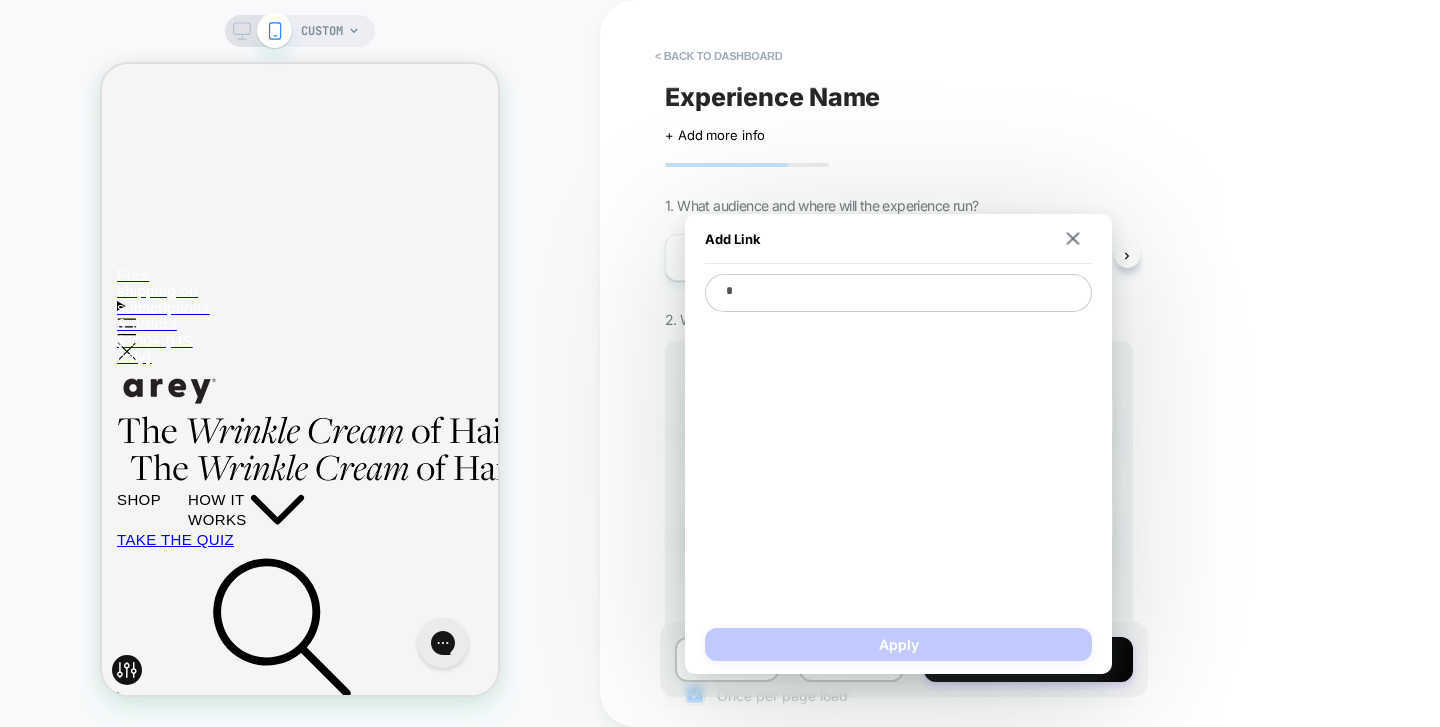 type on "*" 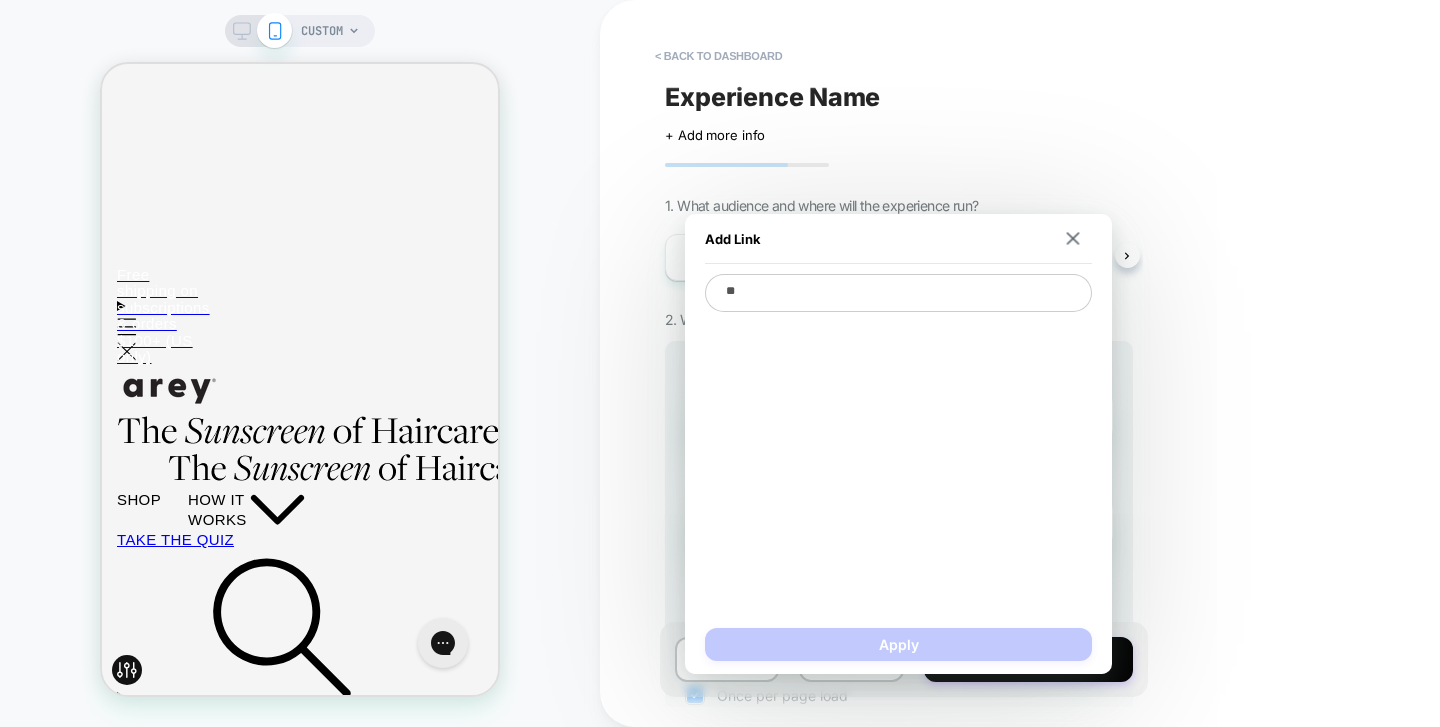 type on "***" 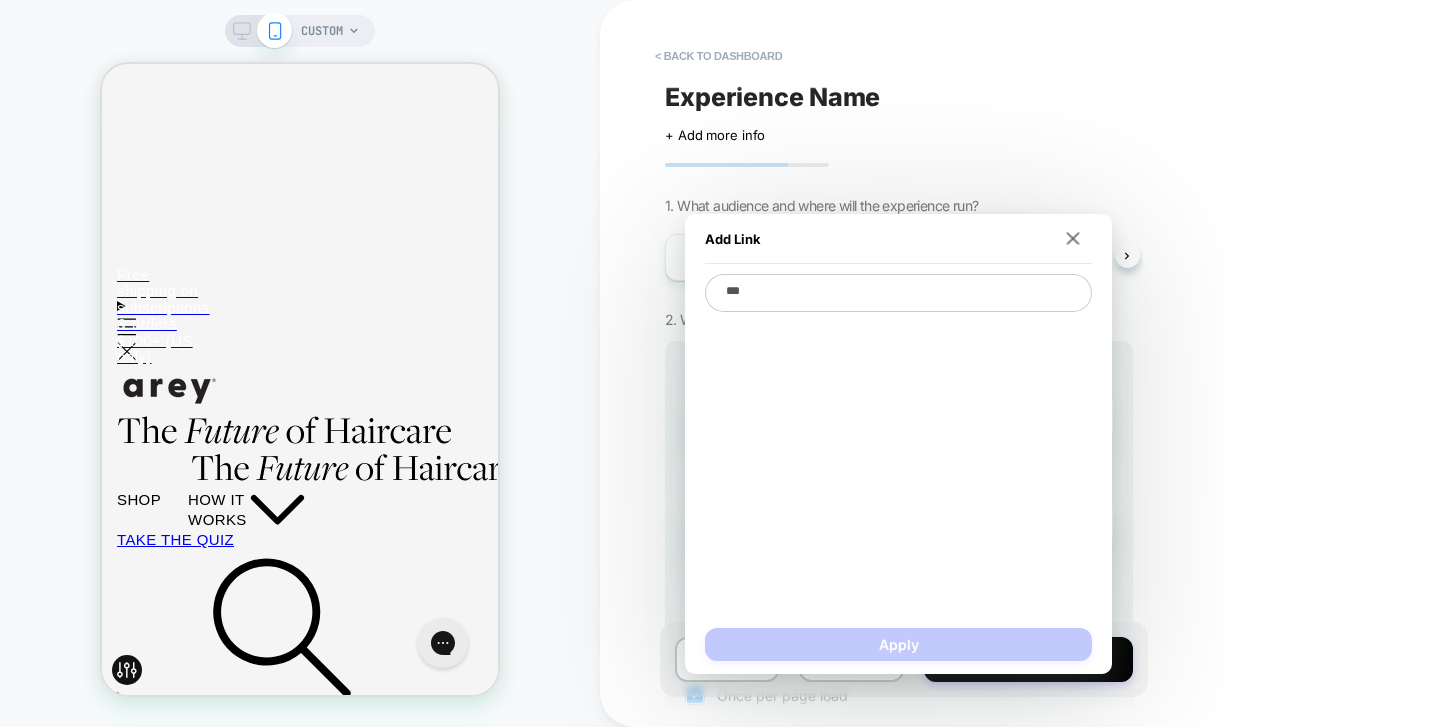 type on "*" 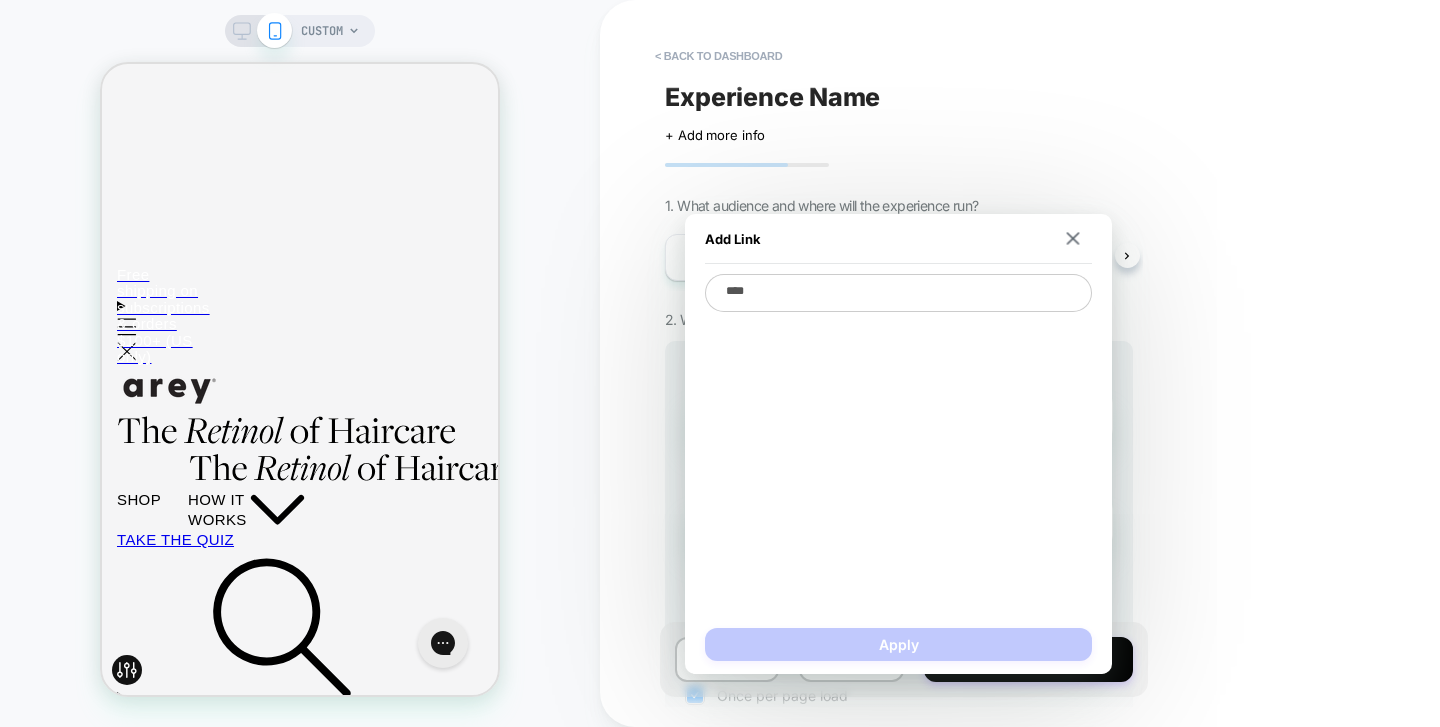 type on "*" 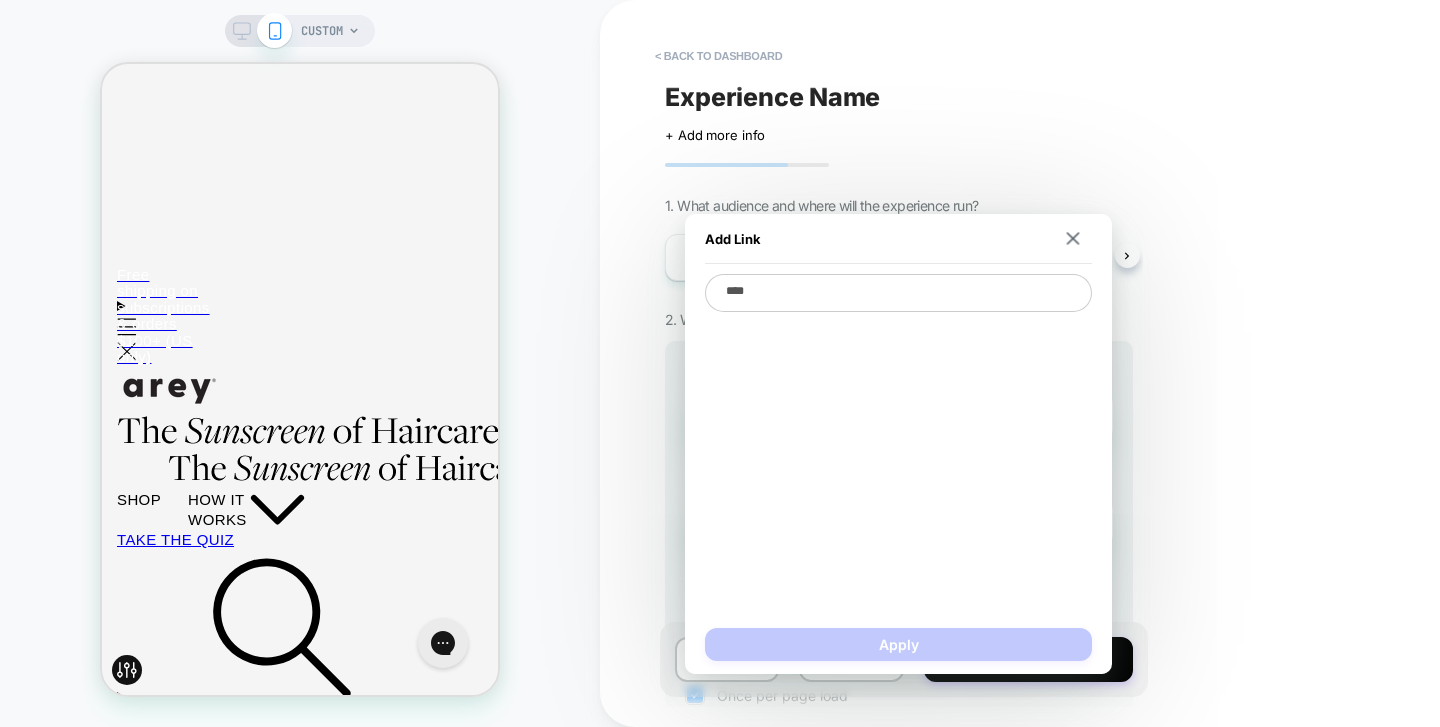 type on "*****" 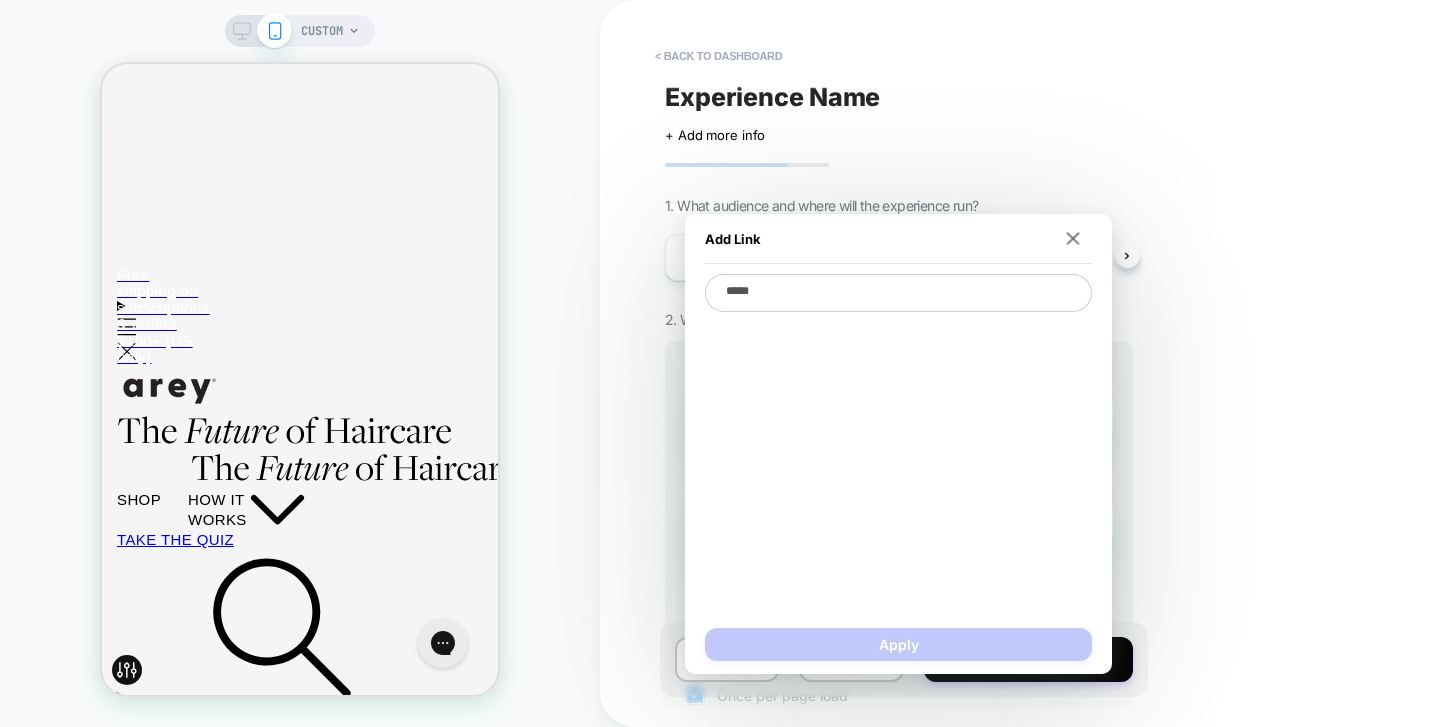 type on "*" 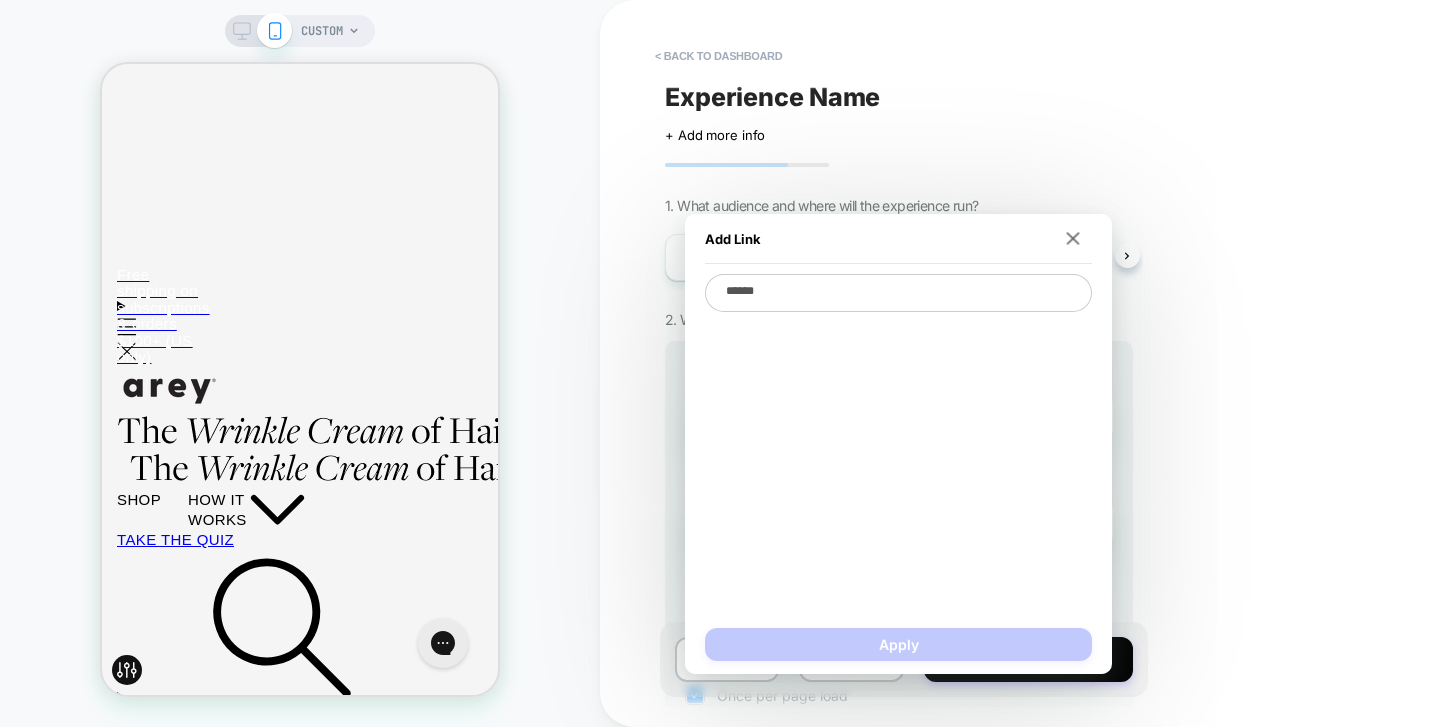 type on "*******" 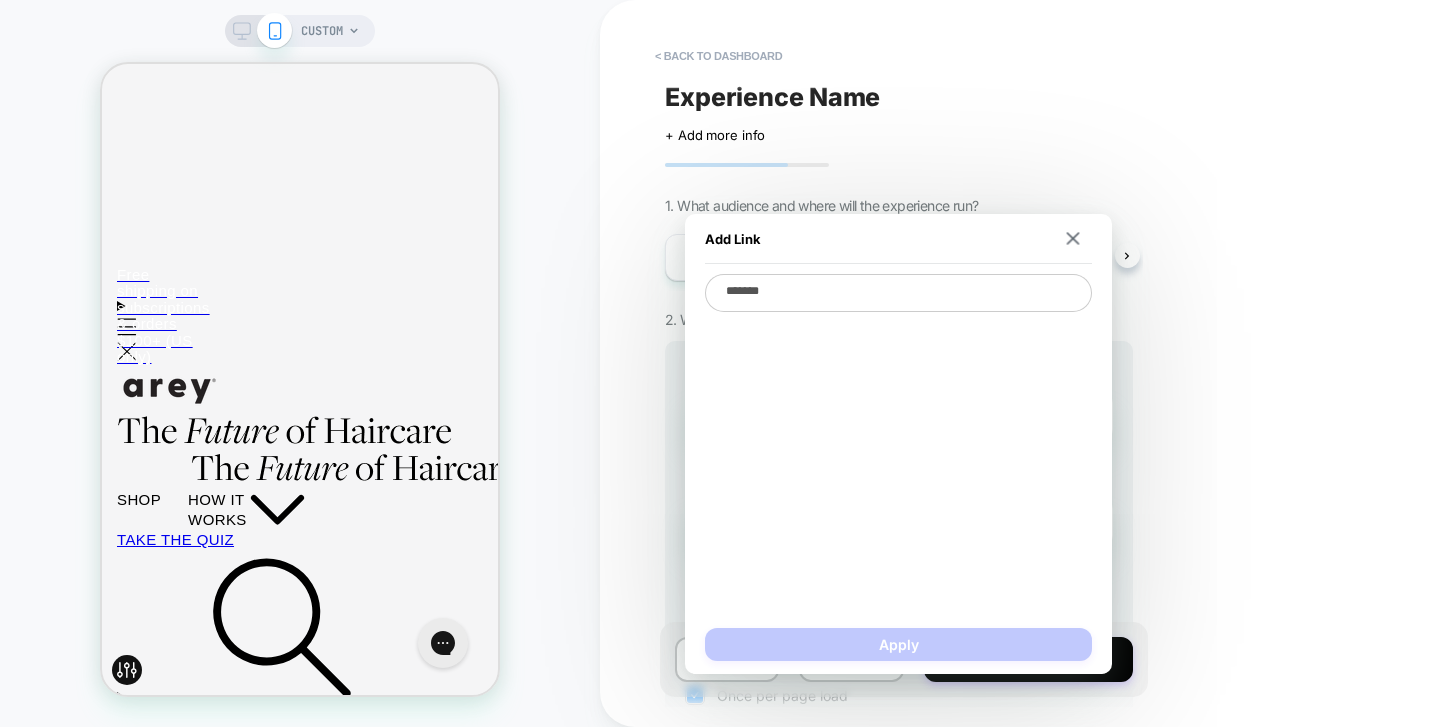 type on "*" 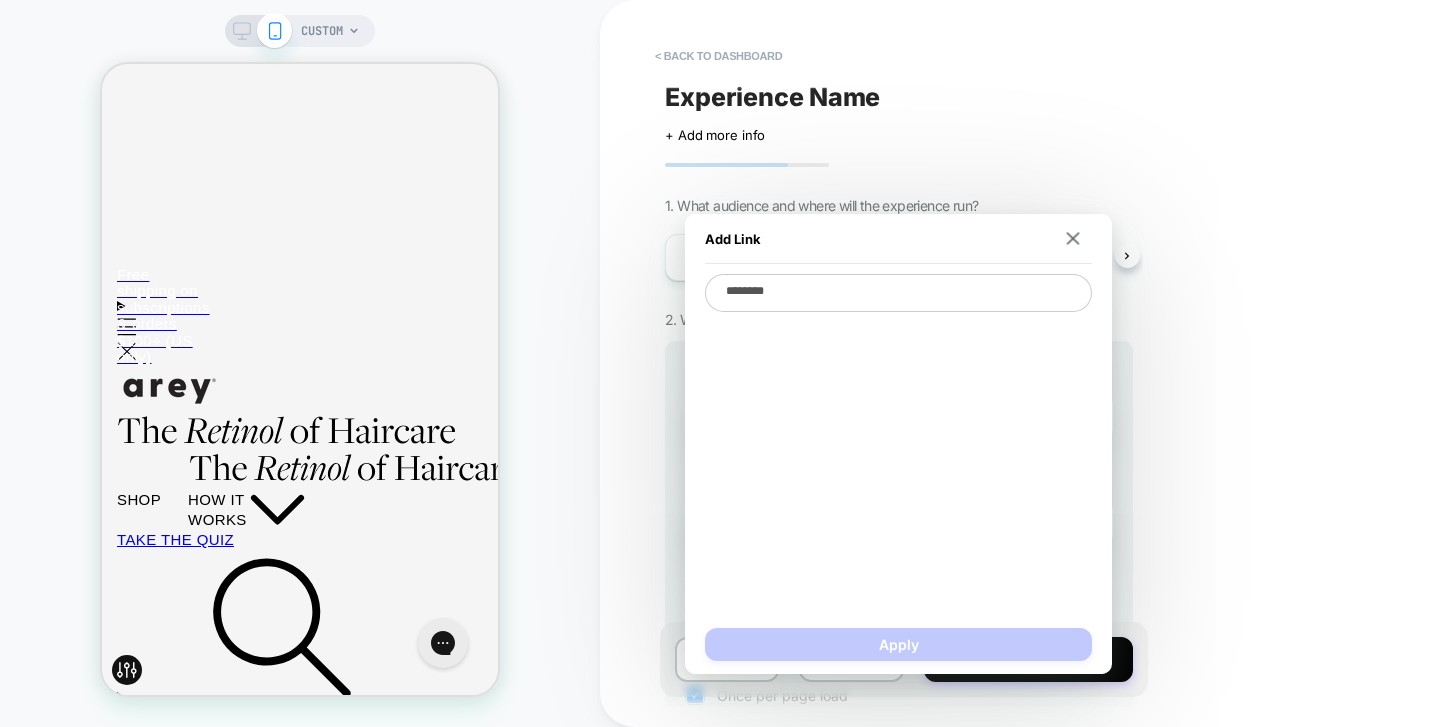 type on "*" 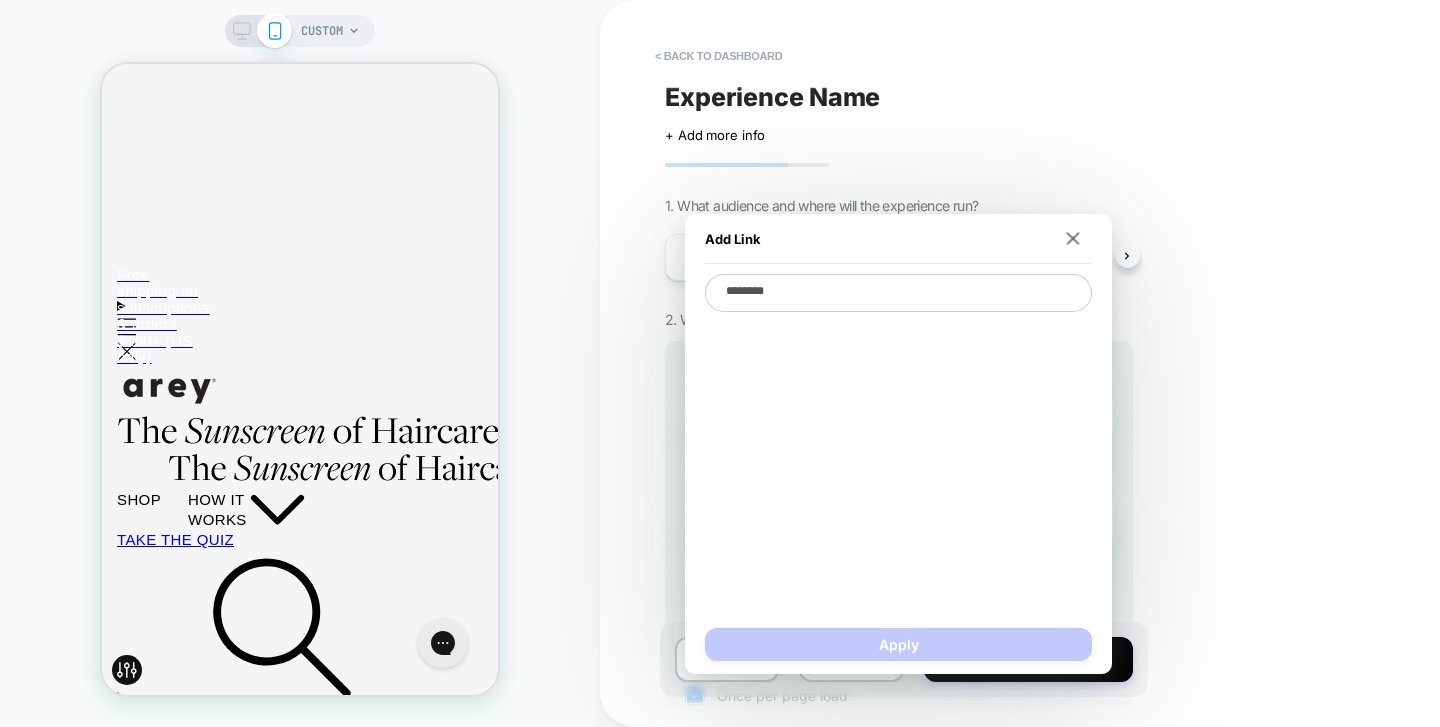 type on "*********" 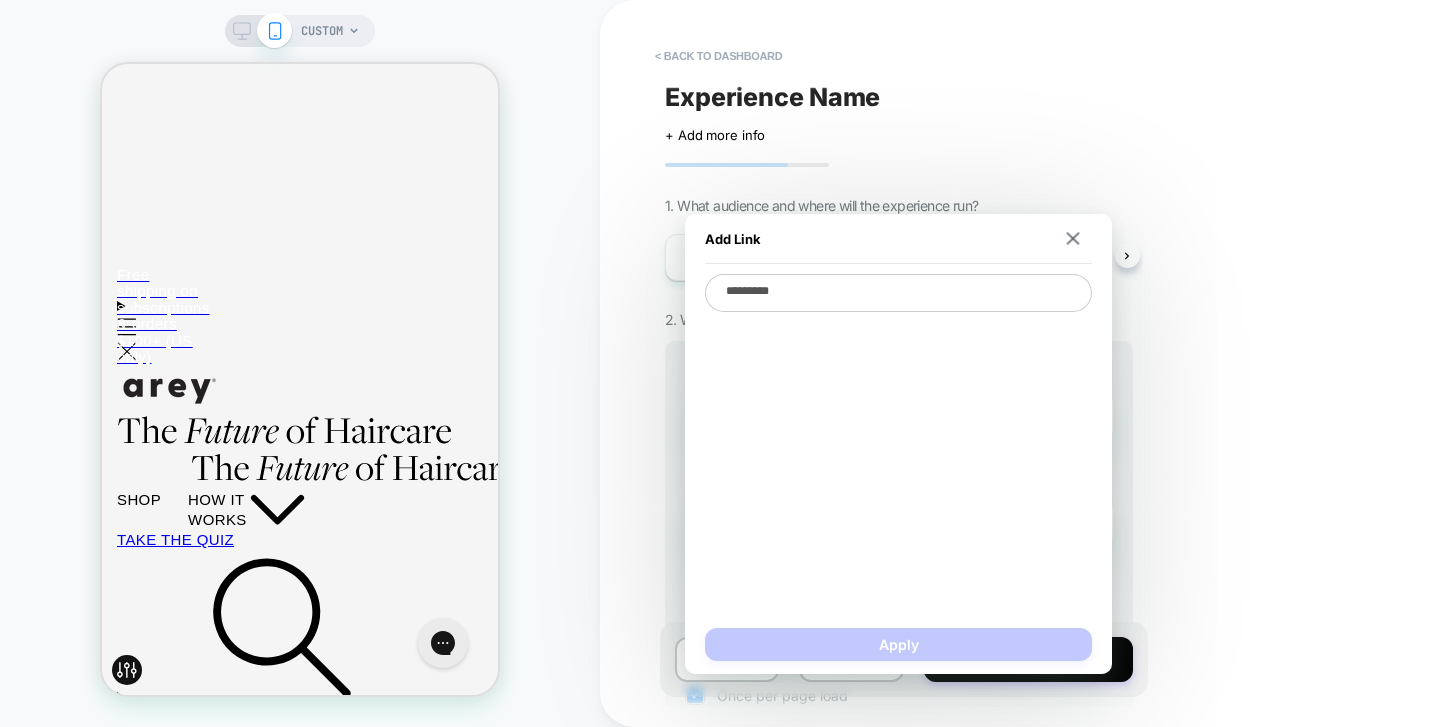 type on "*" 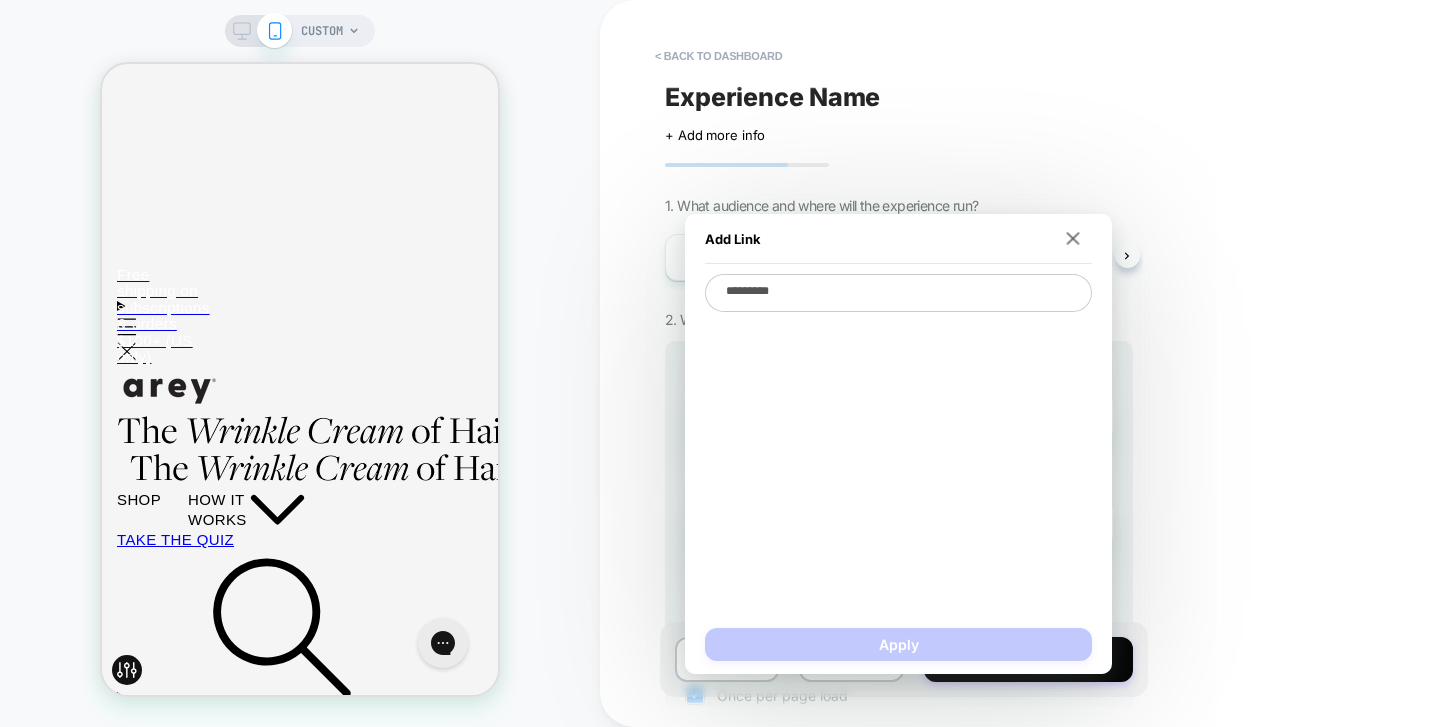 type on "**********" 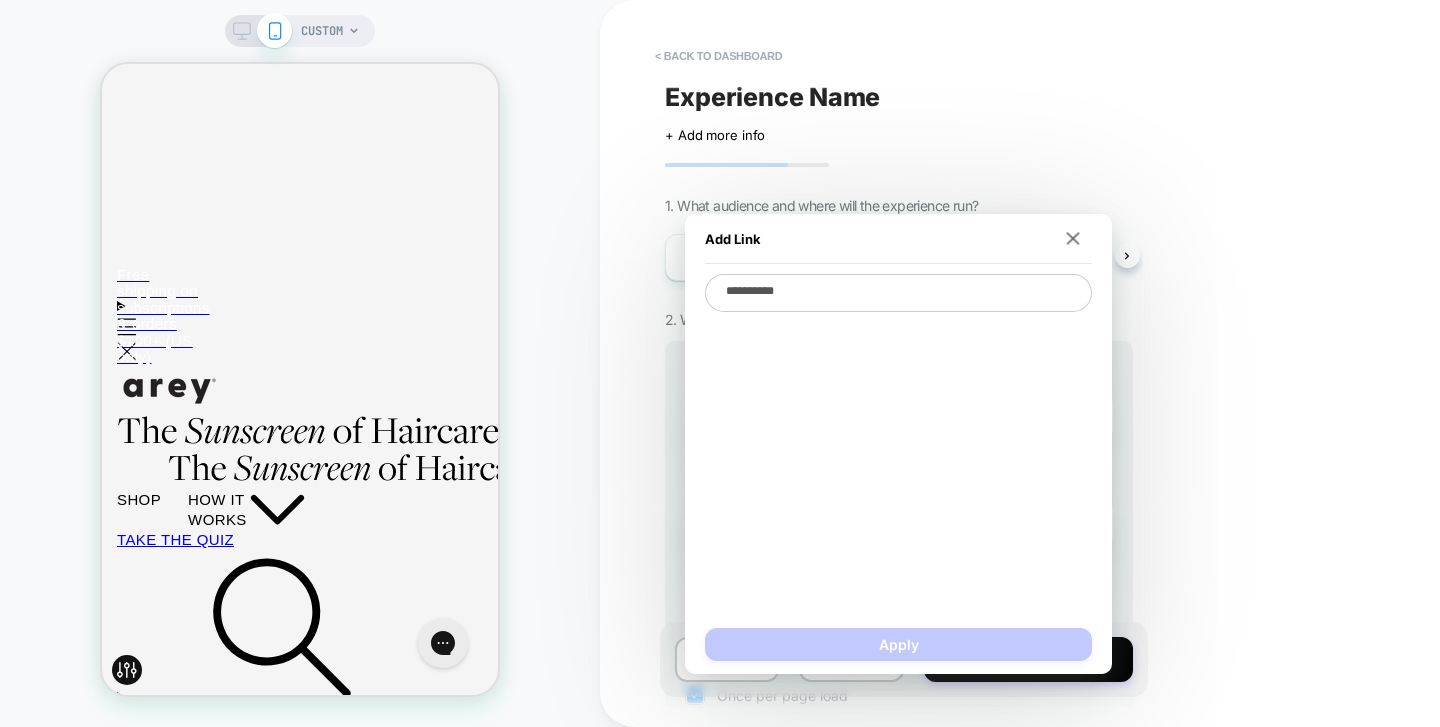 type on "*" 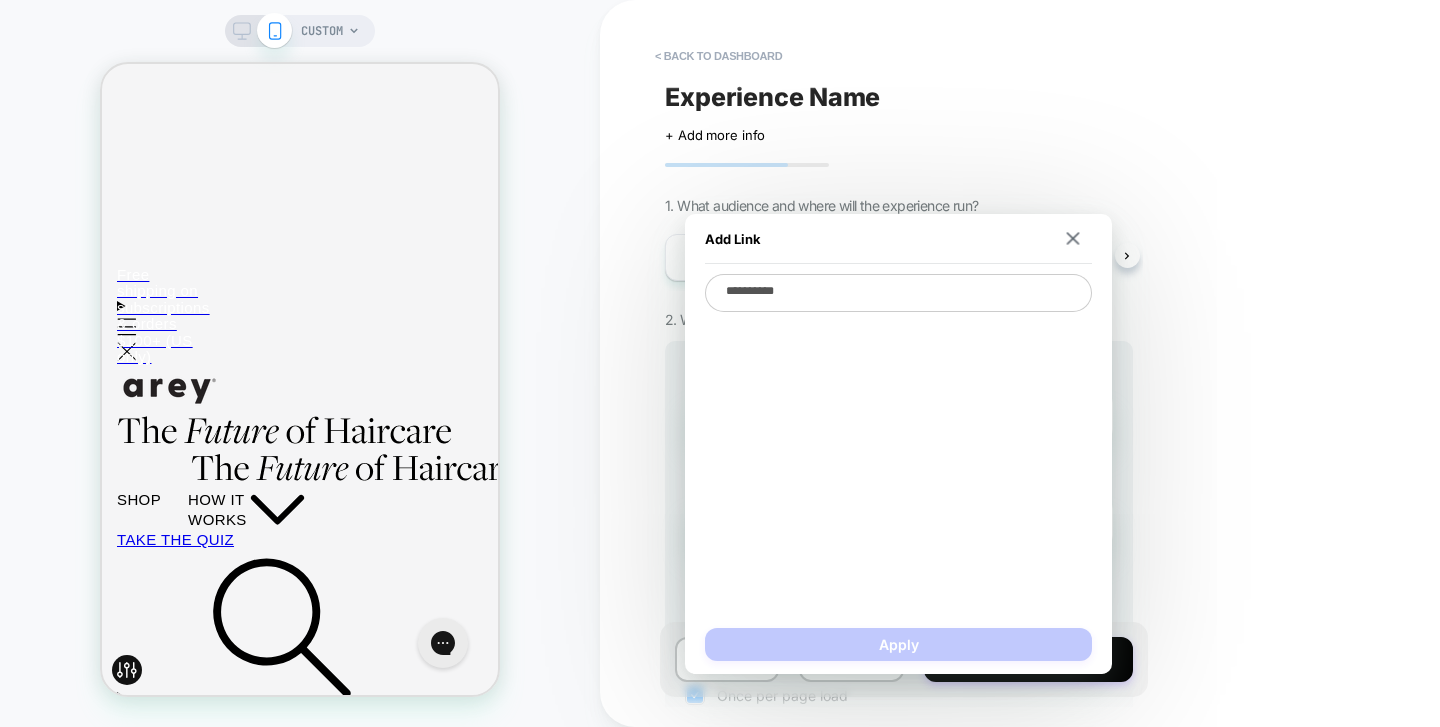 type on "**********" 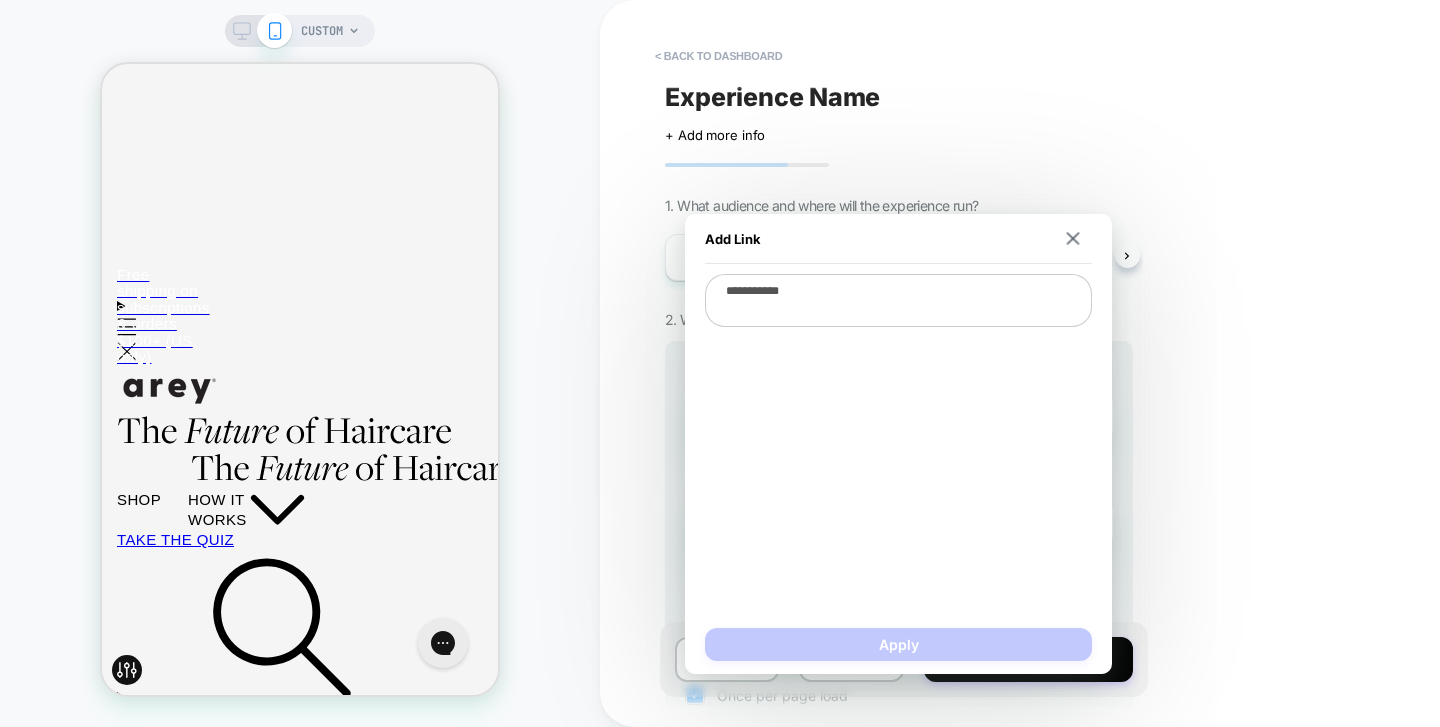 type on "*" 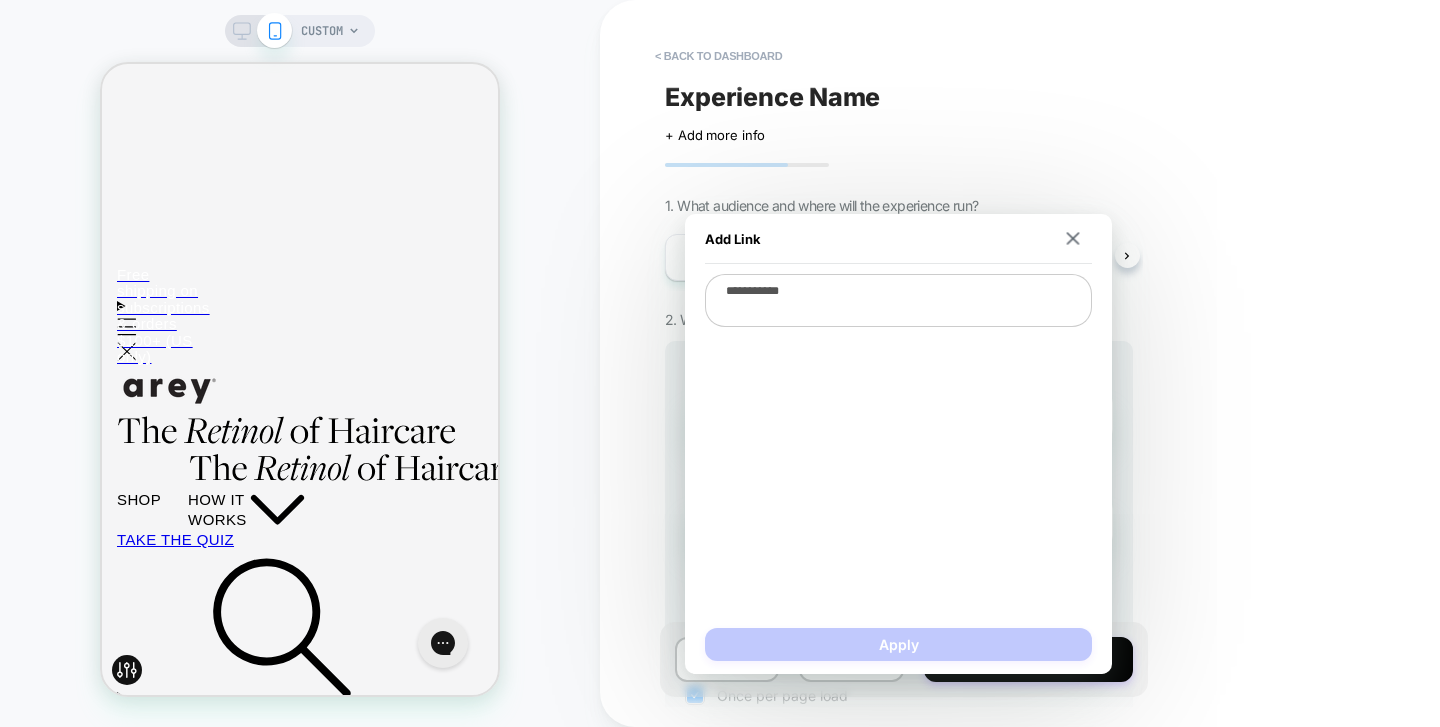 type on "**********" 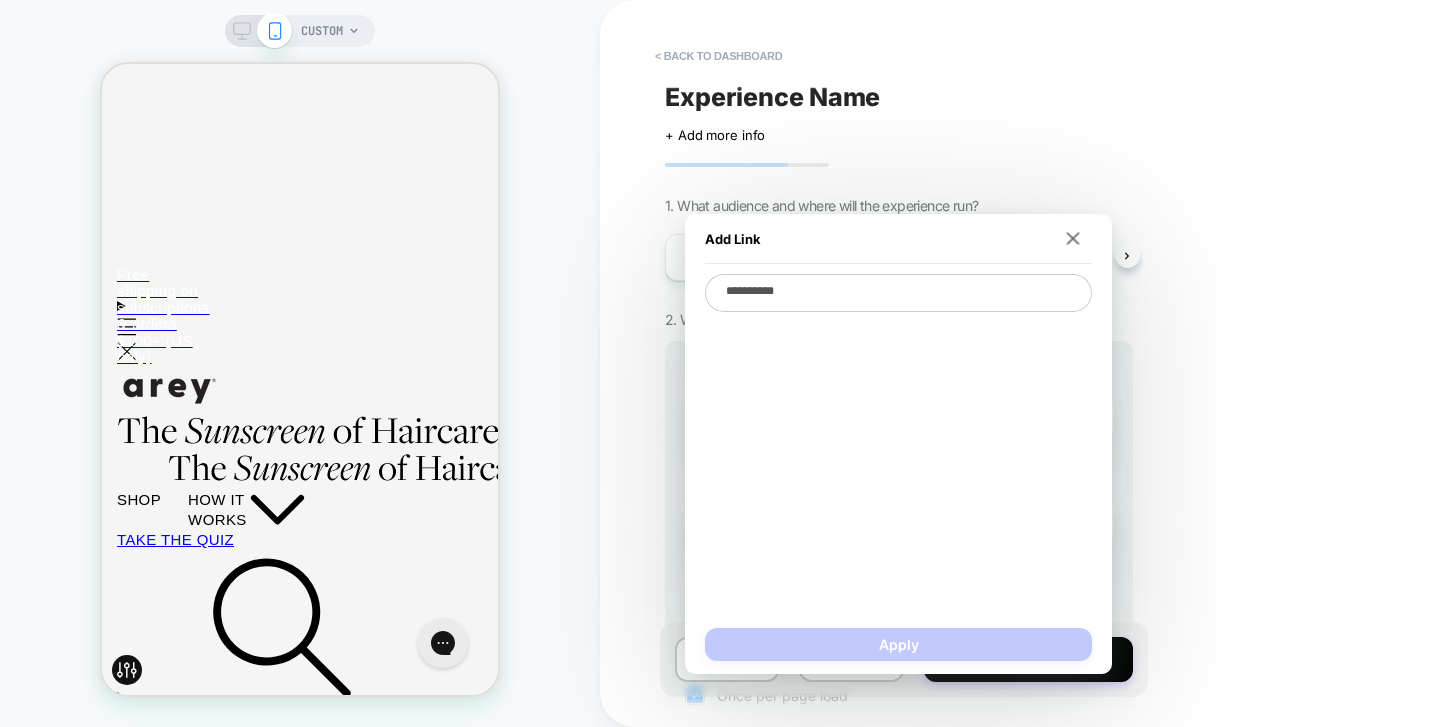 type on "*" 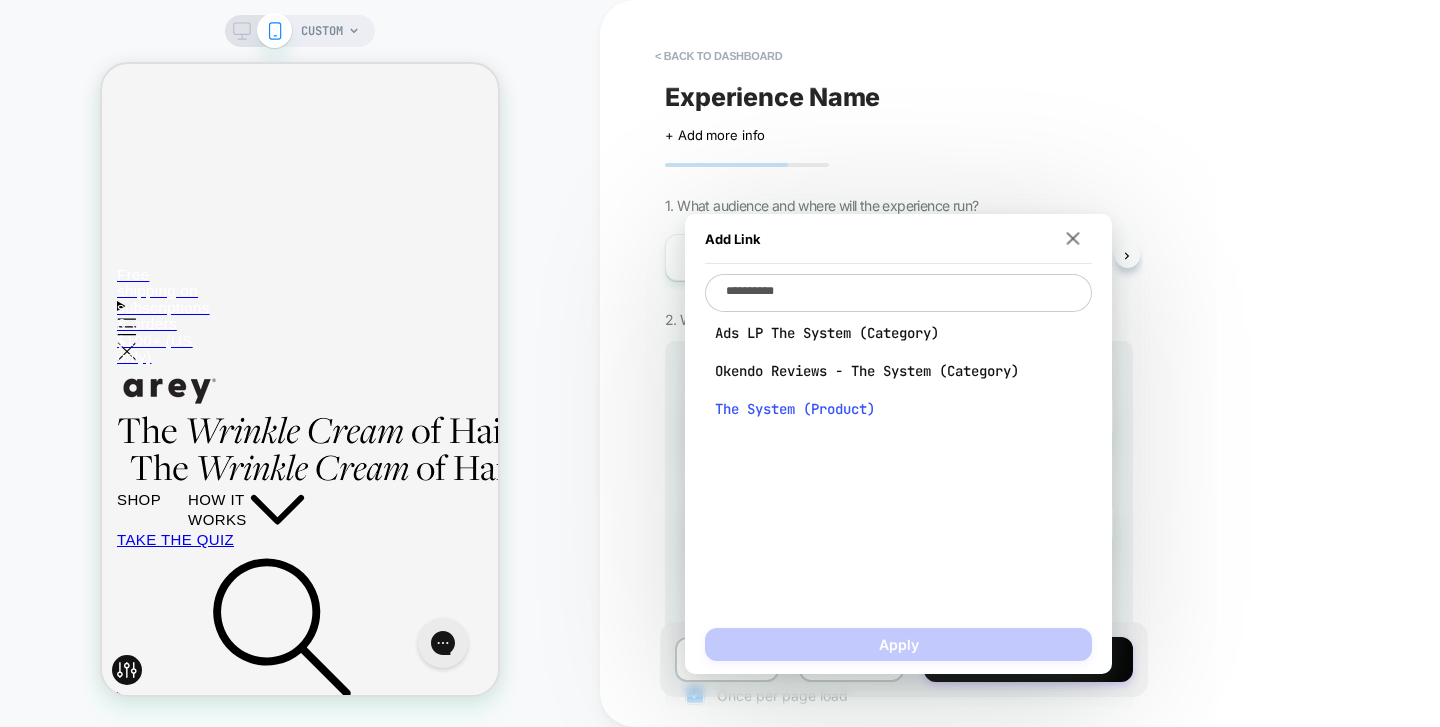 type on "**********" 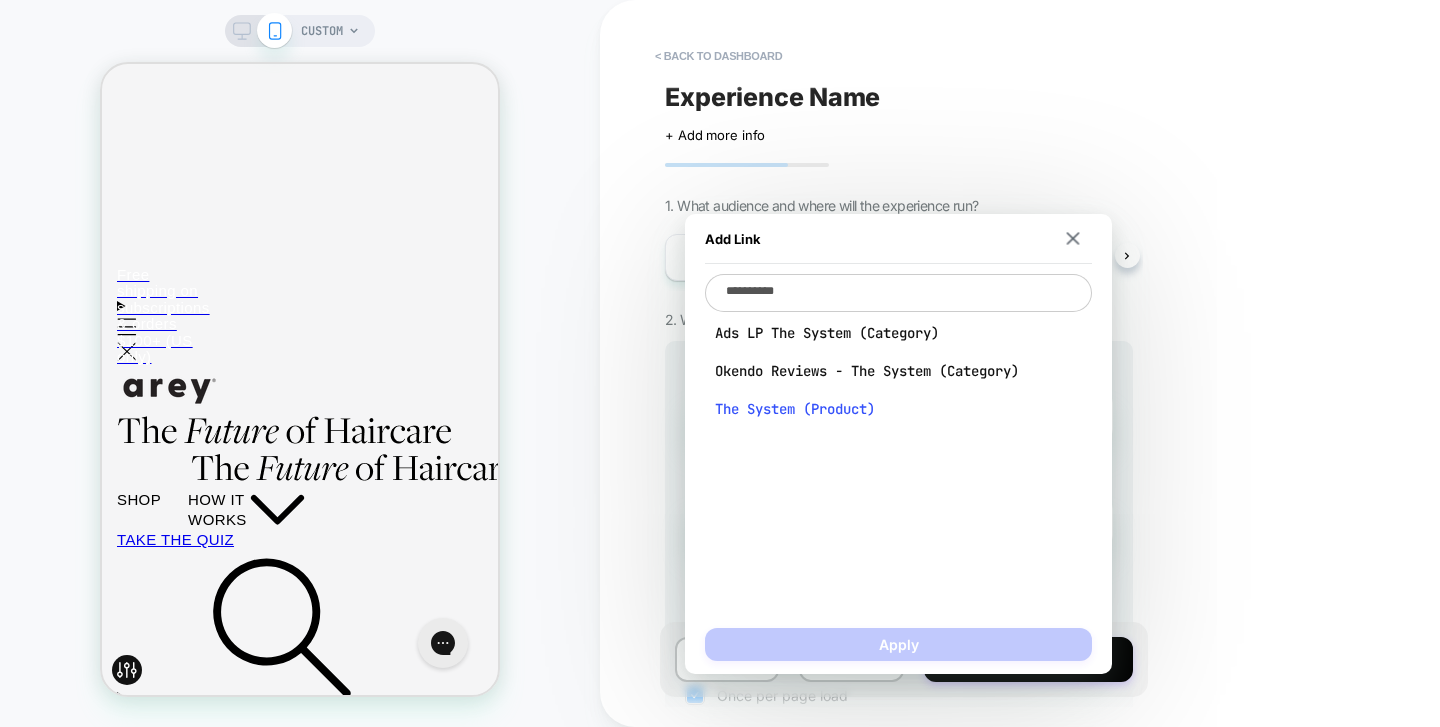 click on "The System (Product)" at bounding box center [898, 409] 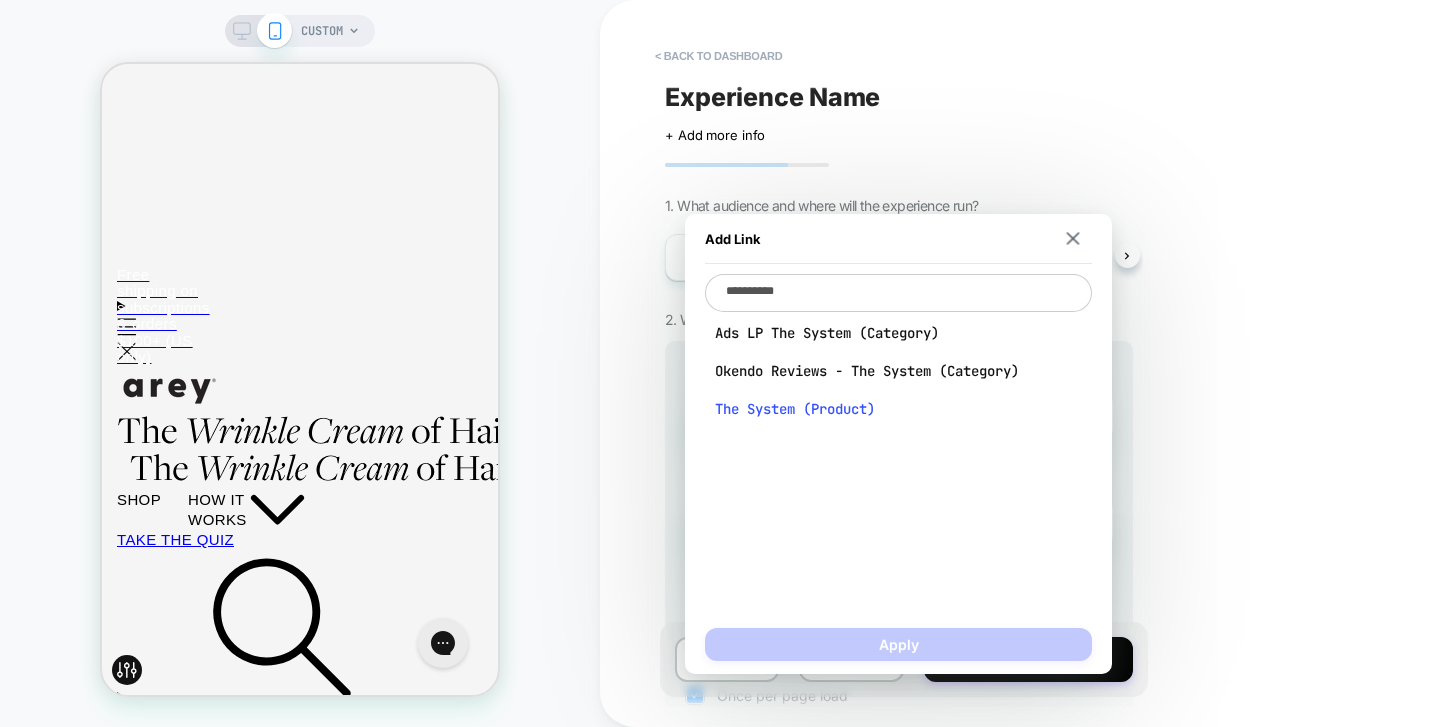 type on "**********" 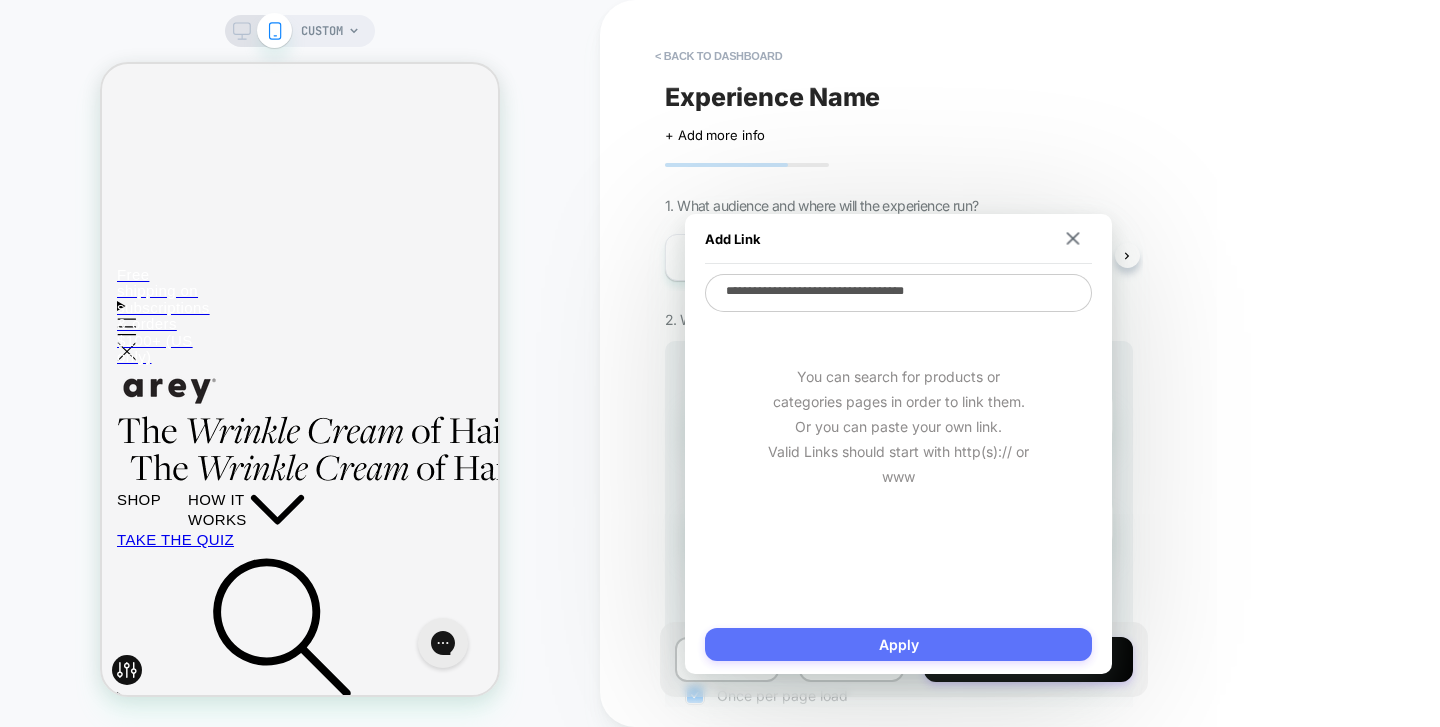 click on "Apply" at bounding box center [898, 644] 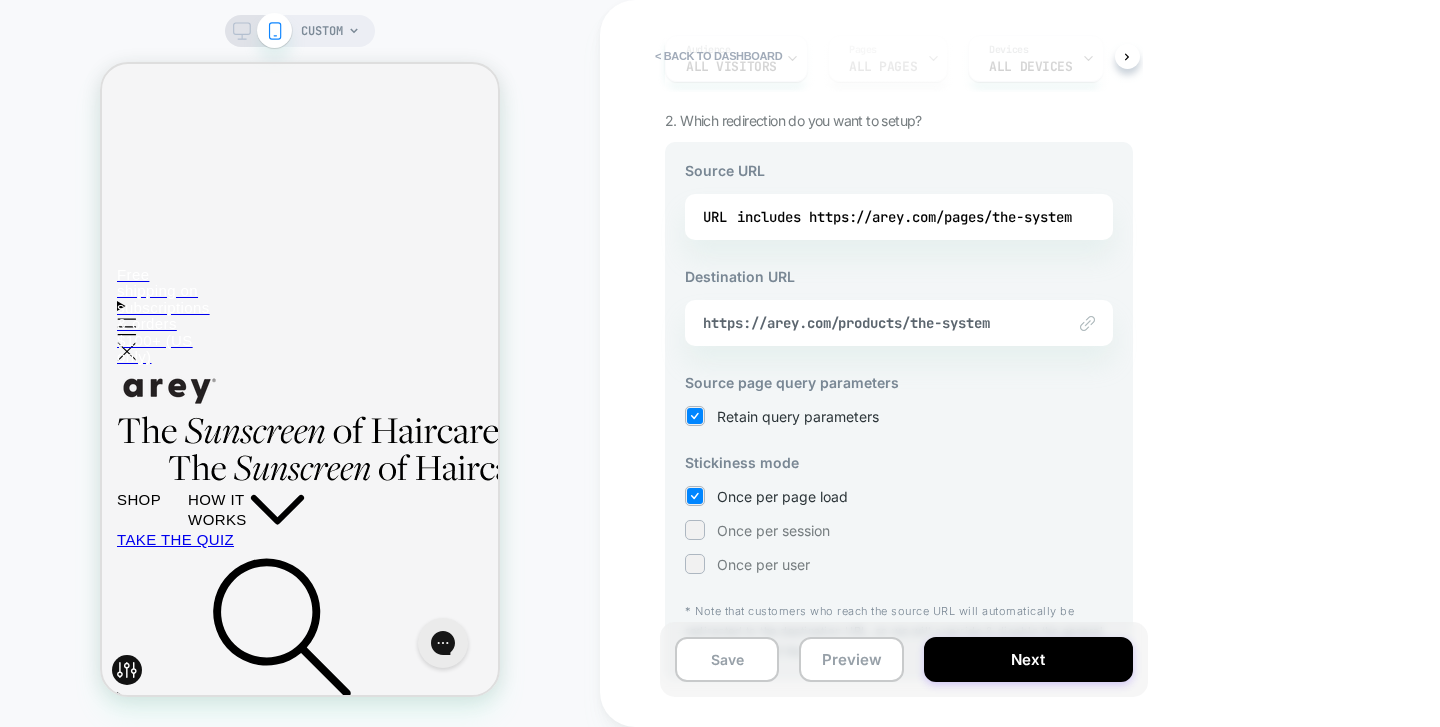 scroll, scrollTop: 253, scrollLeft: 0, axis: vertical 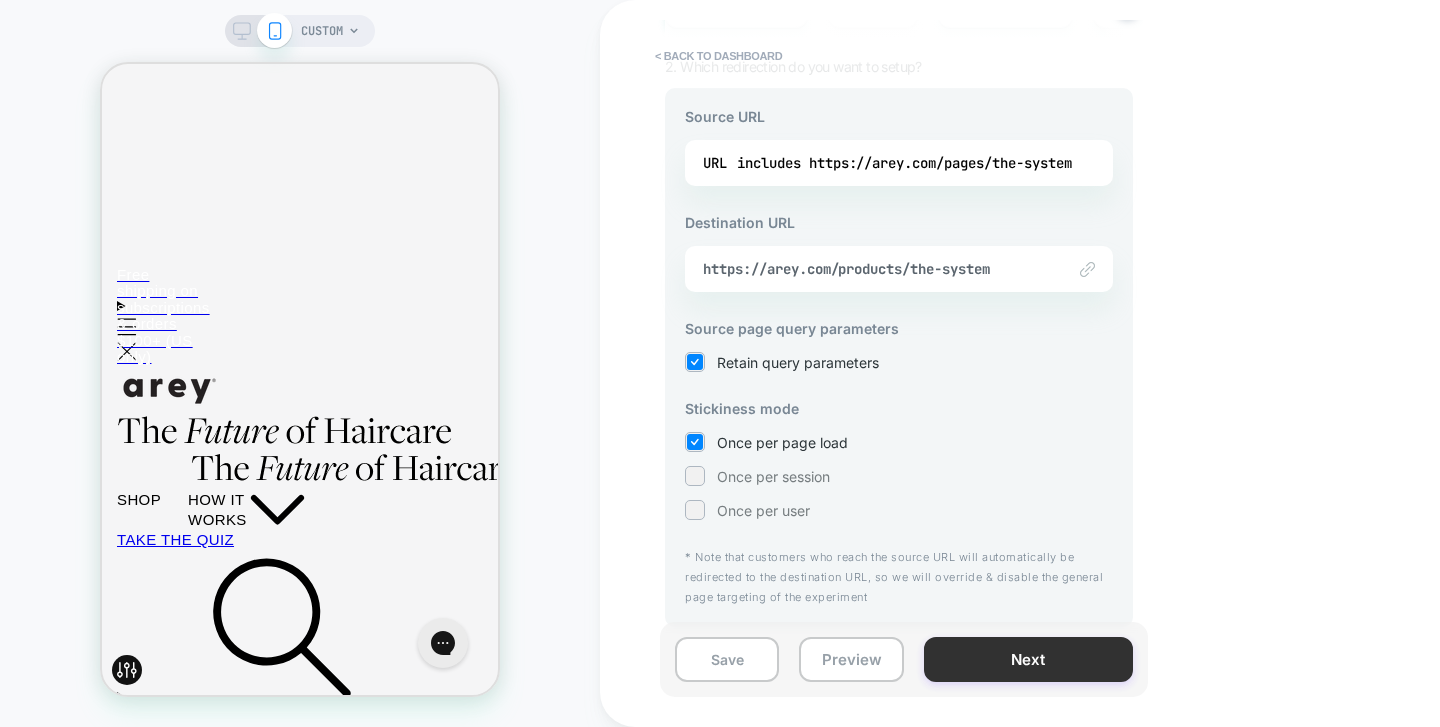 click on "Next" at bounding box center [1028, 659] 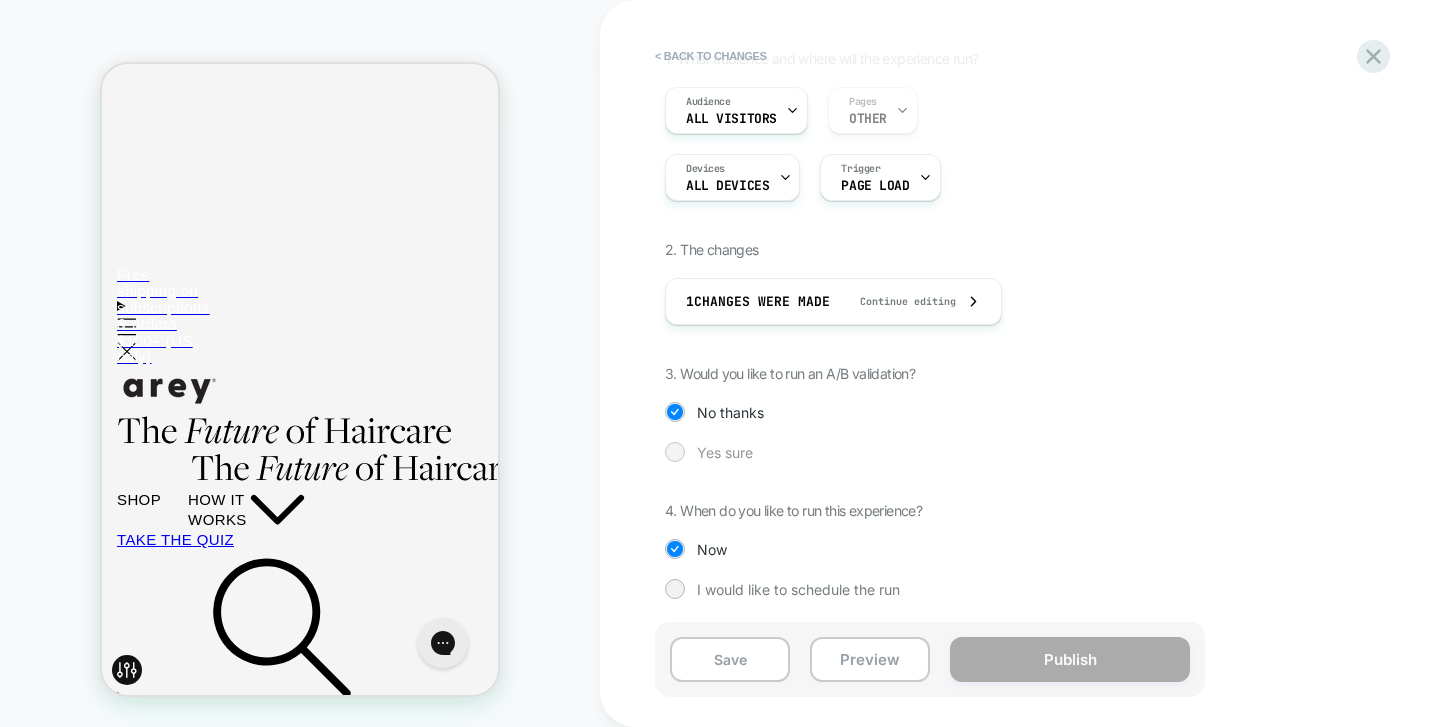 click on "Yes sure" at bounding box center (725, 452) 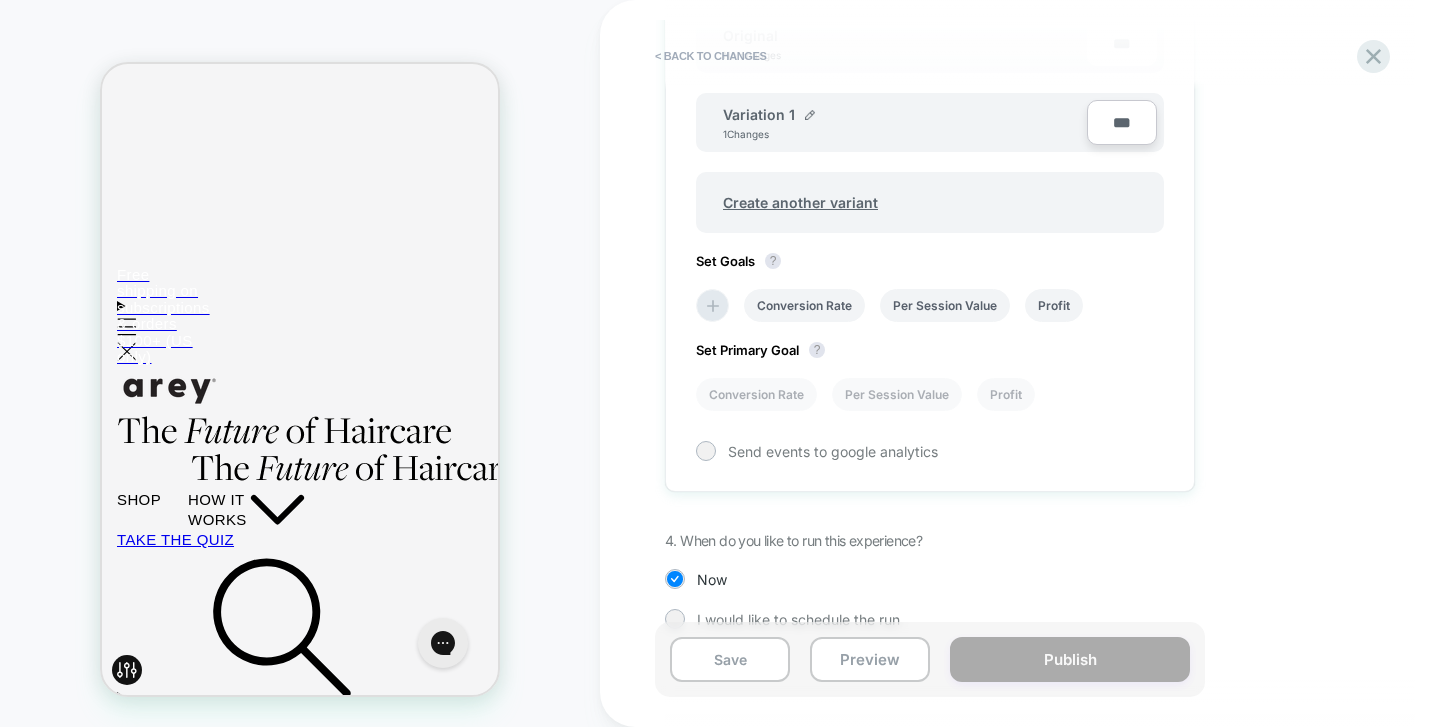 scroll, scrollTop: 714, scrollLeft: 0, axis: vertical 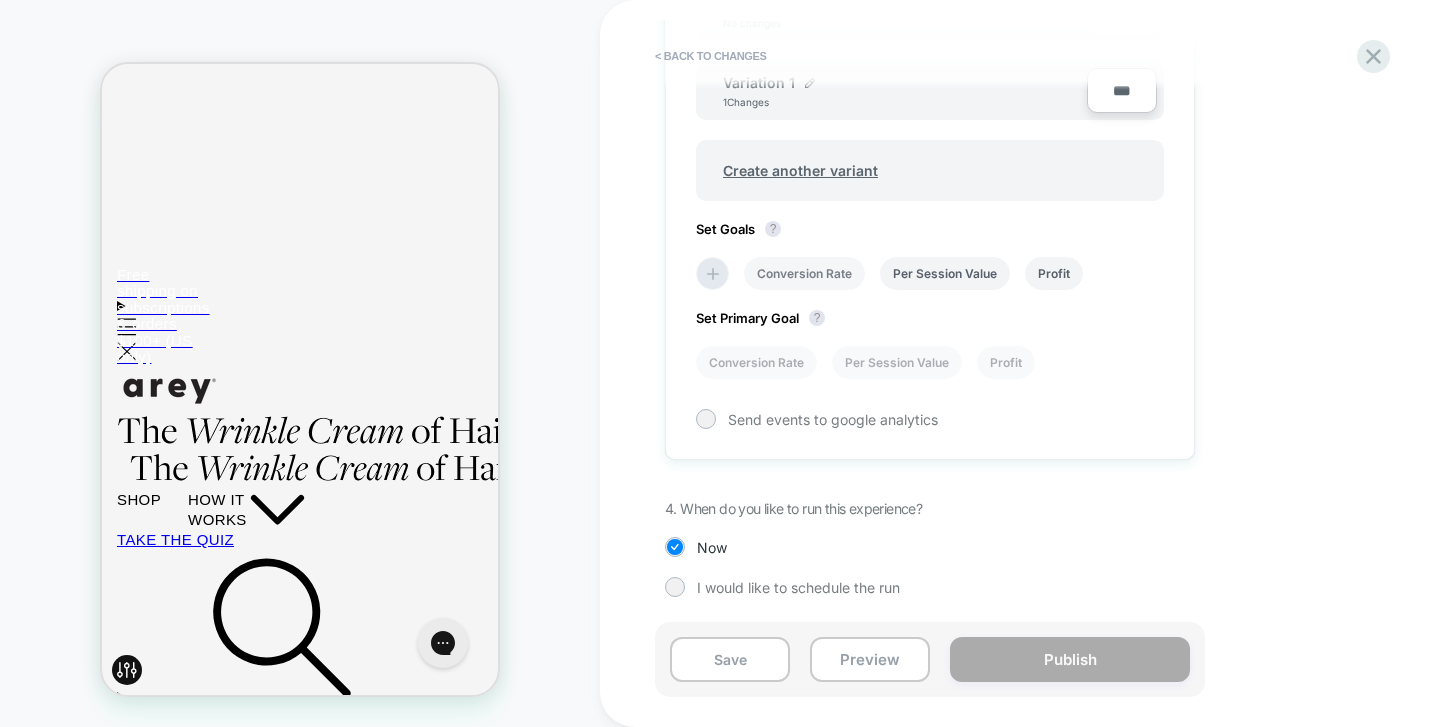 click on "Conversion Rate" at bounding box center (804, 273) 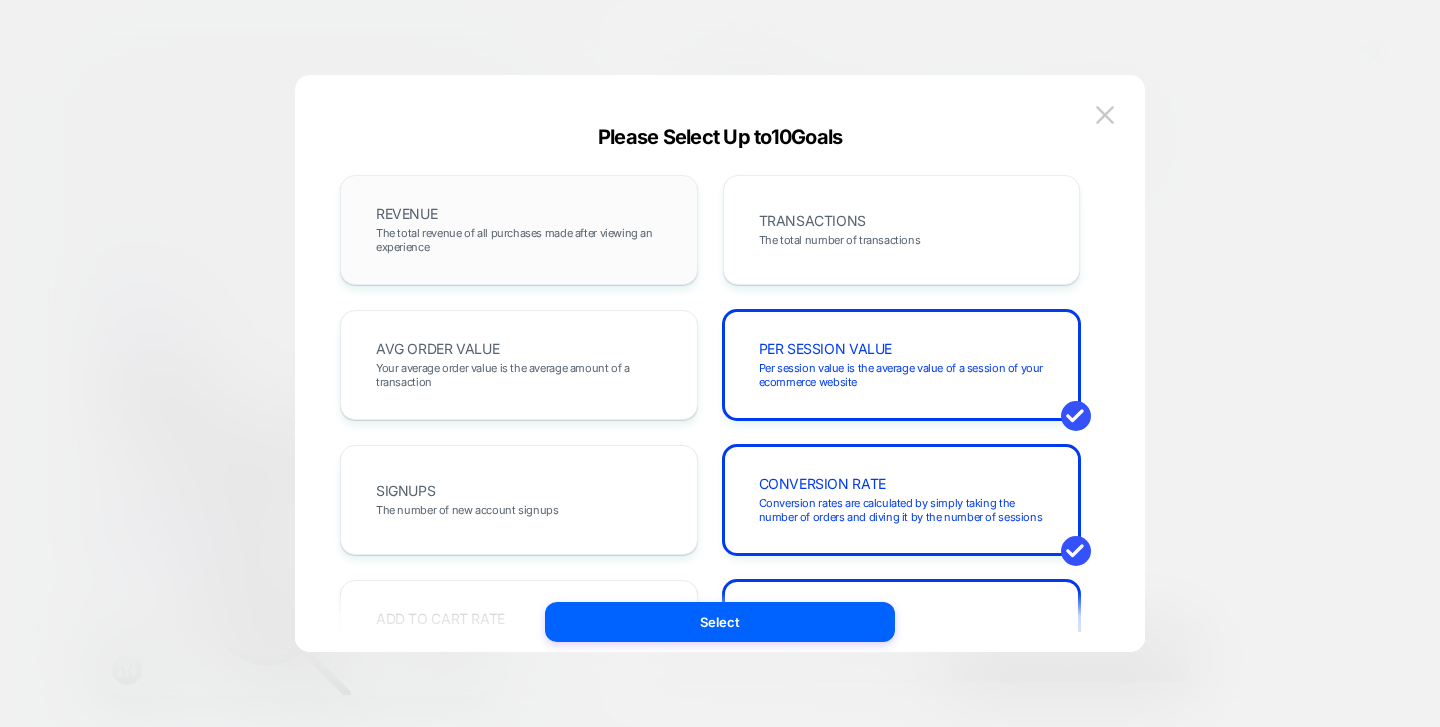 click on "The total revenue of all purchases made after viewing an experience" at bounding box center [519, 240] 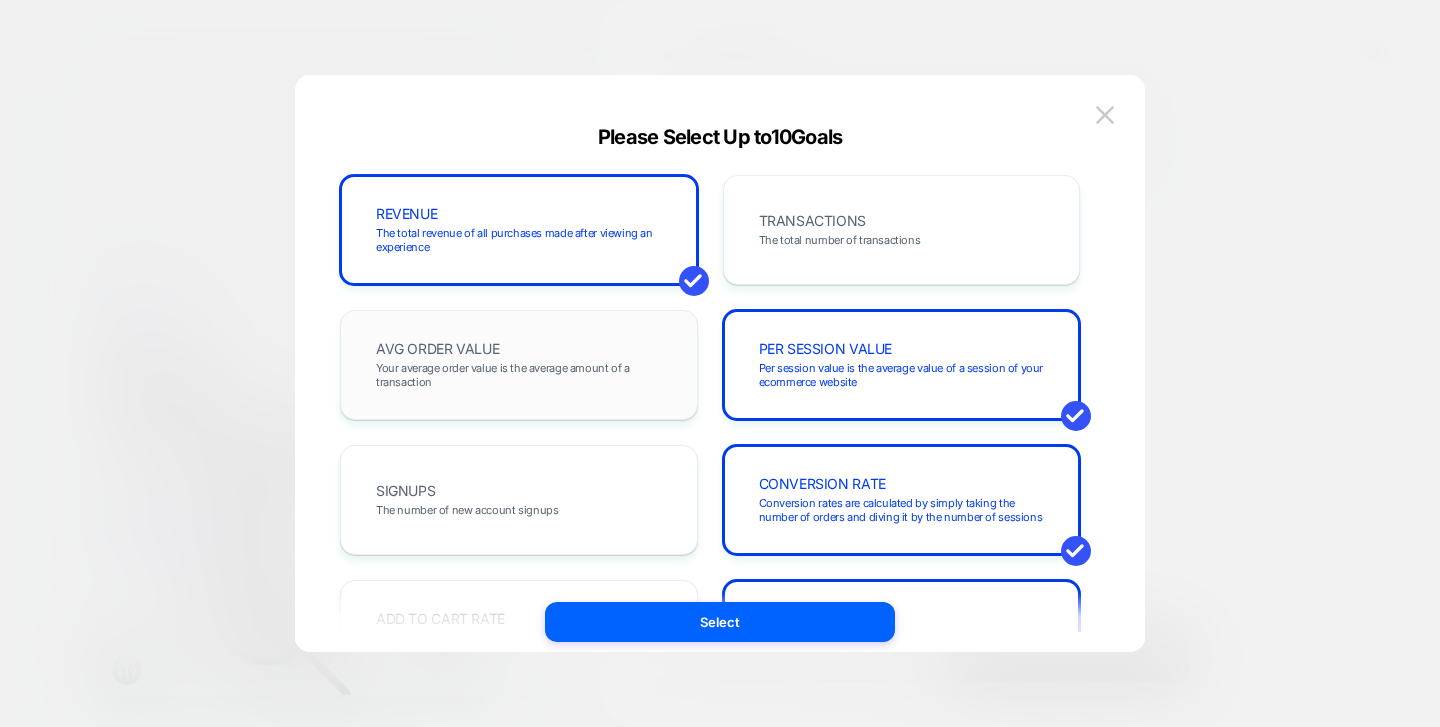 click on "AVG ORDER VALUE Your average order value is the average amount of a transaction" at bounding box center [519, 365] 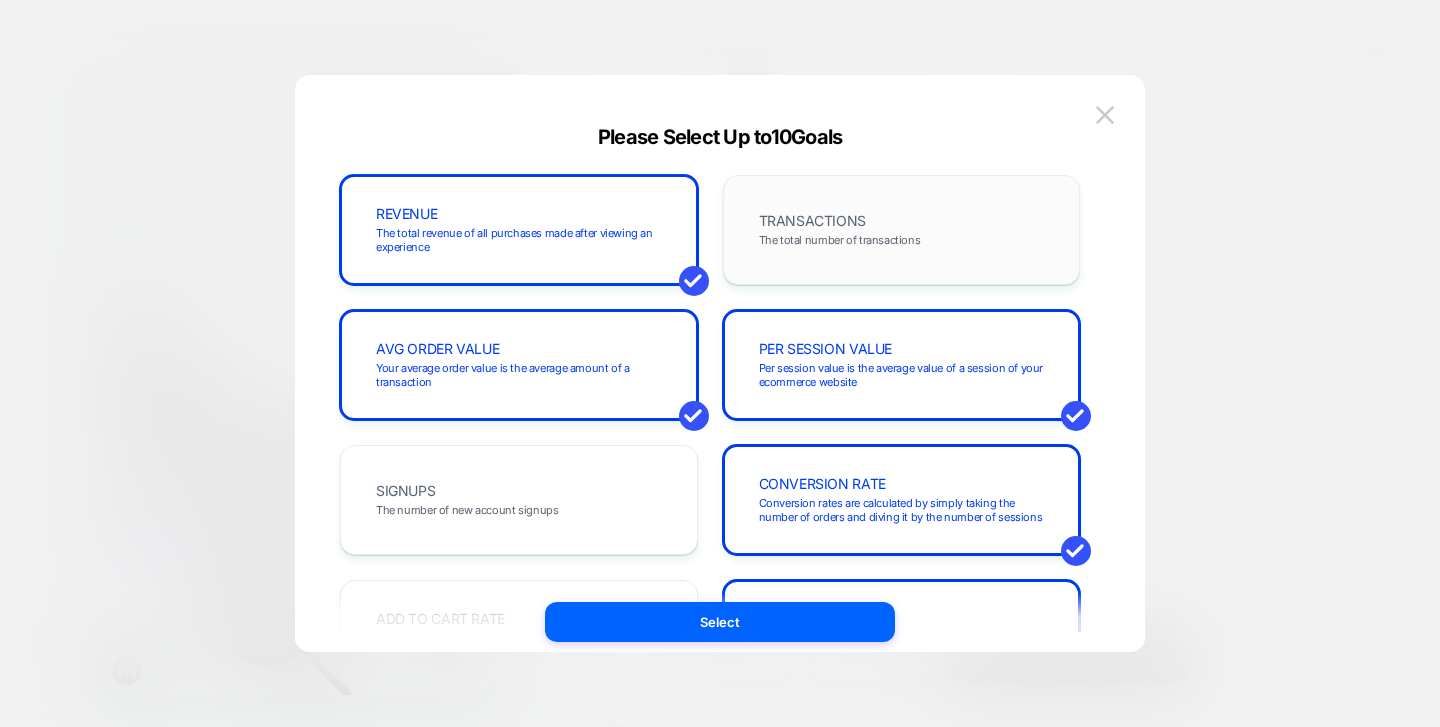 click on "TRANSACTIONS" at bounding box center [812, 221] 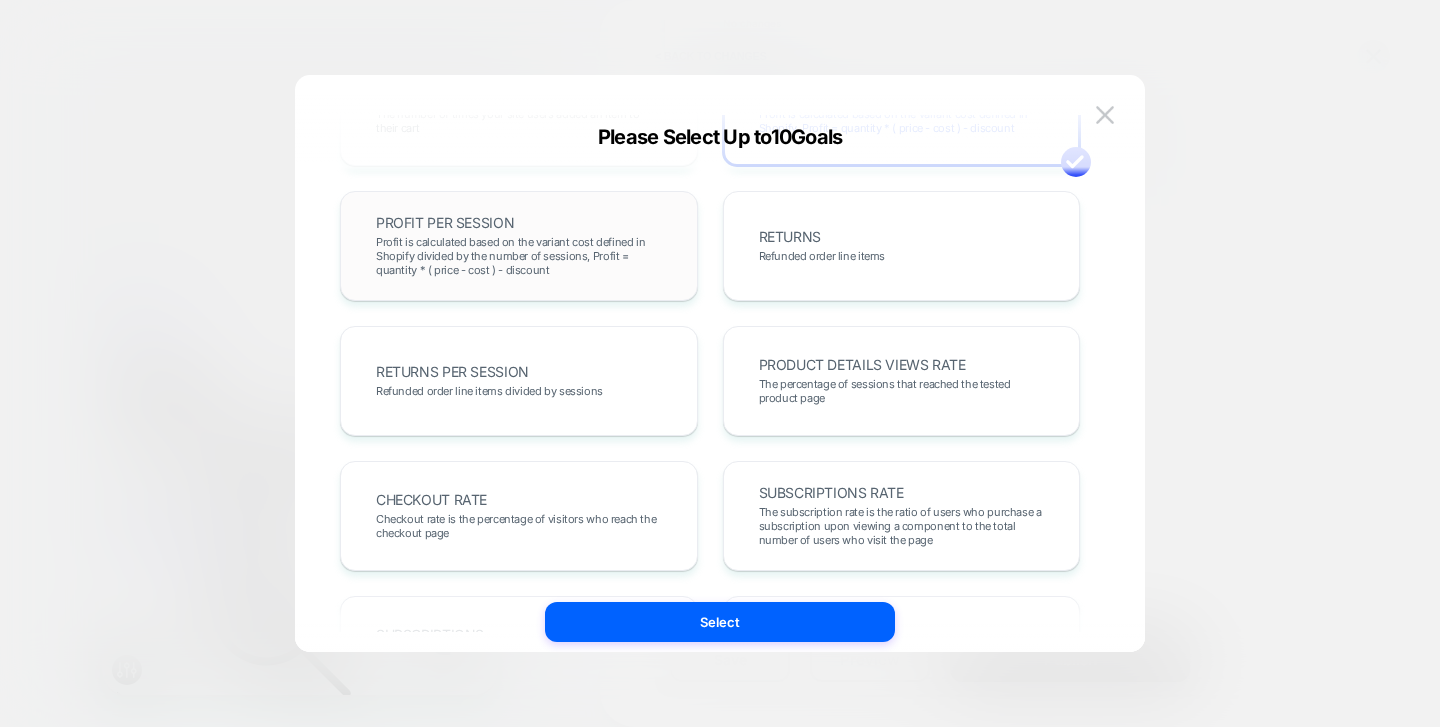 scroll, scrollTop: 529, scrollLeft: 0, axis: vertical 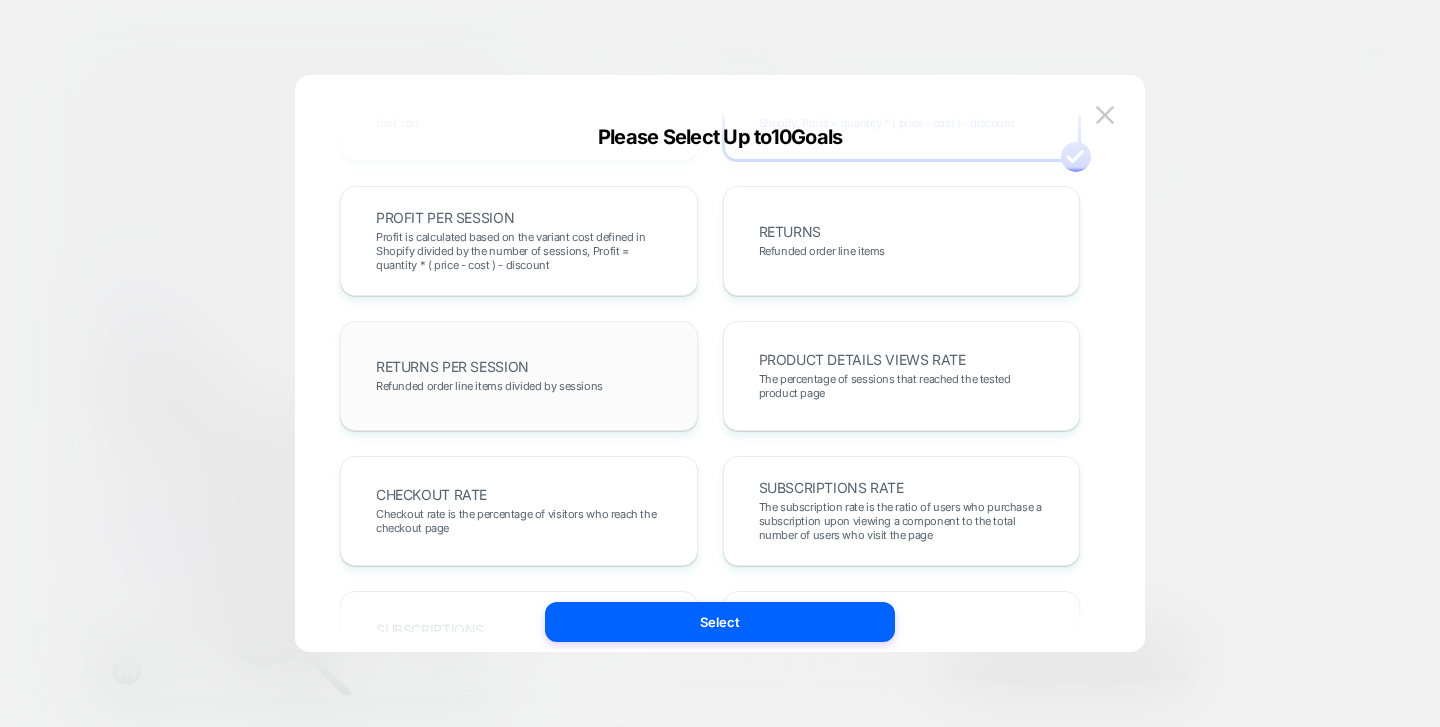 click on "Refunded order line items divided by sessions" at bounding box center [489, 386] 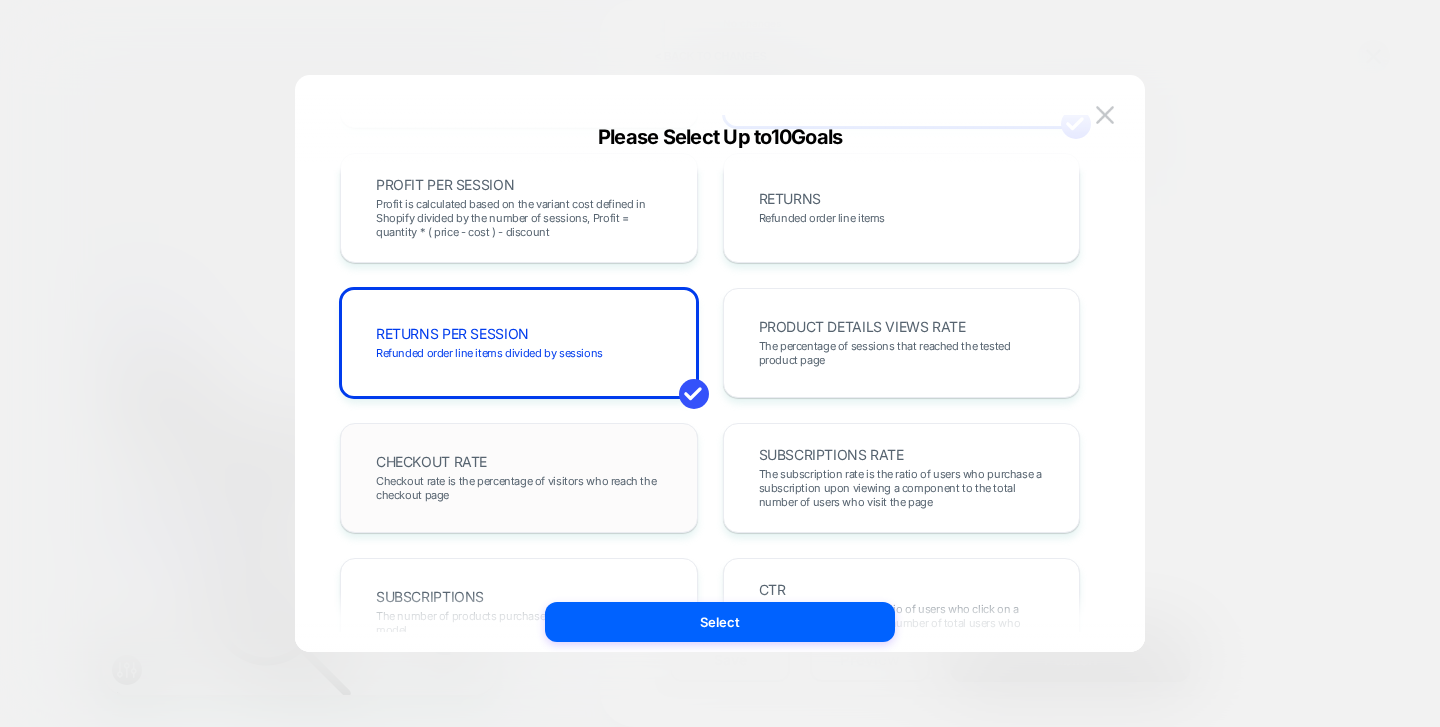 scroll, scrollTop: 570, scrollLeft: 0, axis: vertical 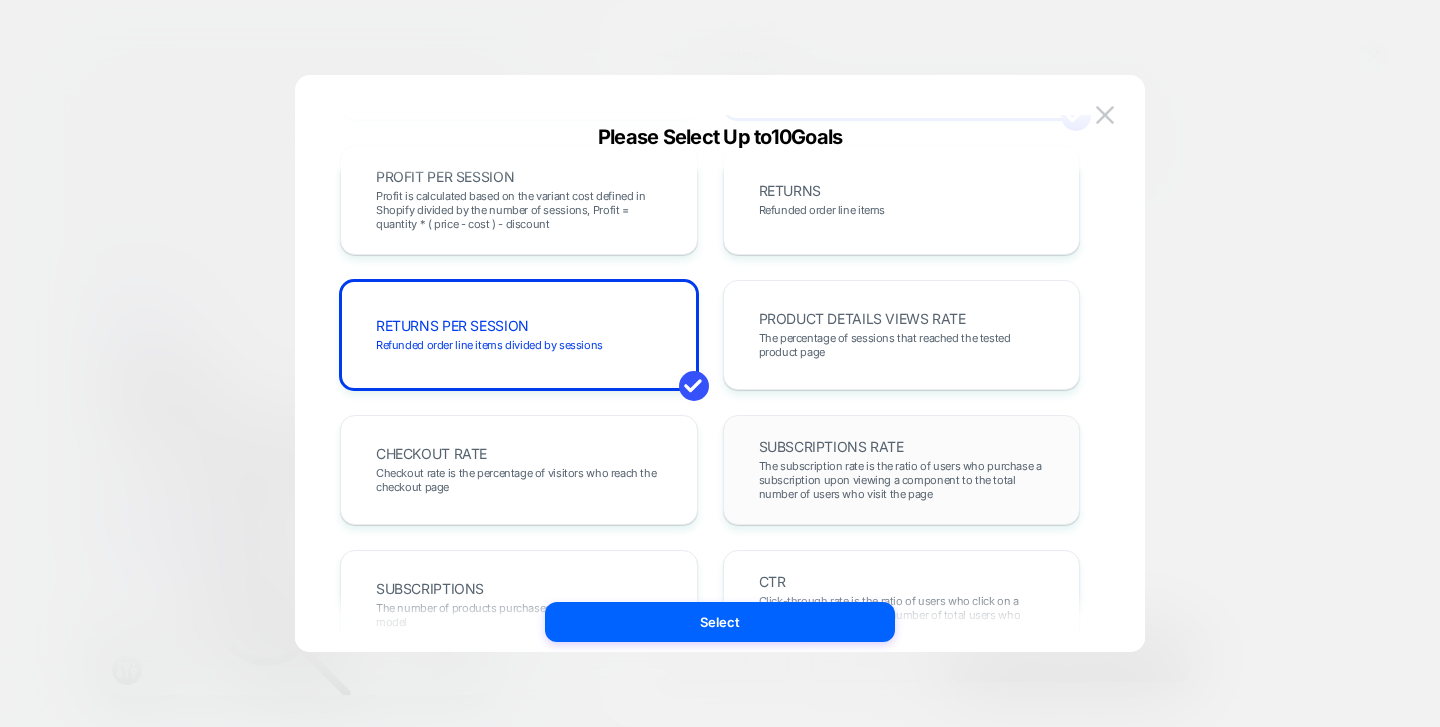 click on "The subscription rate is the ratio of users who purchase a subscription upon viewing a component to the total number of users who visit the page" at bounding box center (902, 480) 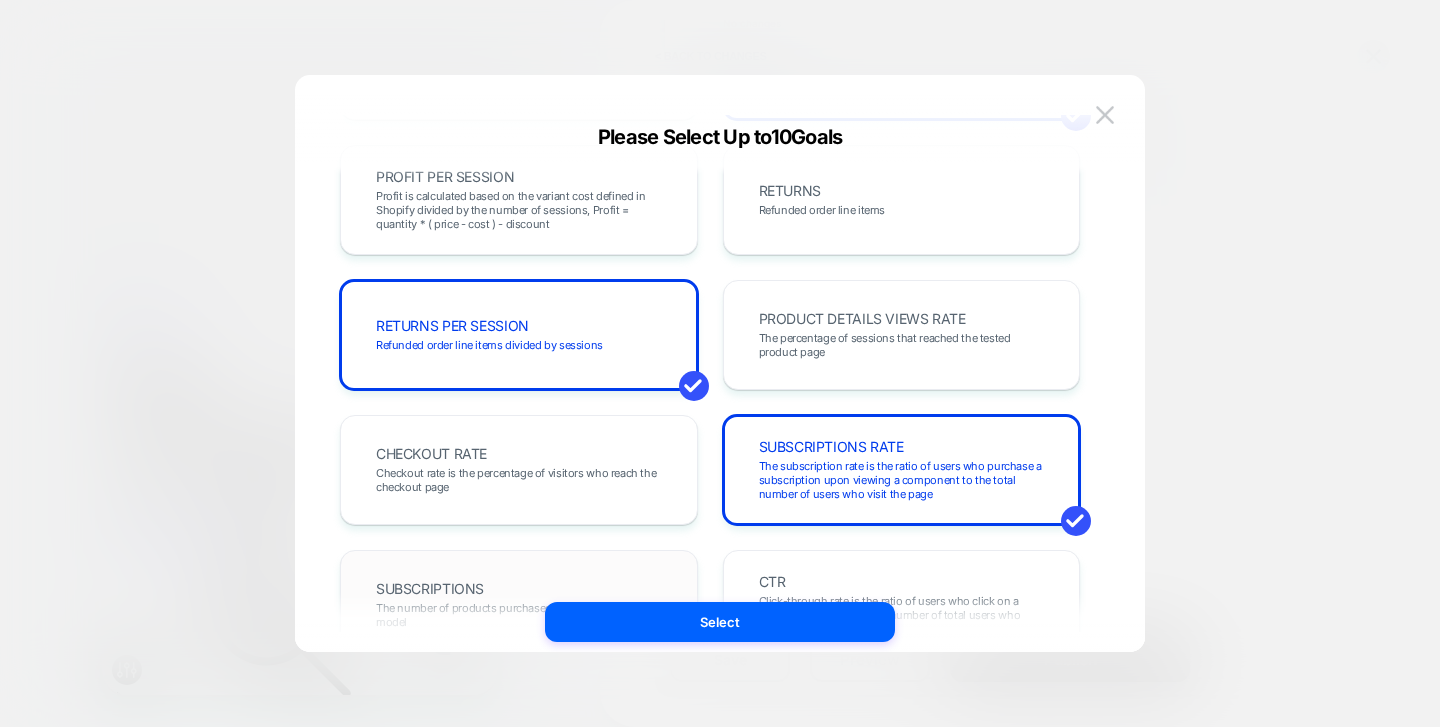 click on "SUBSCRIPTIONS The number of products purchased in a subscription model" at bounding box center (519, 605) 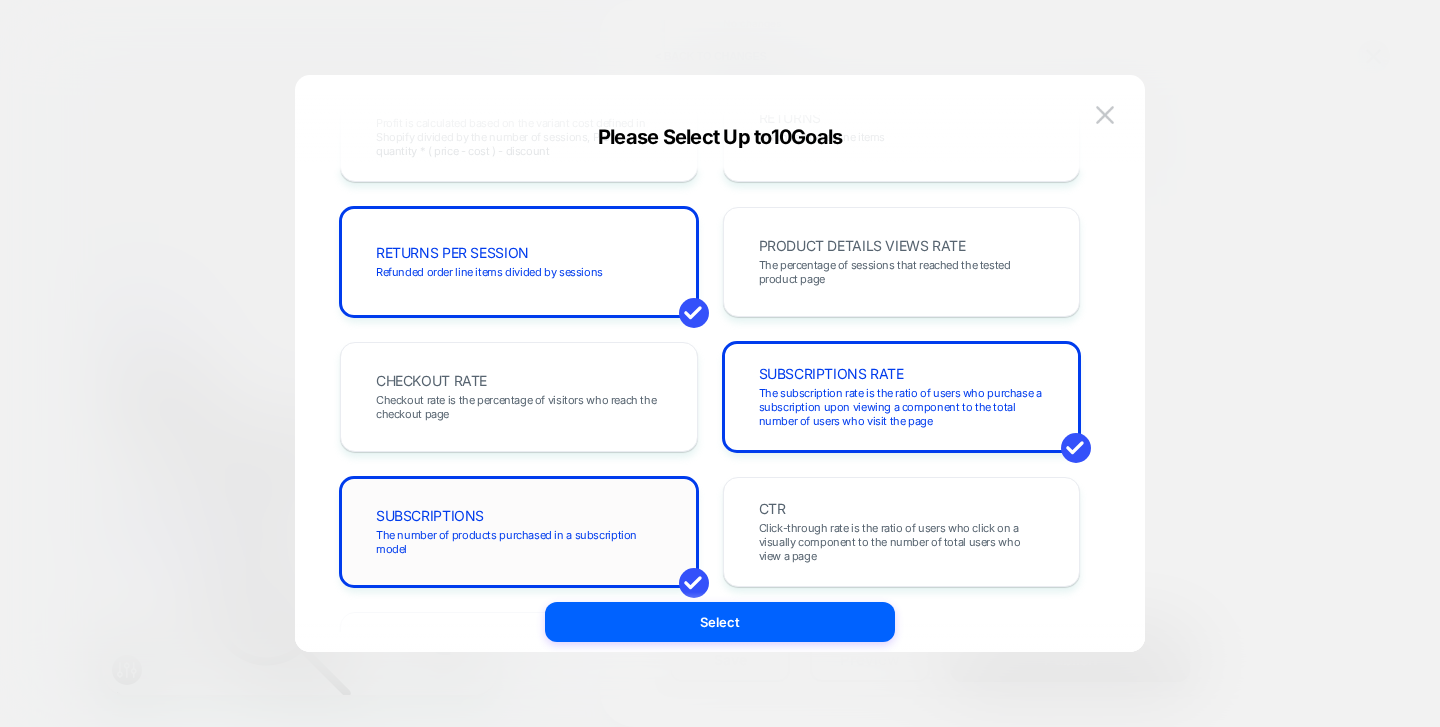 scroll, scrollTop: 460, scrollLeft: 0, axis: vertical 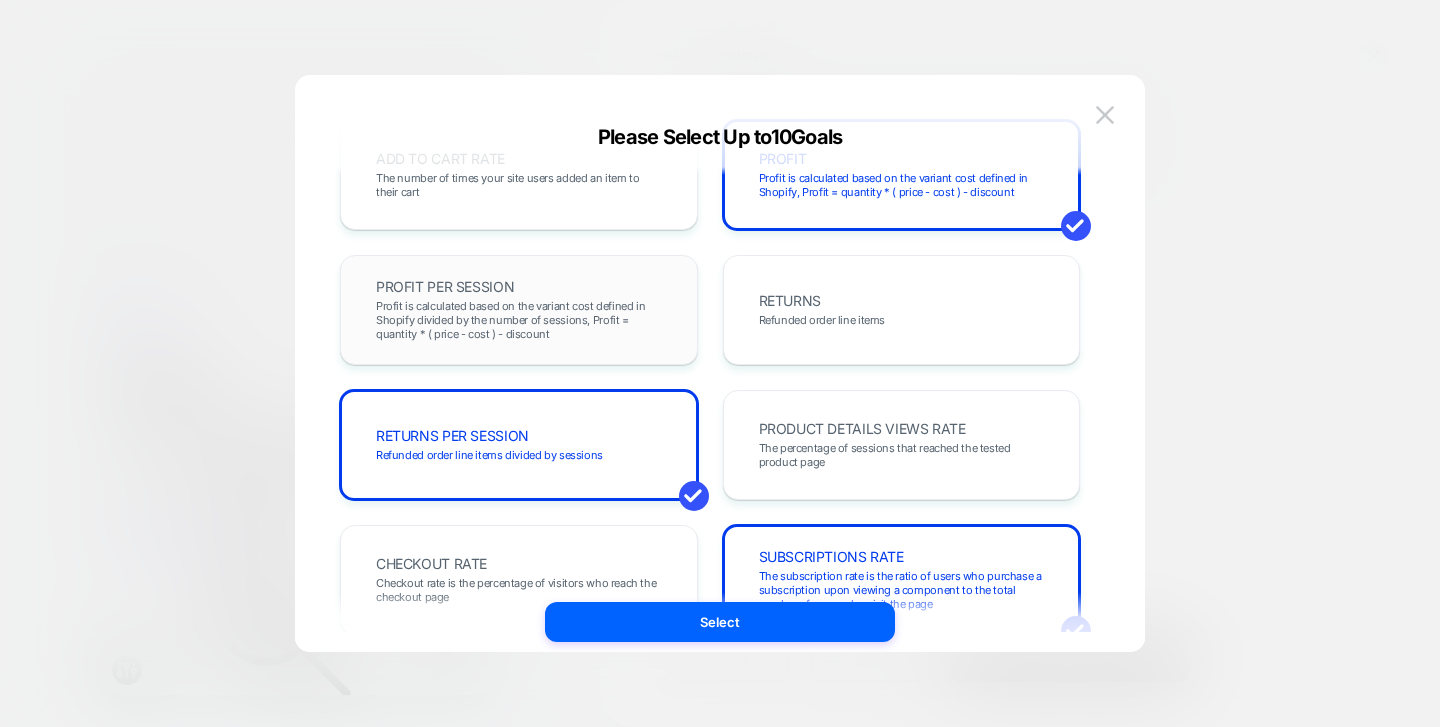 click on "Profit is calculated based on the variant cost defined in Shopify divided by the number of sessions, Profit = quantity * ( price - cost ) - discount" at bounding box center (519, 320) 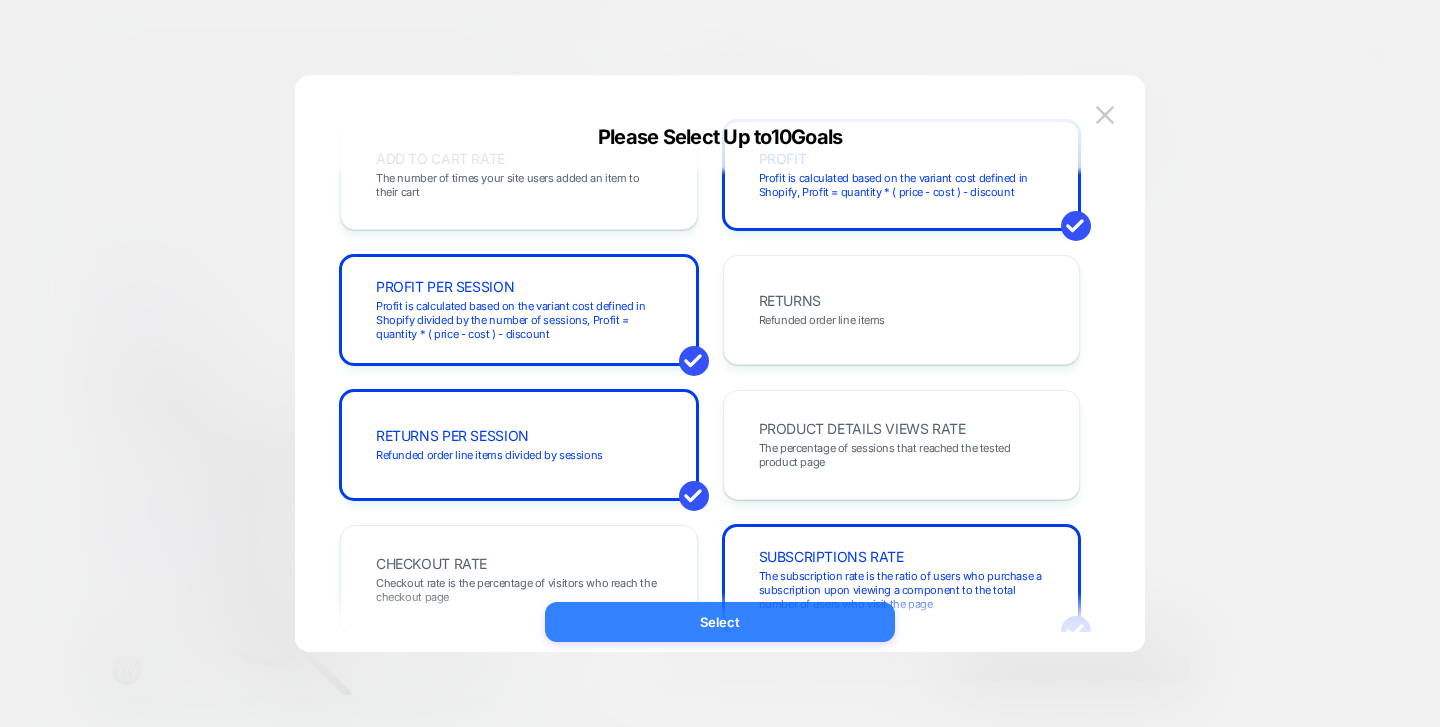 click on "Select" at bounding box center (720, 622) 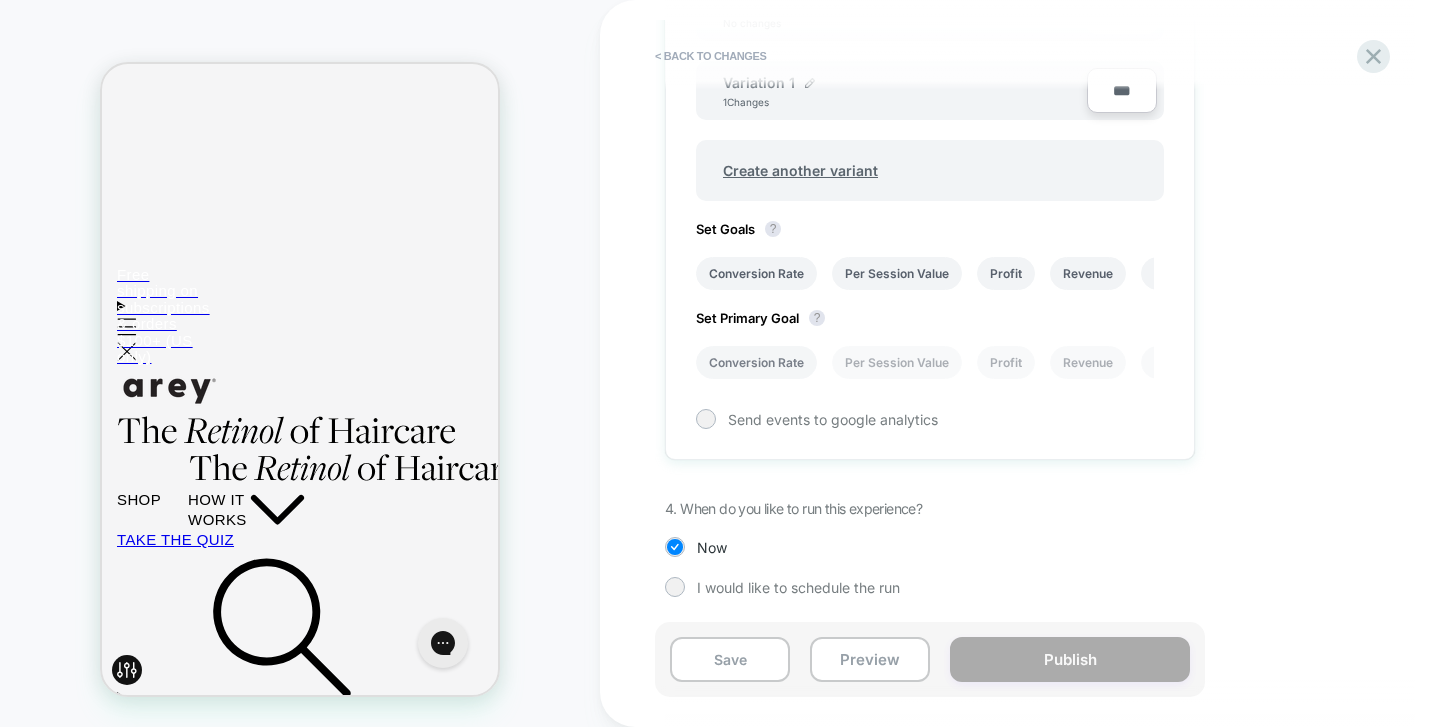 click on "Conversion Rate" at bounding box center (756, 362) 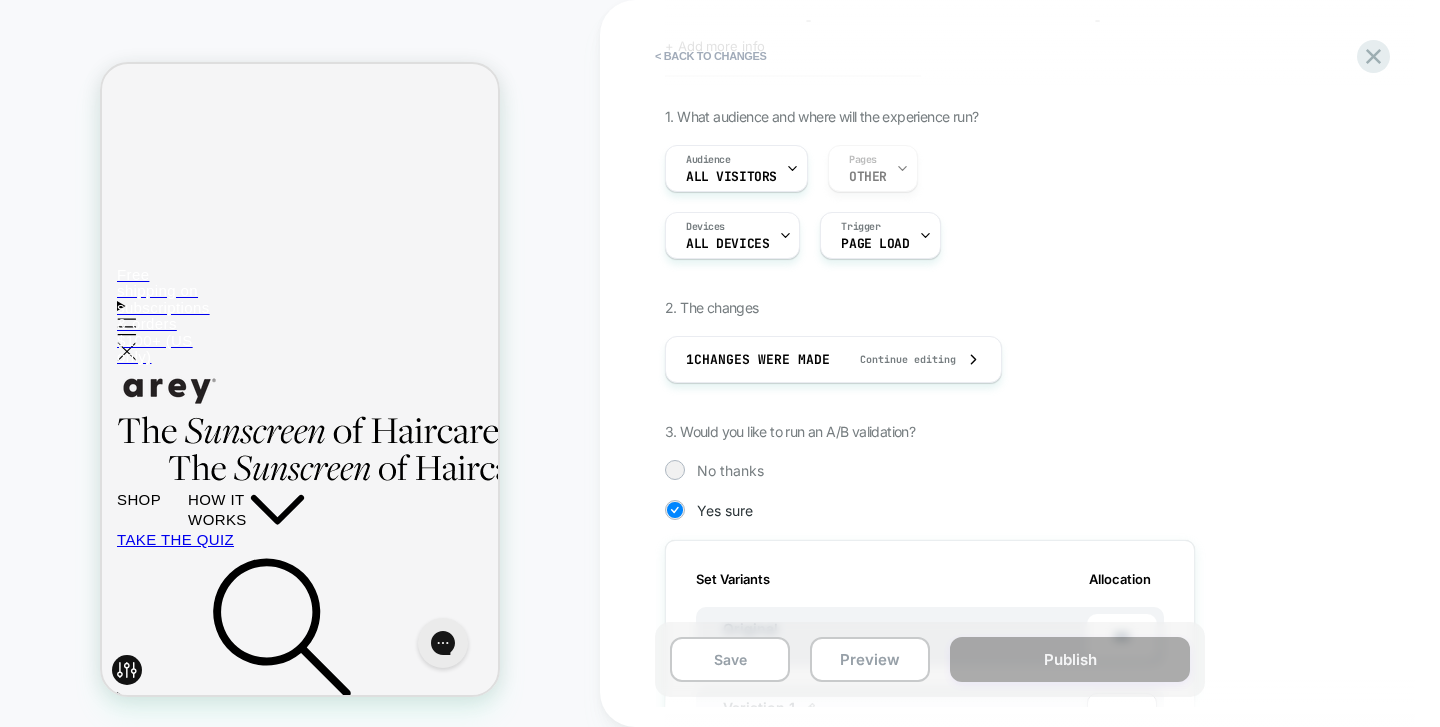 scroll, scrollTop: 0, scrollLeft: 0, axis: both 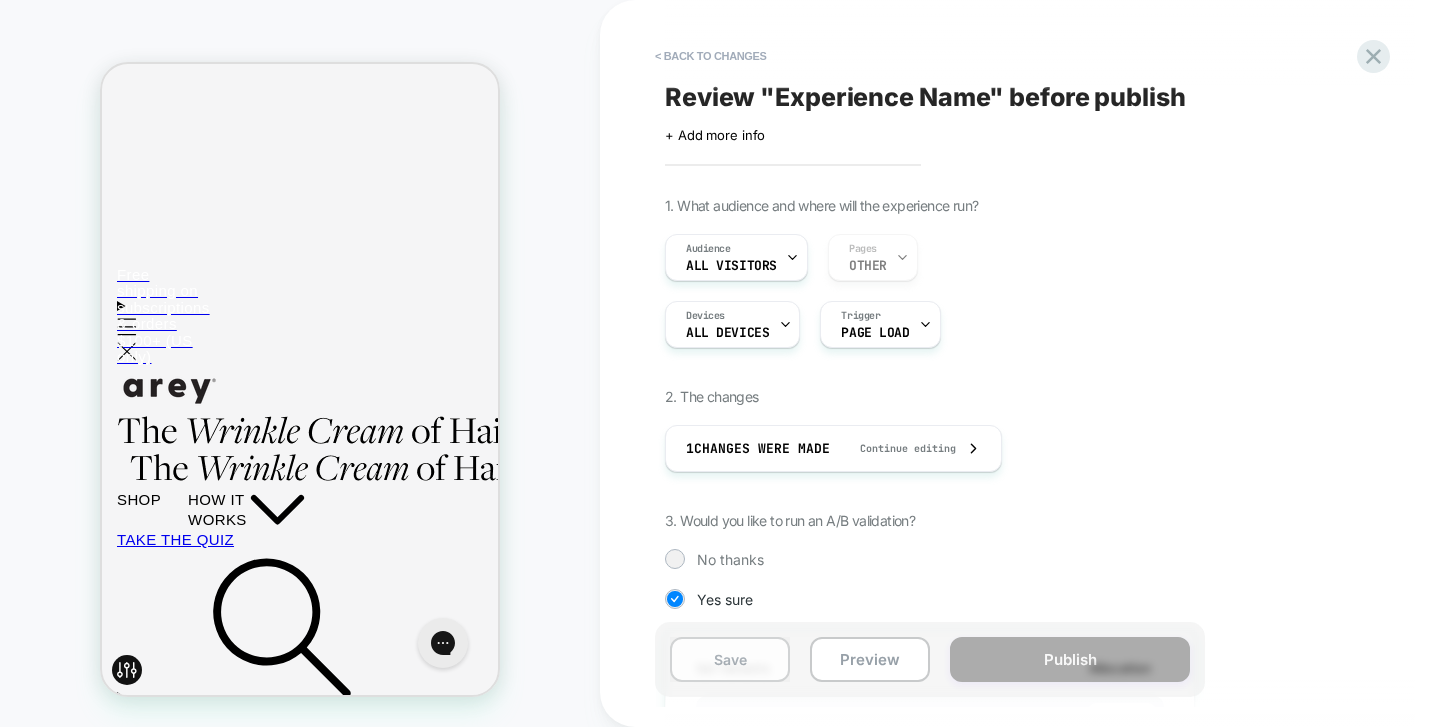 click on "Save" at bounding box center (730, 659) 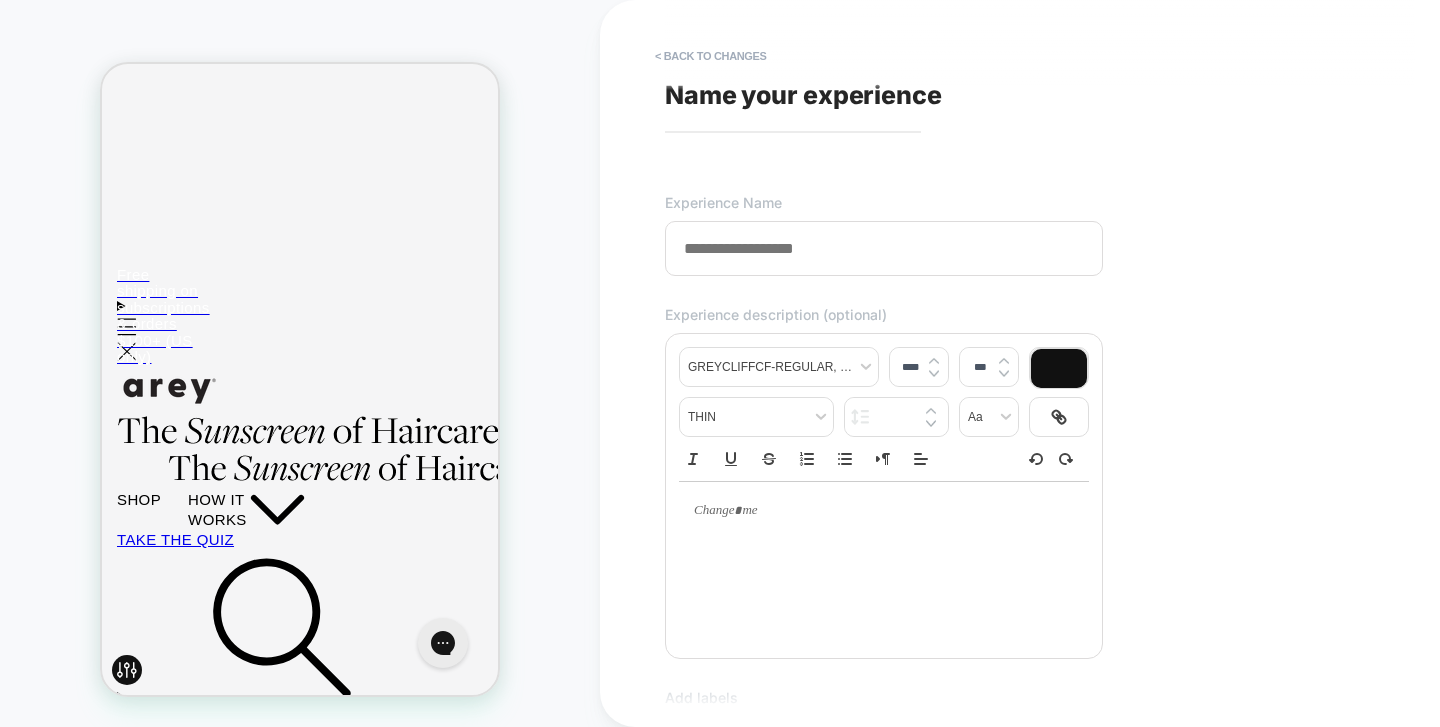 click at bounding box center (884, 248) 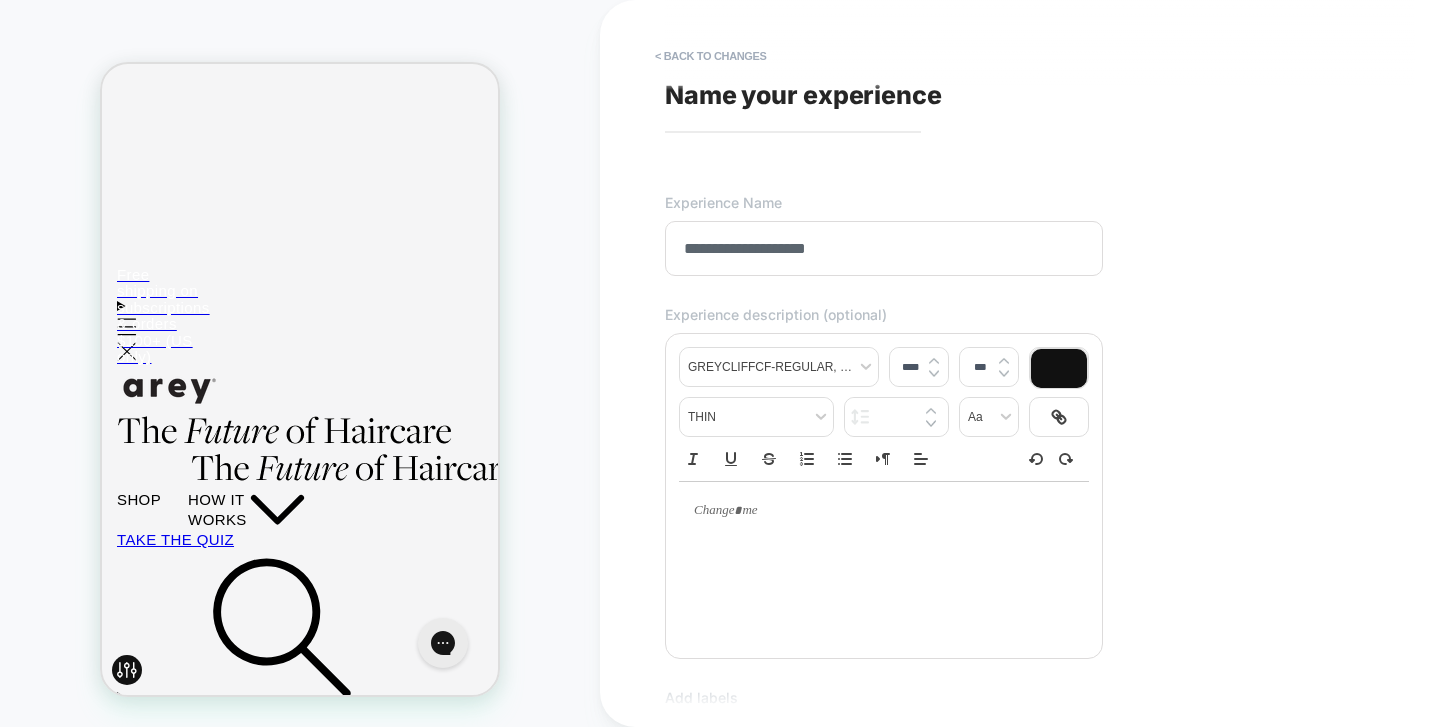type on "**********" 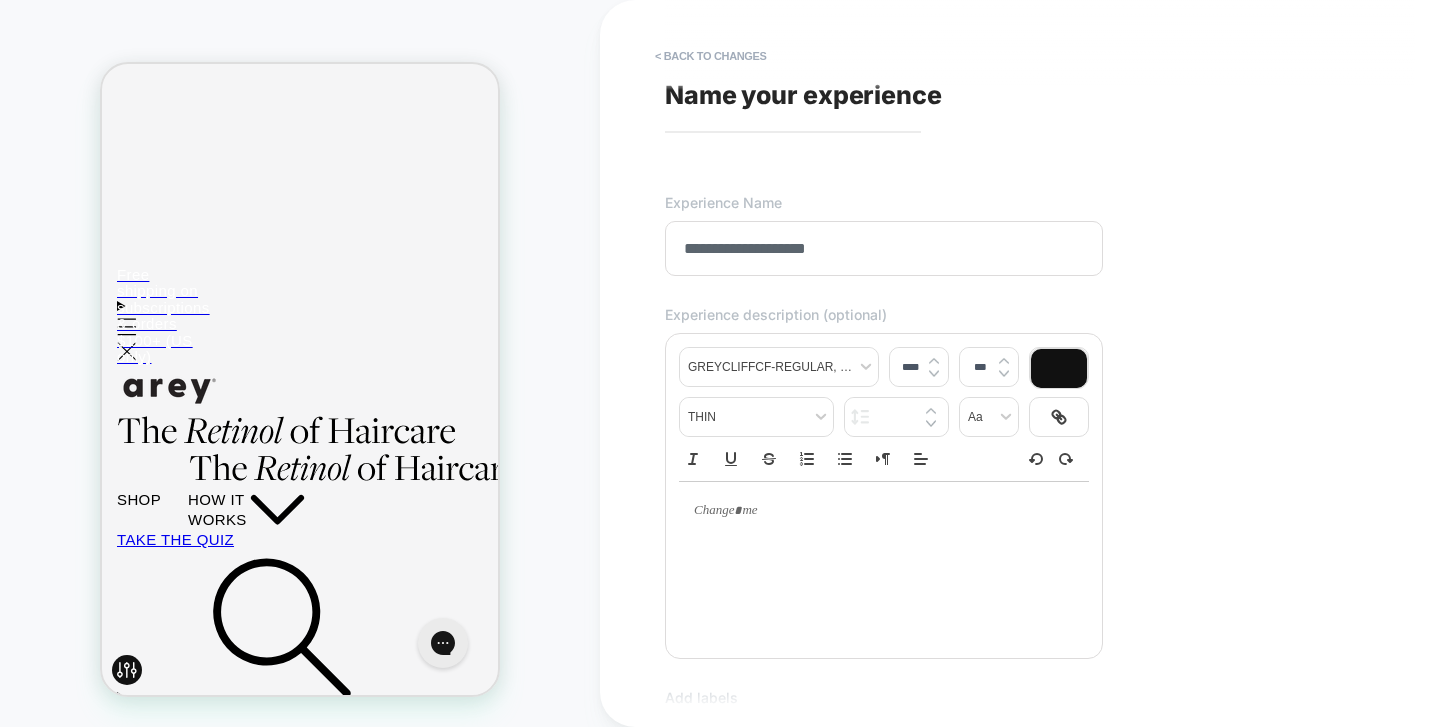 click at bounding box center [884, 561] 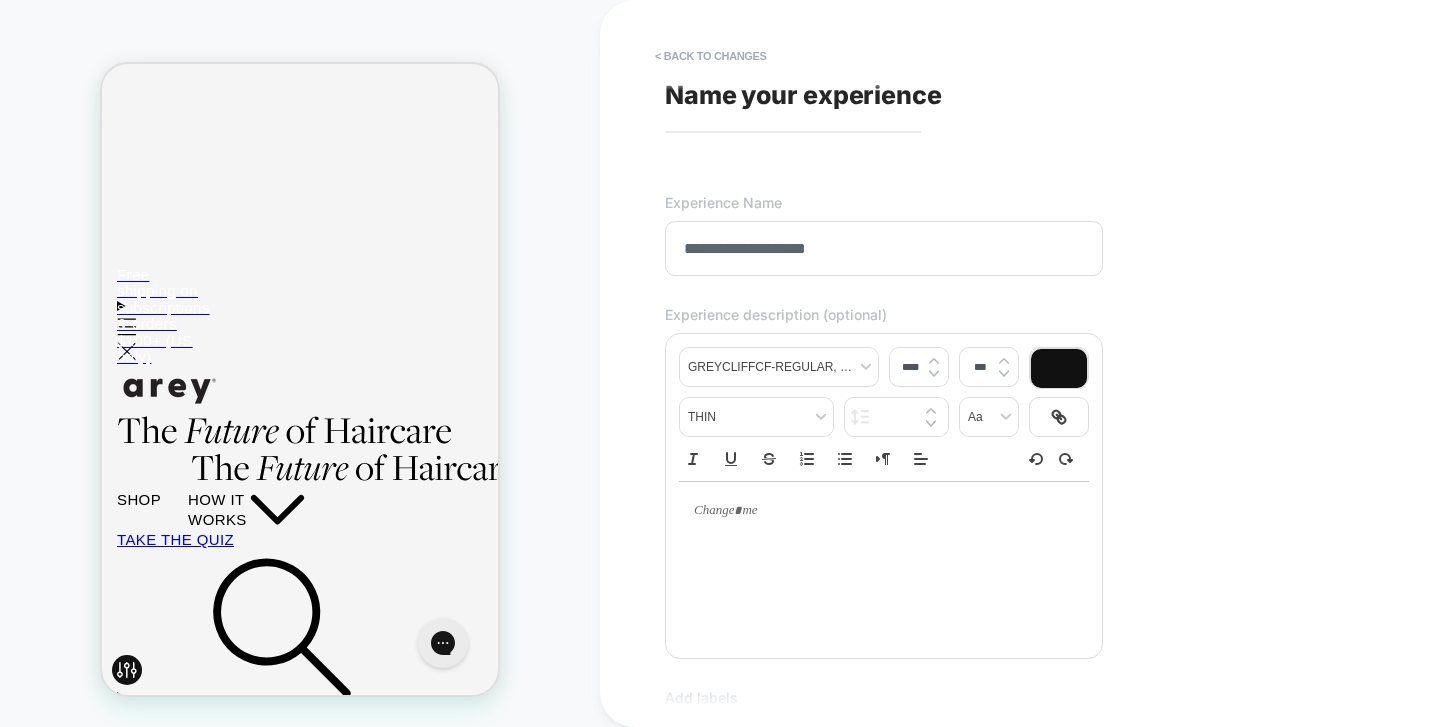 click at bounding box center [884, 561] 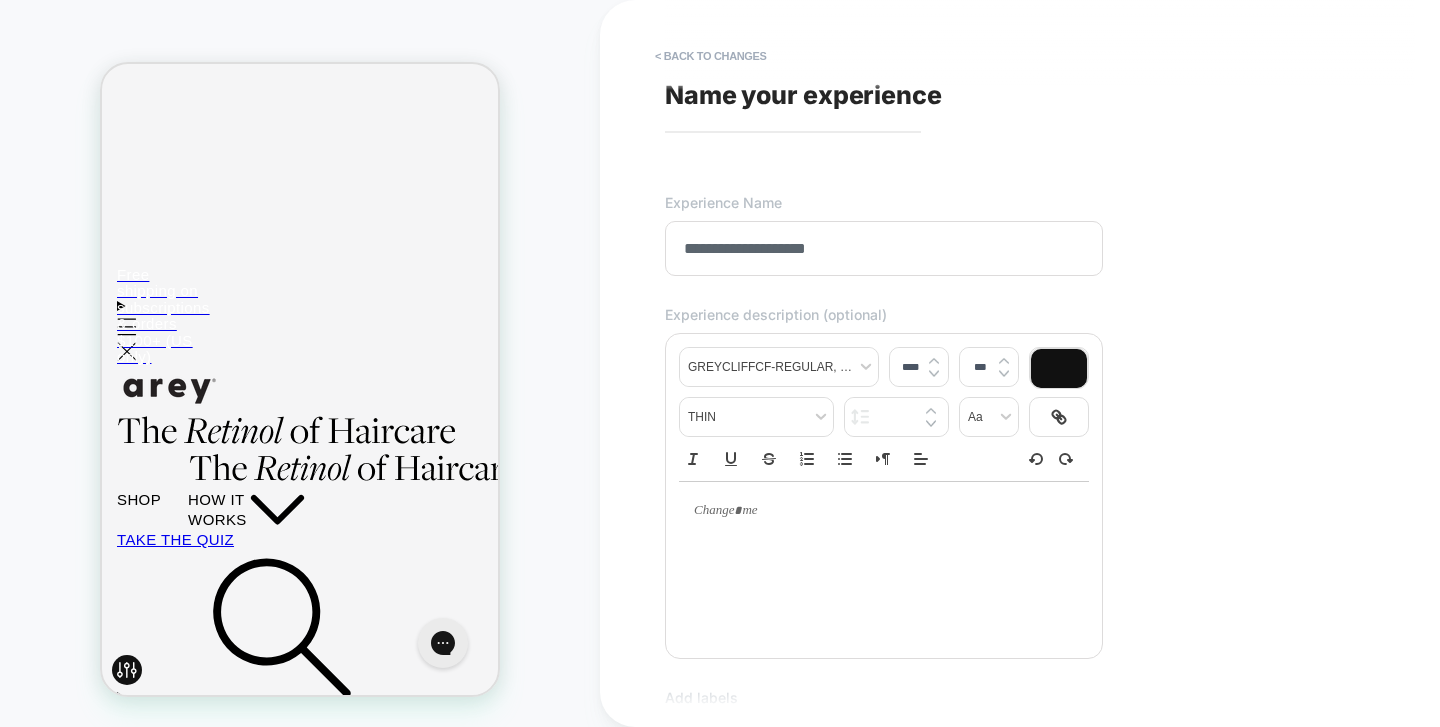 click at bounding box center [876, 511] 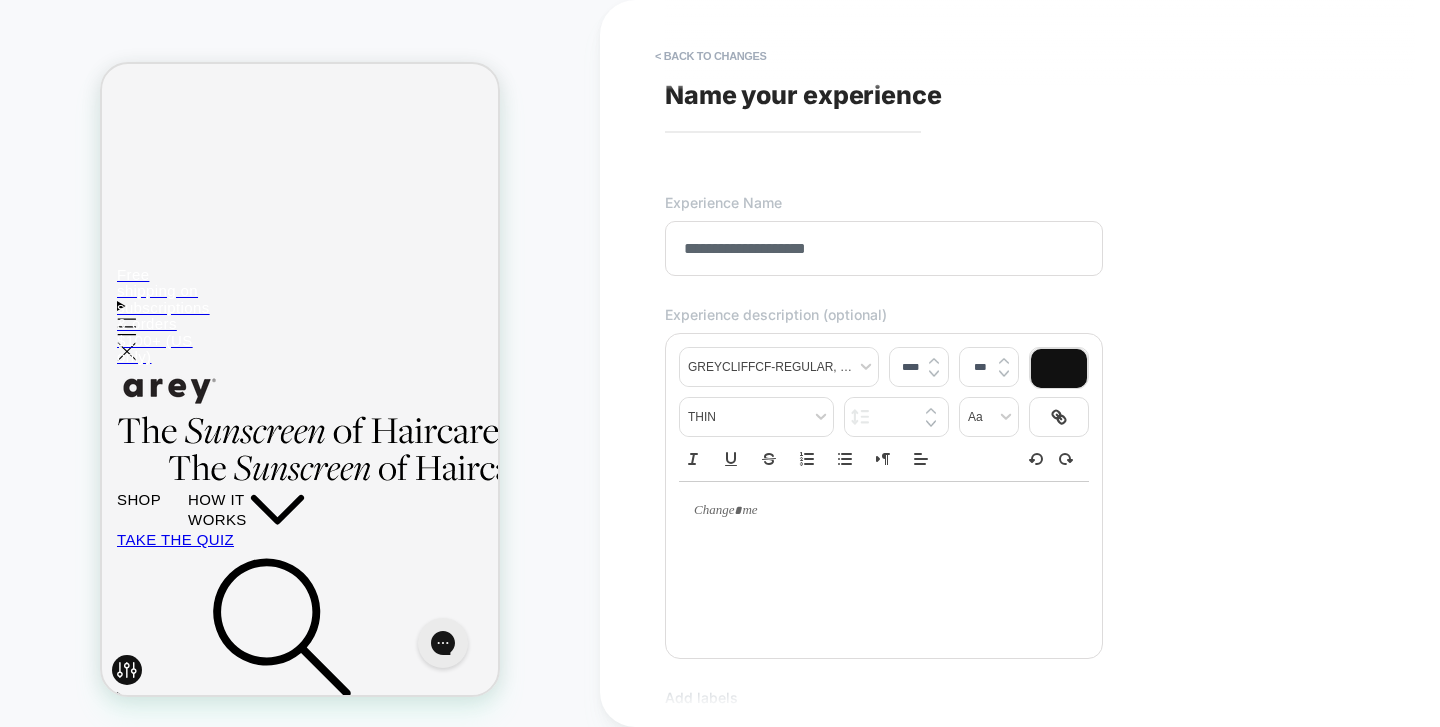 type on "****" 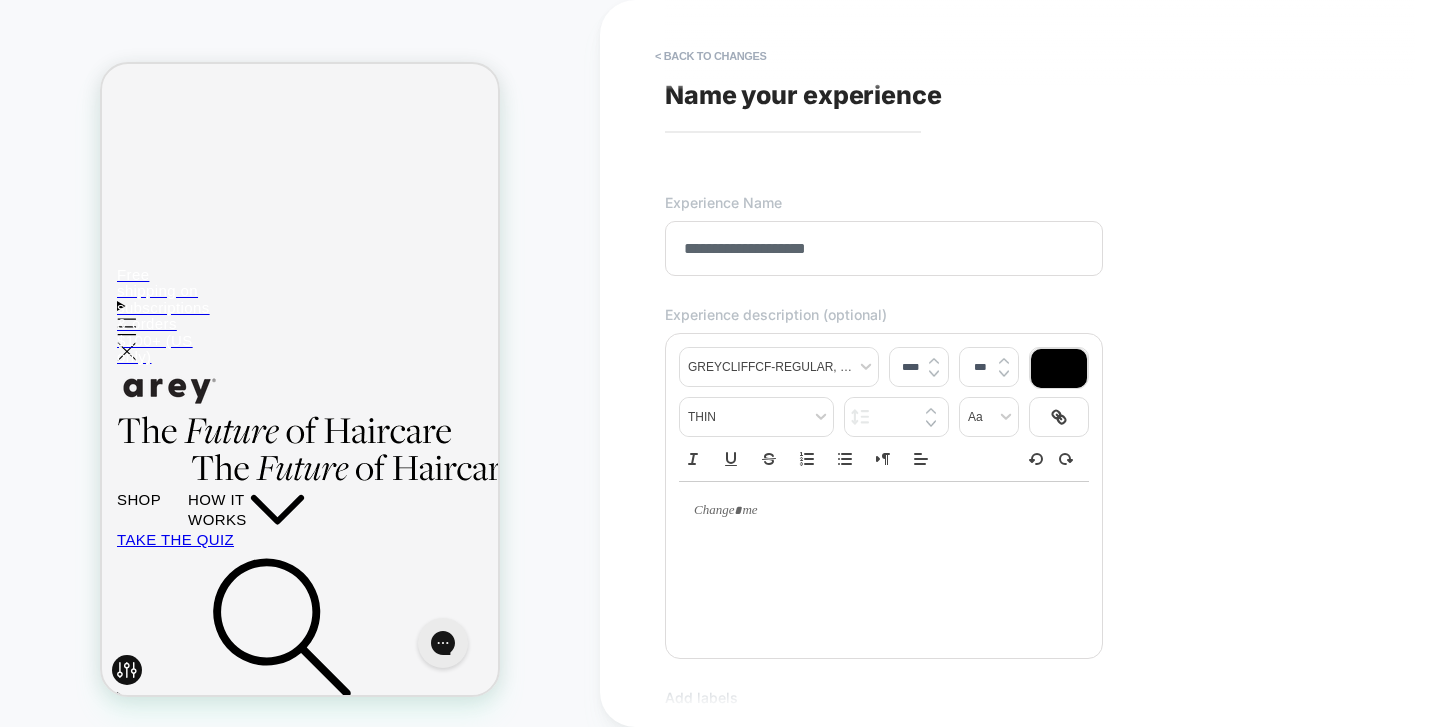 type 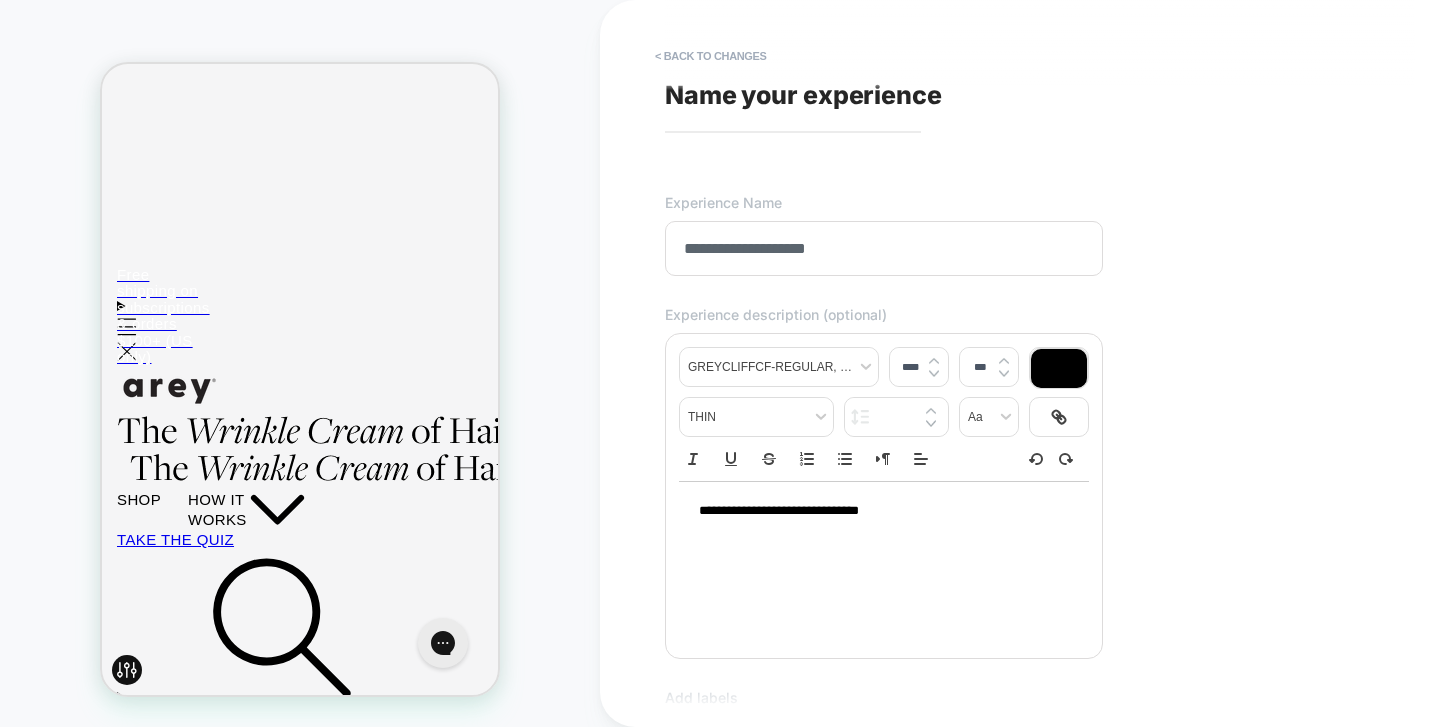 click on "**********" at bounding box center [876, 511] 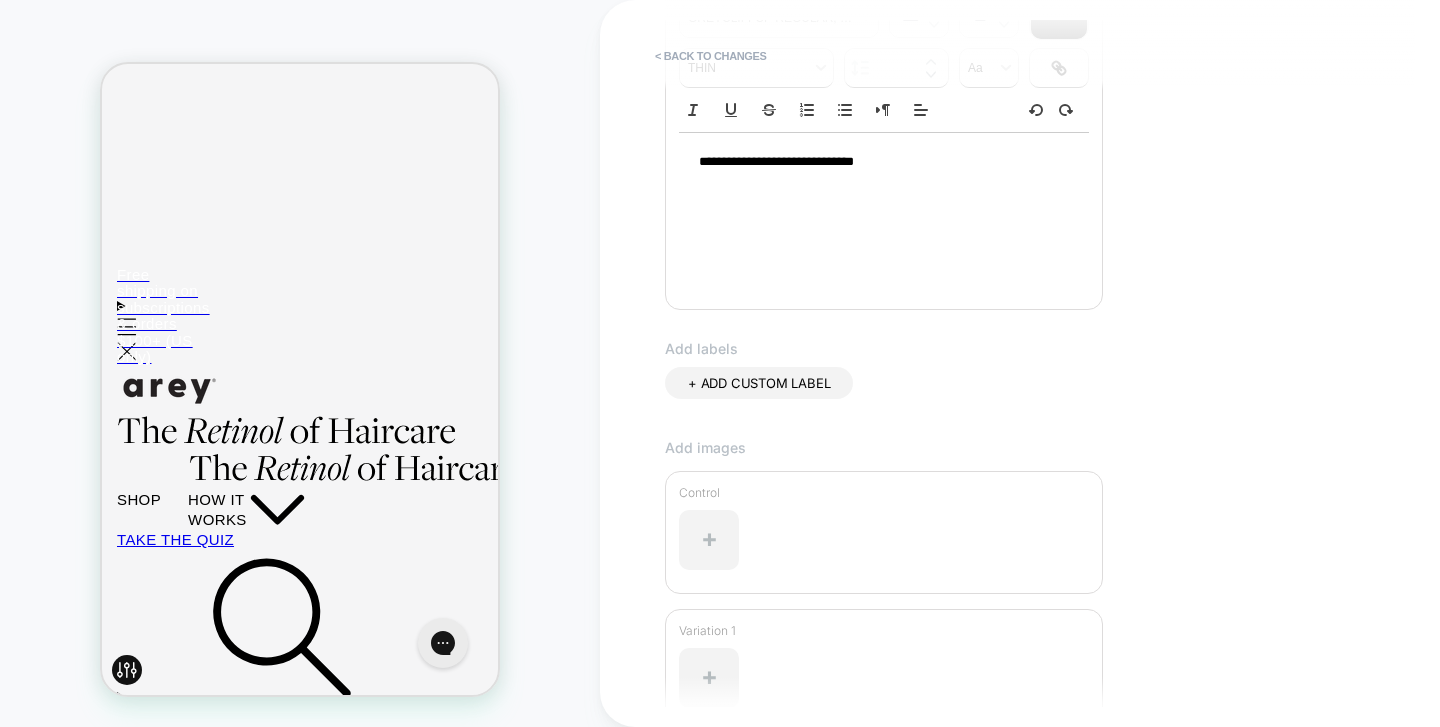 scroll, scrollTop: 547, scrollLeft: 0, axis: vertical 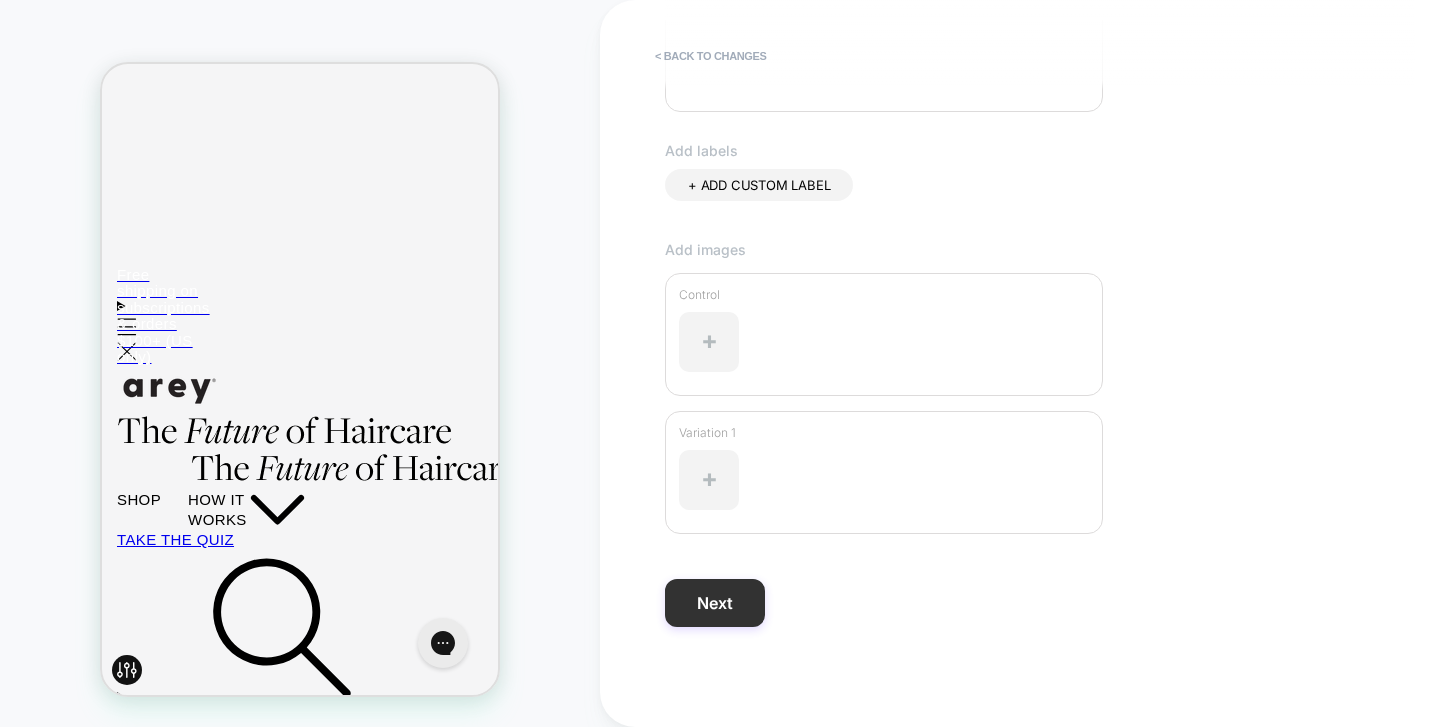 click on "Next" at bounding box center (715, 603) 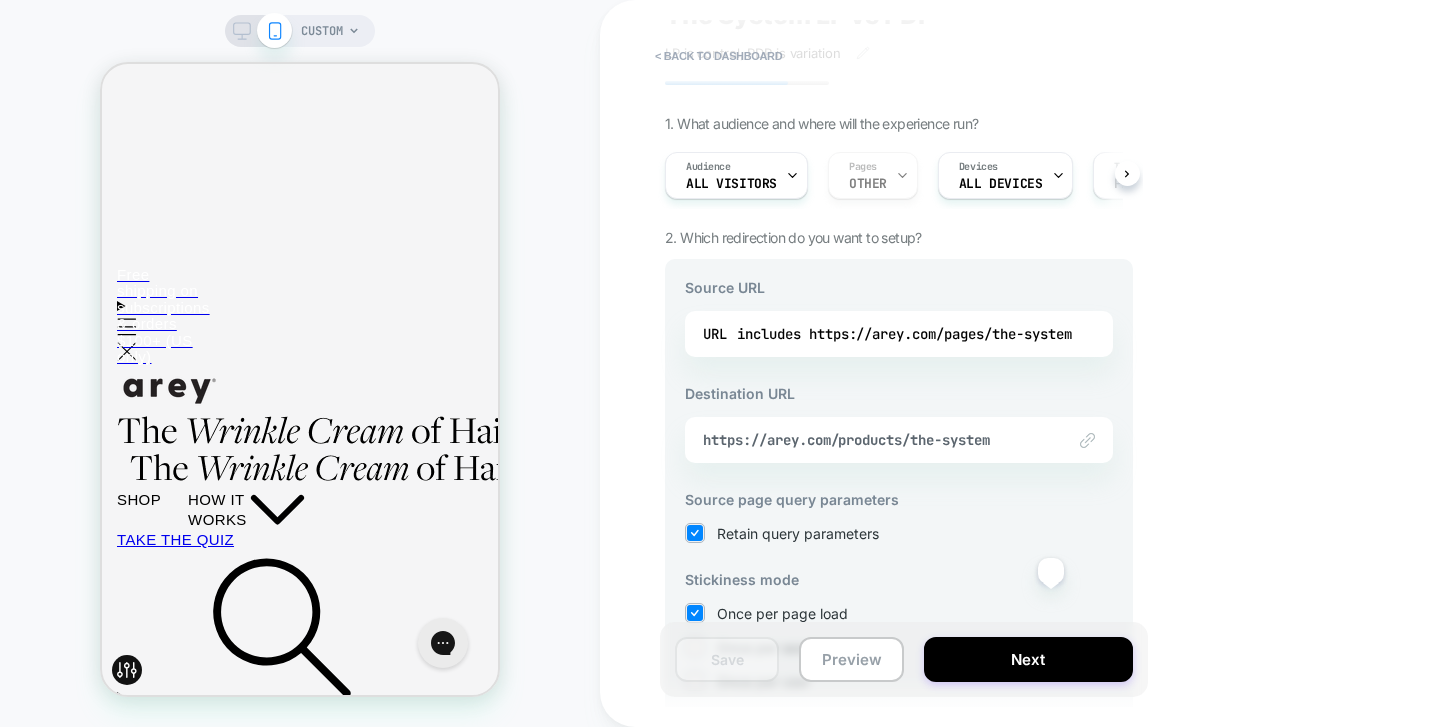 scroll, scrollTop: 92, scrollLeft: 0, axis: vertical 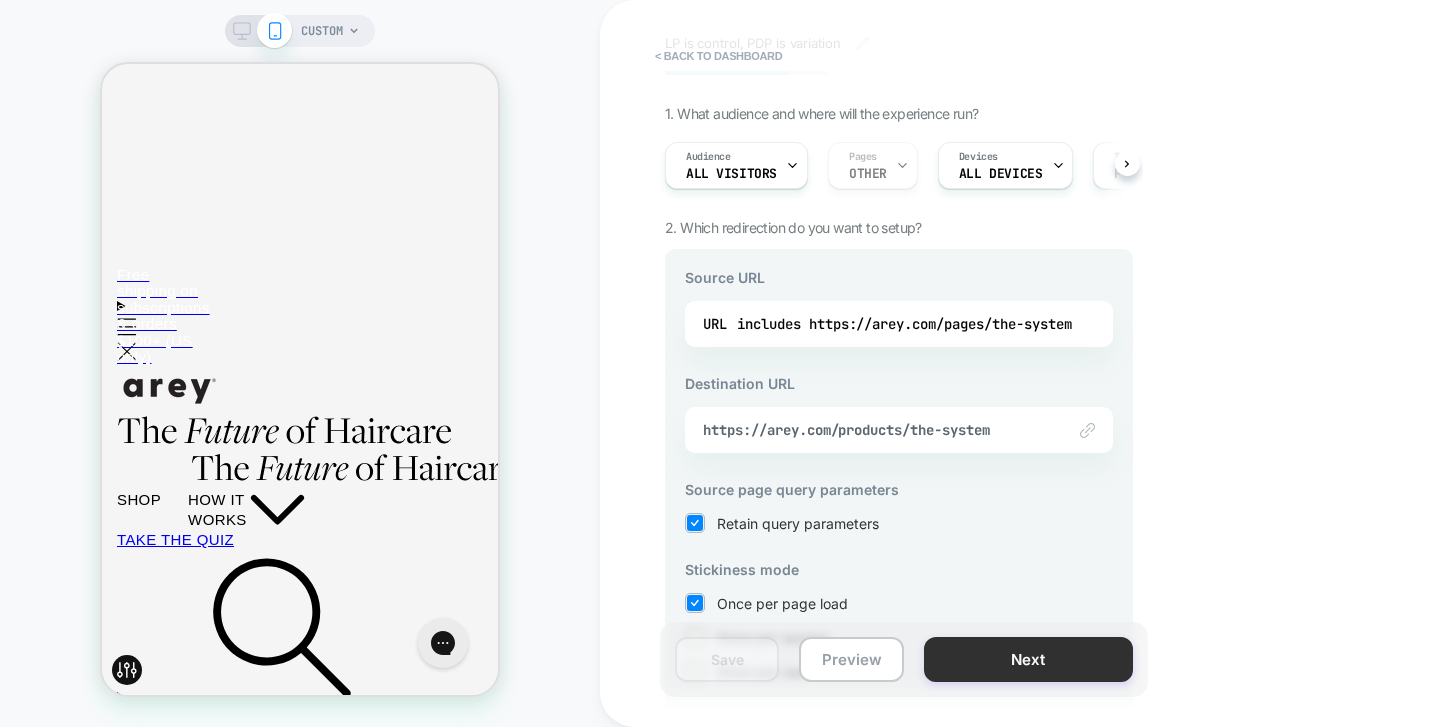 click on "Next" at bounding box center (1028, 659) 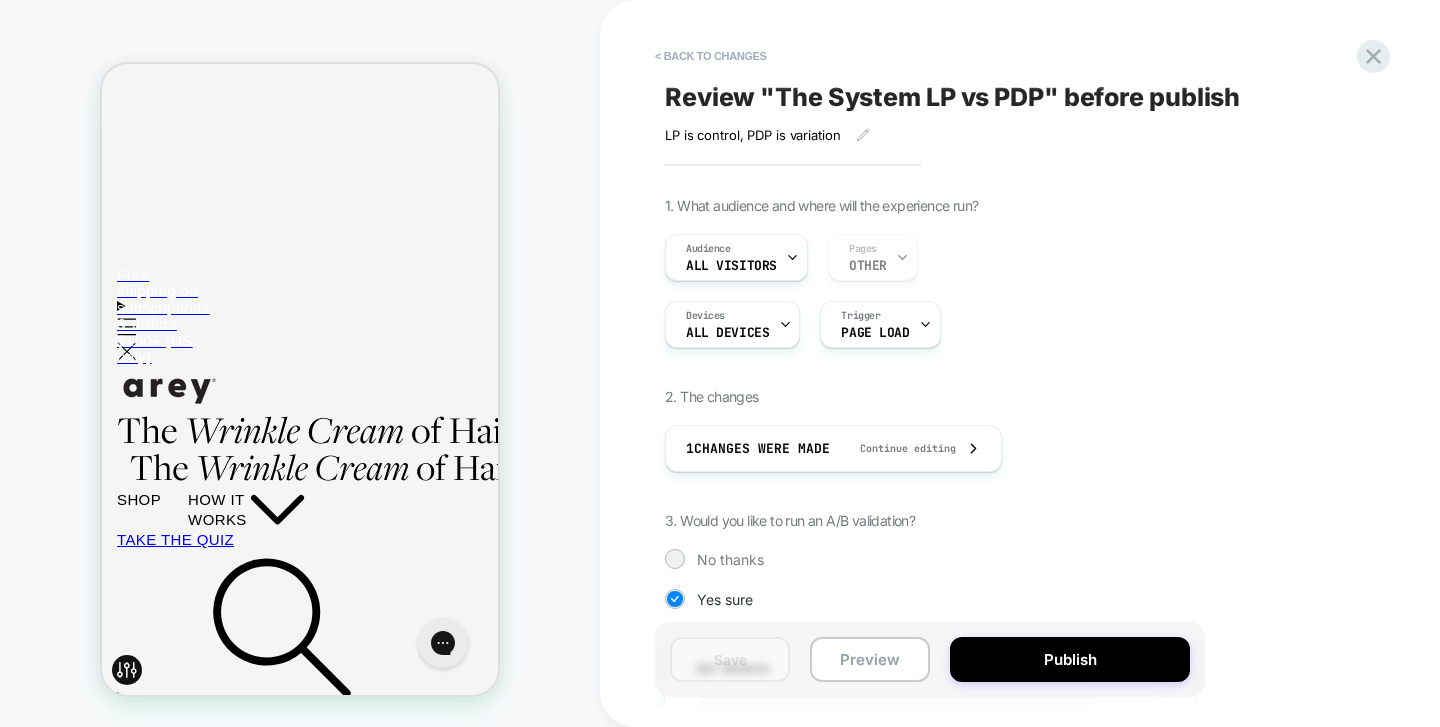 scroll, scrollTop: 0, scrollLeft: 2, axis: horizontal 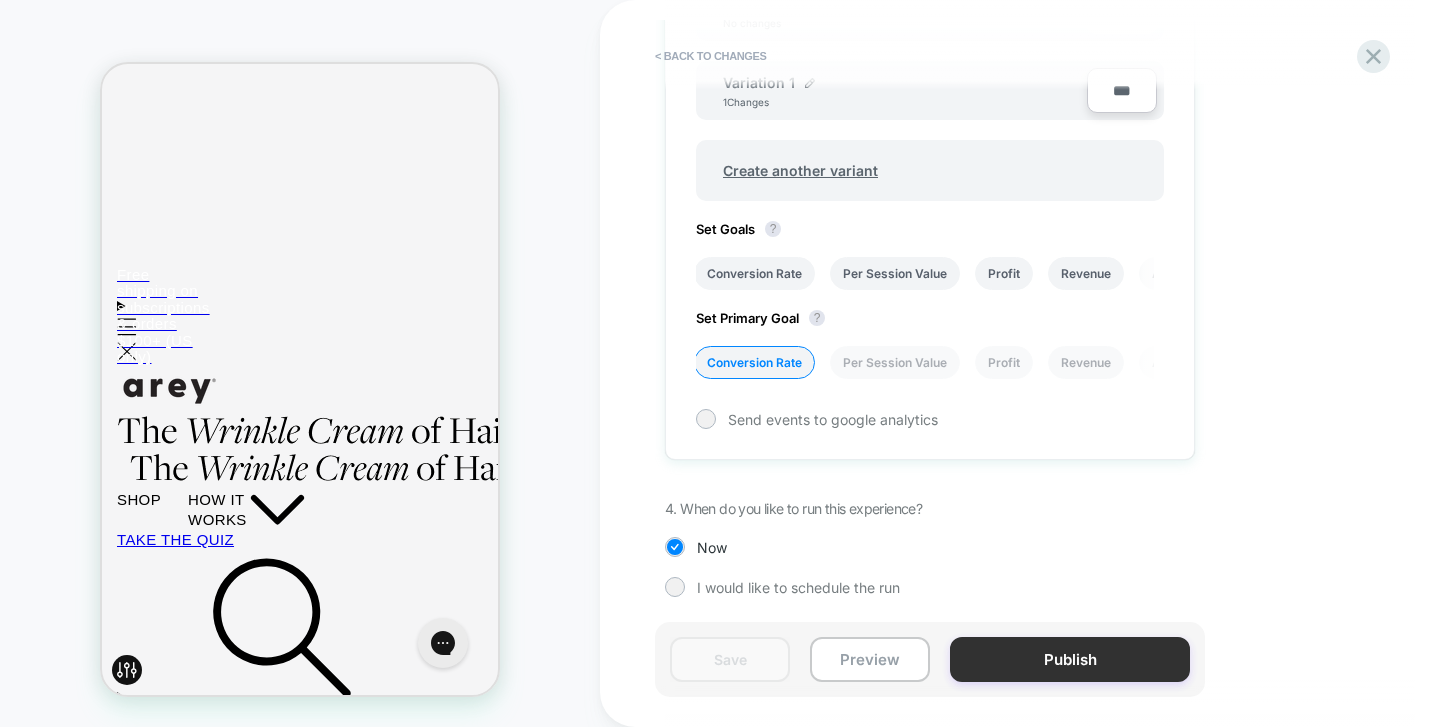 click on "Publish" at bounding box center (1070, 659) 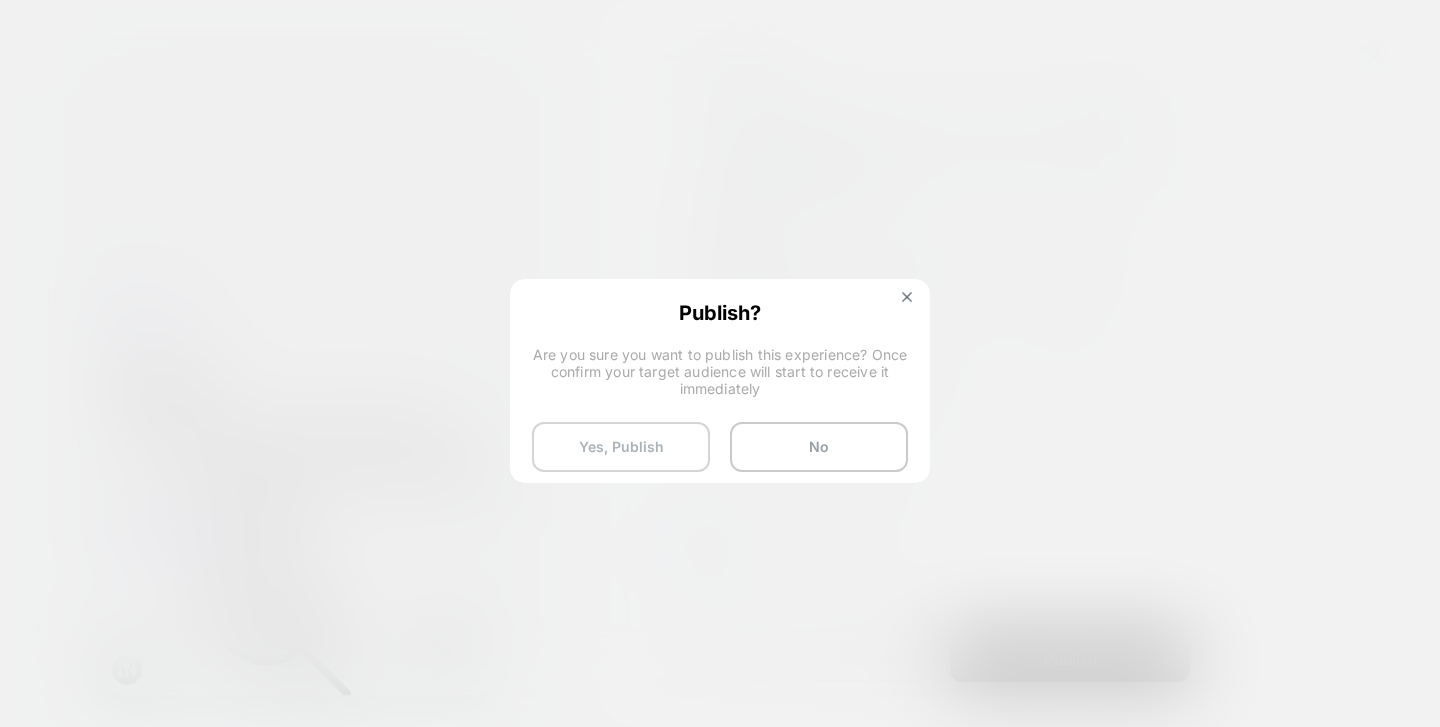 click on "Yes, Publish" at bounding box center [621, 447] 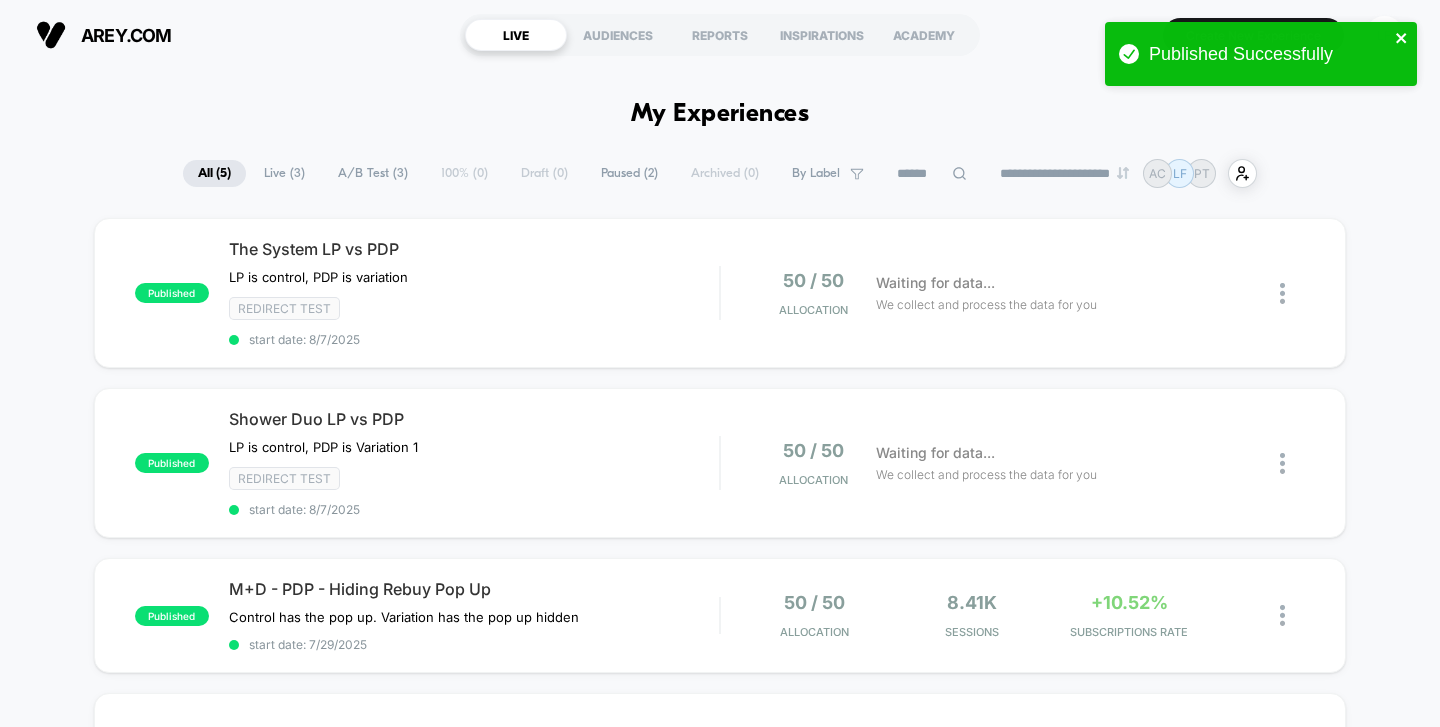 click on "Published Successfully" at bounding box center (1261, 54) 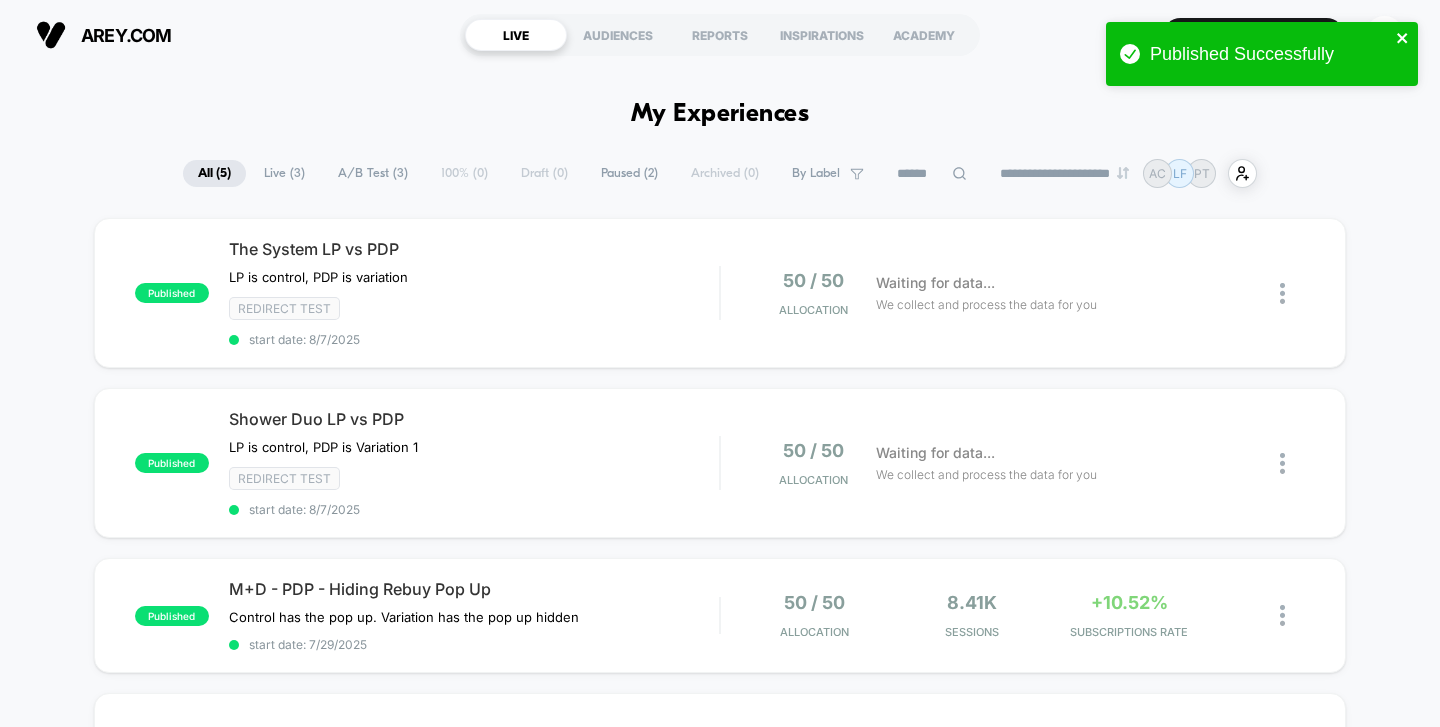 click 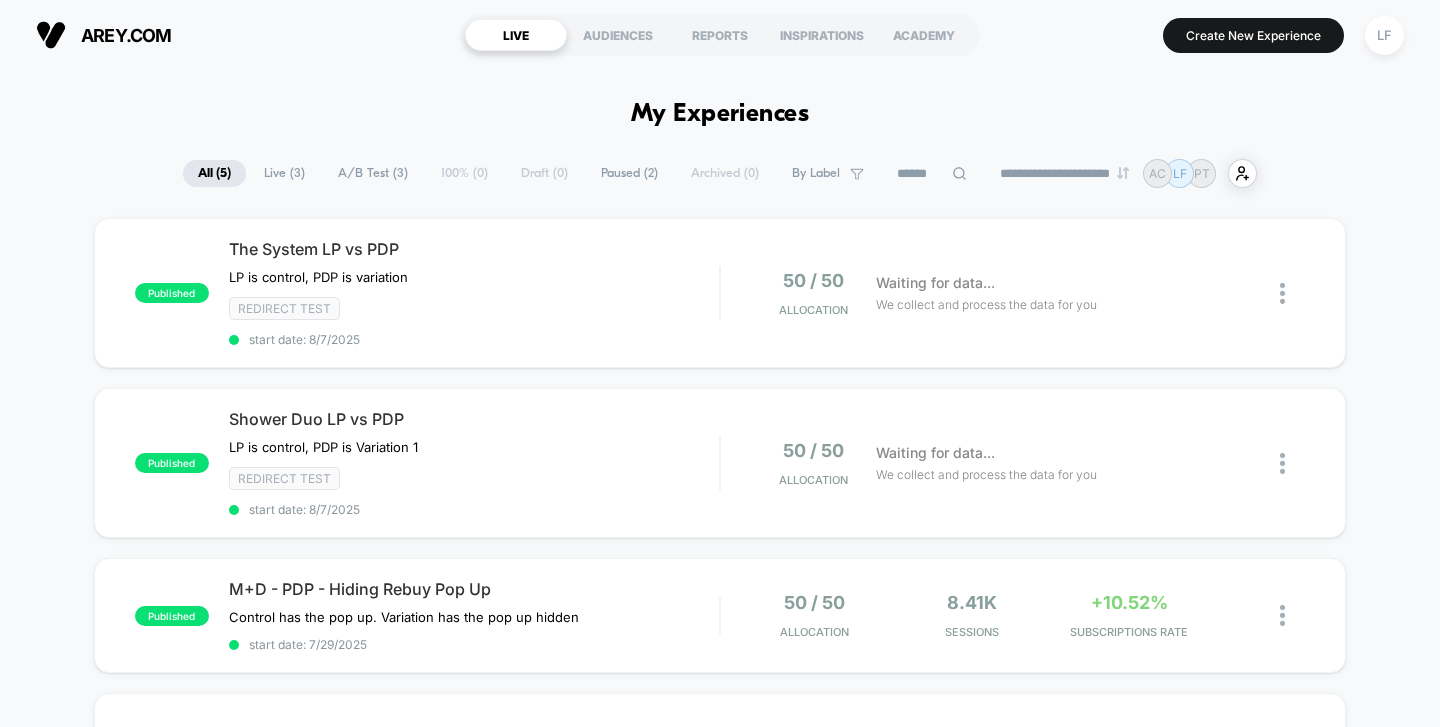 click on "AC [LAST] LF [LAST] PT [LAST] Send An Invite Edit + Publish Cancel Send published The System LP vs PDP LP is control, PDP is variation Click to edit experience details LP is control, PDP is variation Redirect Test start date: [DATE] 50 / 50 Allocation Waiting for data... We collect and process the data for you published Shower Duo LP vs PDP LP is control, PDP is Variation 1 Click to edit experience details LP is control, PDP is Variation 1 Redirect Test start date: [DATE] 50 / 50 Allocation Waiting for data... We collect and process the data for you published 50 / 50 Edit" at bounding box center [720, 363] 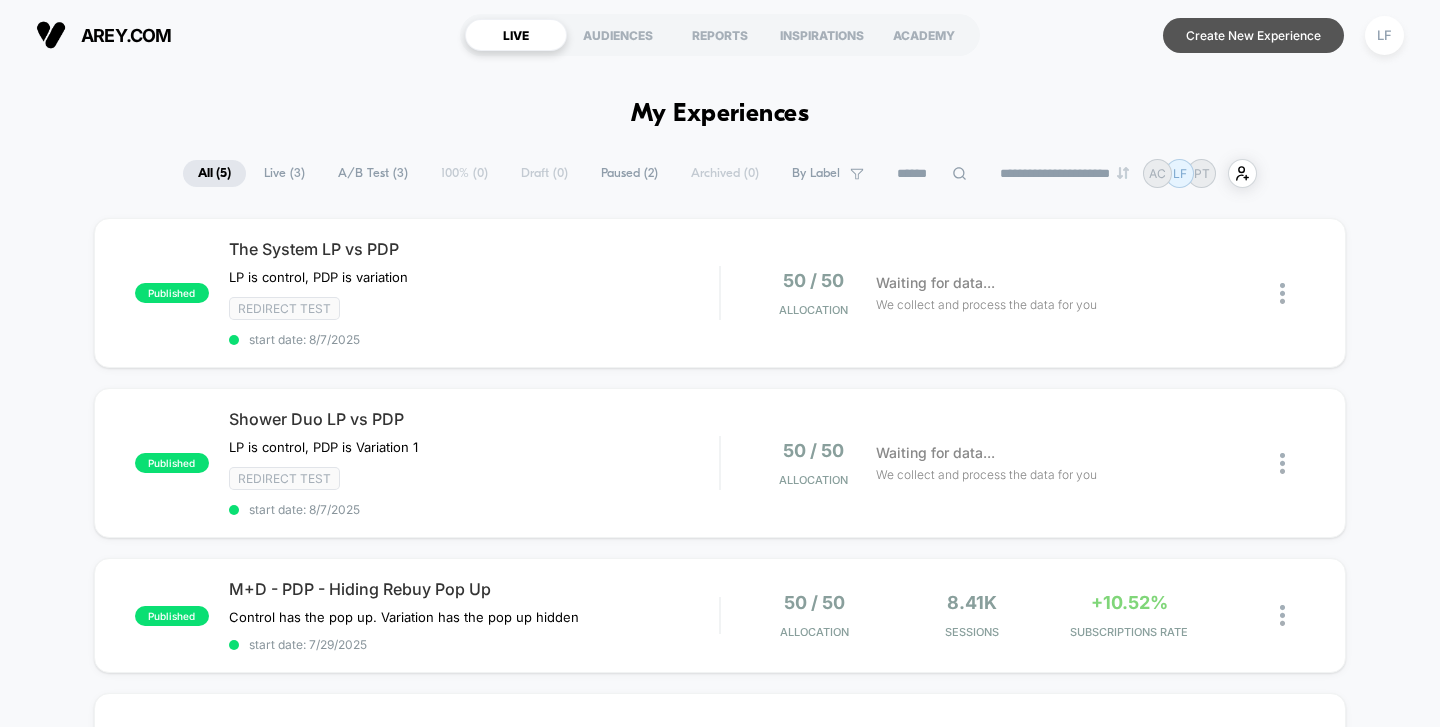click on "Create New Experience" at bounding box center (1253, 35) 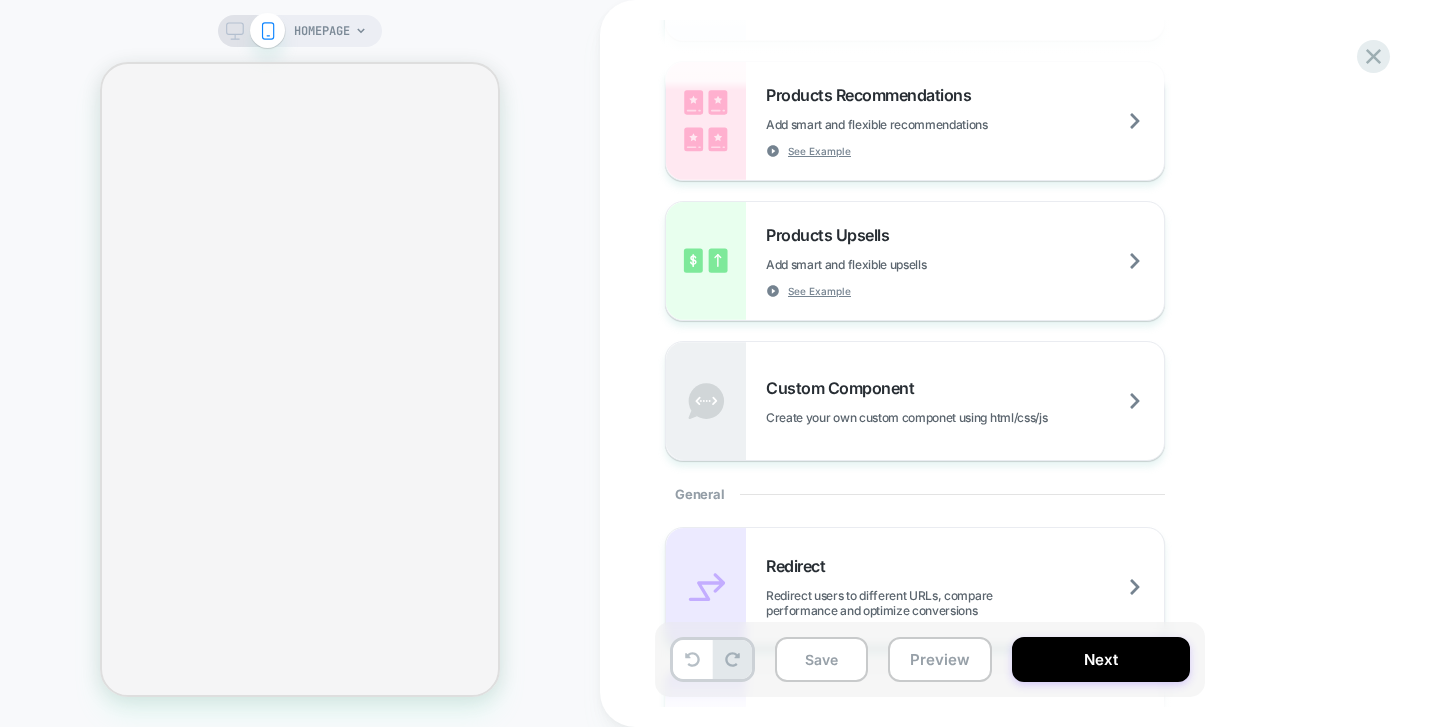 scroll, scrollTop: 467, scrollLeft: 0, axis: vertical 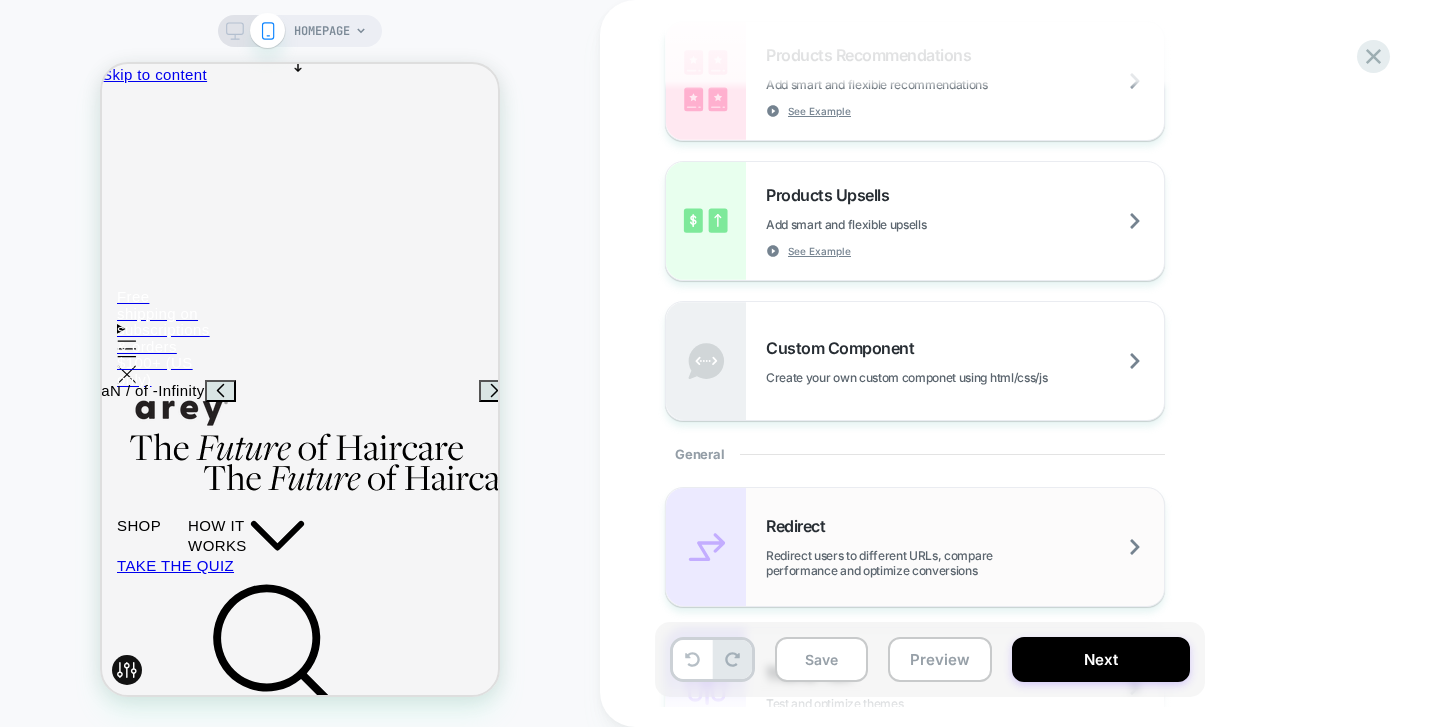 click on "Redirect Redirect users to different URLs, compare performance and optimize conversions" at bounding box center (965, 547) 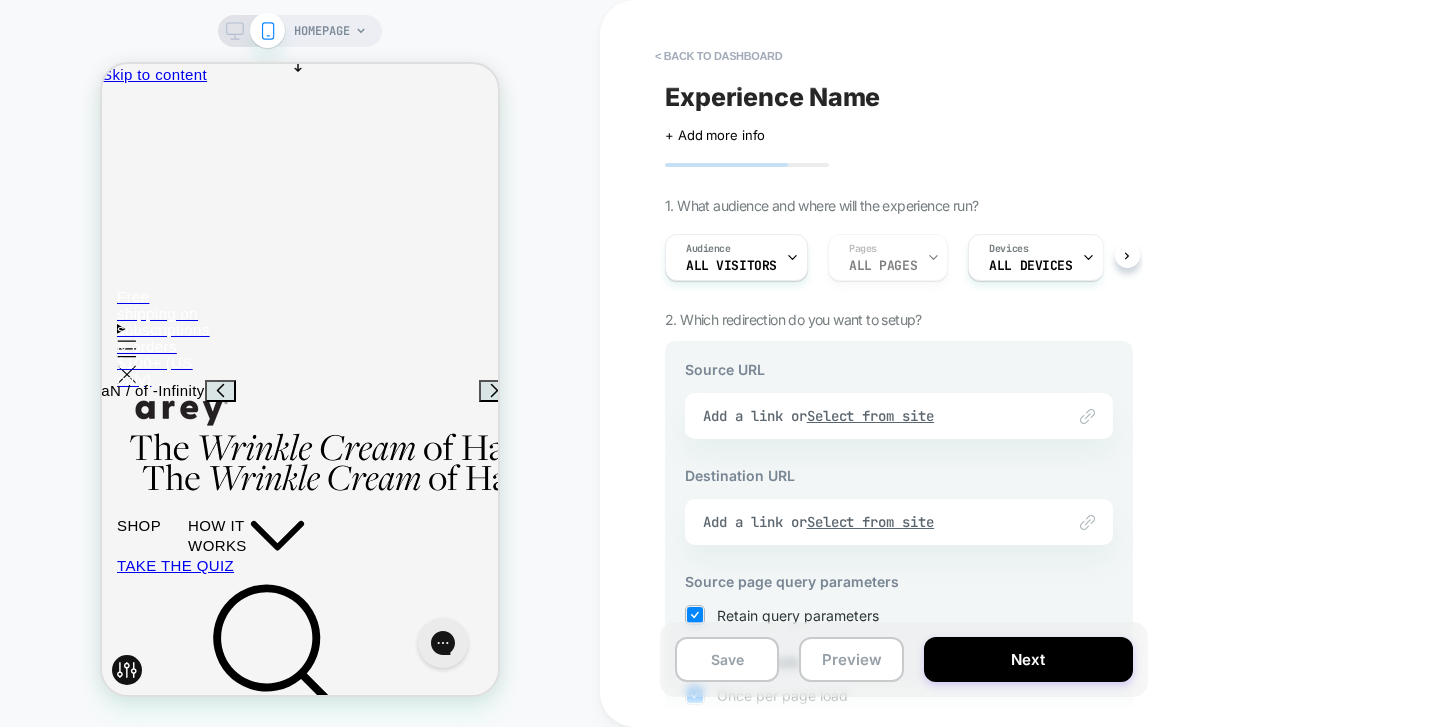 scroll, scrollTop: 0, scrollLeft: 0, axis: both 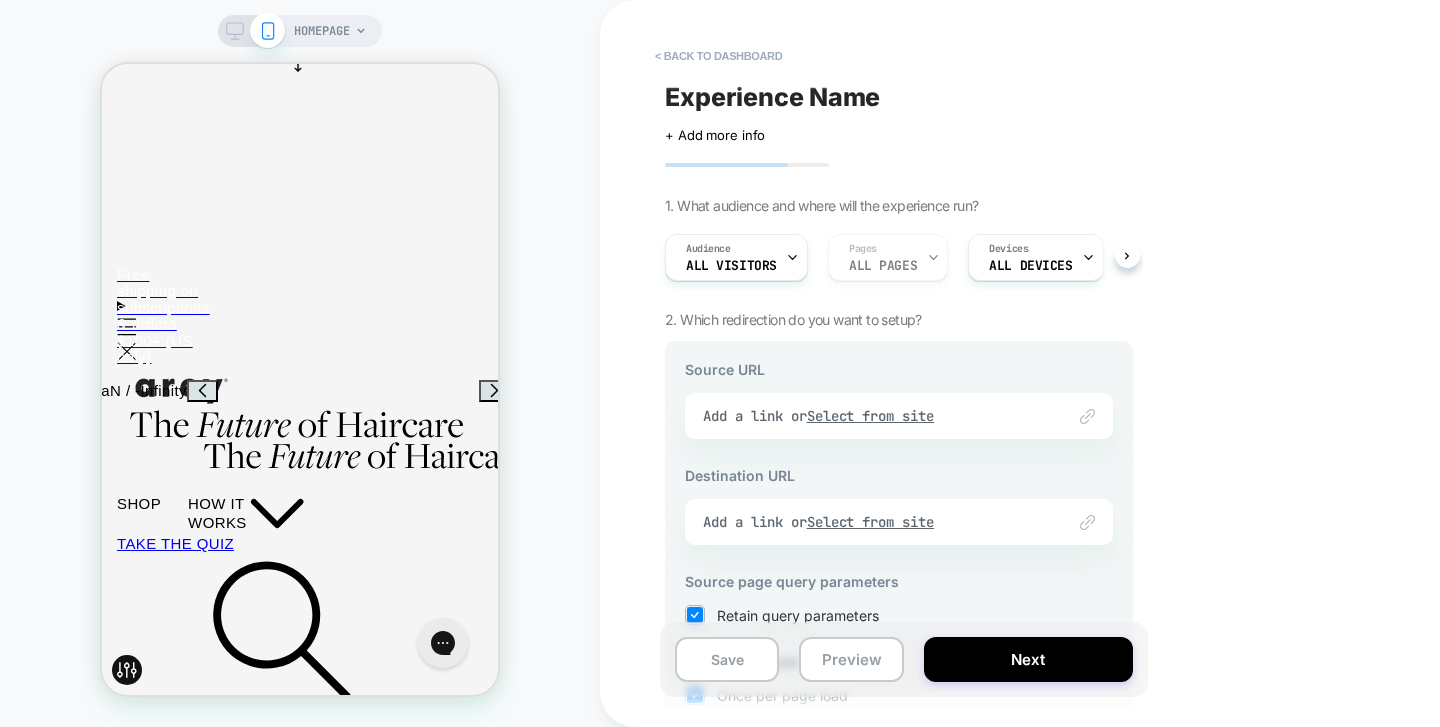 click on "Link to Add a link or  Select from site" at bounding box center (899, 416) 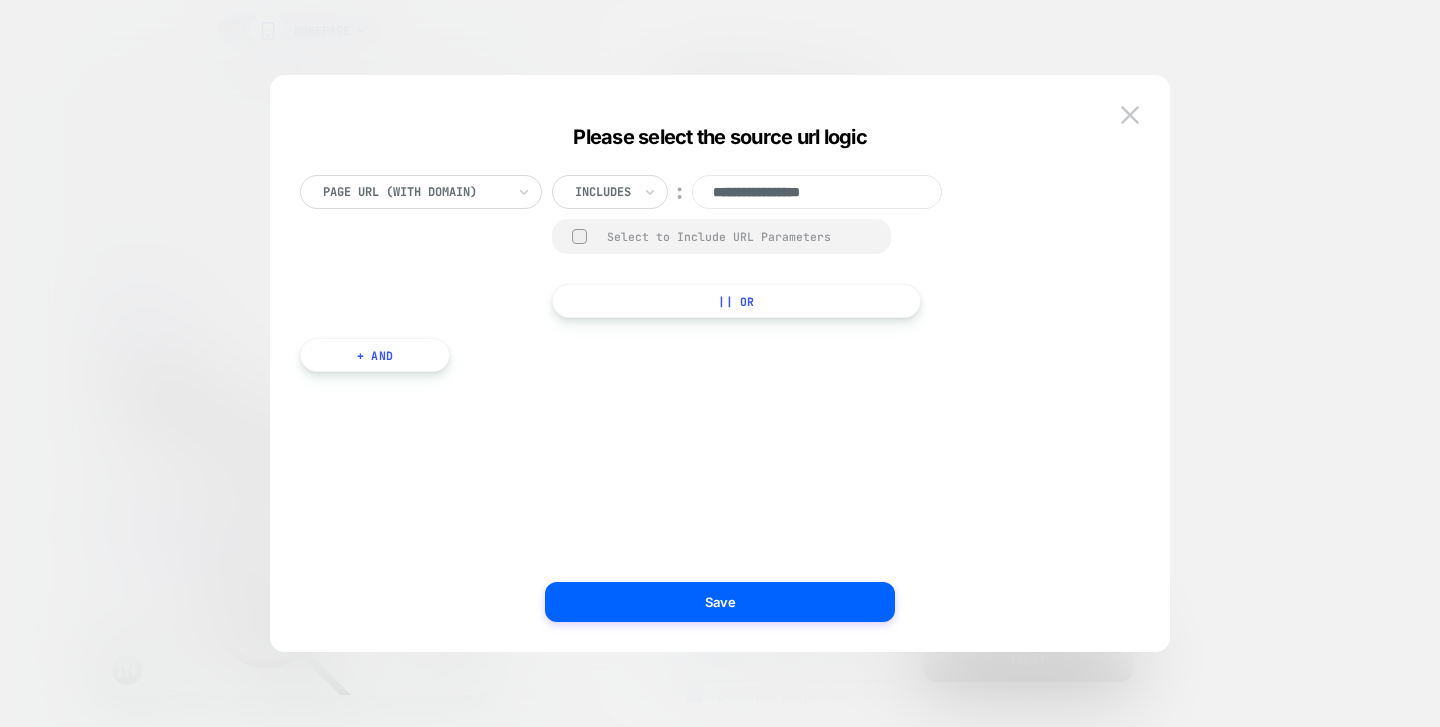 click on "**********" at bounding box center [817, 192] 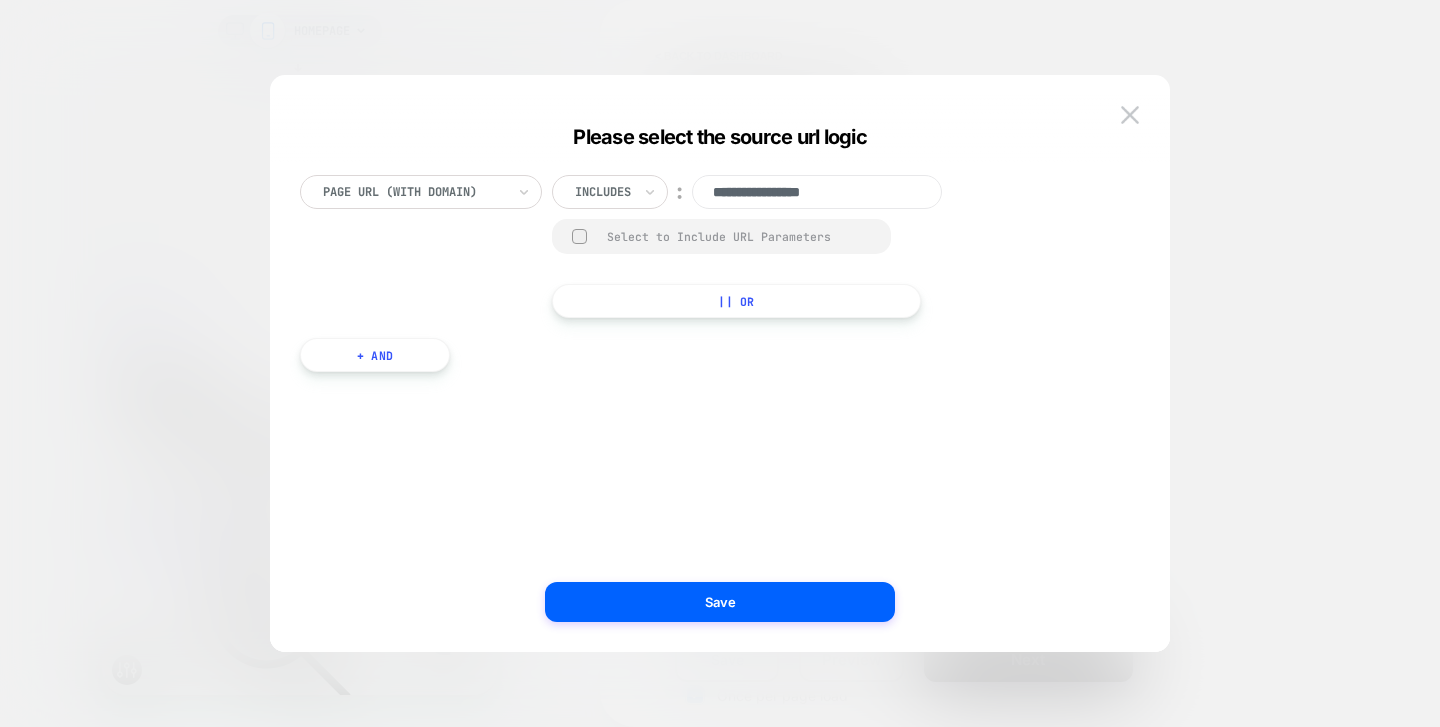 click on "**********" at bounding box center [817, 192] 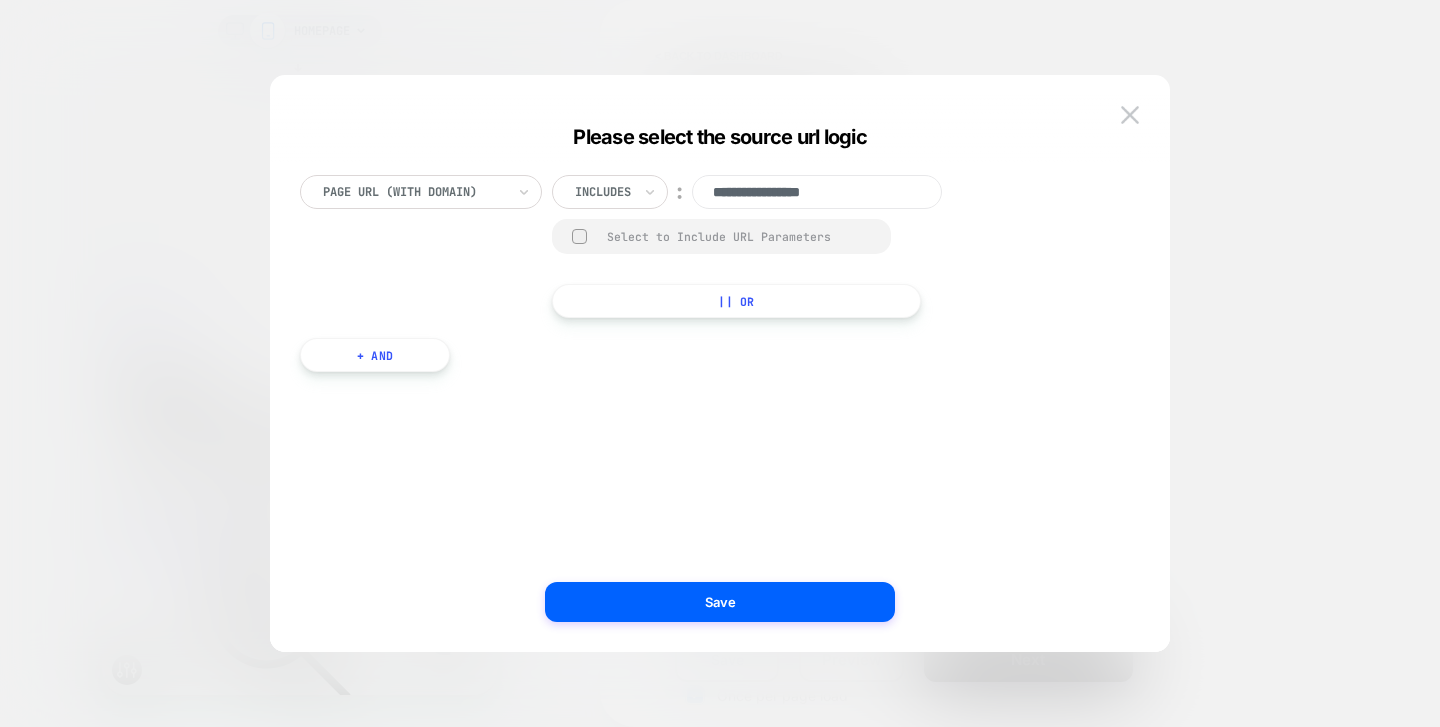 click on "**********" at bounding box center (817, 192) 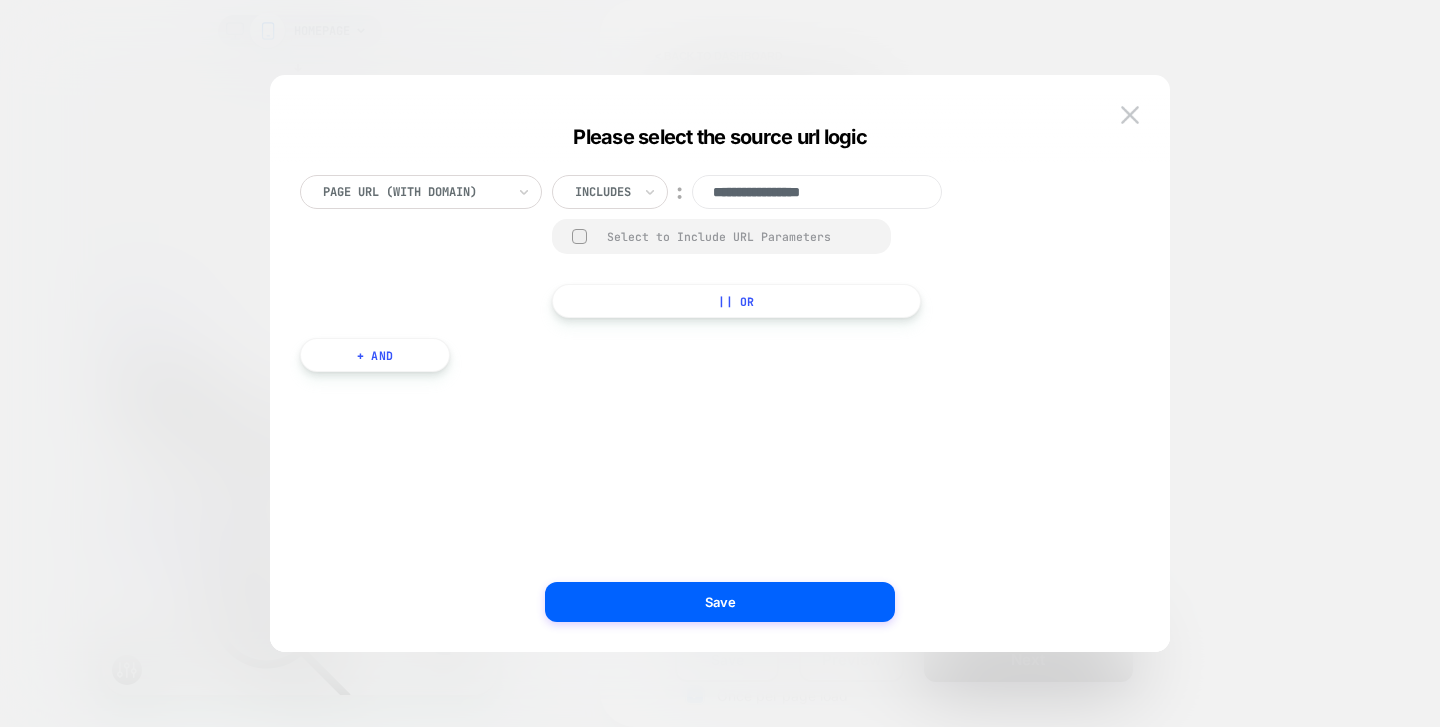 paste on "**********" 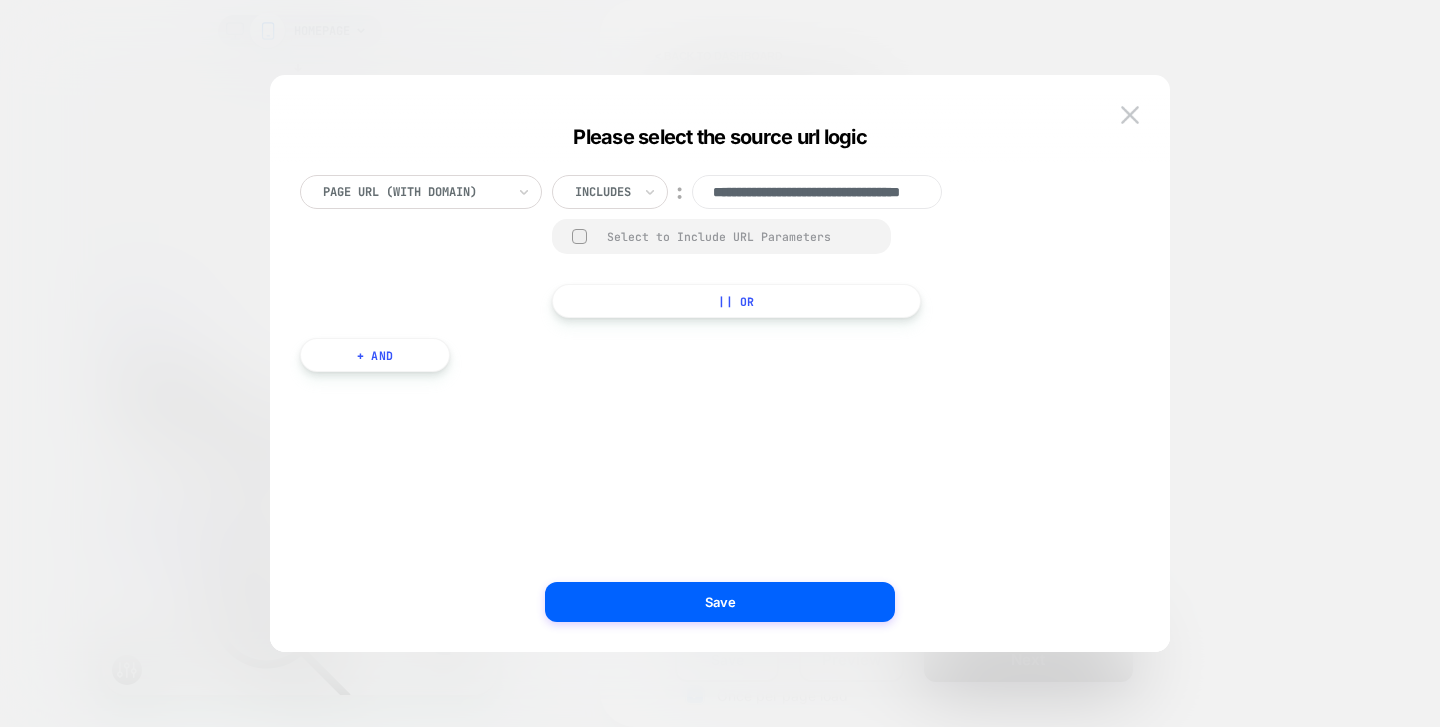 scroll, scrollTop: 0, scrollLeft: 104, axis: horizontal 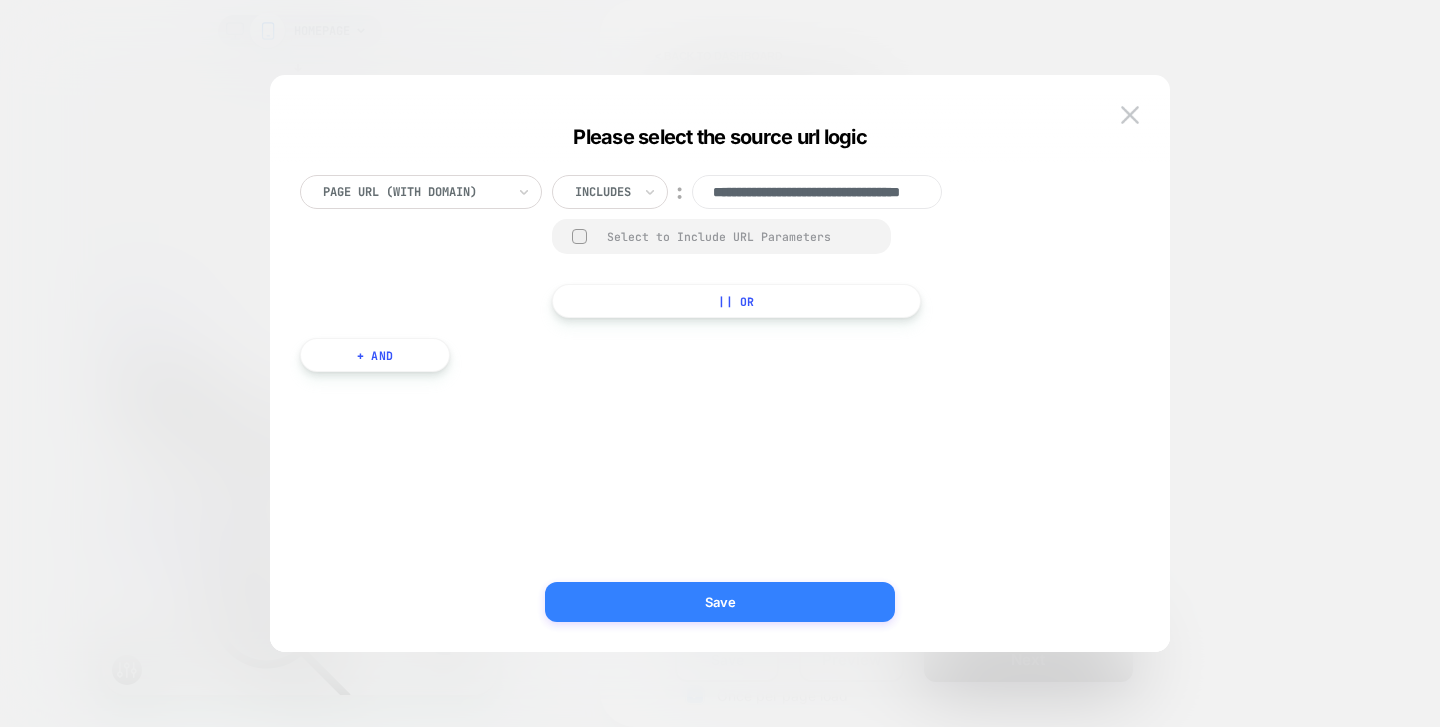 type on "**********" 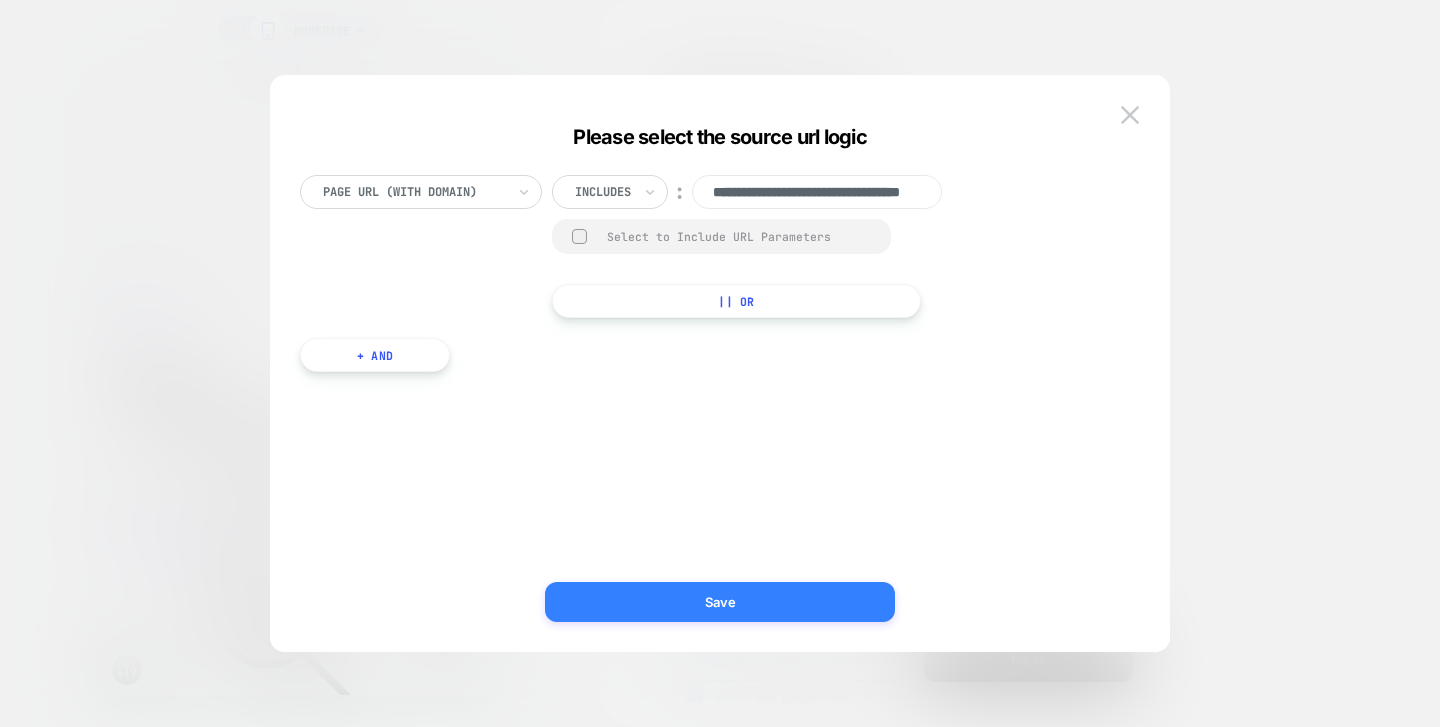 scroll, scrollTop: 0, scrollLeft: 0, axis: both 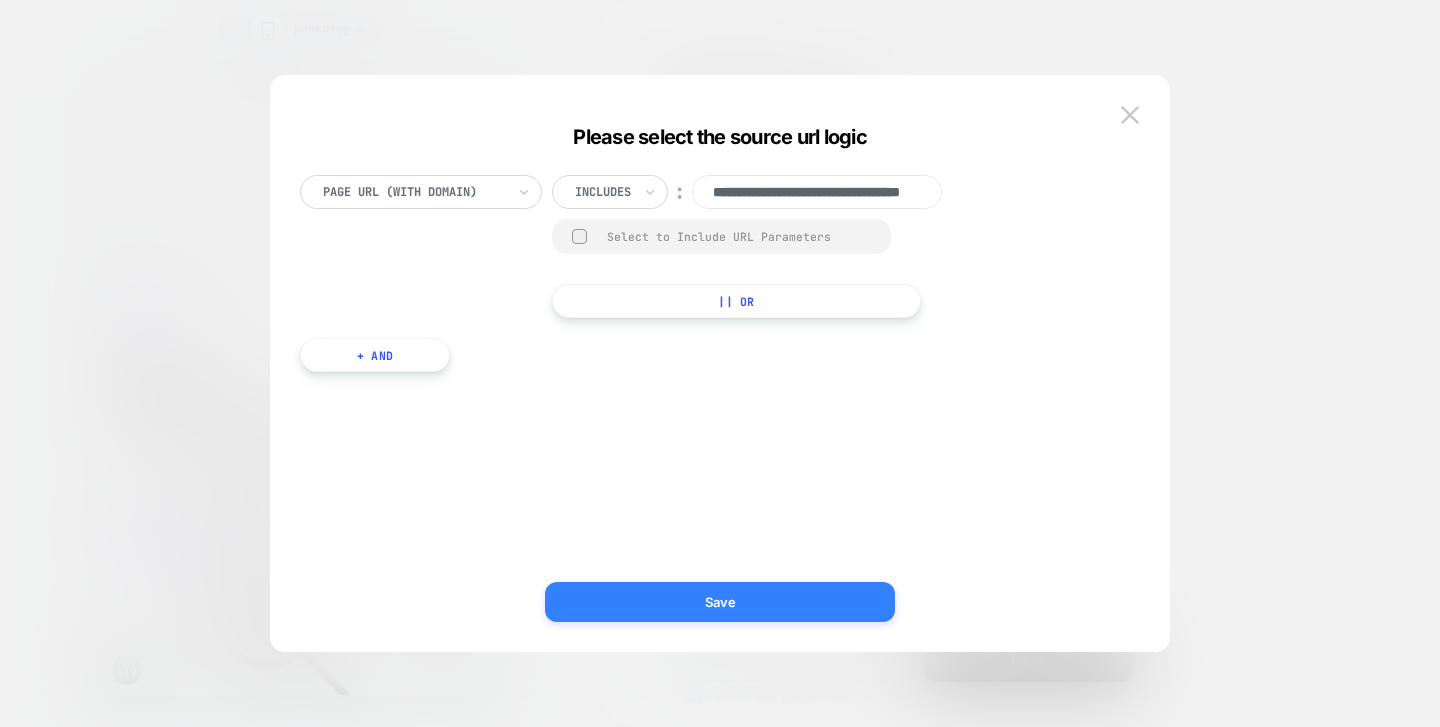 click on "Save" at bounding box center [720, 602] 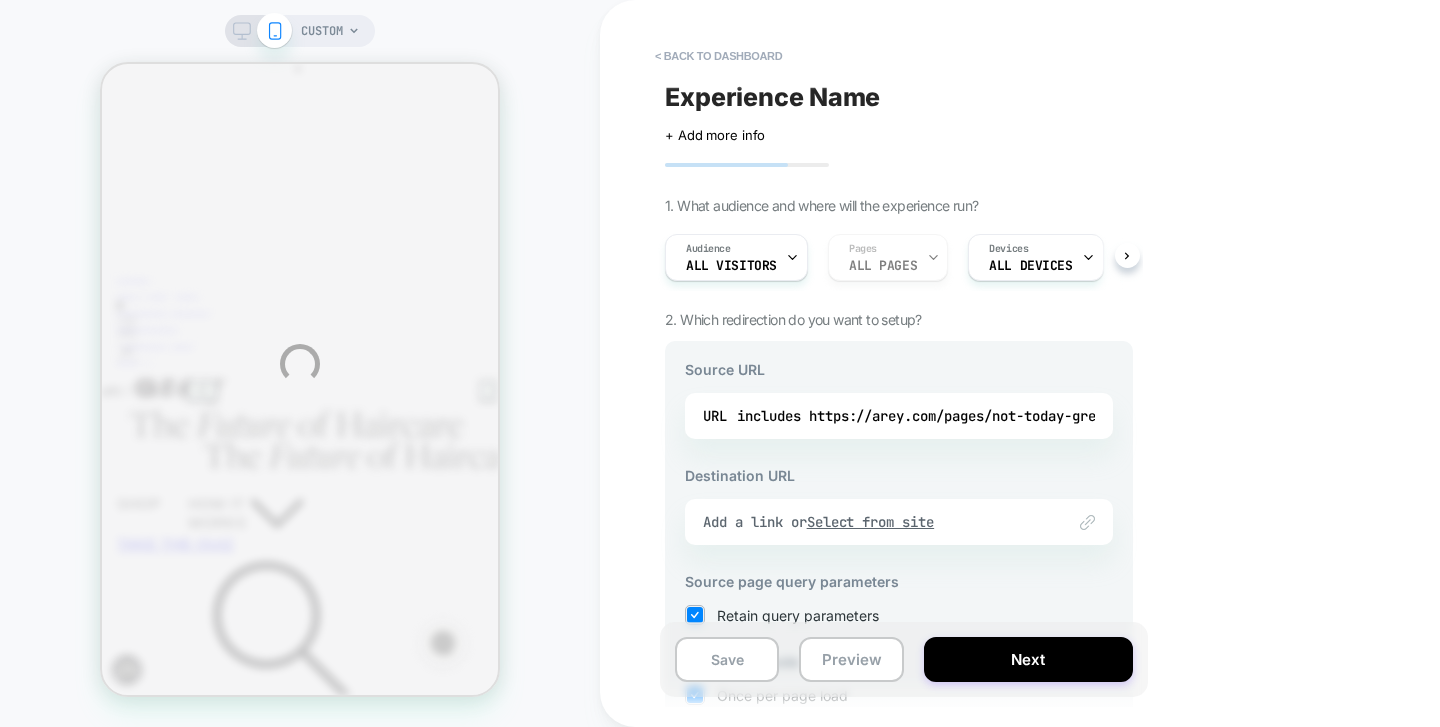 click on "CUSTOM < back to dashboard Experience Name Click to edit experience details + Add more info 1. What audience and where will the experience run? Audience All Visitors Pages ALL PAGES Devices ALL DEVICES Trigger Page Load 2. Which redirection do you want to setup? Source URL URL   includes   https://arey.com/pages/not-today-grey Destination URL Link to Add a link or  Select from site Source page query parameters Retain query parameters Stickiness mode Once per page load Once per session Once per user * Note that customers who reach the source URL will automatically be redirected to the destination URL, so we will override & disable the general page targeting of the experiment Save Preview Next" at bounding box center (720, 363) 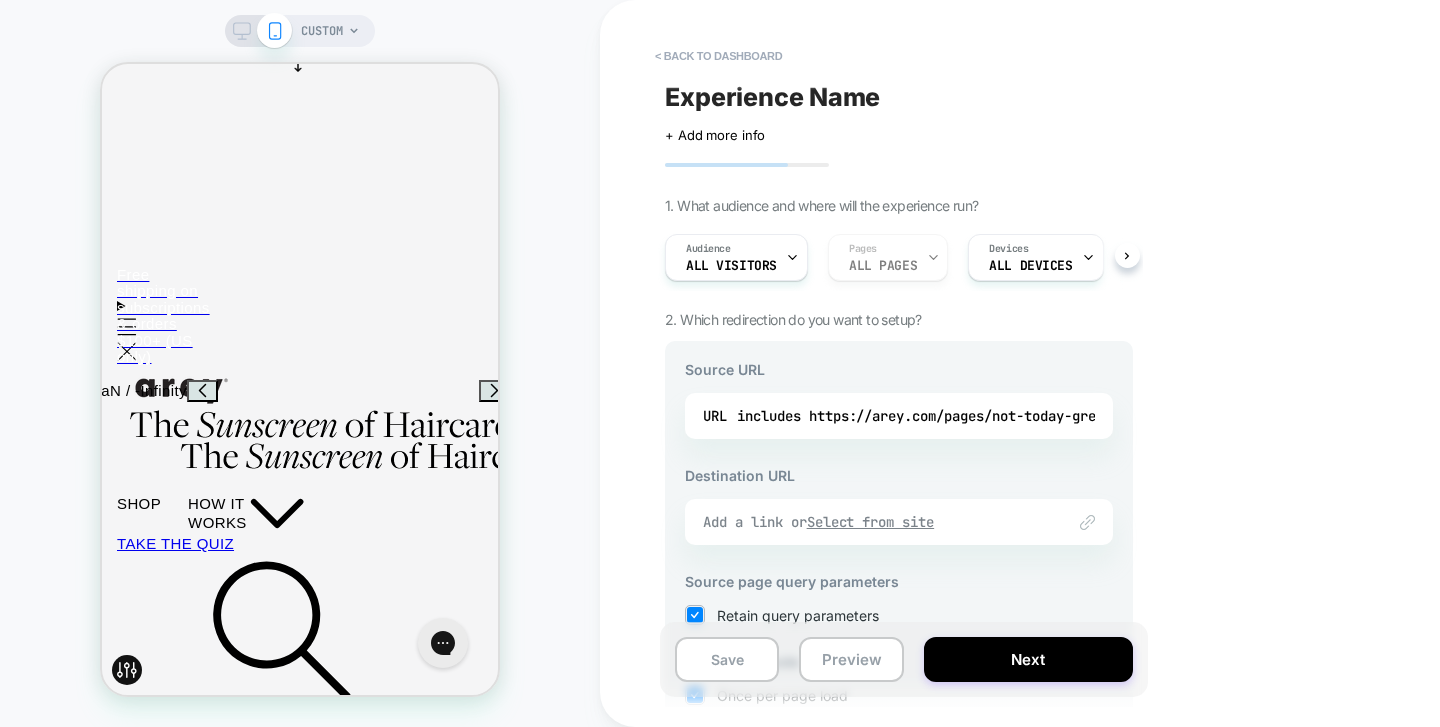 click on "Add a link or  Select from site" at bounding box center (874, 522) 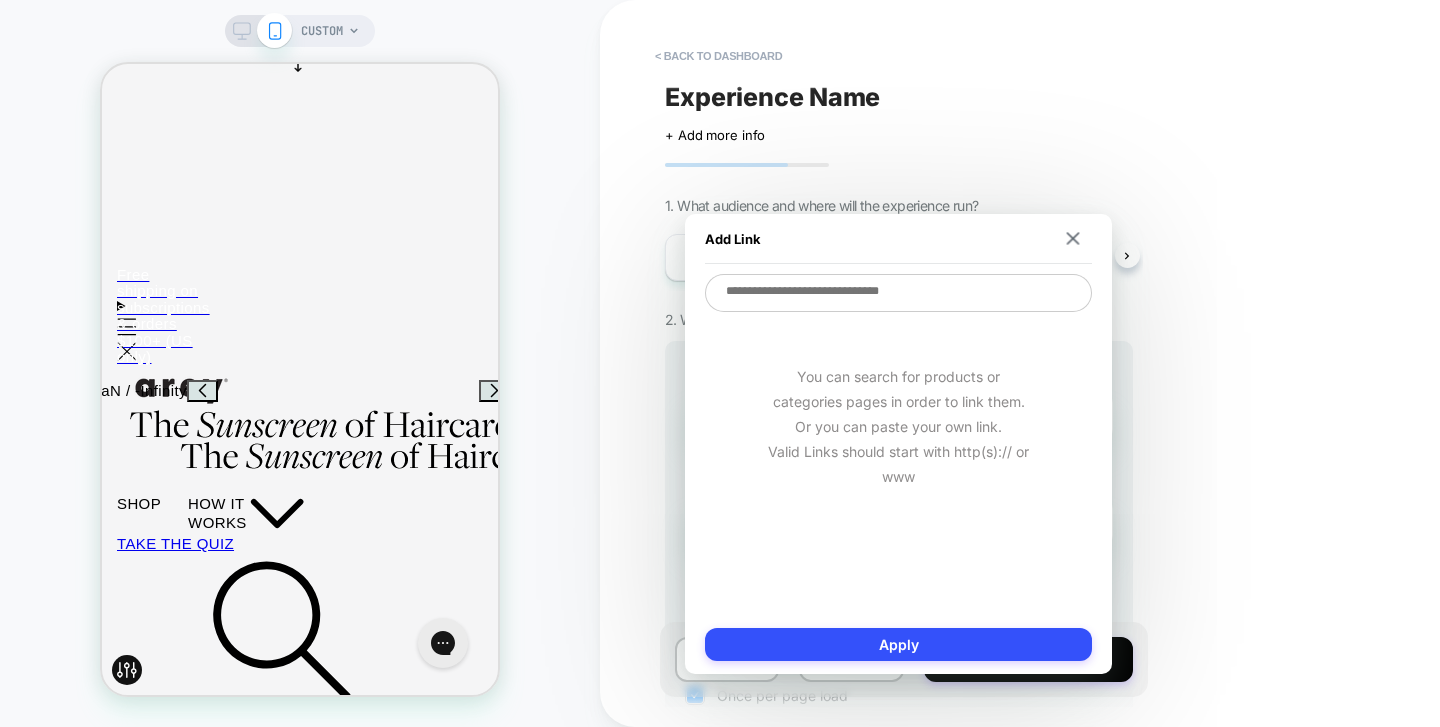 click at bounding box center [898, 293] 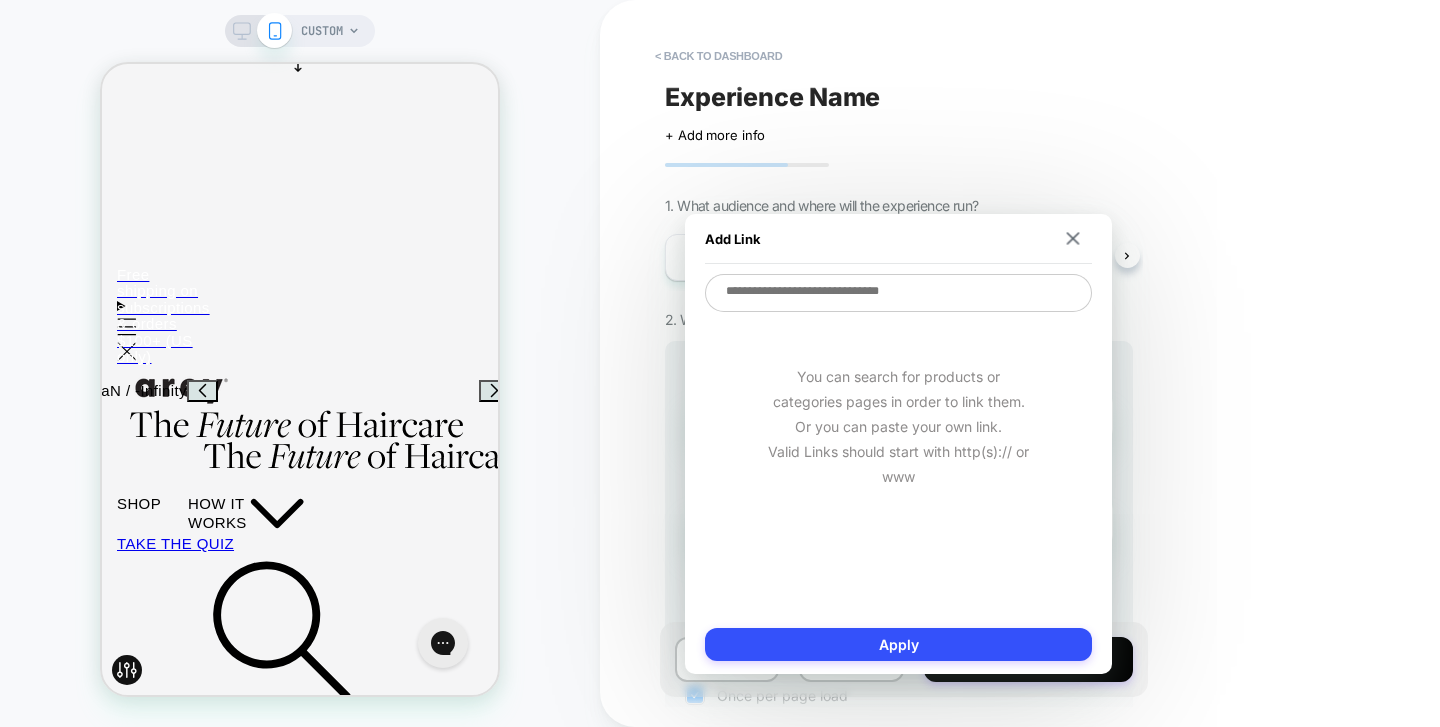 type on "*" 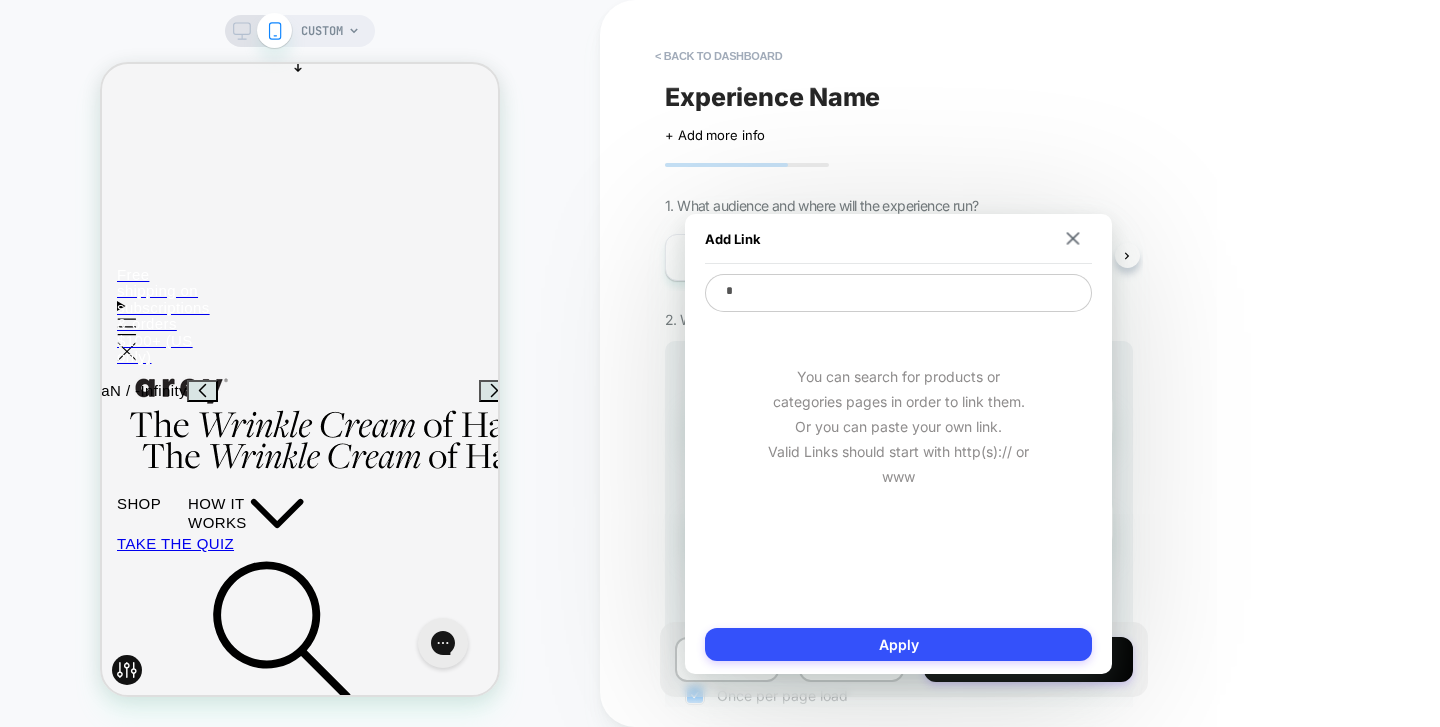 type on "**" 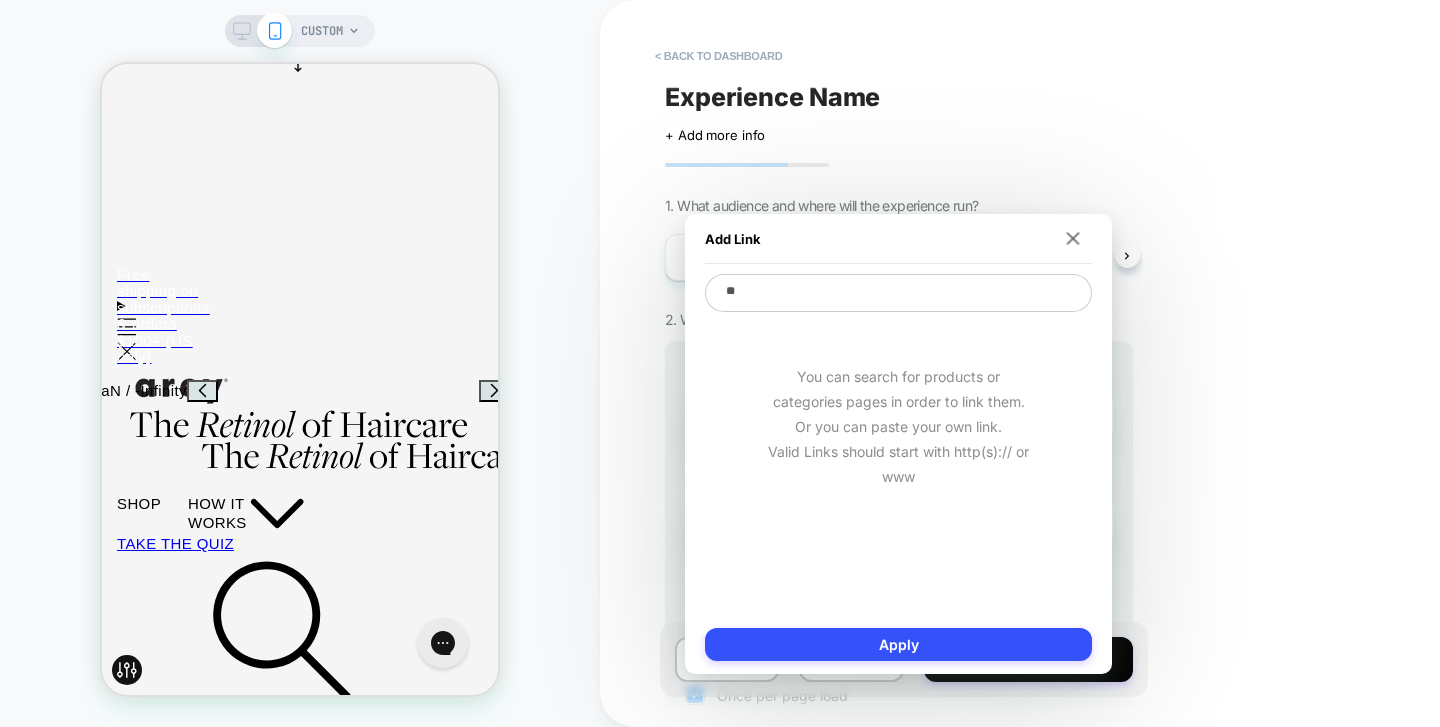 type on "*" 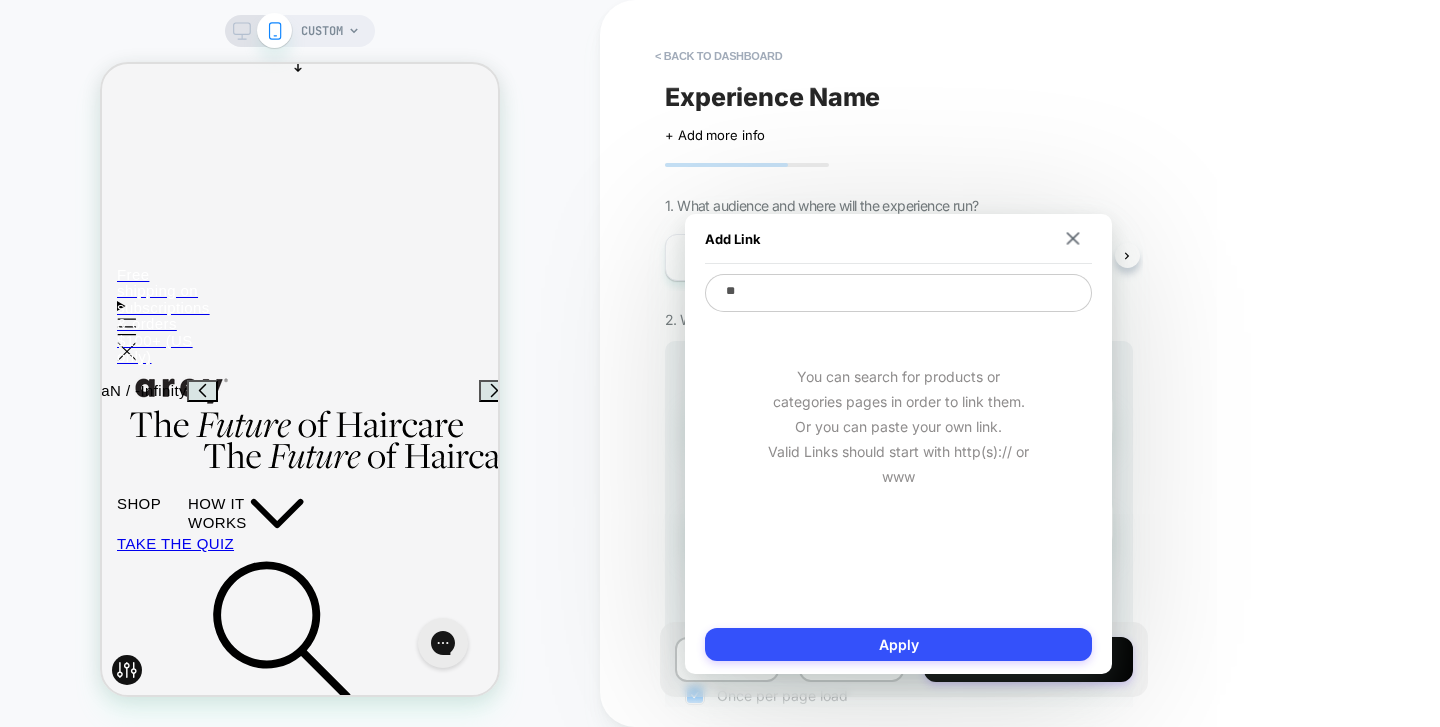 type on "***" 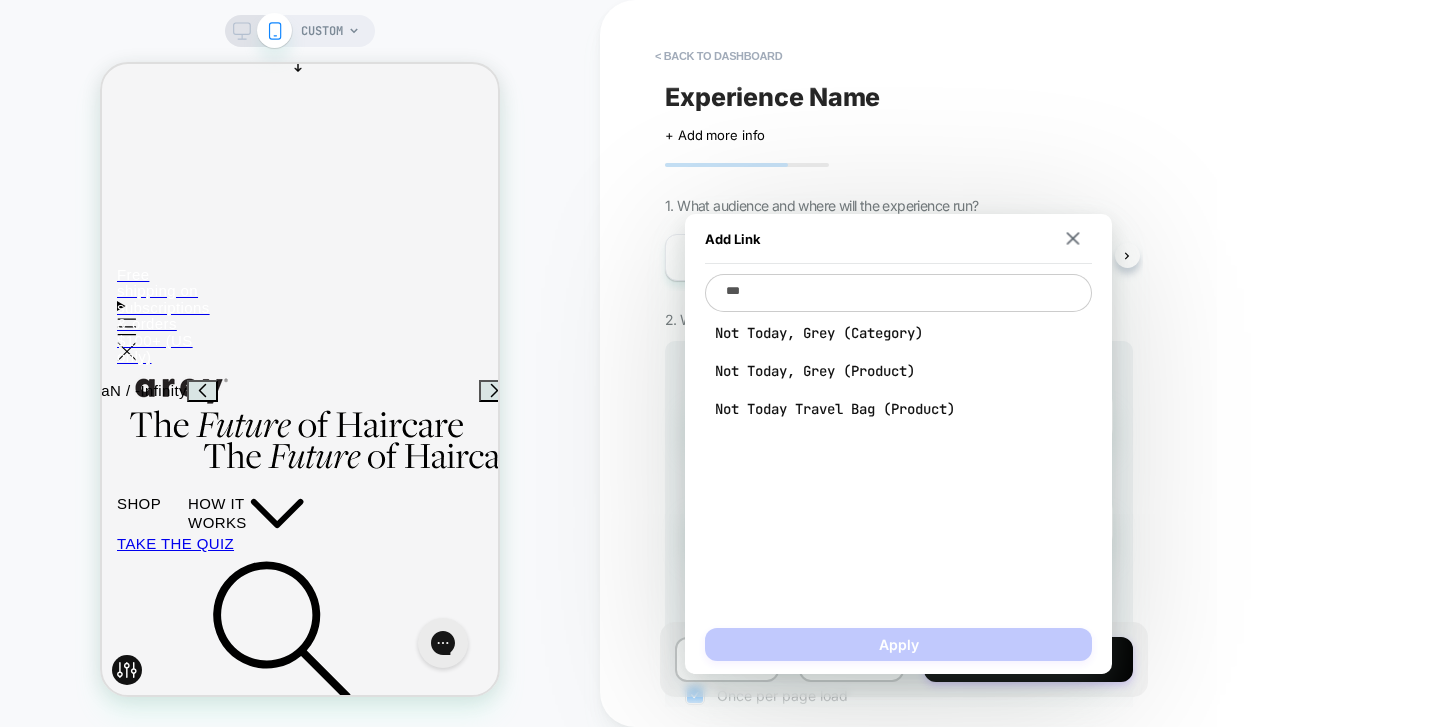 type on "*" 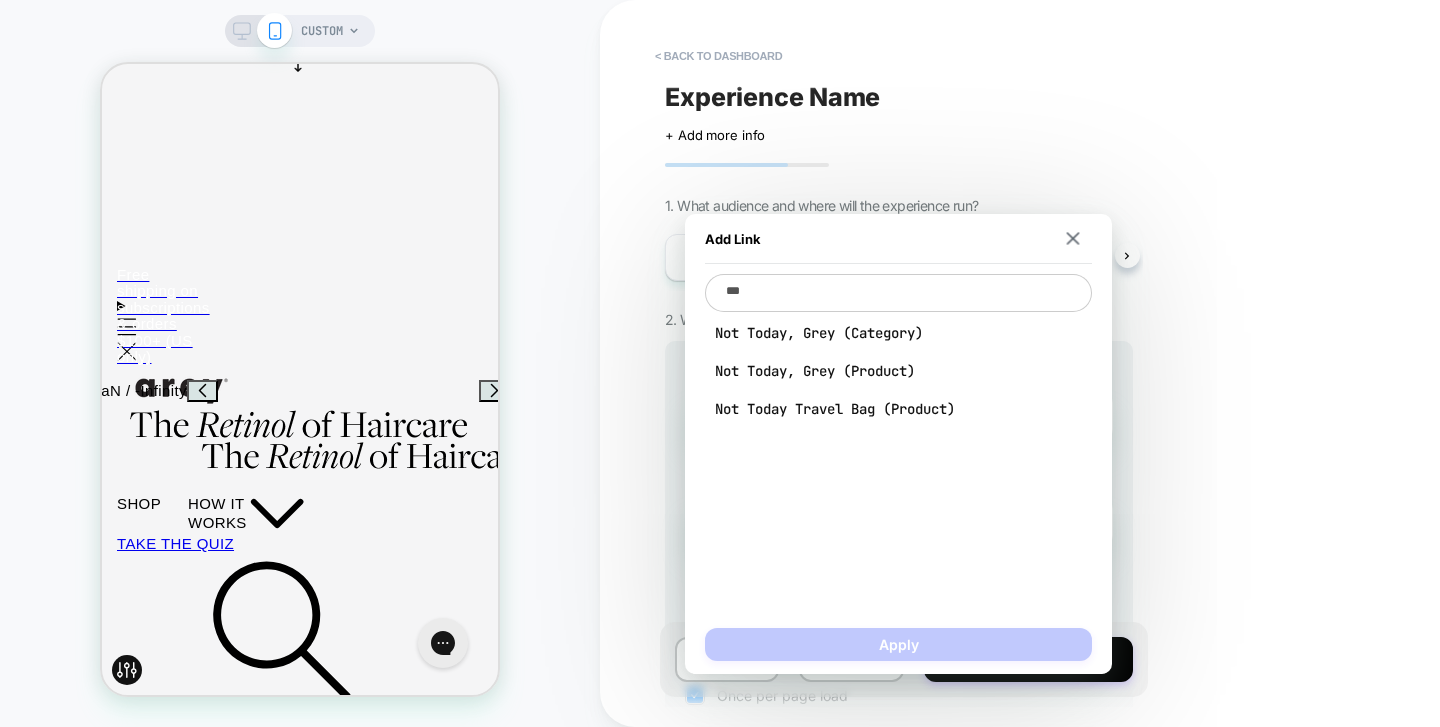 type on "***" 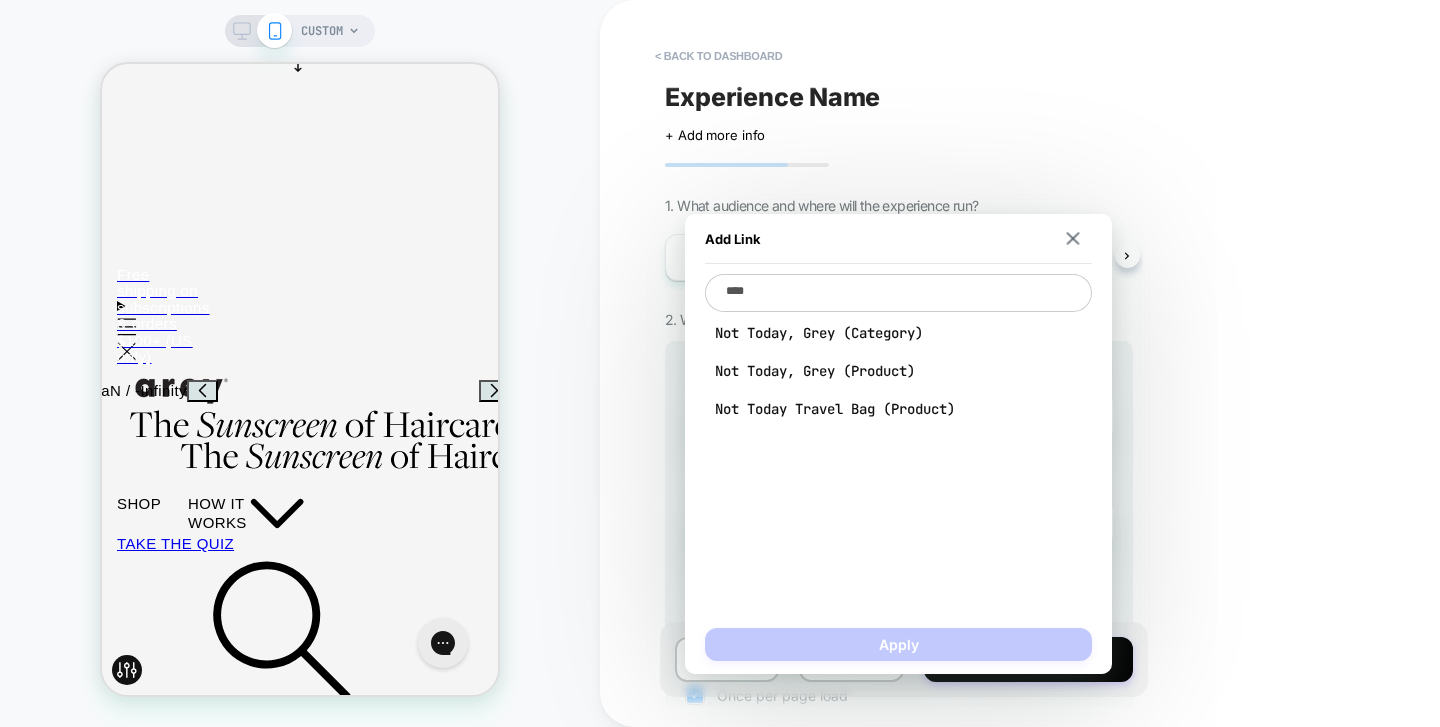 type on "*" 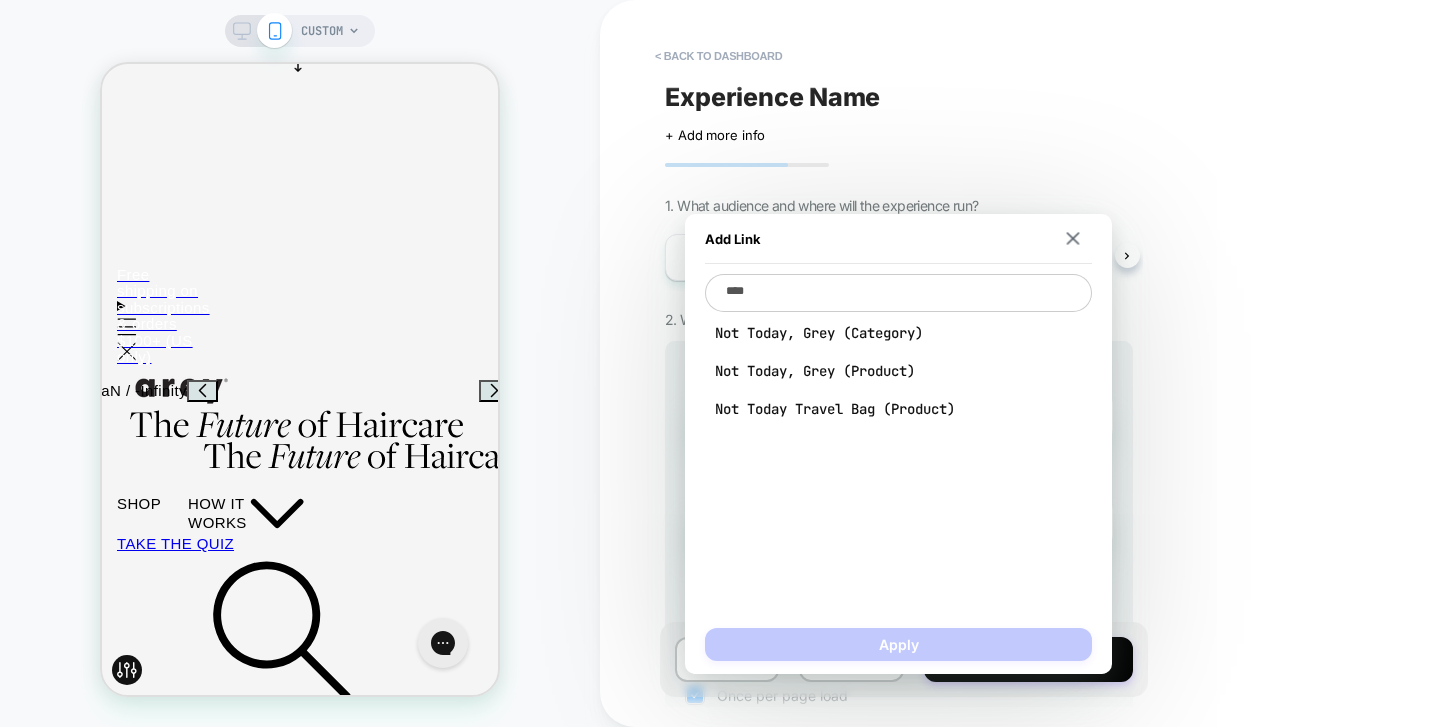 type on "*****" 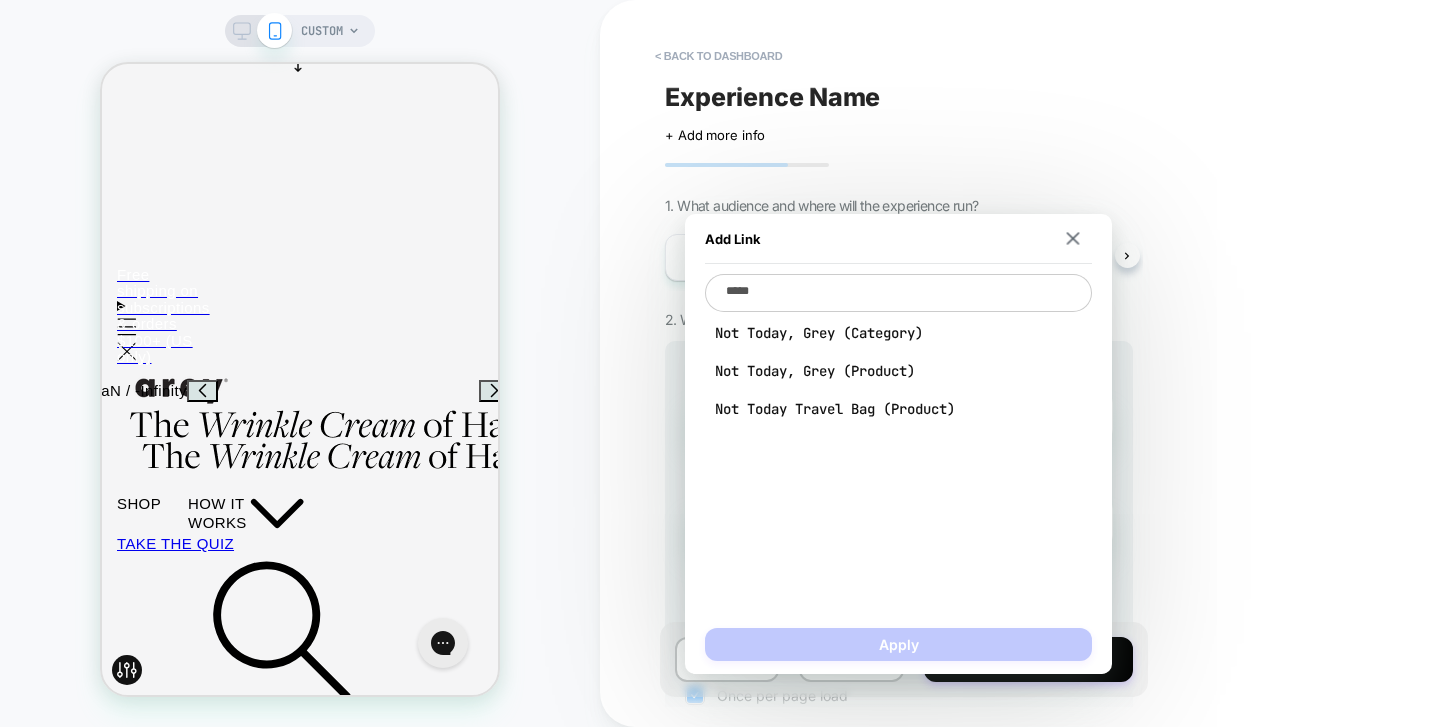 type on "*" 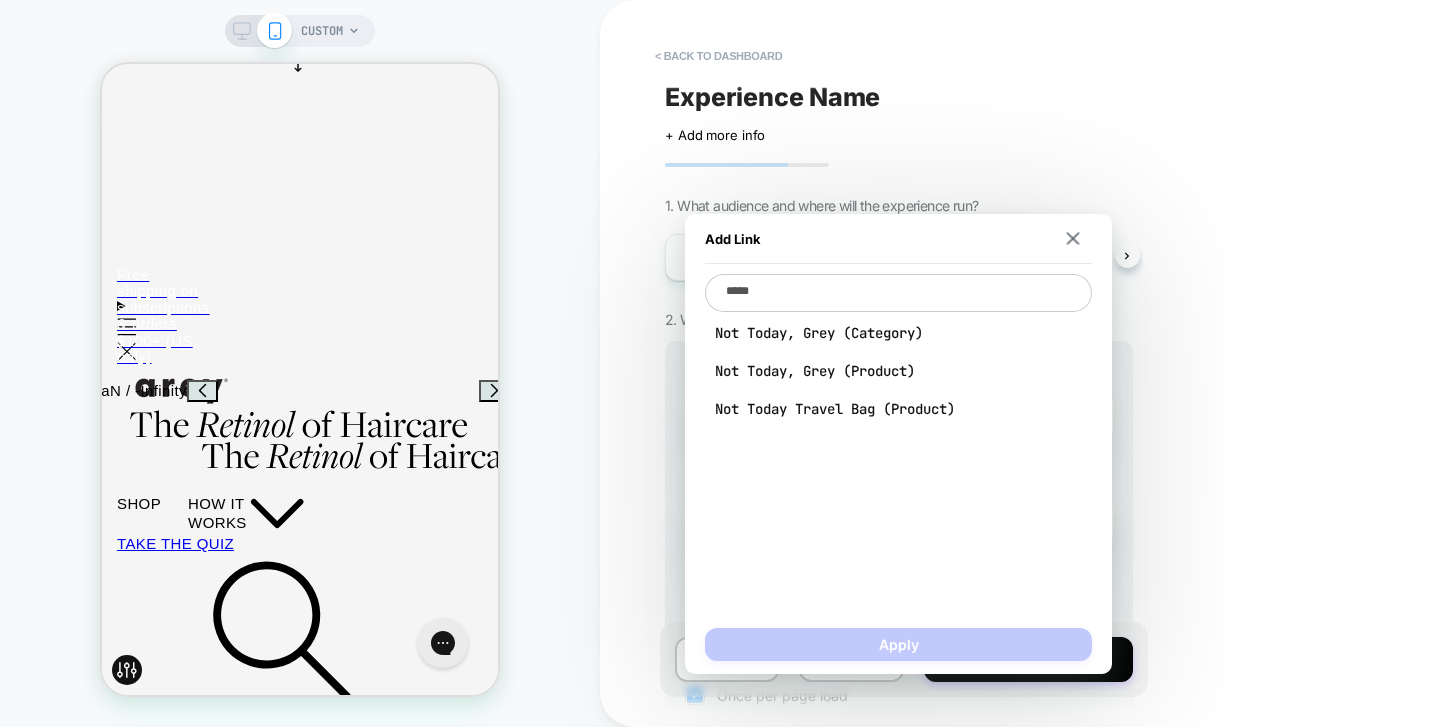 type on "******" 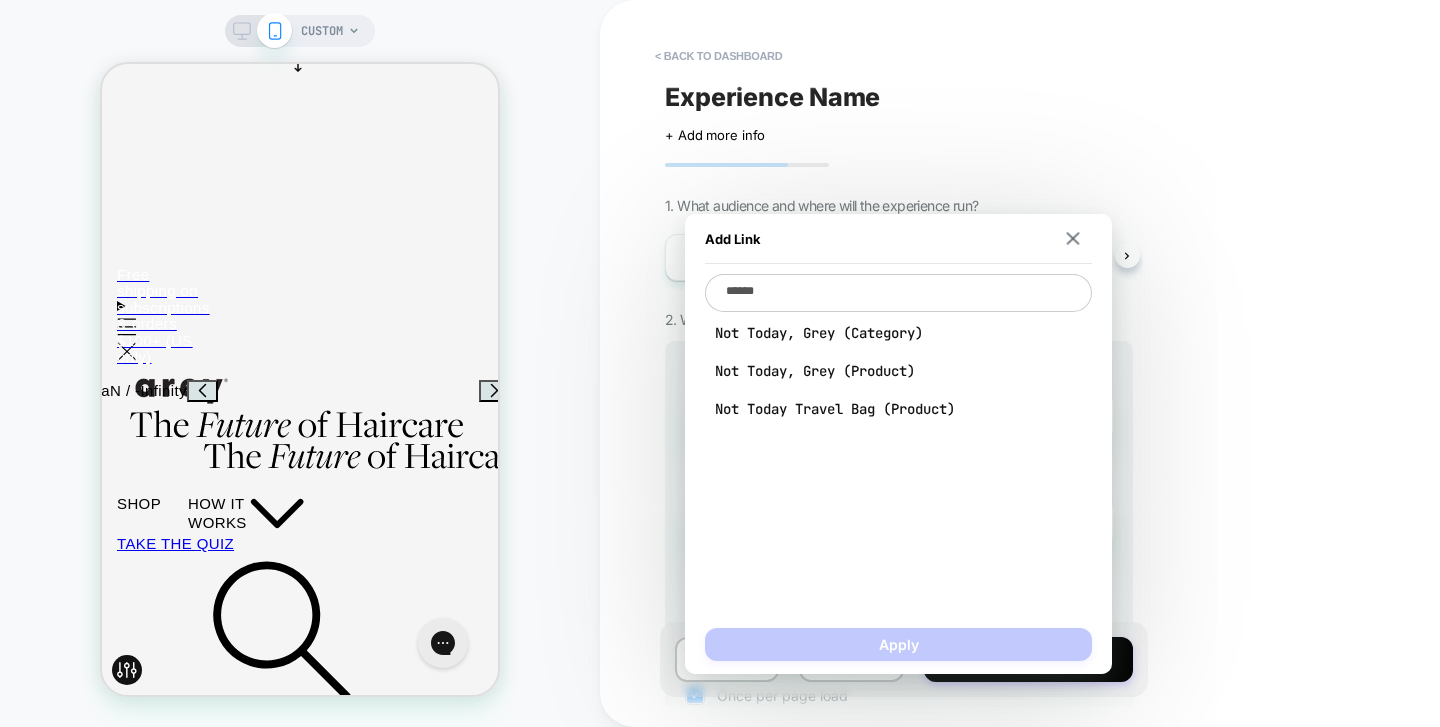 type on "*" 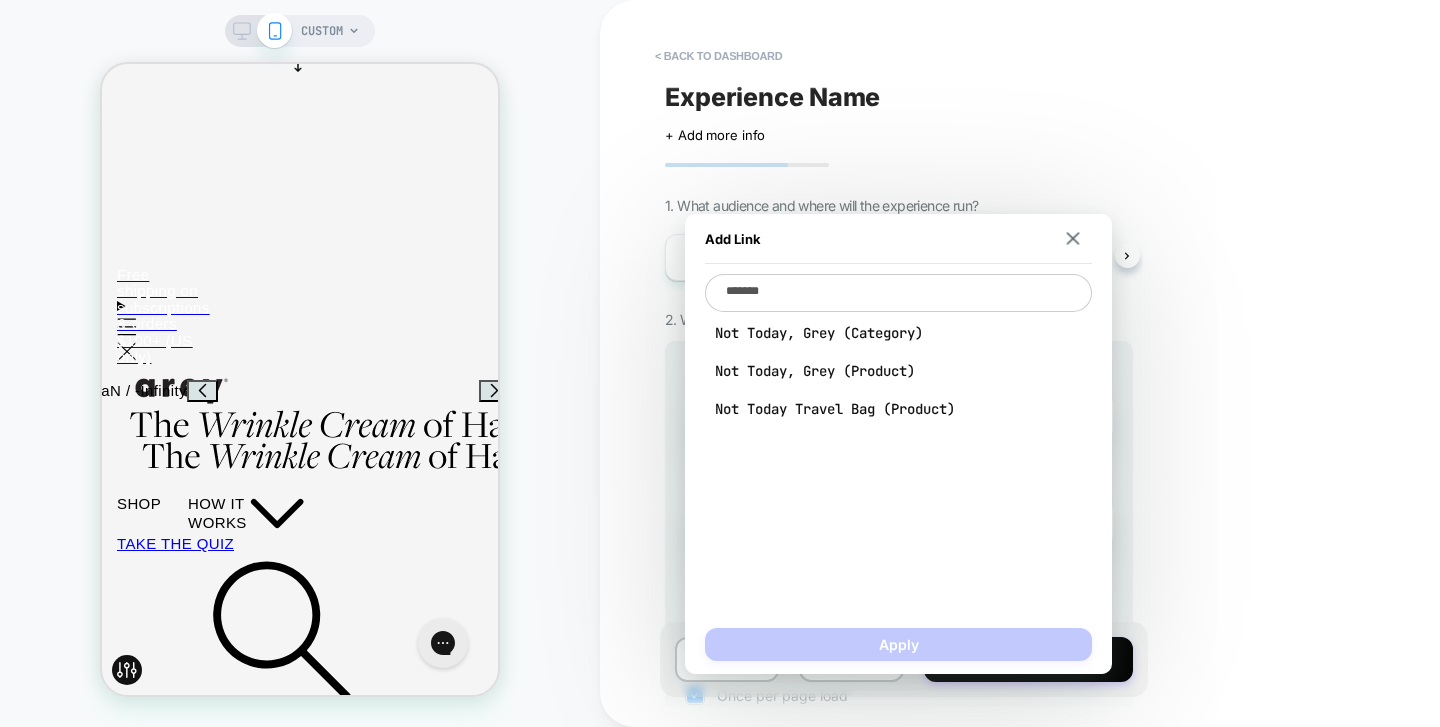 type on "*" 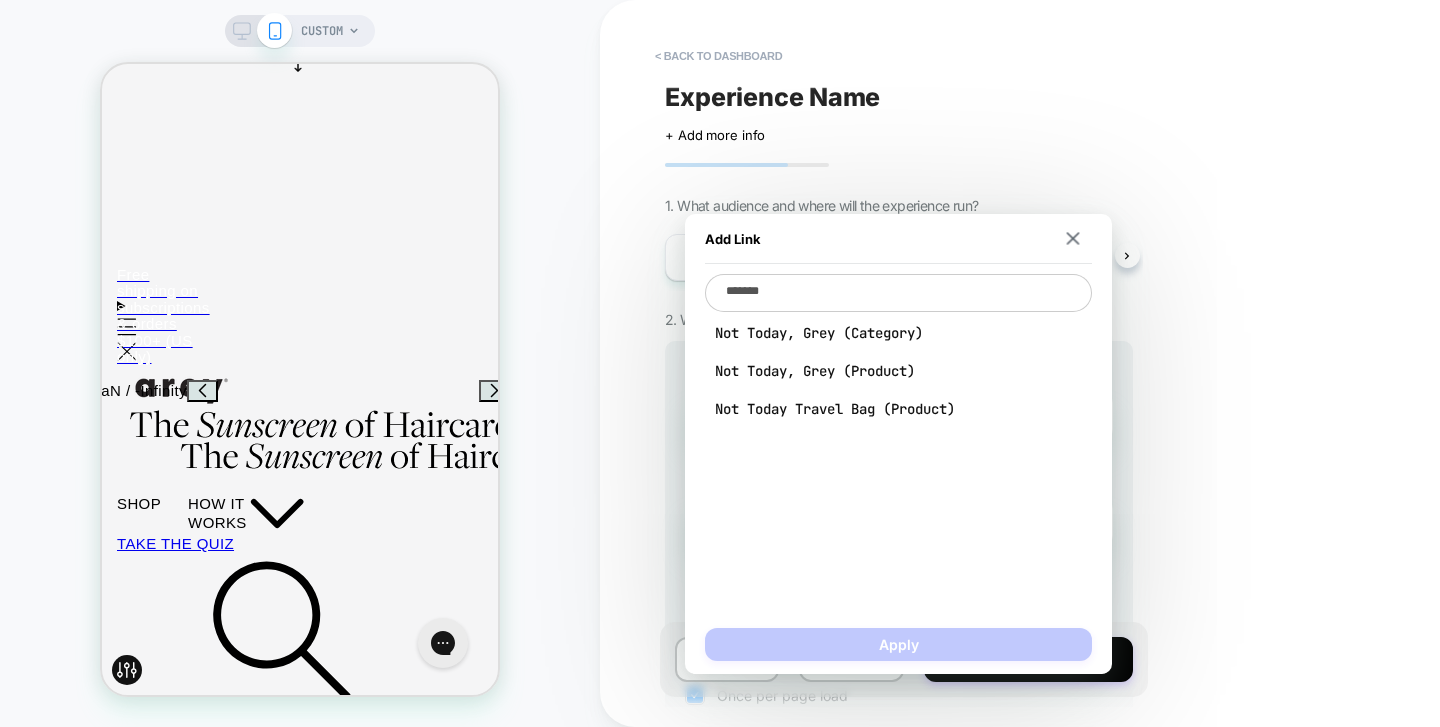 type on "********" 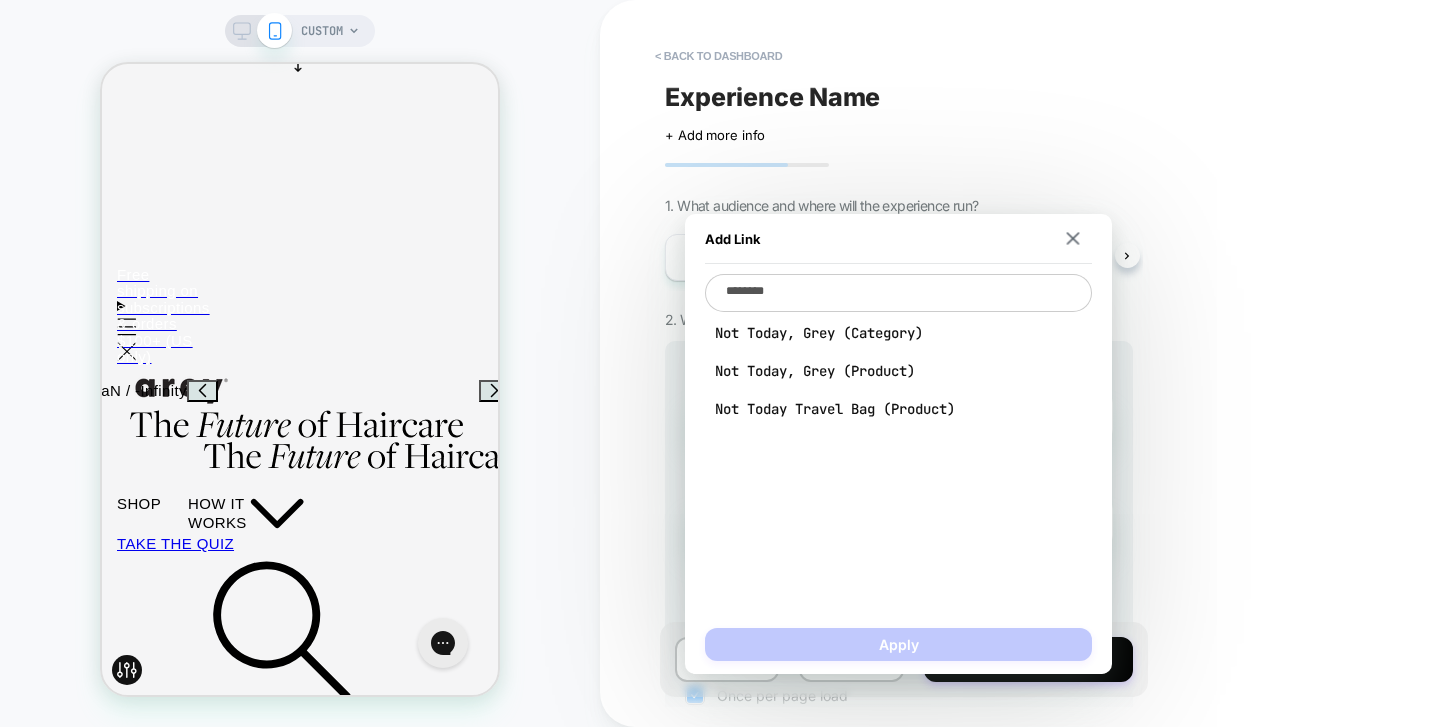 type on "*" 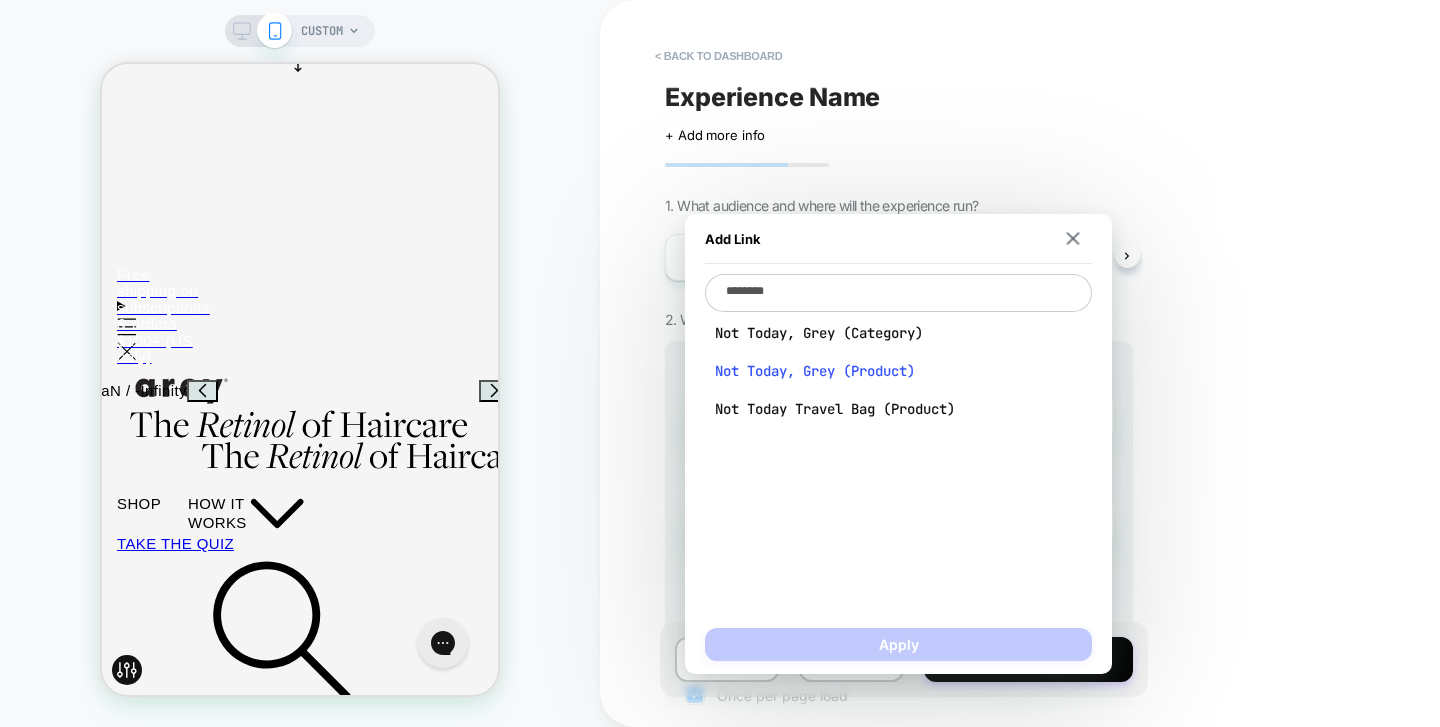 type on "********" 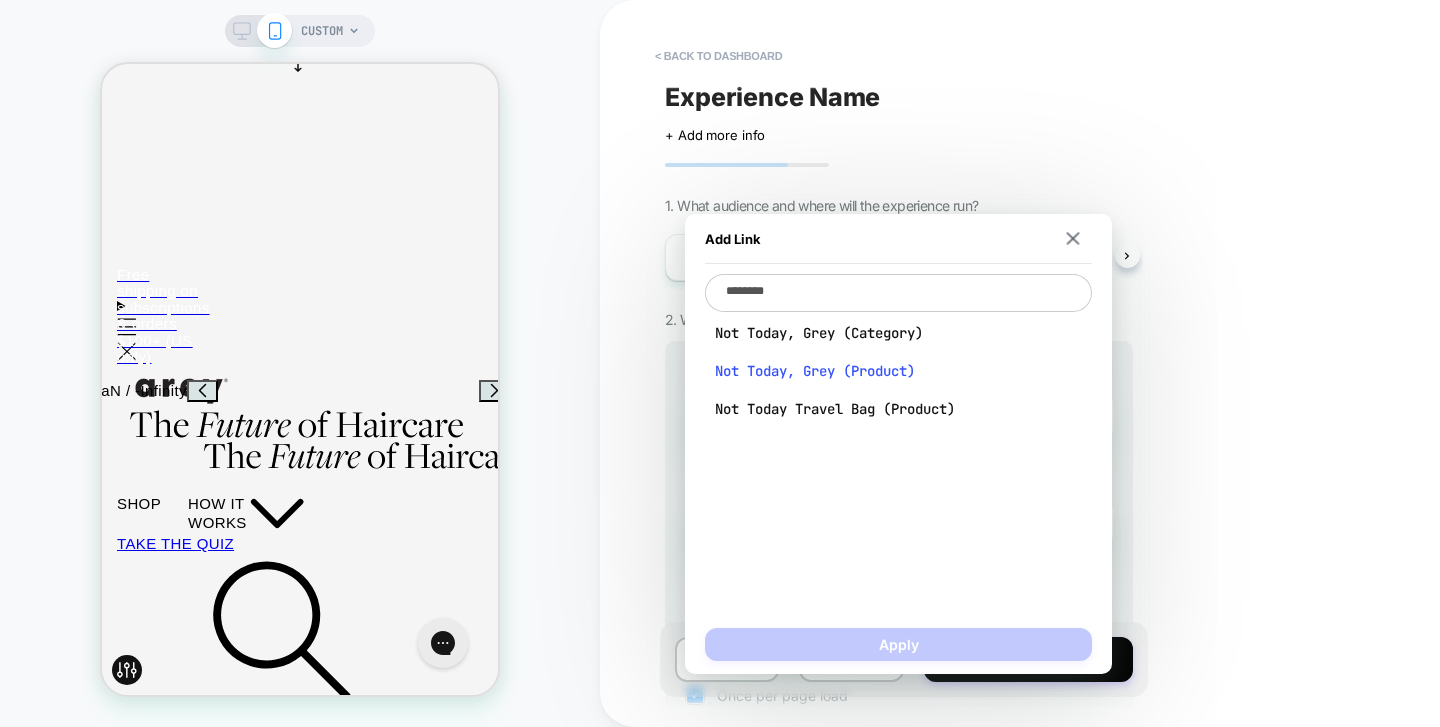 click on "Not Today, Grey (Product)" at bounding box center (898, 371) 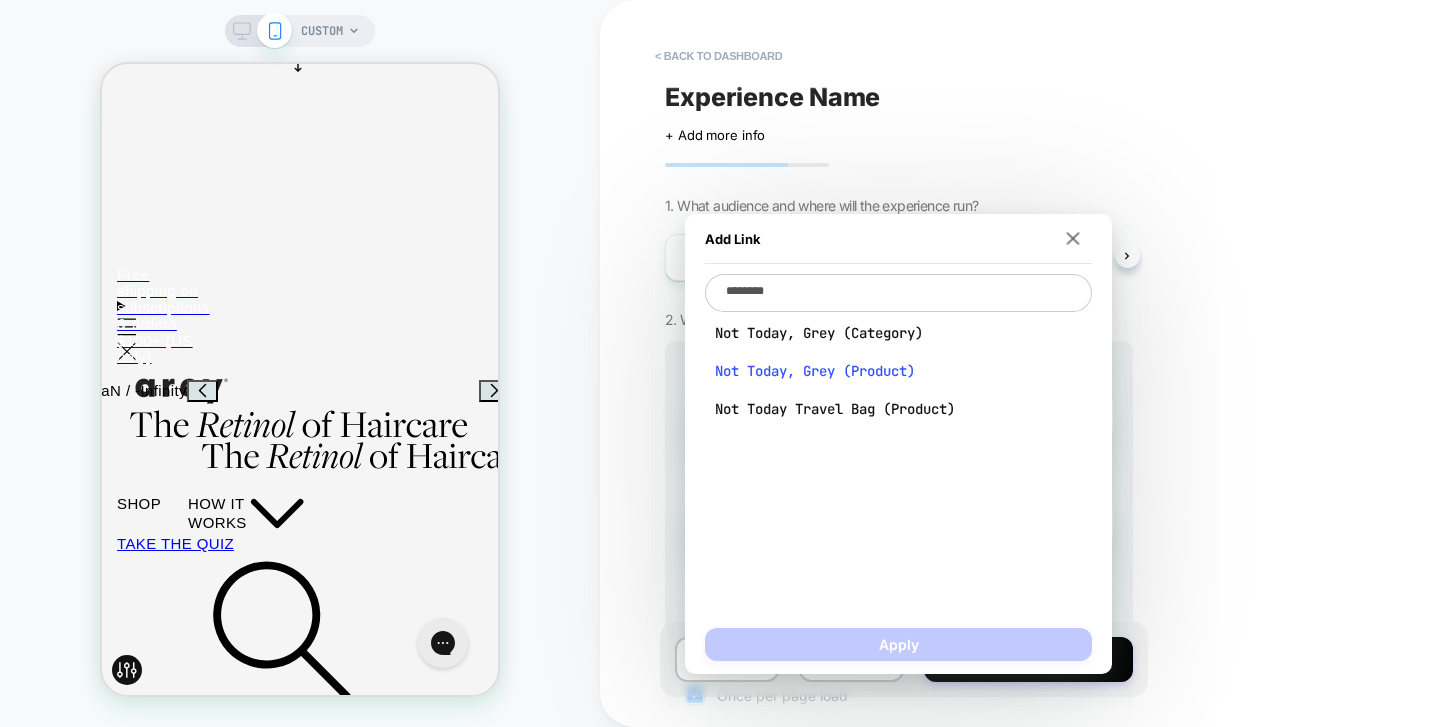 type on "*" 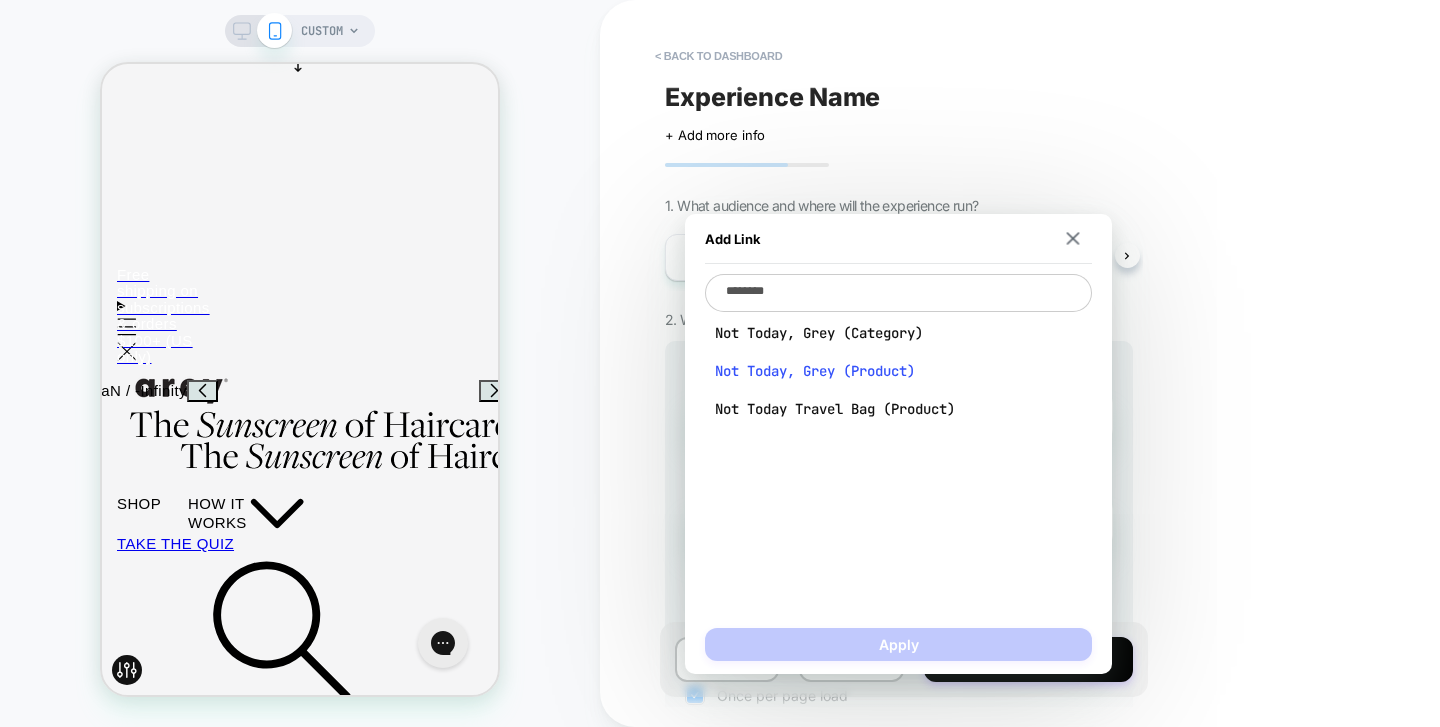 type on "**********" 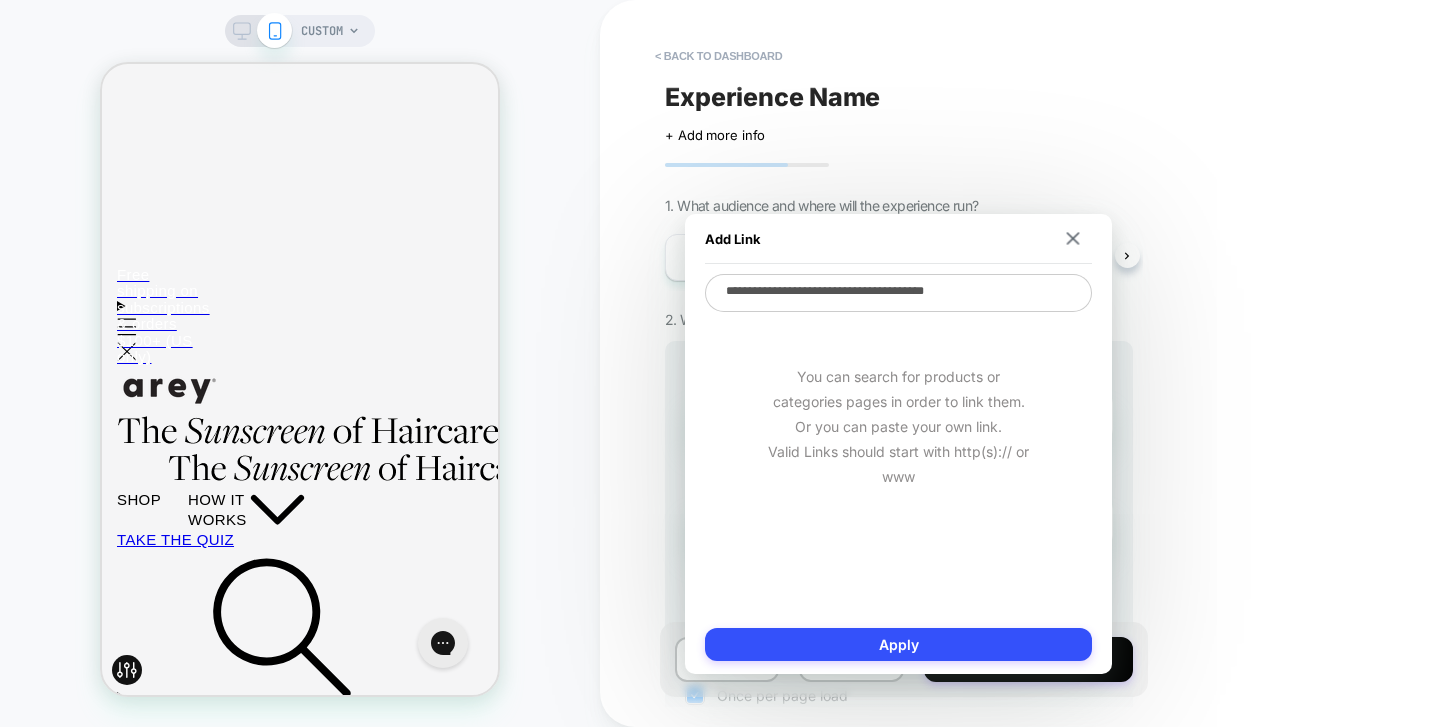scroll, scrollTop: 0, scrollLeft: 0, axis: both 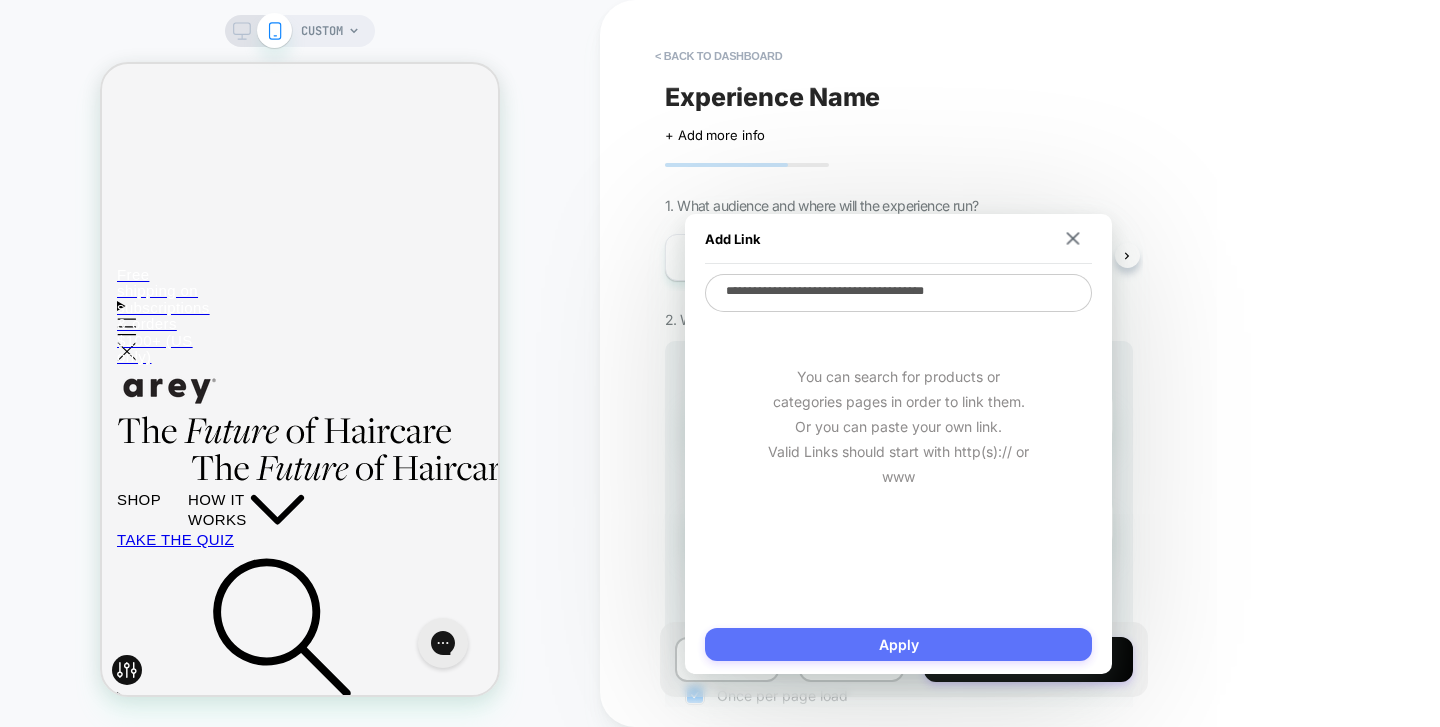 click on "Apply" at bounding box center [898, 644] 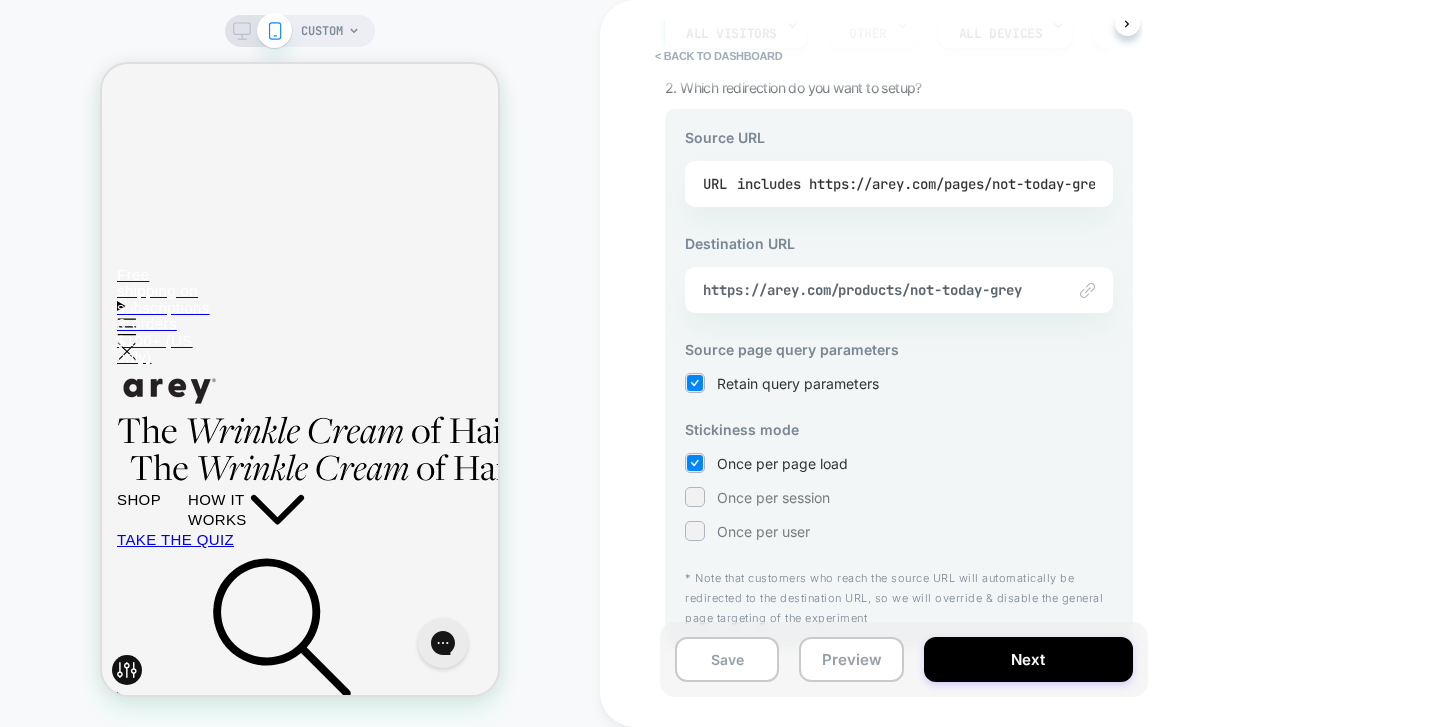 scroll, scrollTop: 253, scrollLeft: 0, axis: vertical 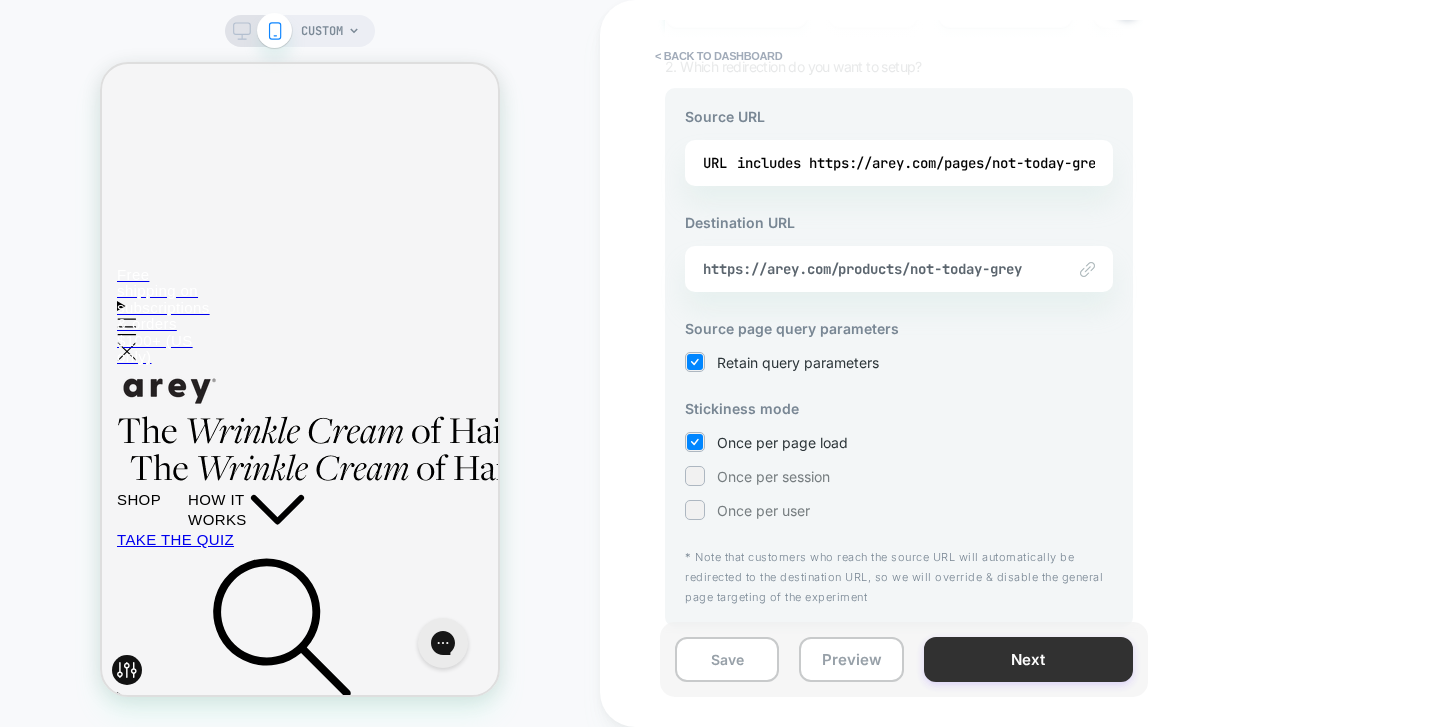 click on "Next" at bounding box center (1028, 659) 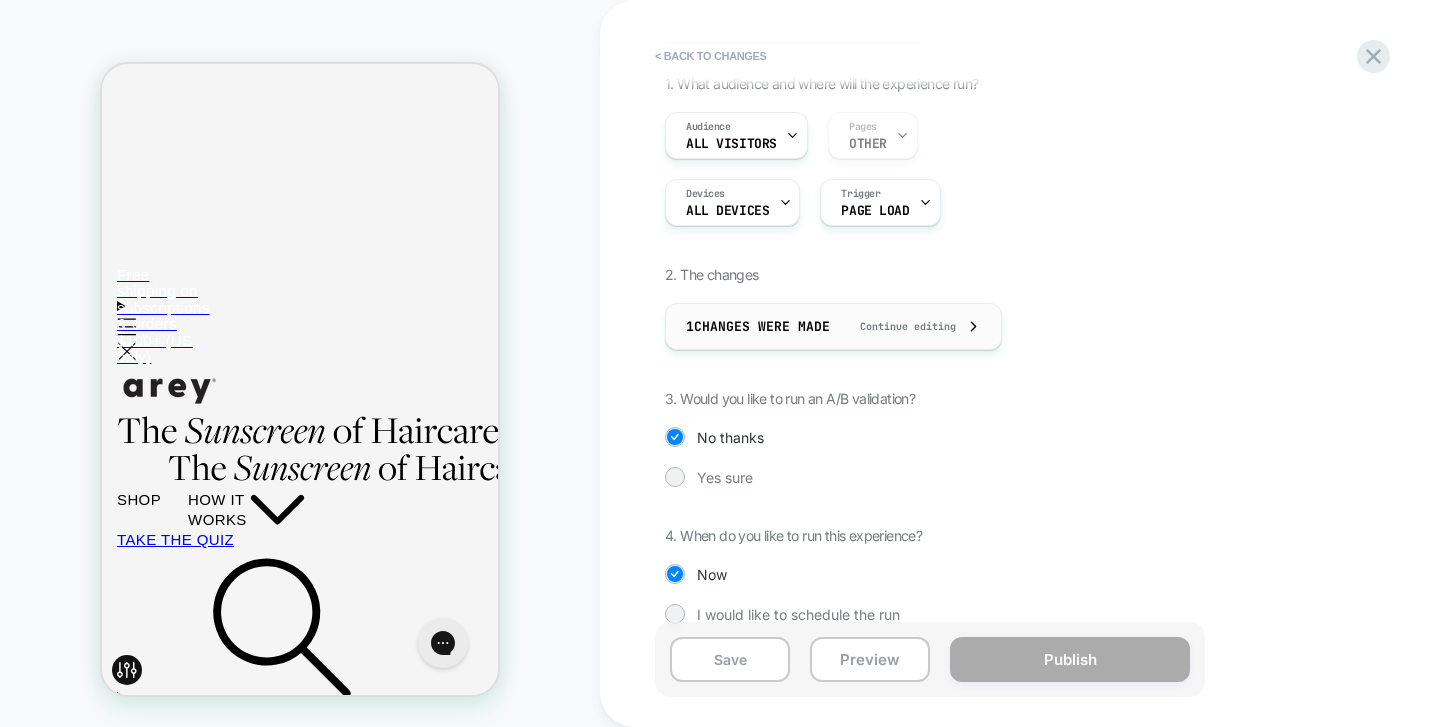 scroll, scrollTop: 148, scrollLeft: 0, axis: vertical 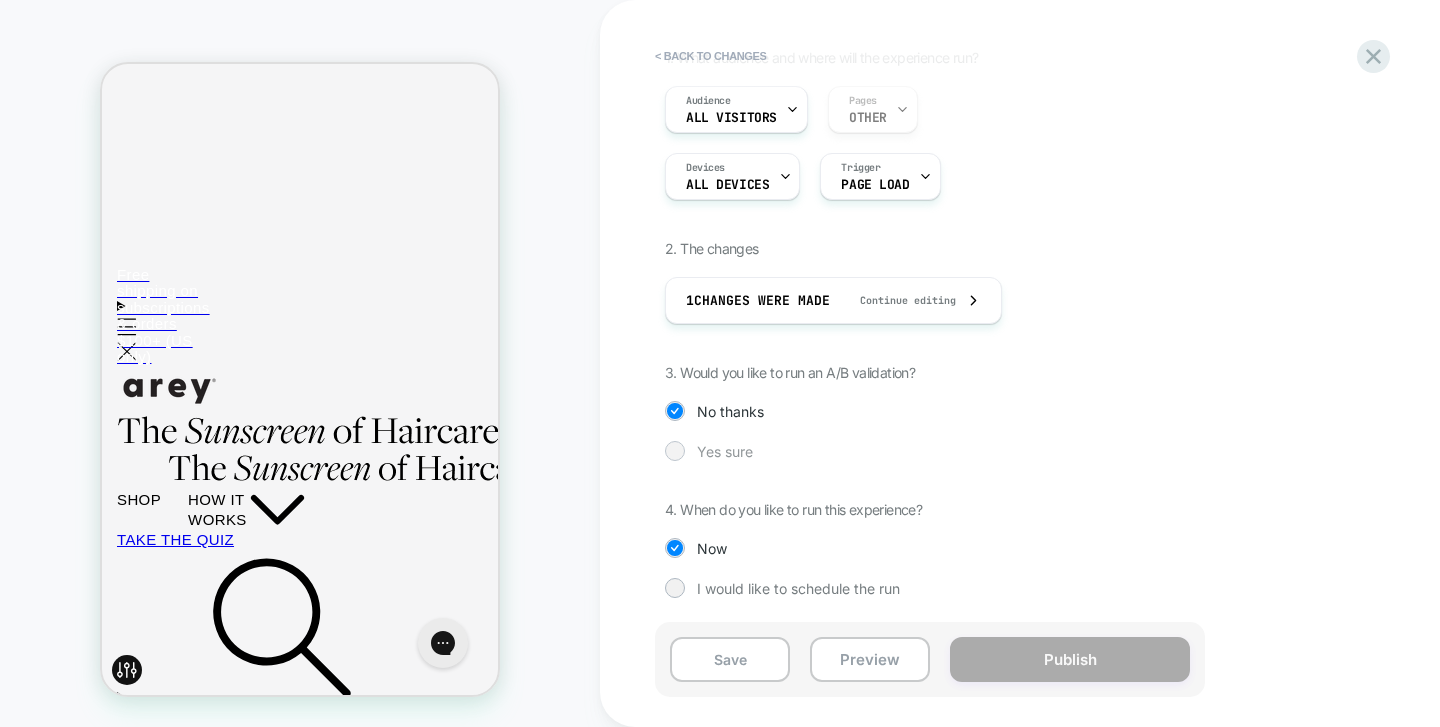 click on "Yes sure" at bounding box center [725, 451] 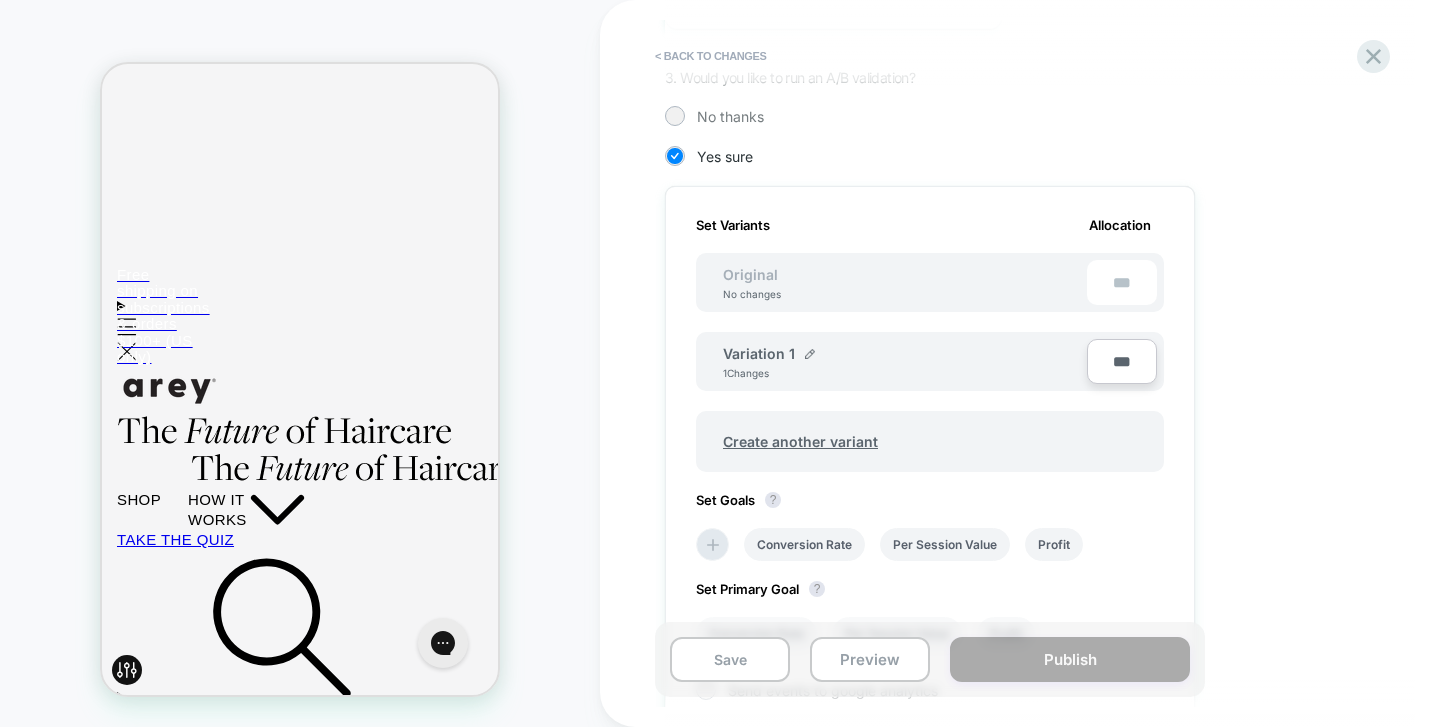 scroll, scrollTop: 474, scrollLeft: 0, axis: vertical 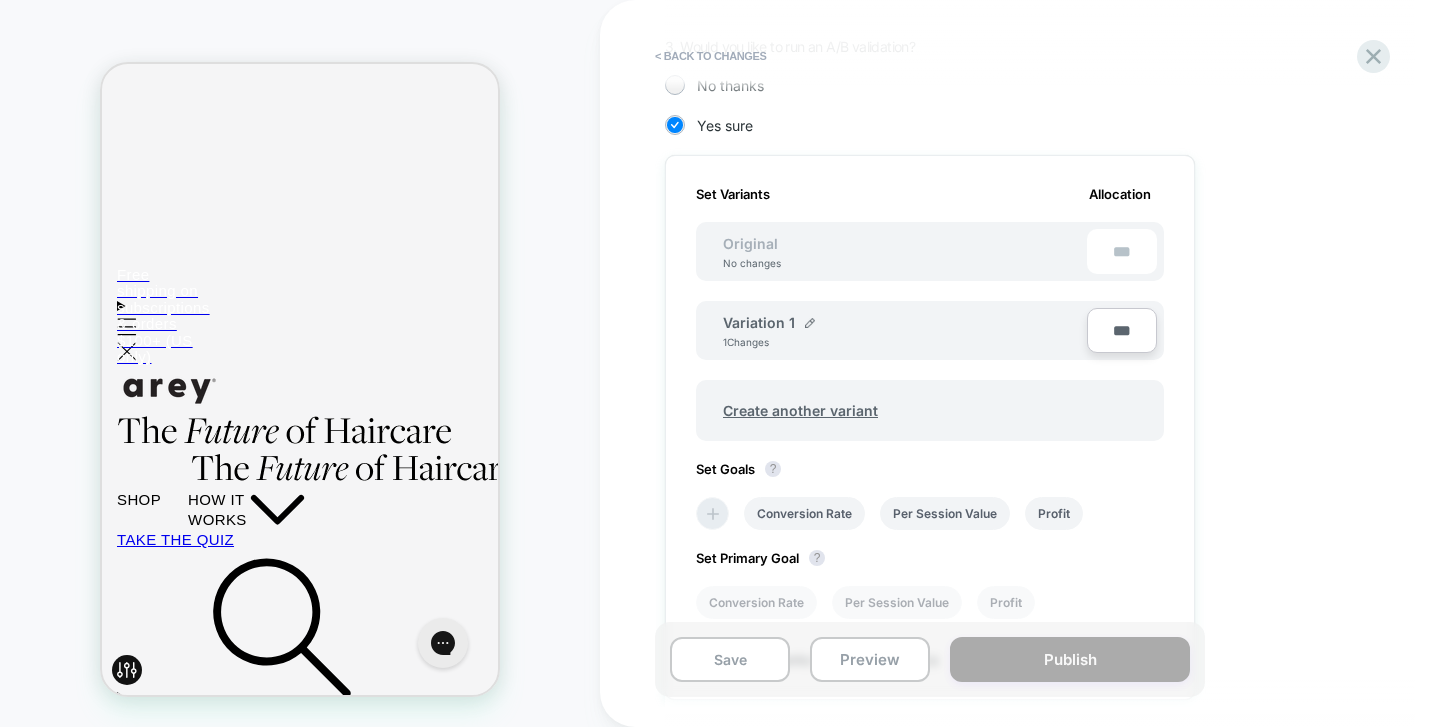 click at bounding box center [712, 513] 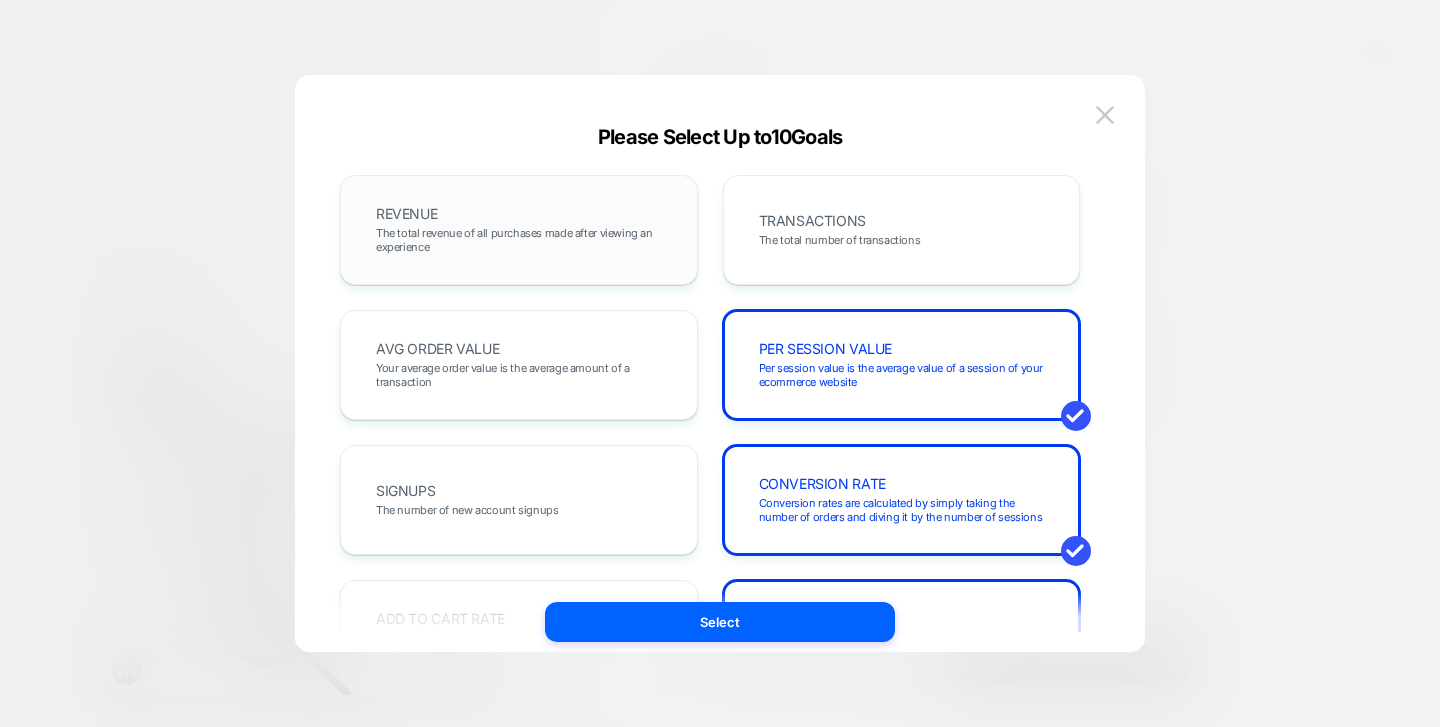 click on "The total revenue of all purchases made after viewing an experience" at bounding box center (519, 240) 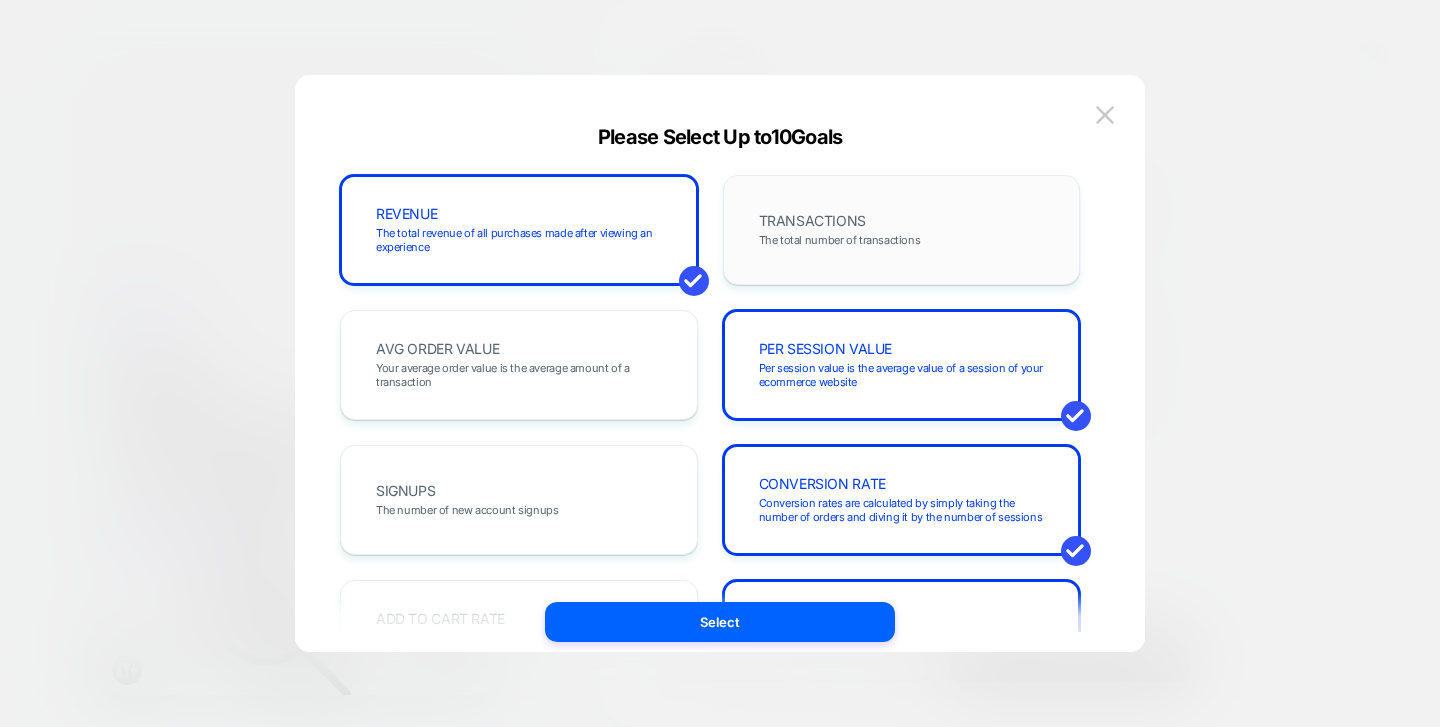 click on "TRANSACTIONS" at bounding box center [812, 221] 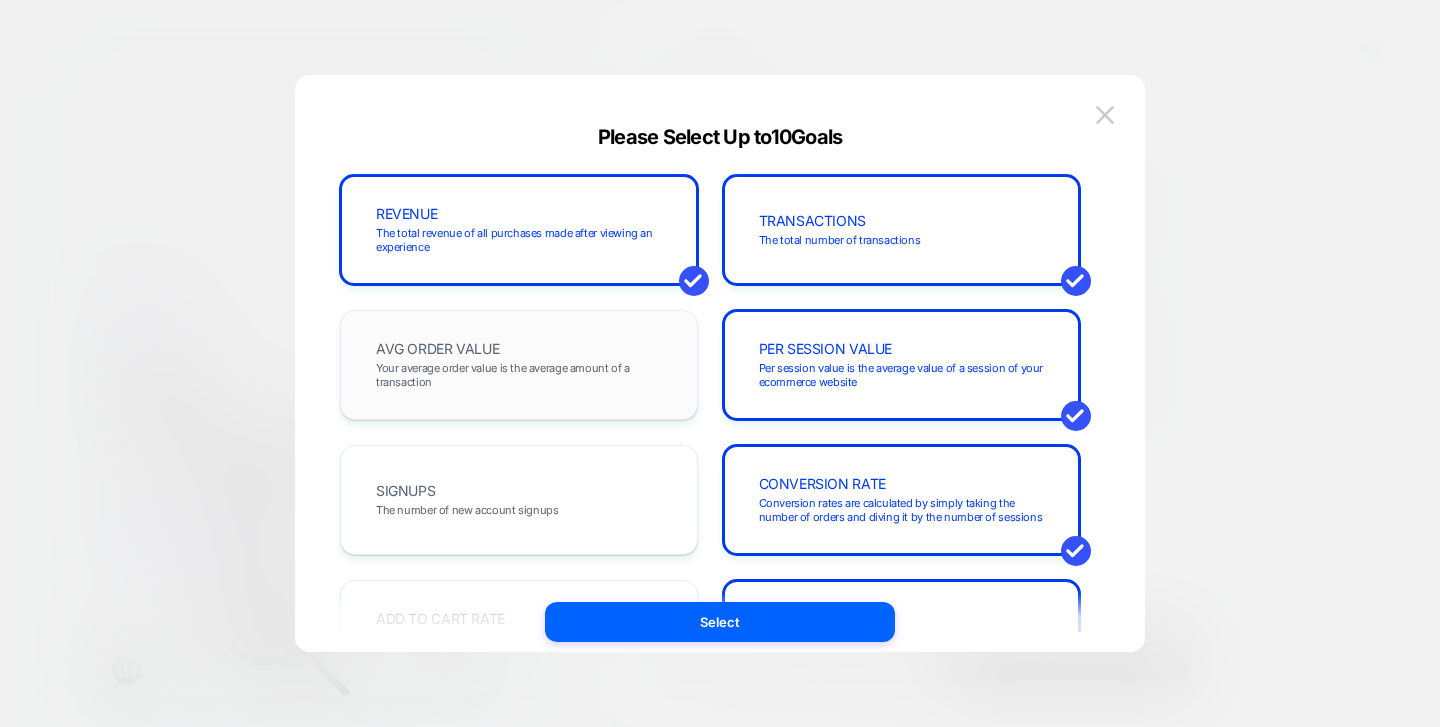 click on "Your average order value is the average amount of a transaction" at bounding box center [519, 375] 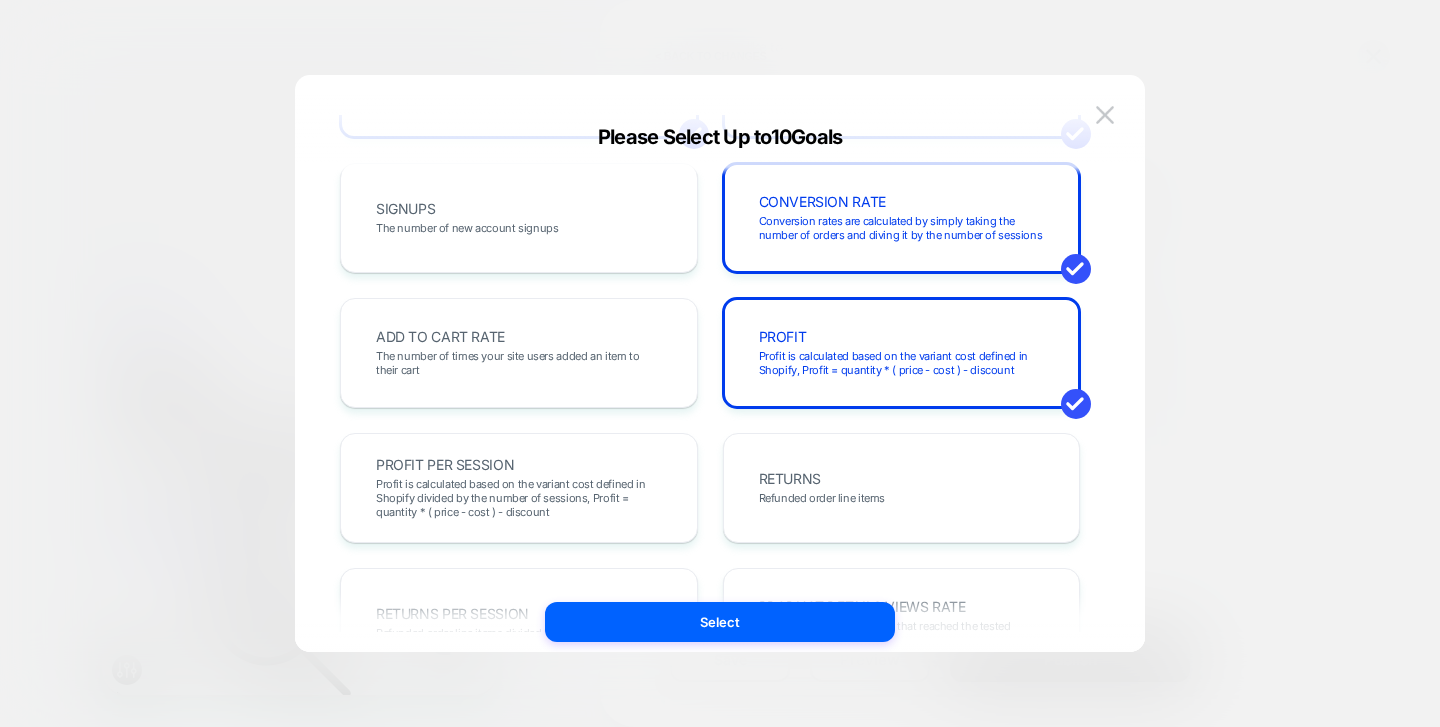 scroll, scrollTop: 283, scrollLeft: 0, axis: vertical 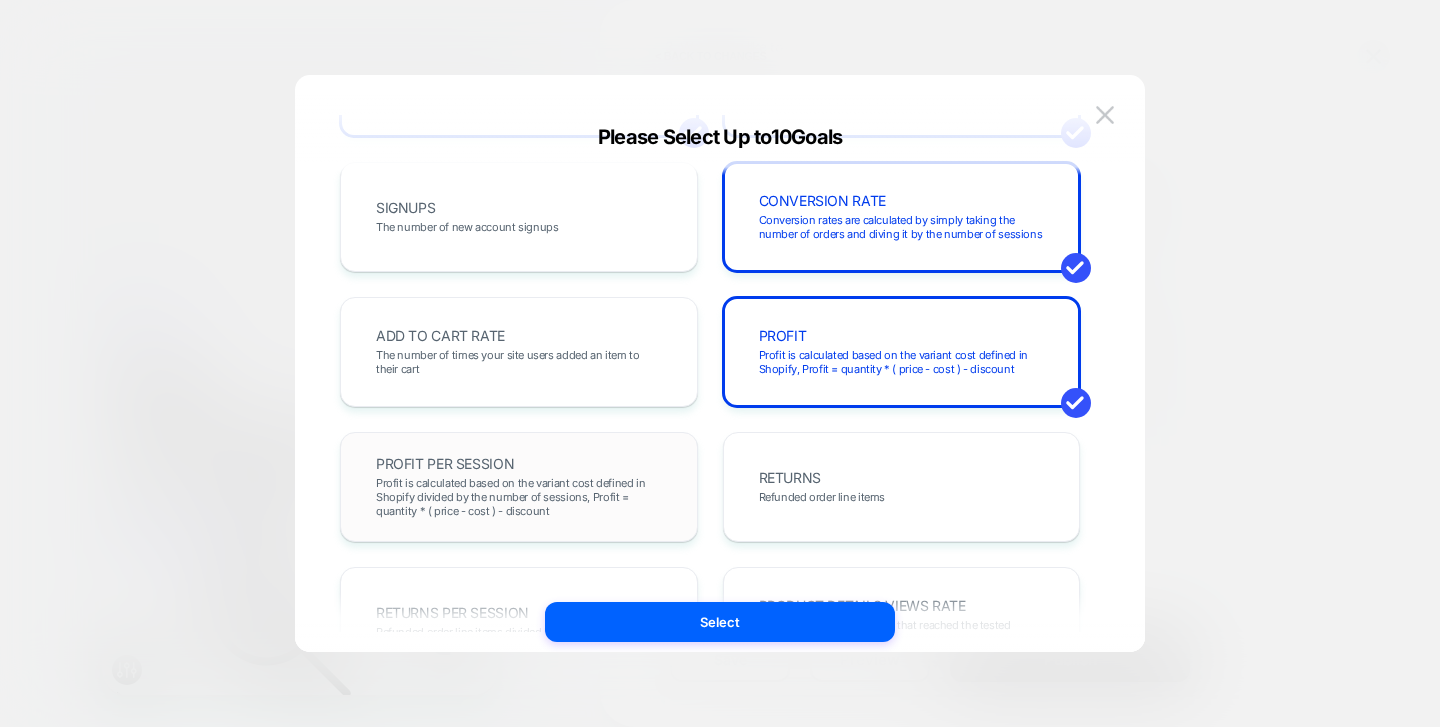 click on "PROFIT PER SESSION Profit is calculated based on the variant cost defined in Shopify divided by the number of sessions, Profit = quantity * ( price - cost ) - discount" at bounding box center (519, 487) 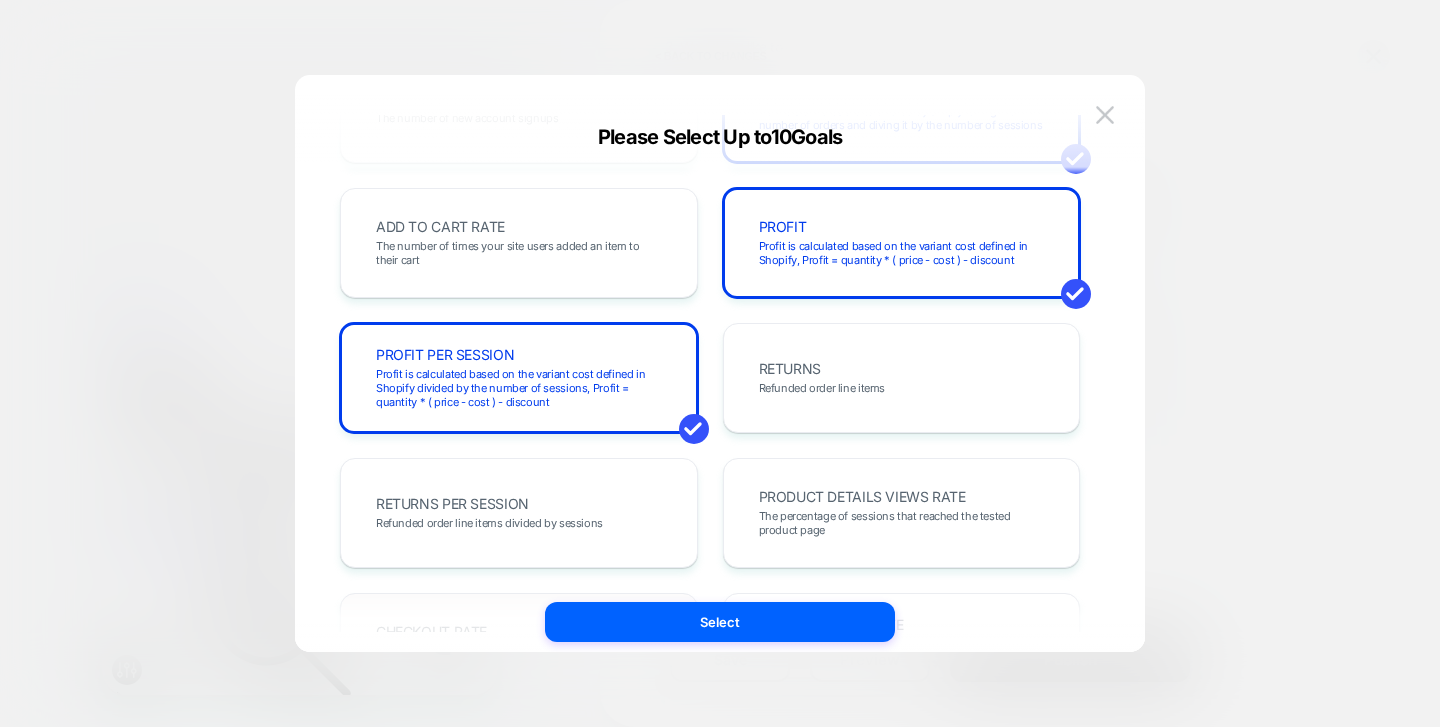 scroll, scrollTop: 561, scrollLeft: 0, axis: vertical 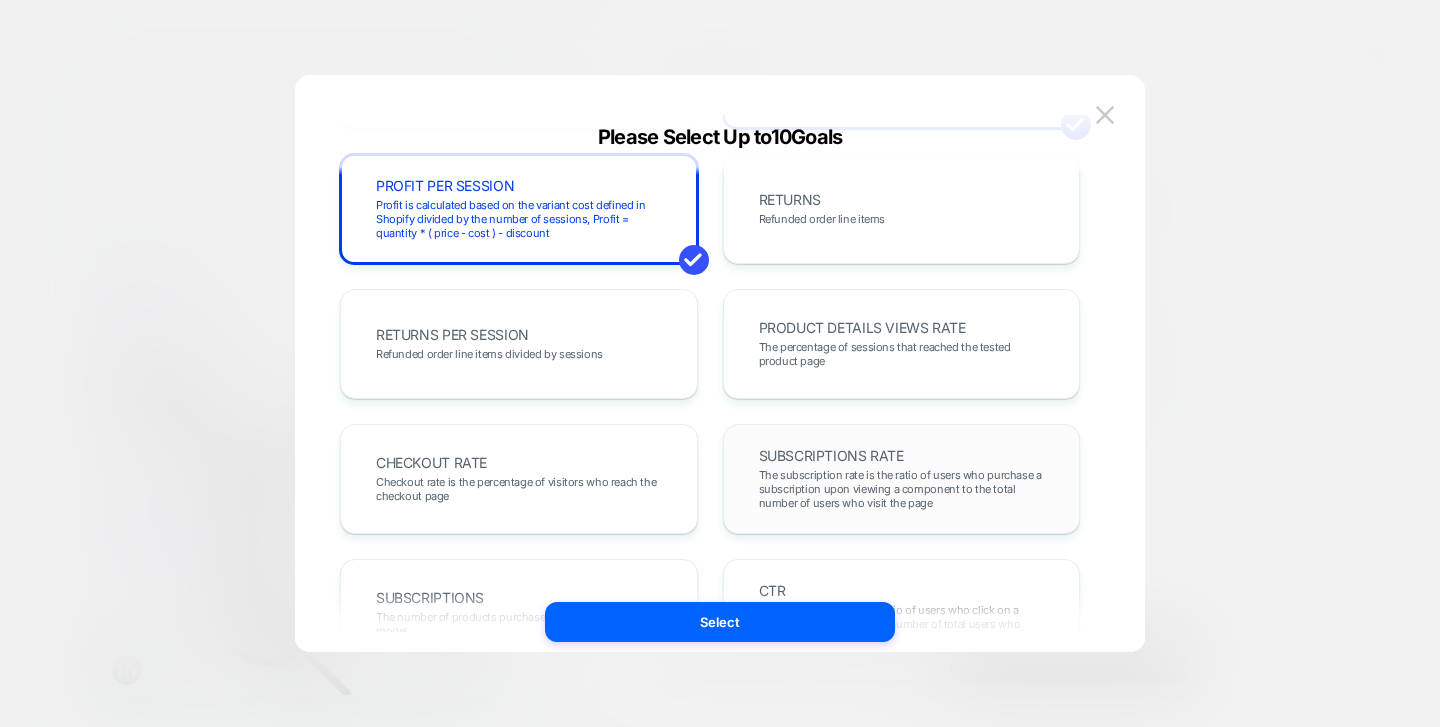 click on "SUBSCRIPTIONS RATE" at bounding box center (831, 456) 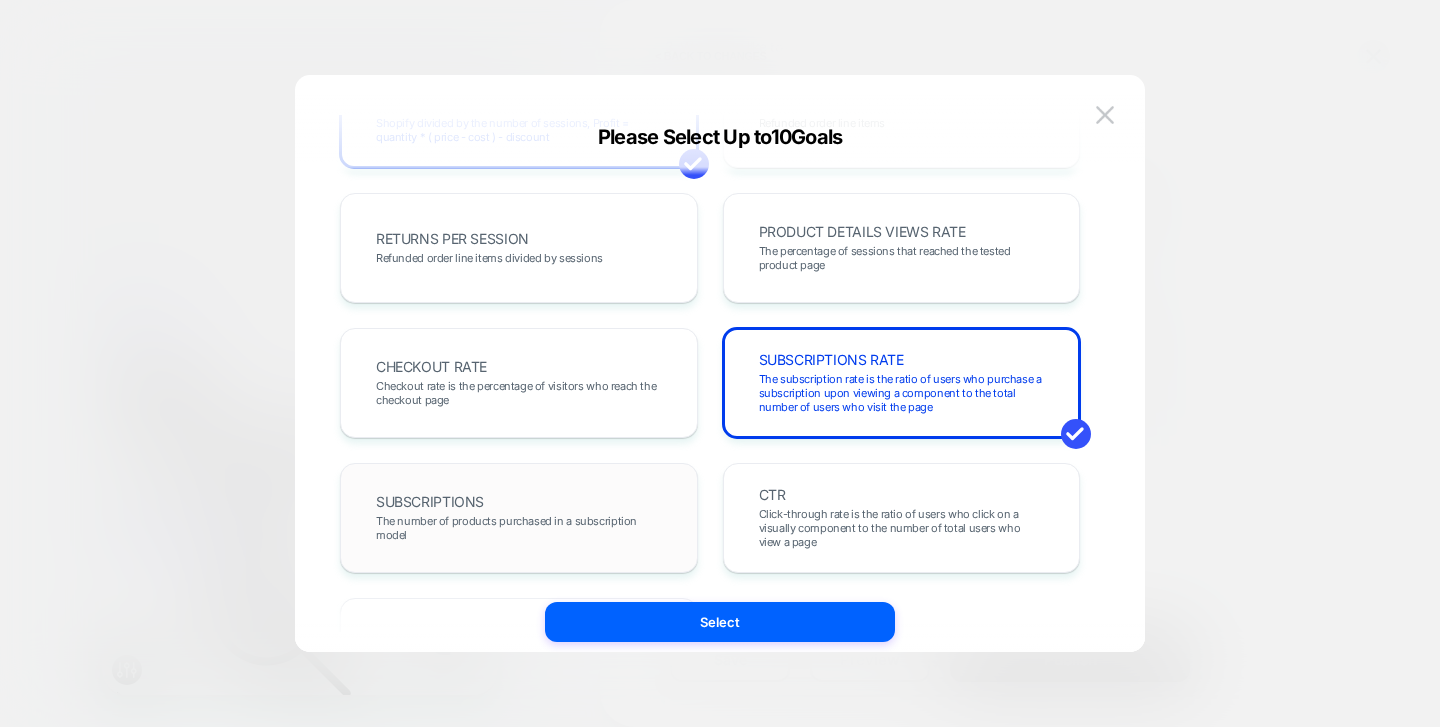scroll, scrollTop: 735, scrollLeft: 0, axis: vertical 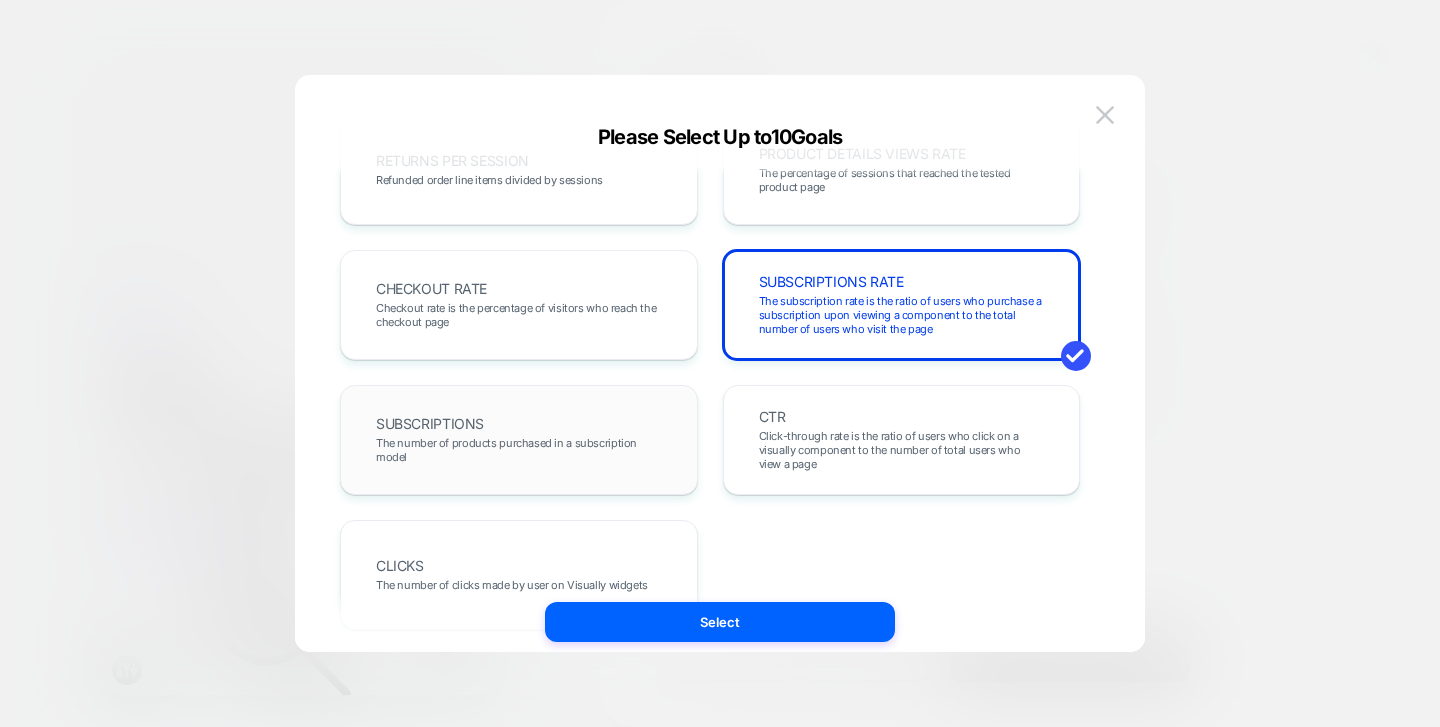 click on "SUBSCRIPTIONS The number of products purchased in a subscription model" at bounding box center [519, 440] 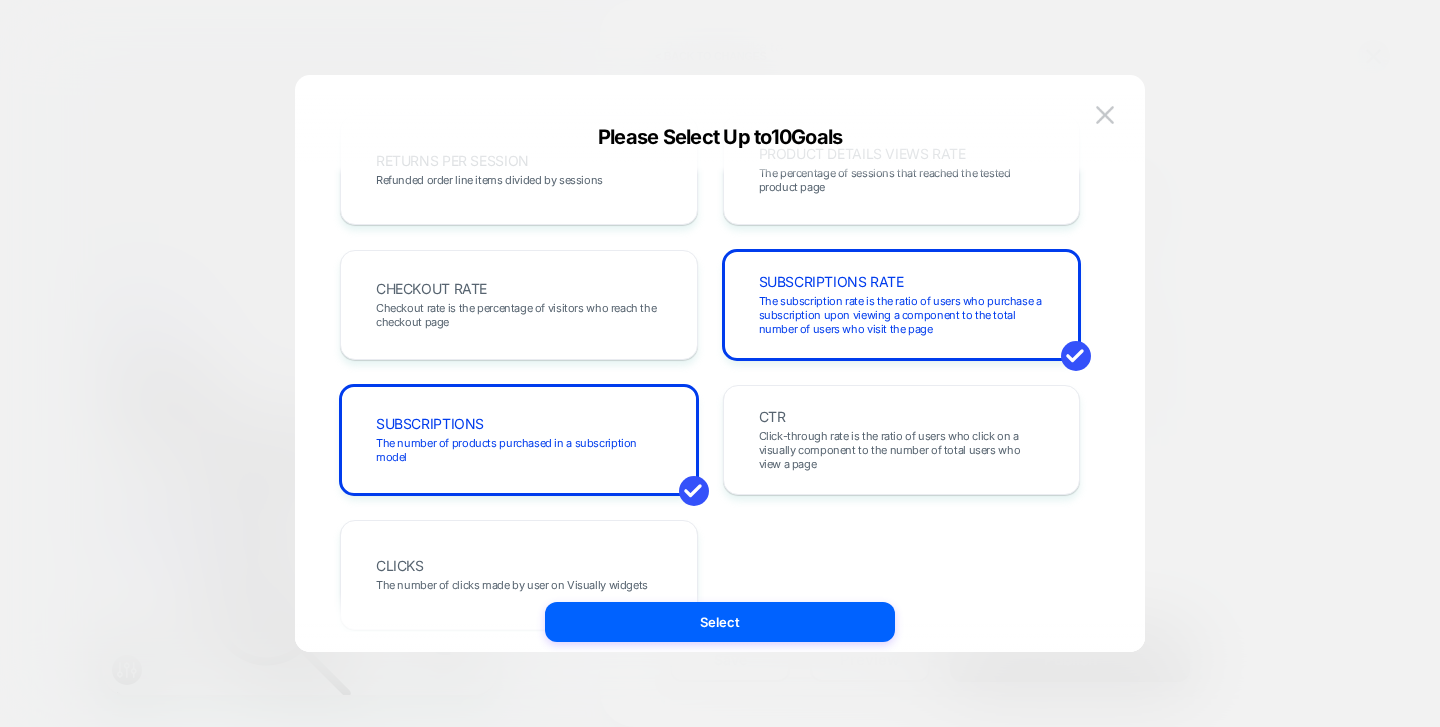 click on "Select" at bounding box center [720, 622] 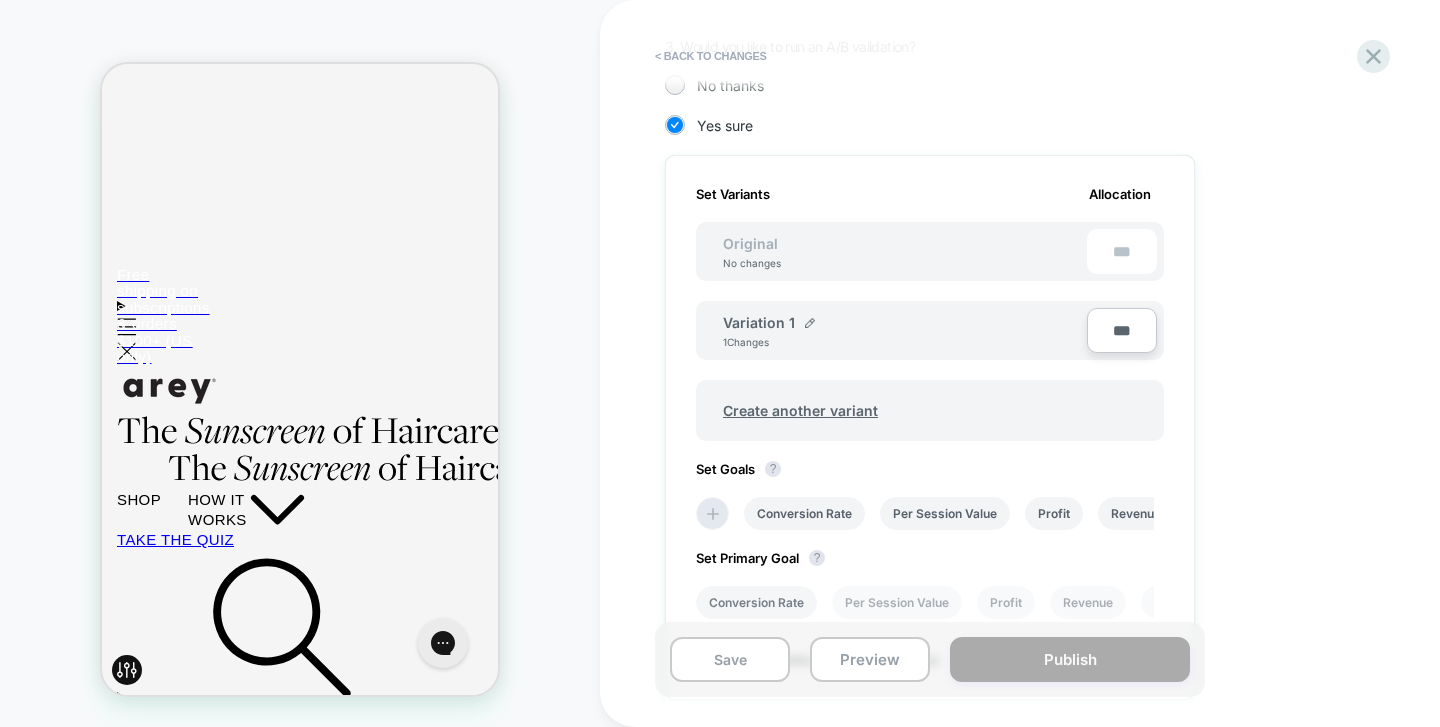 click on "Conversion Rate" at bounding box center (756, 602) 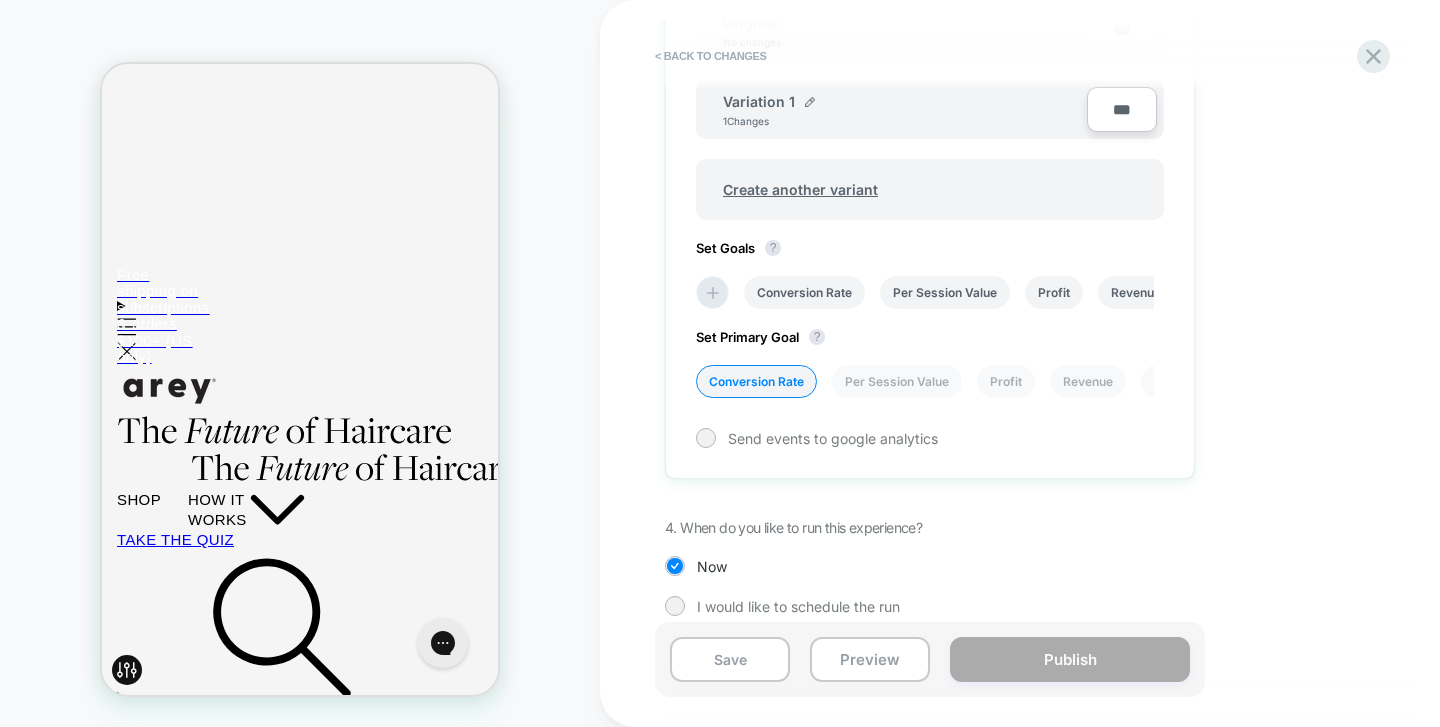 scroll, scrollTop: 714, scrollLeft: 0, axis: vertical 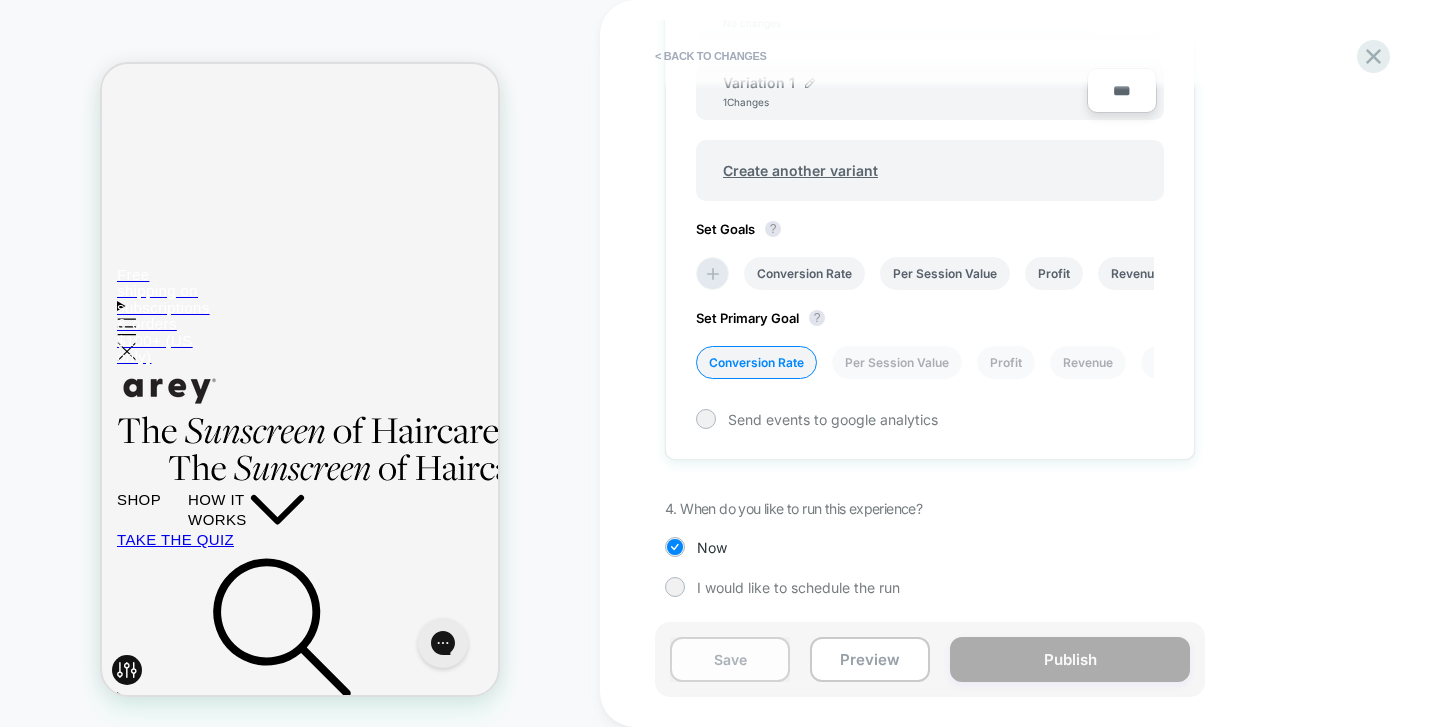 click on "Save" at bounding box center [730, 659] 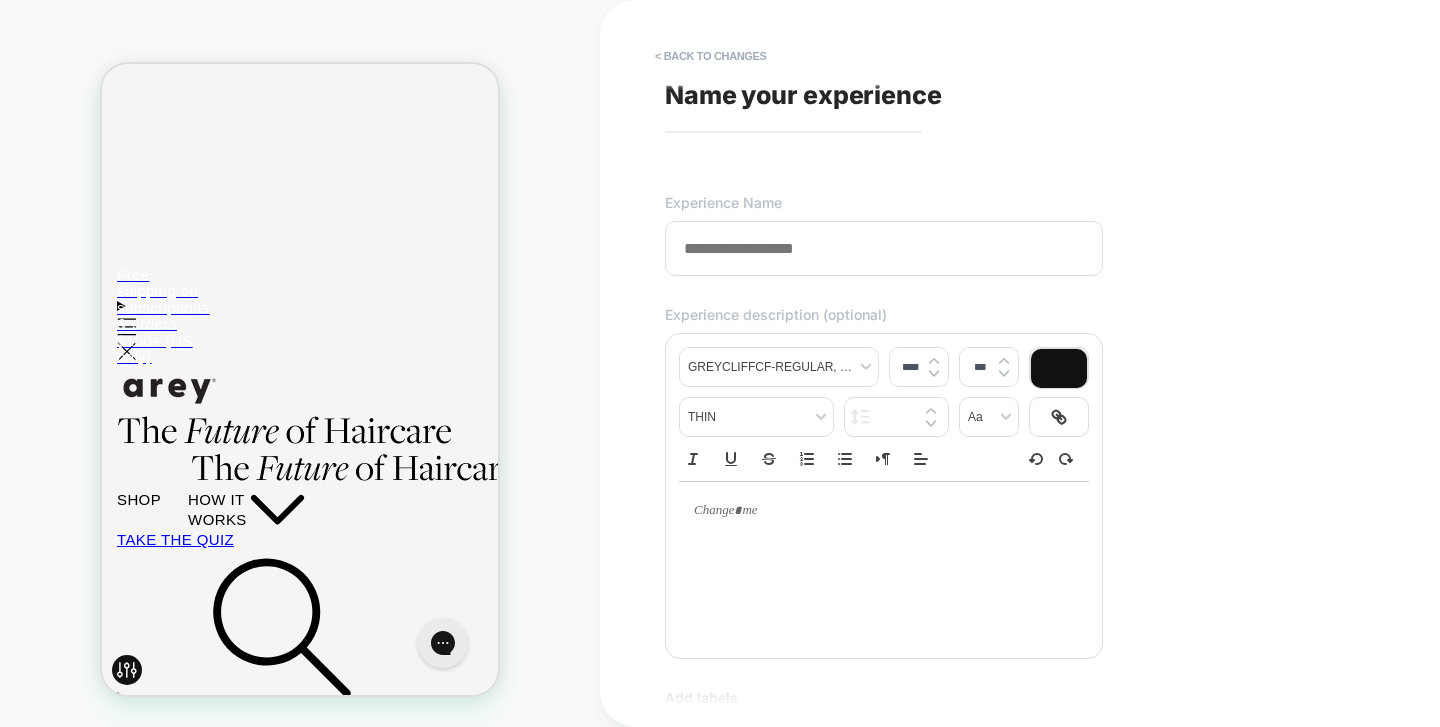 click at bounding box center (884, 248) 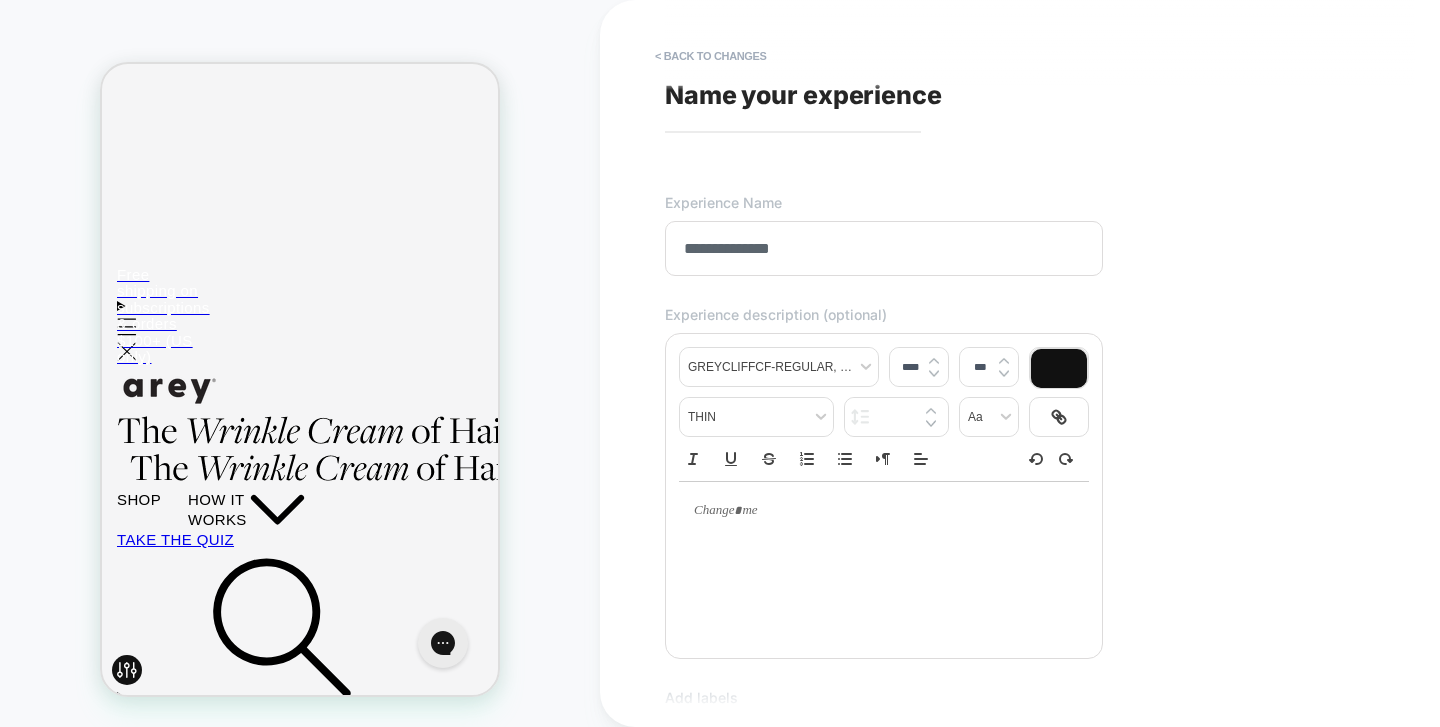 type on "**********" 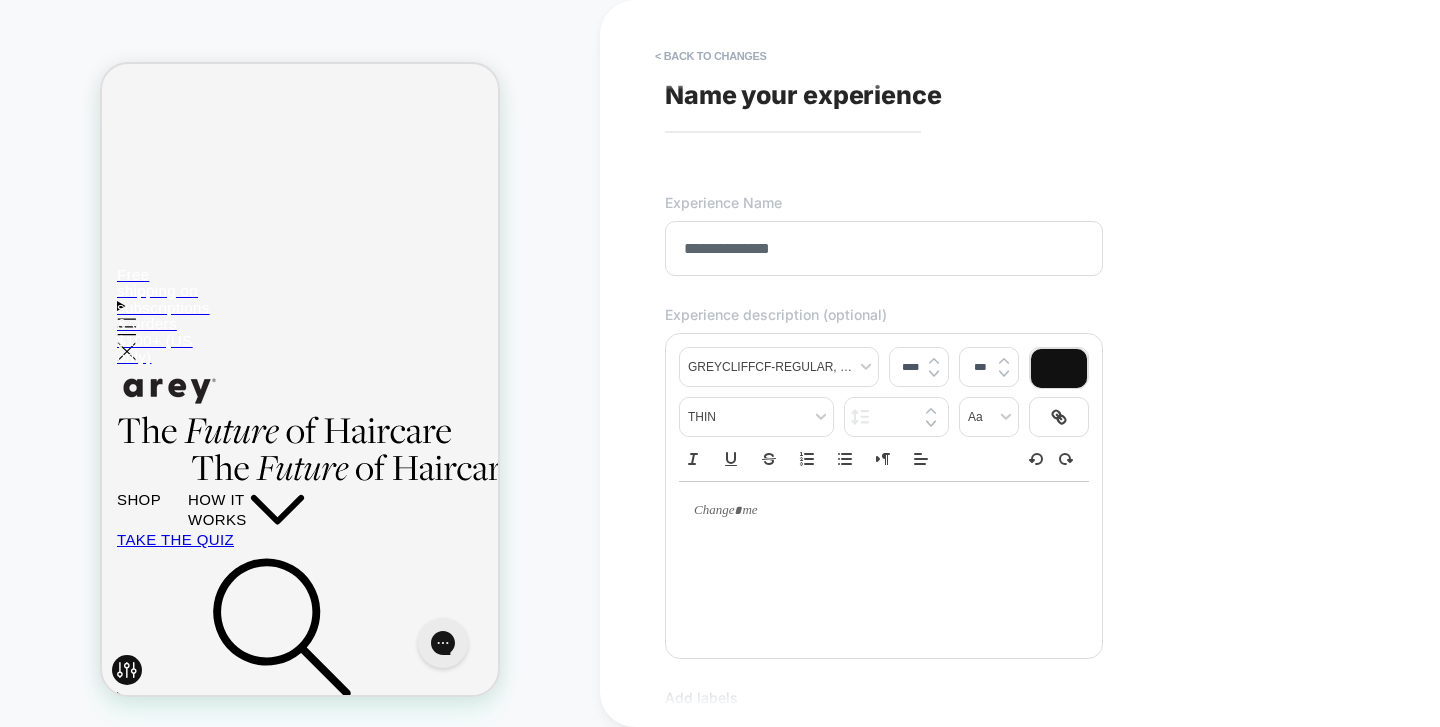 click at bounding box center [884, 511] 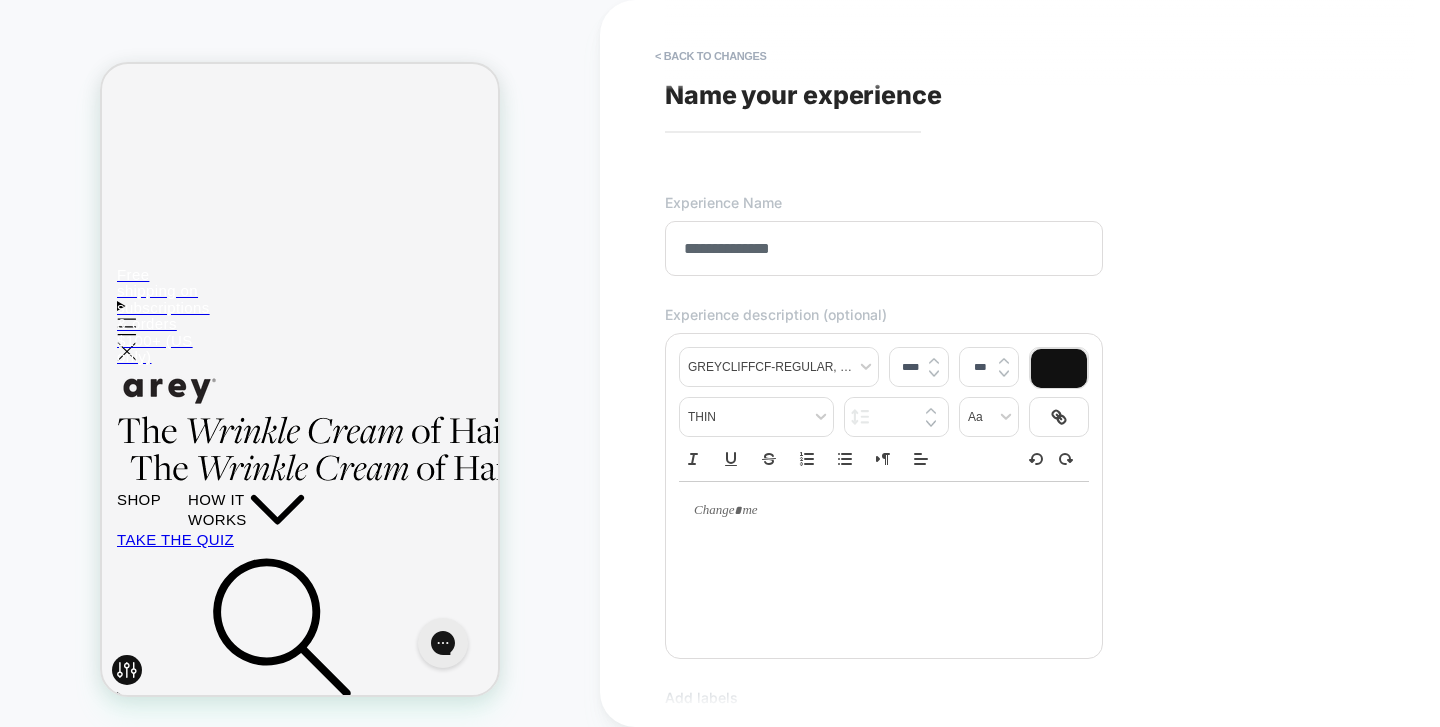 type on "****" 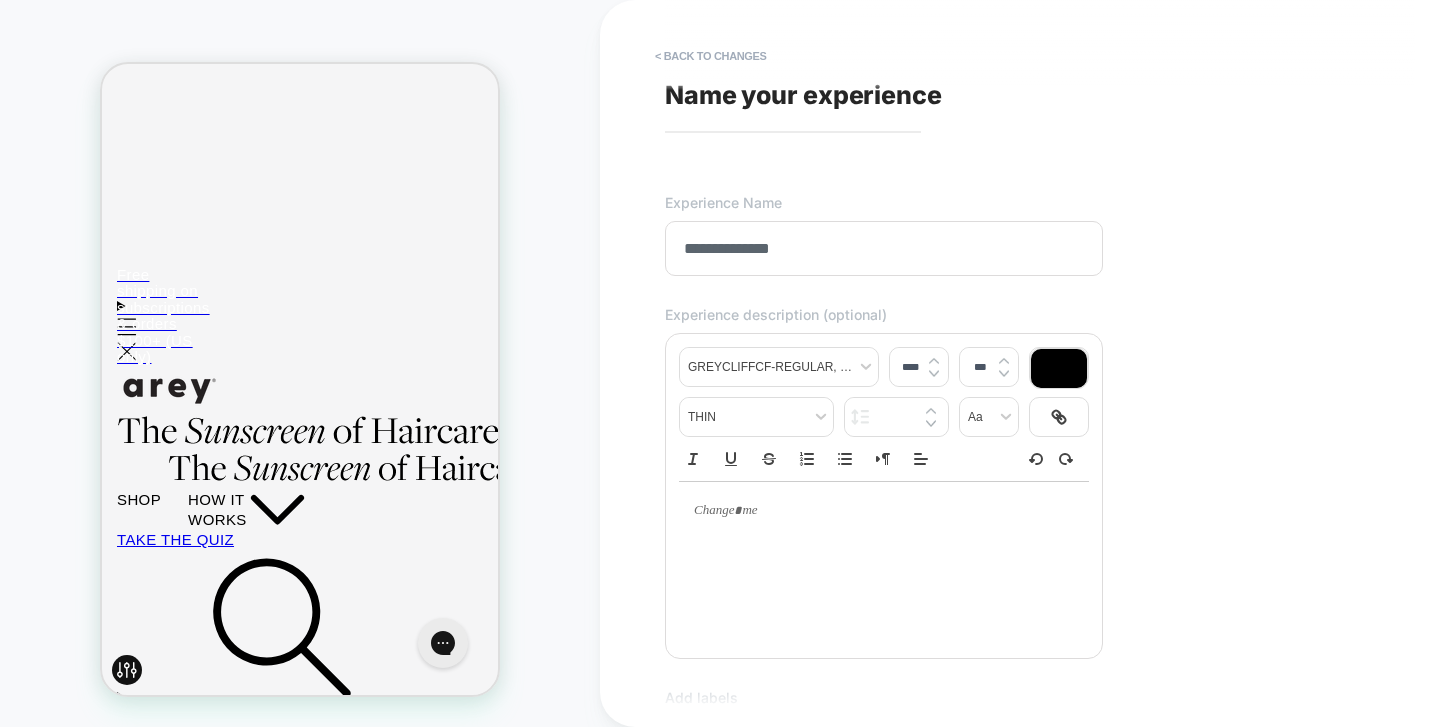 type 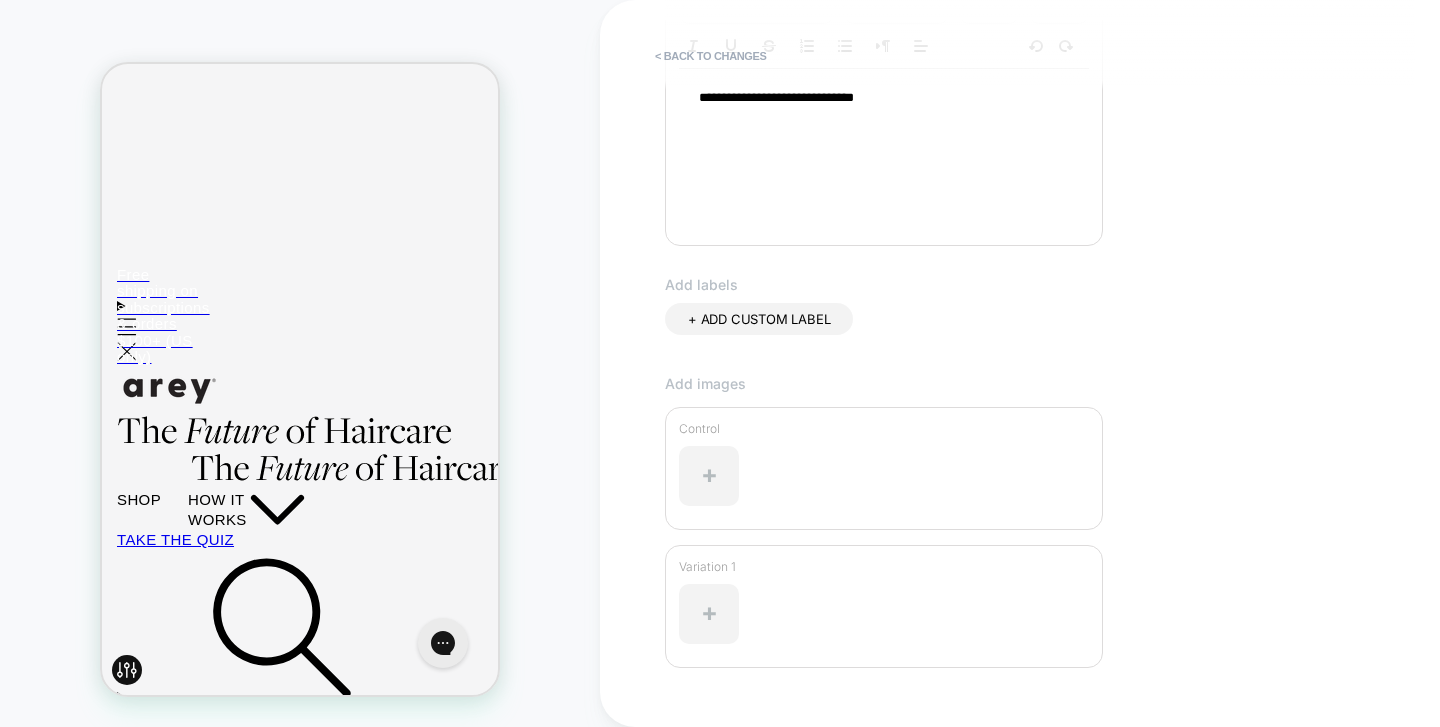 scroll, scrollTop: 547, scrollLeft: 0, axis: vertical 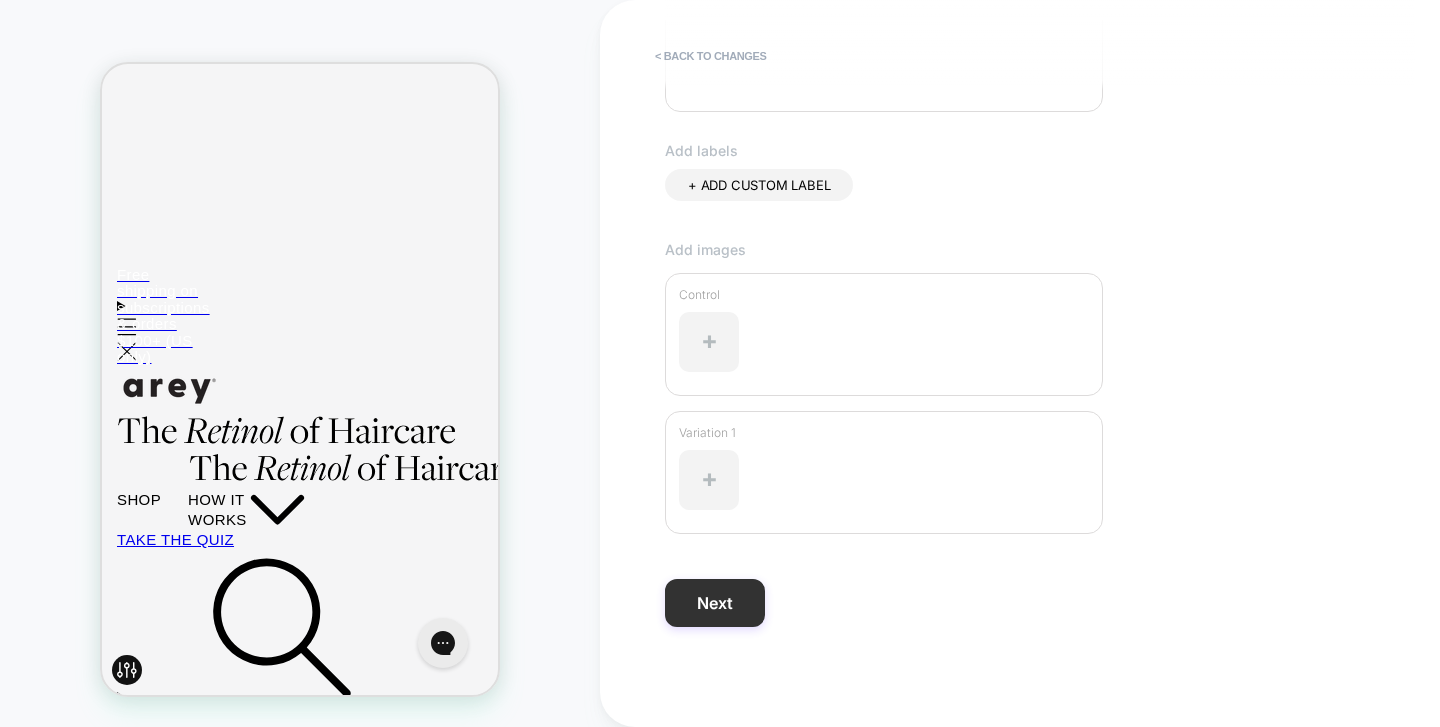 click on "Next" at bounding box center (715, 603) 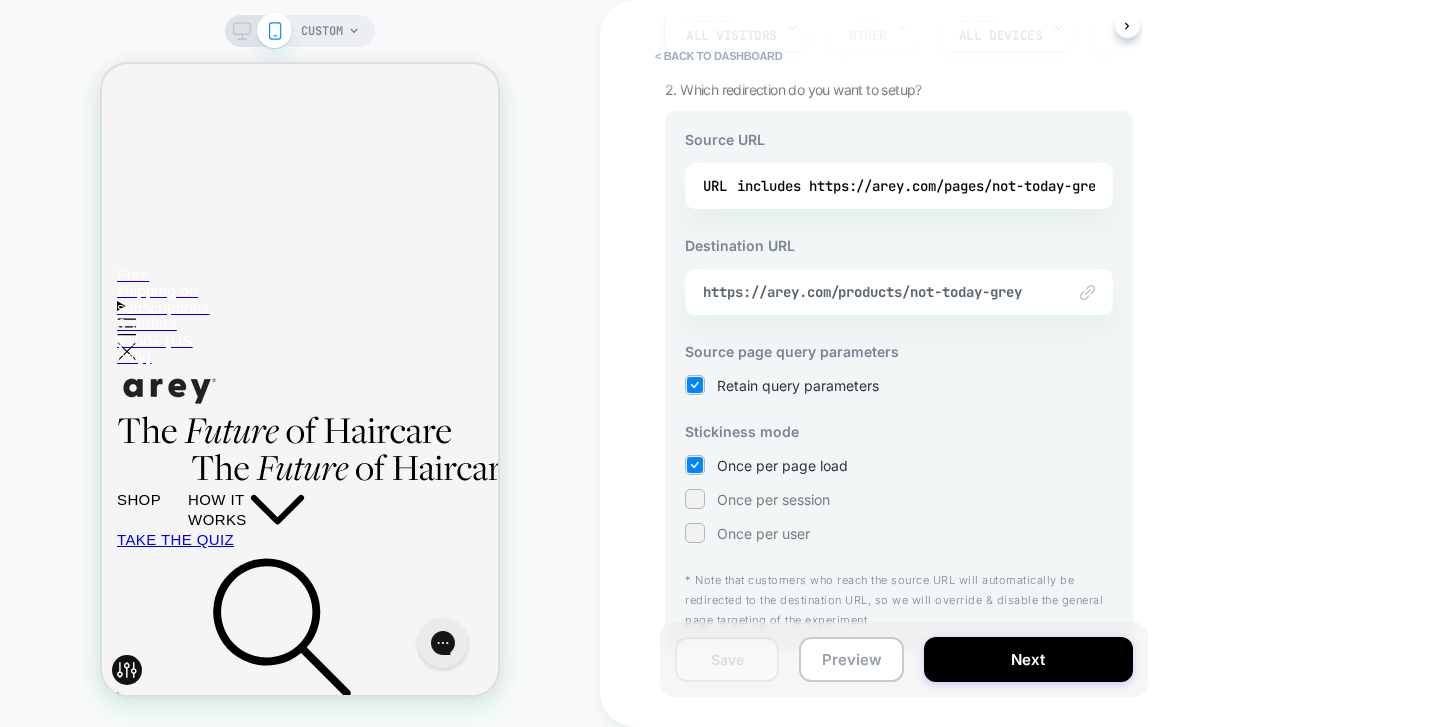 scroll, scrollTop: 253, scrollLeft: 0, axis: vertical 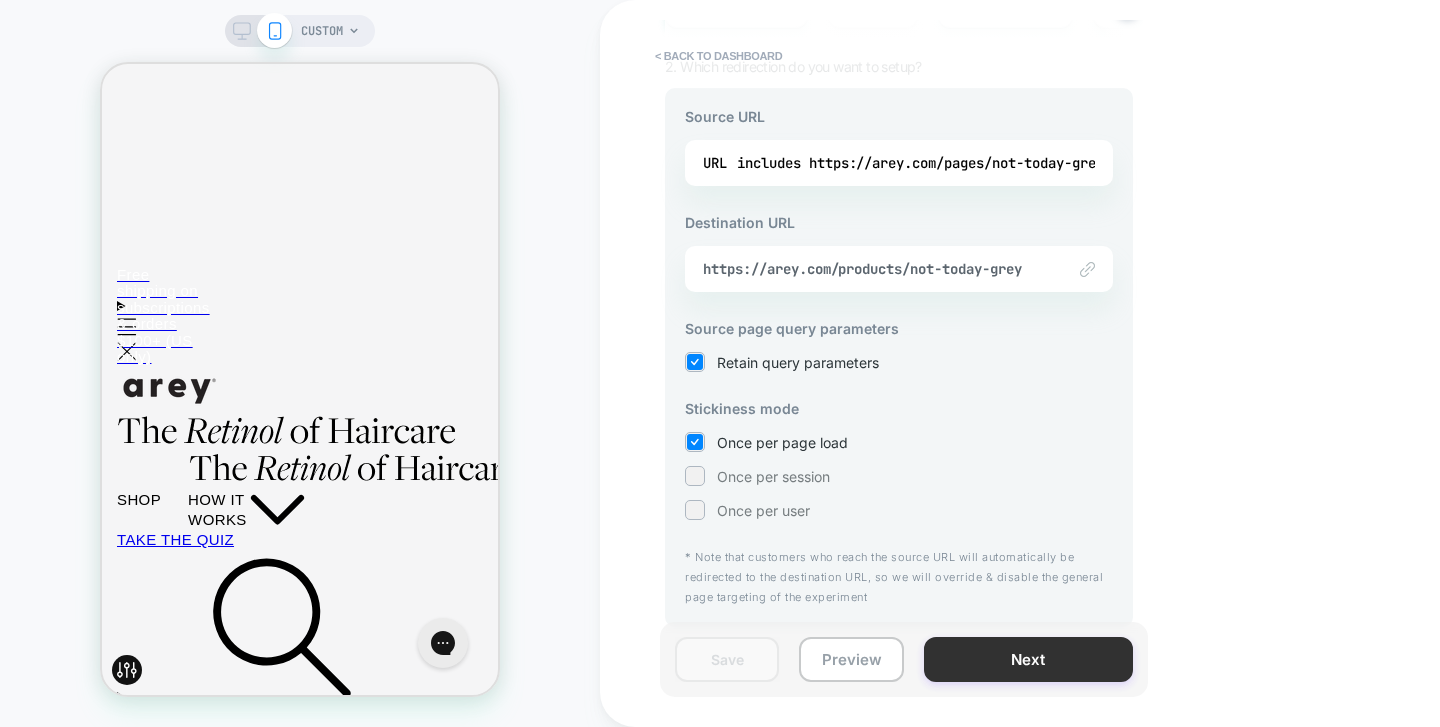 click on "Next" at bounding box center (1028, 659) 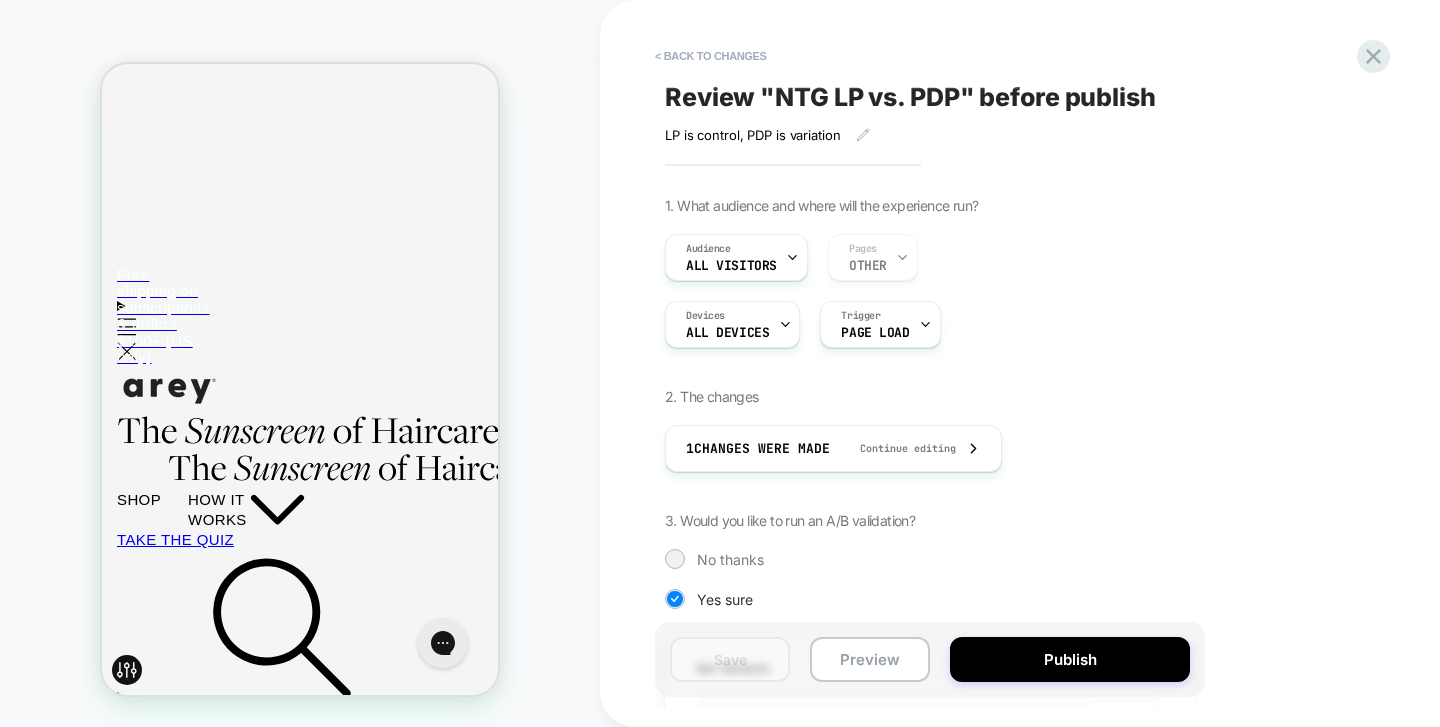 scroll, scrollTop: 0, scrollLeft: 2, axis: horizontal 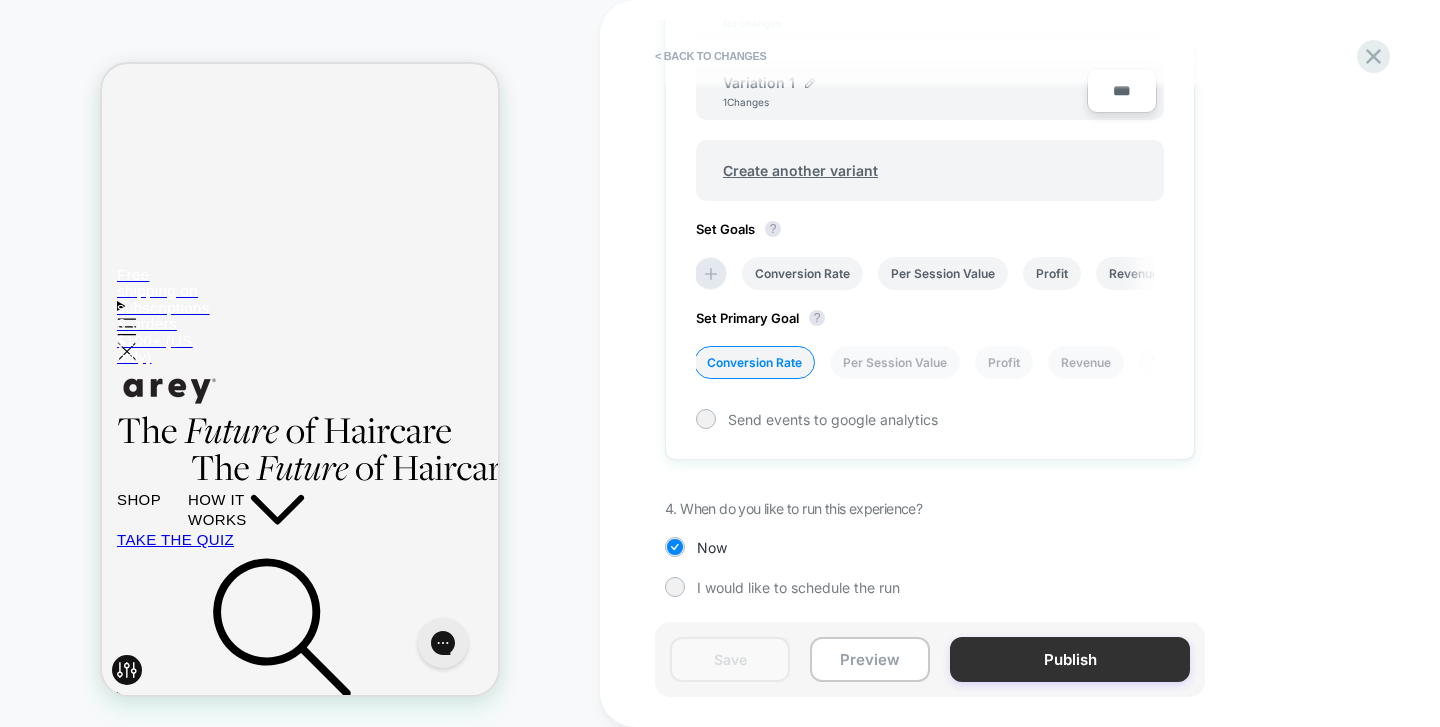 click on "Publish" at bounding box center (1070, 659) 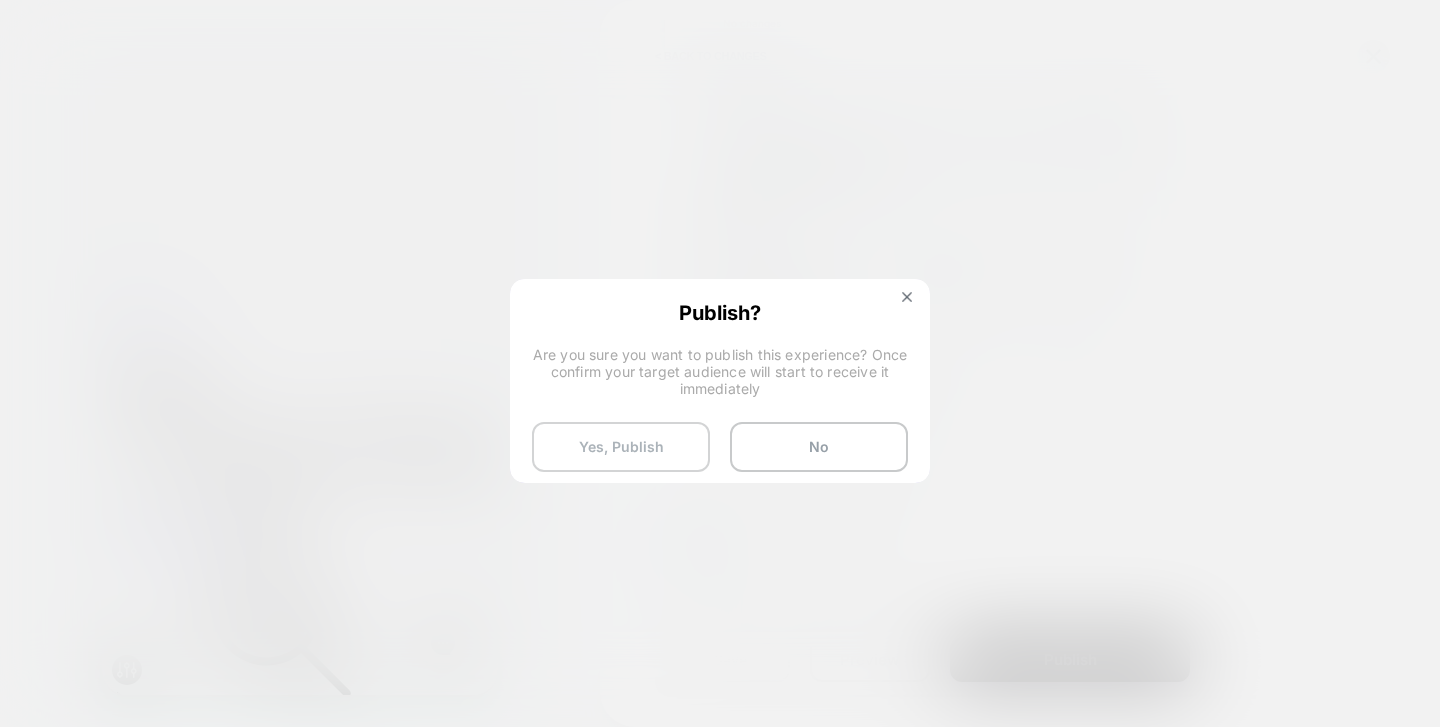 click on "Yes, Publish" at bounding box center (621, 447) 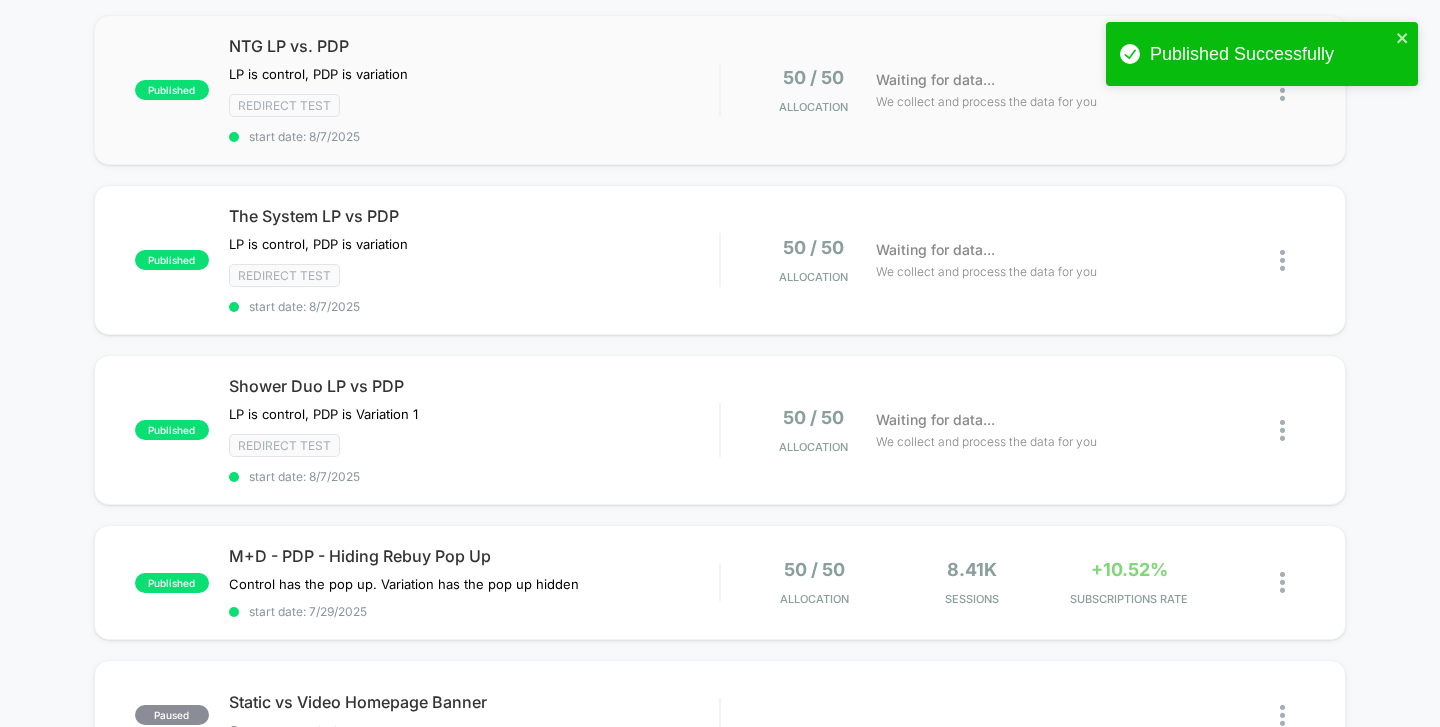 scroll, scrollTop: 232, scrollLeft: 0, axis: vertical 